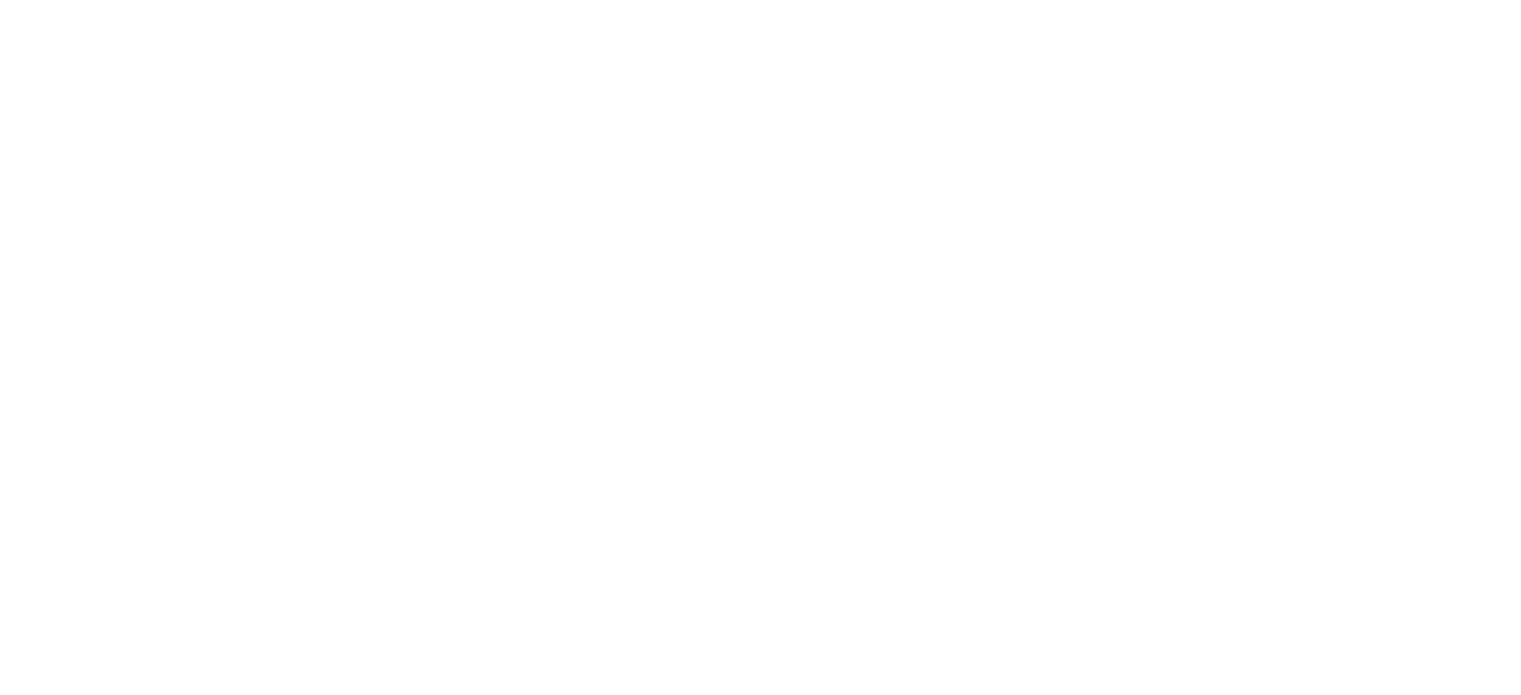 scroll, scrollTop: 0, scrollLeft: 0, axis: both 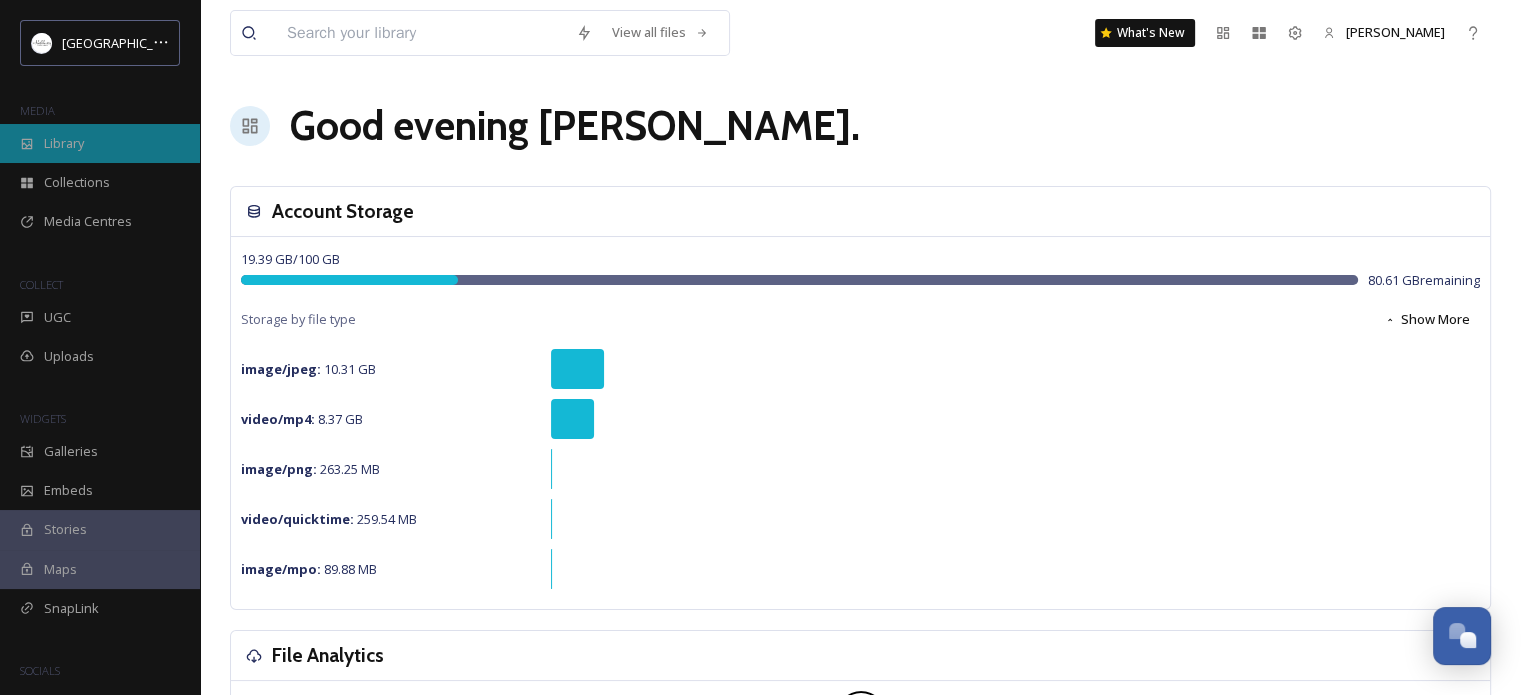 click on "Library" at bounding box center (64, 143) 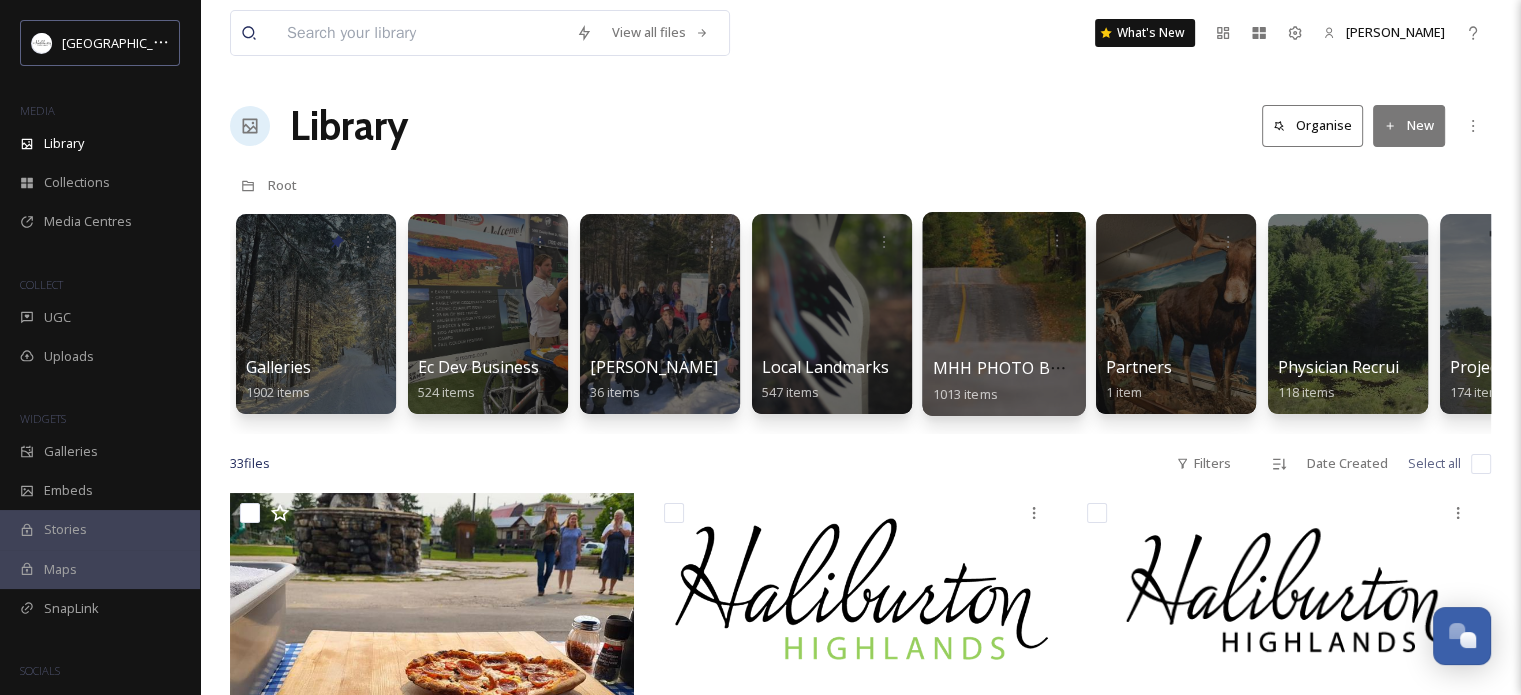 click at bounding box center (1003, 314) 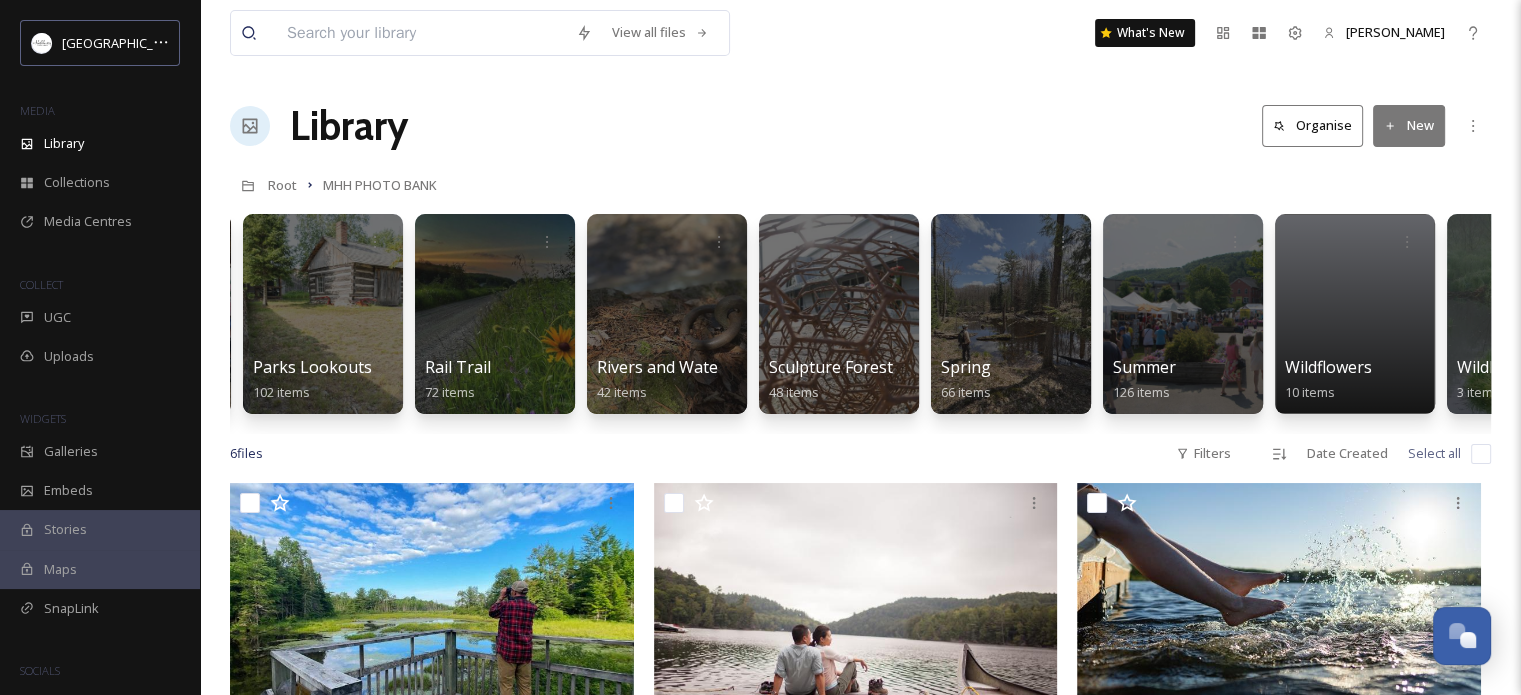 scroll, scrollTop: 0, scrollLeft: 1700, axis: horizontal 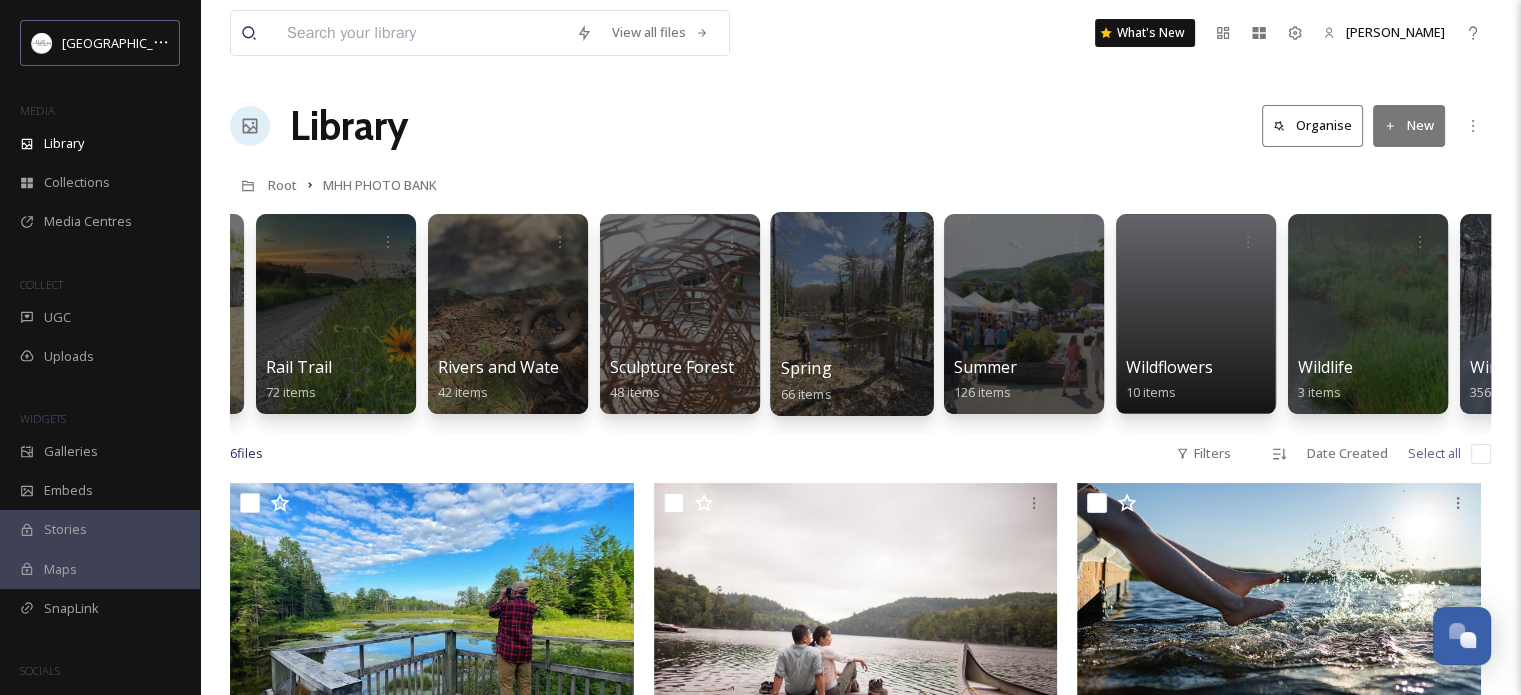 click at bounding box center [851, 314] 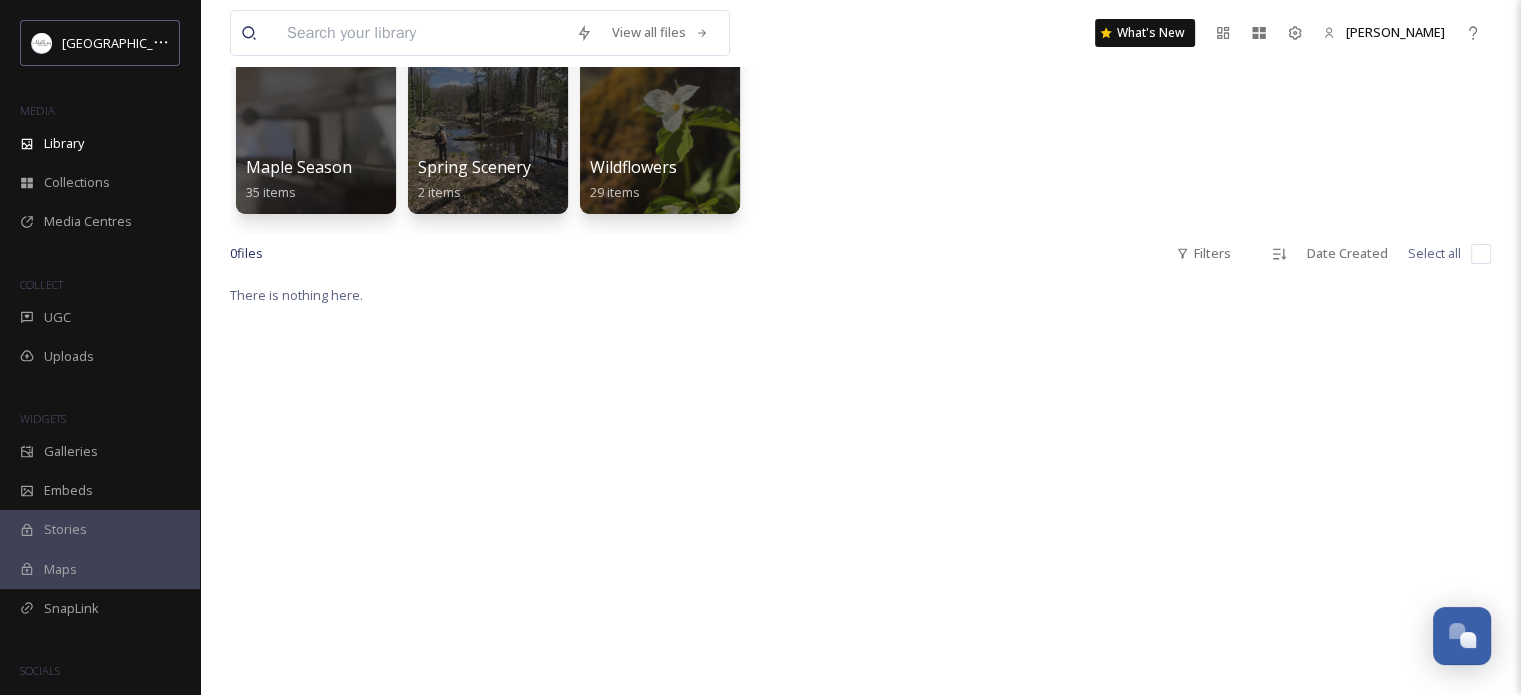 scroll, scrollTop: 0, scrollLeft: 0, axis: both 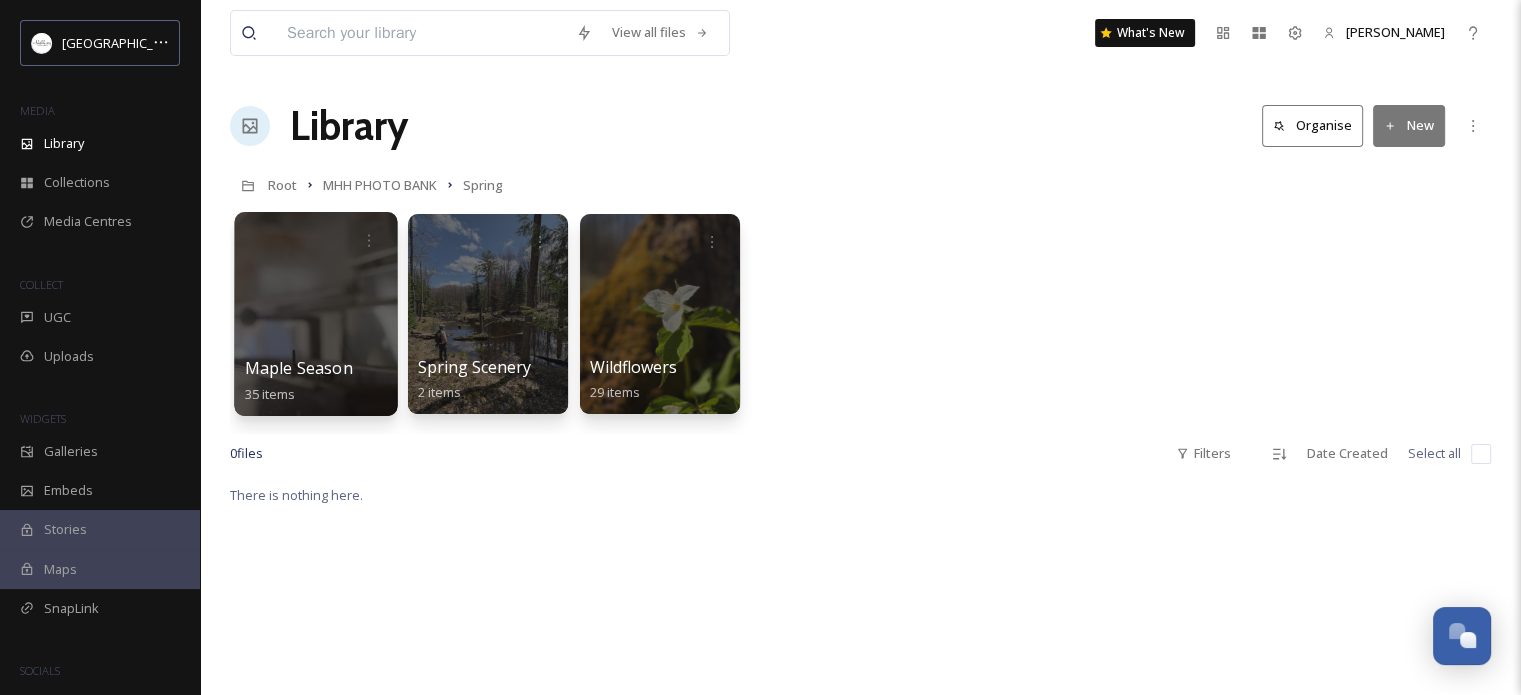 click at bounding box center (315, 314) 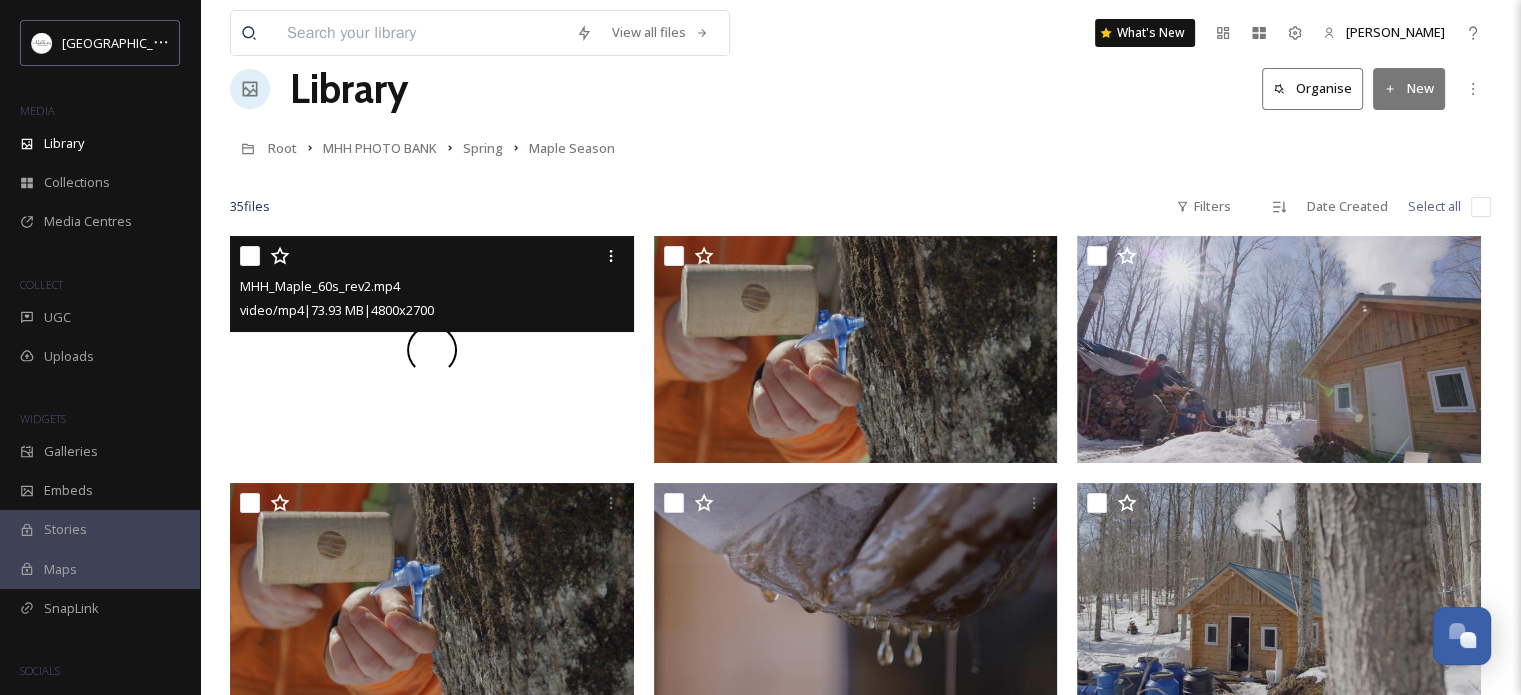 scroll, scrollTop: 0, scrollLeft: 0, axis: both 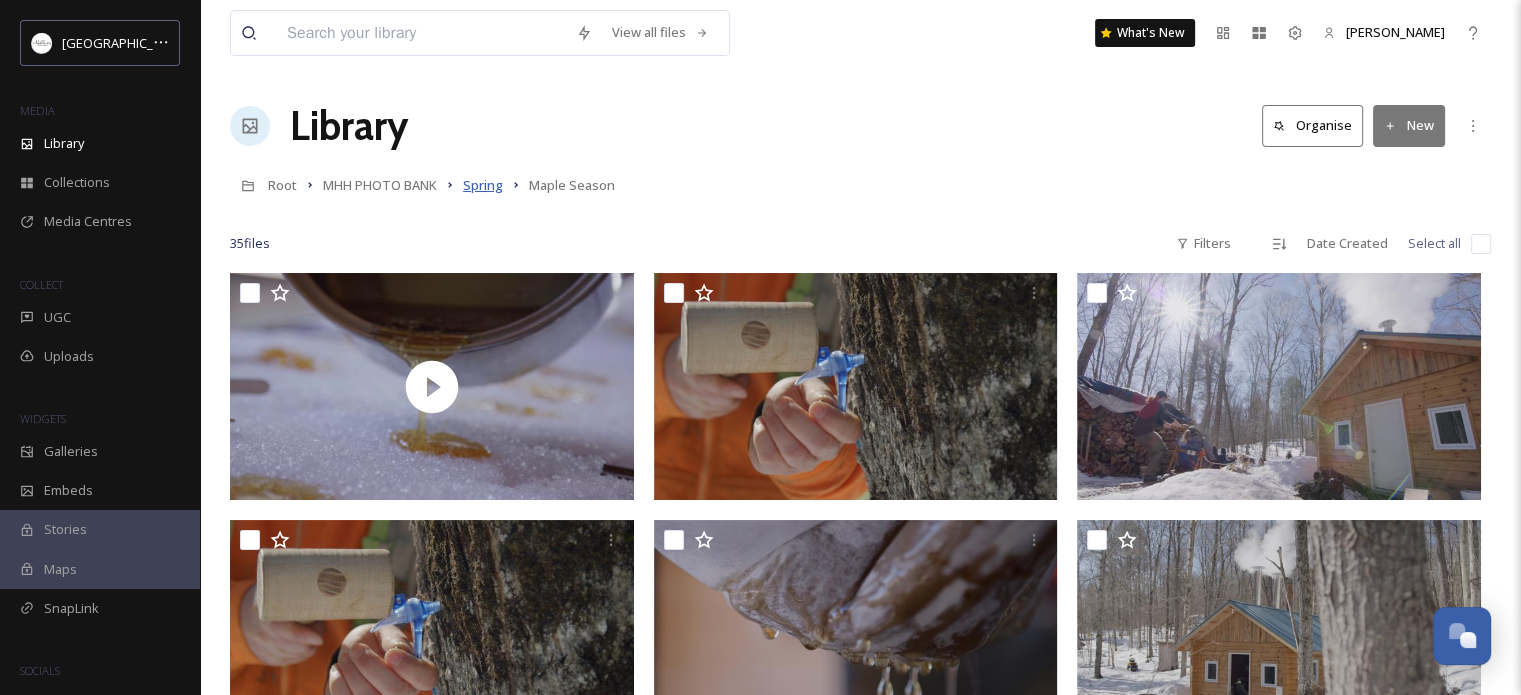 click on "Spring" at bounding box center (483, 185) 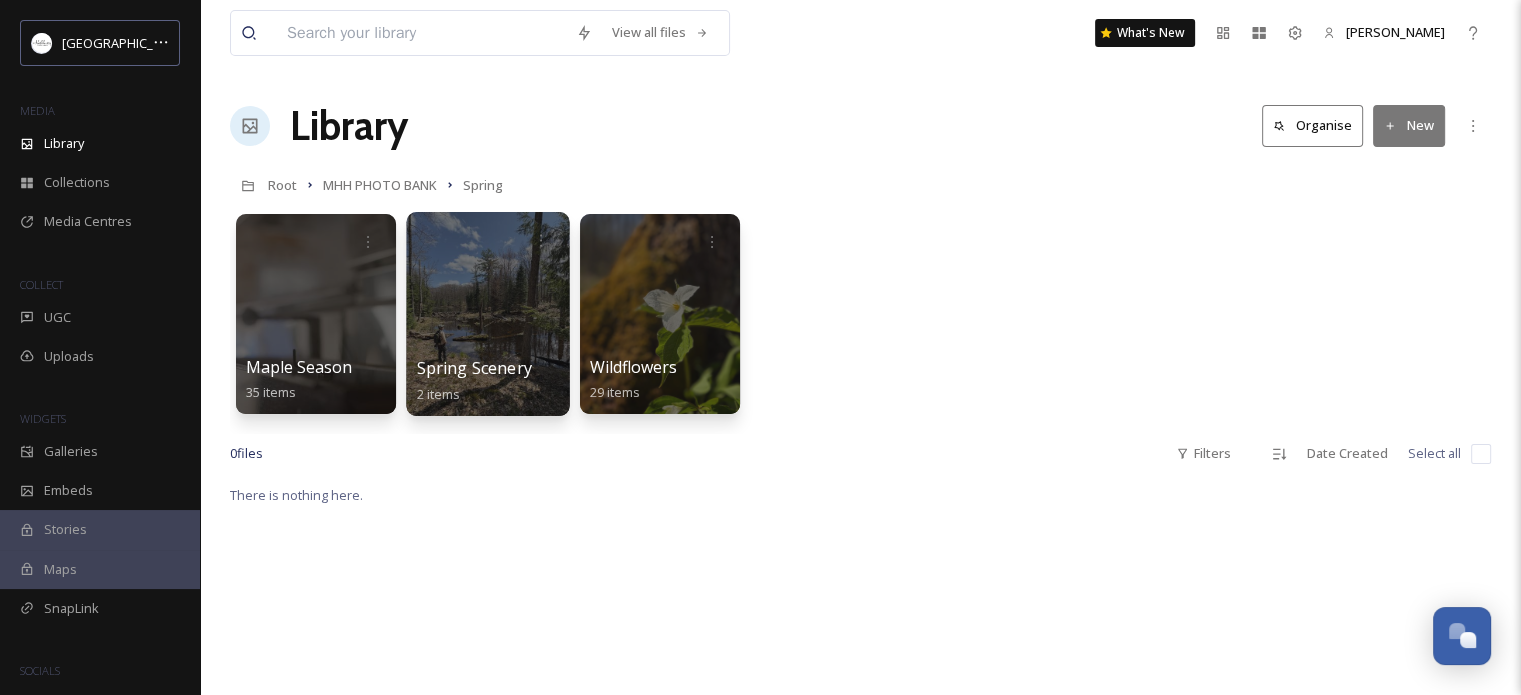 click at bounding box center (487, 314) 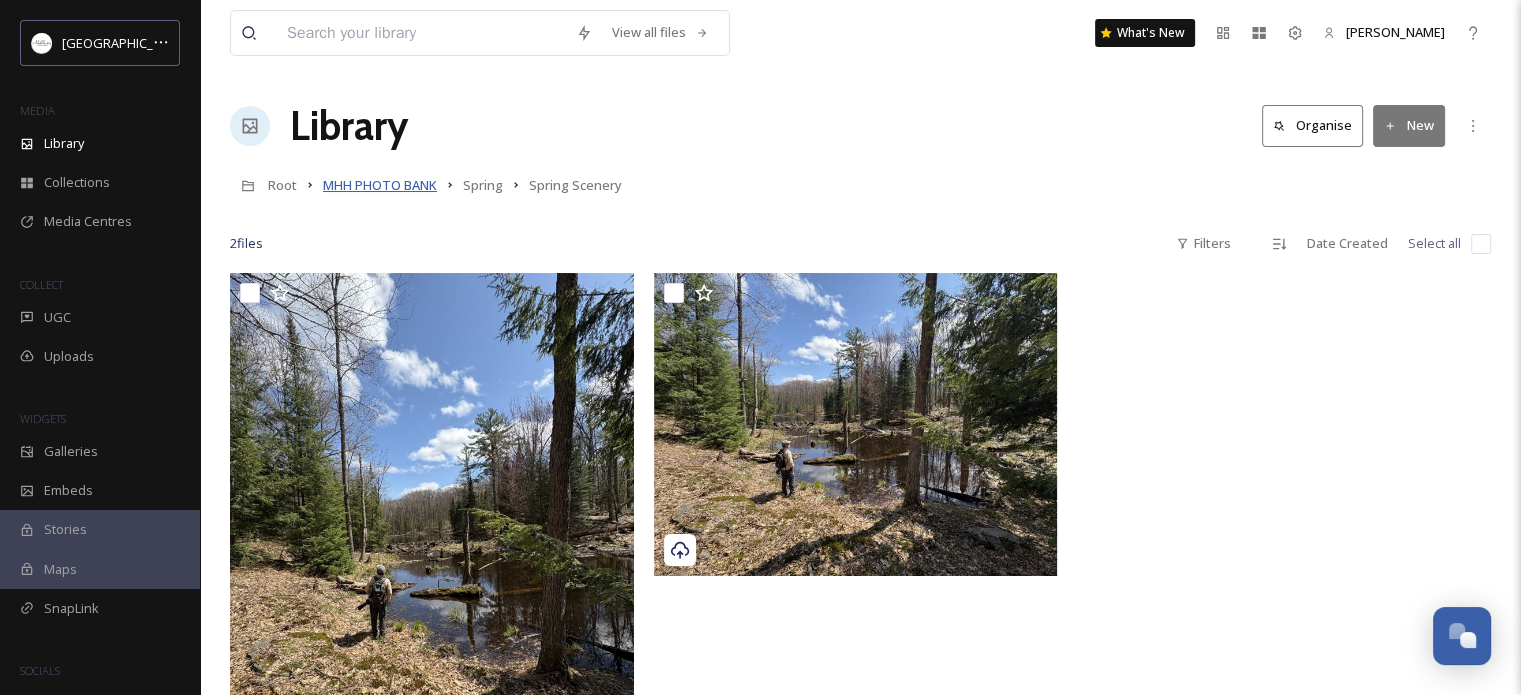 click on "MHH PHOTO BANK" at bounding box center (380, 185) 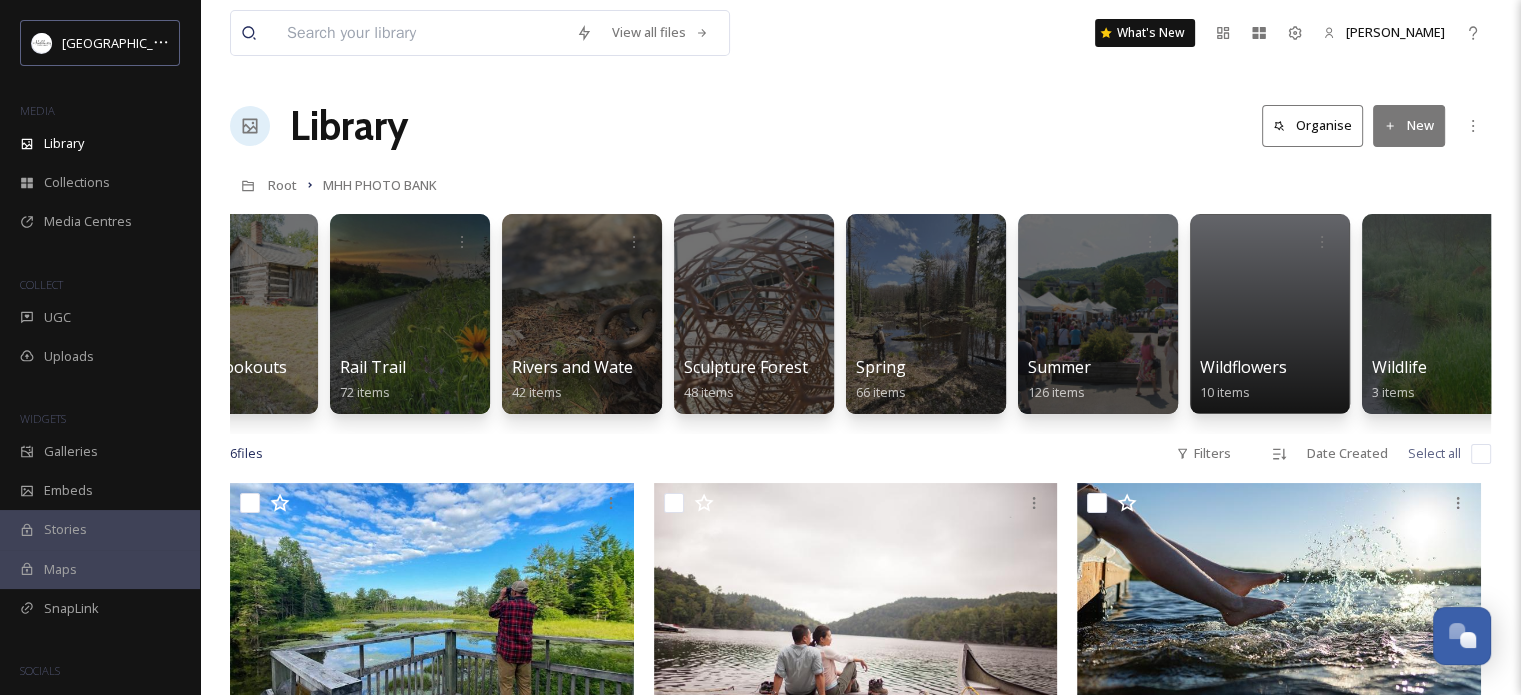 scroll, scrollTop: 0, scrollLeft: 1628, axis: horizontal 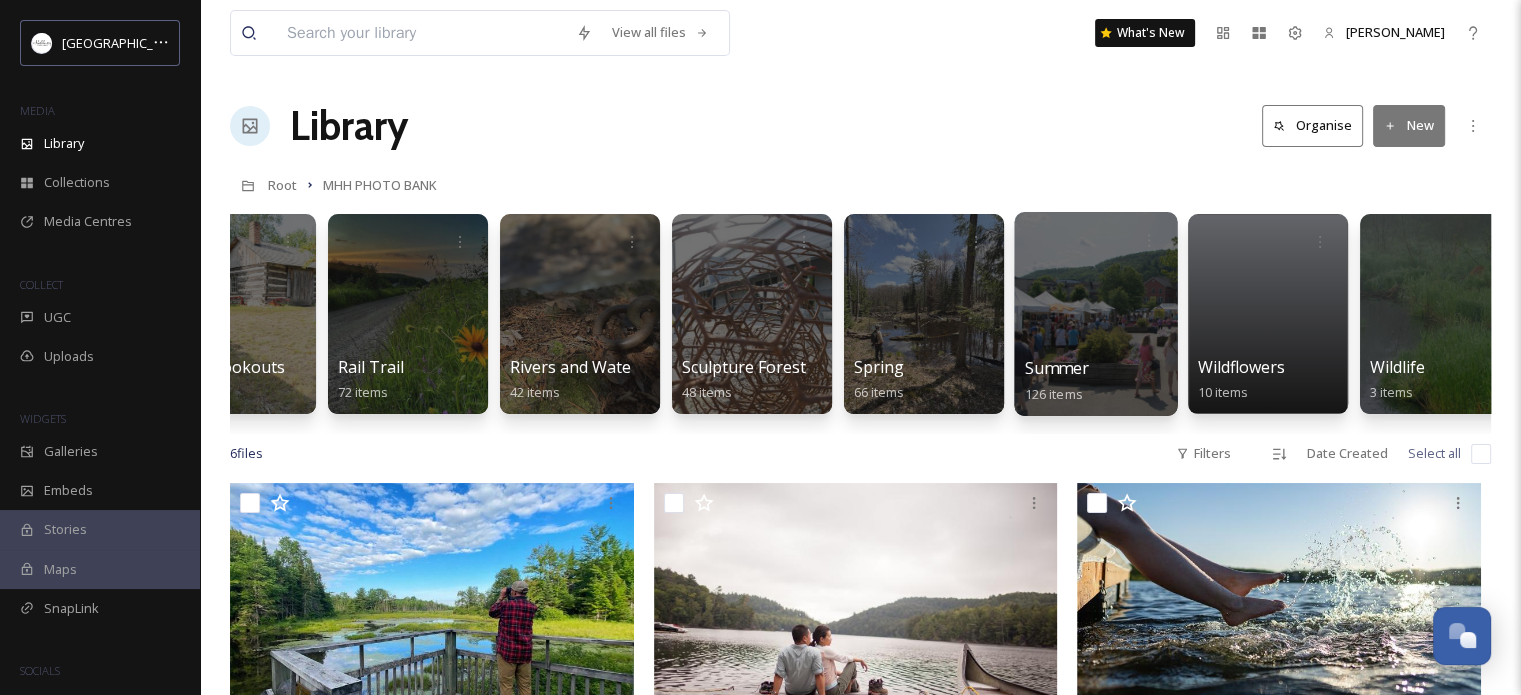 click at bounding box center [1095, 314] 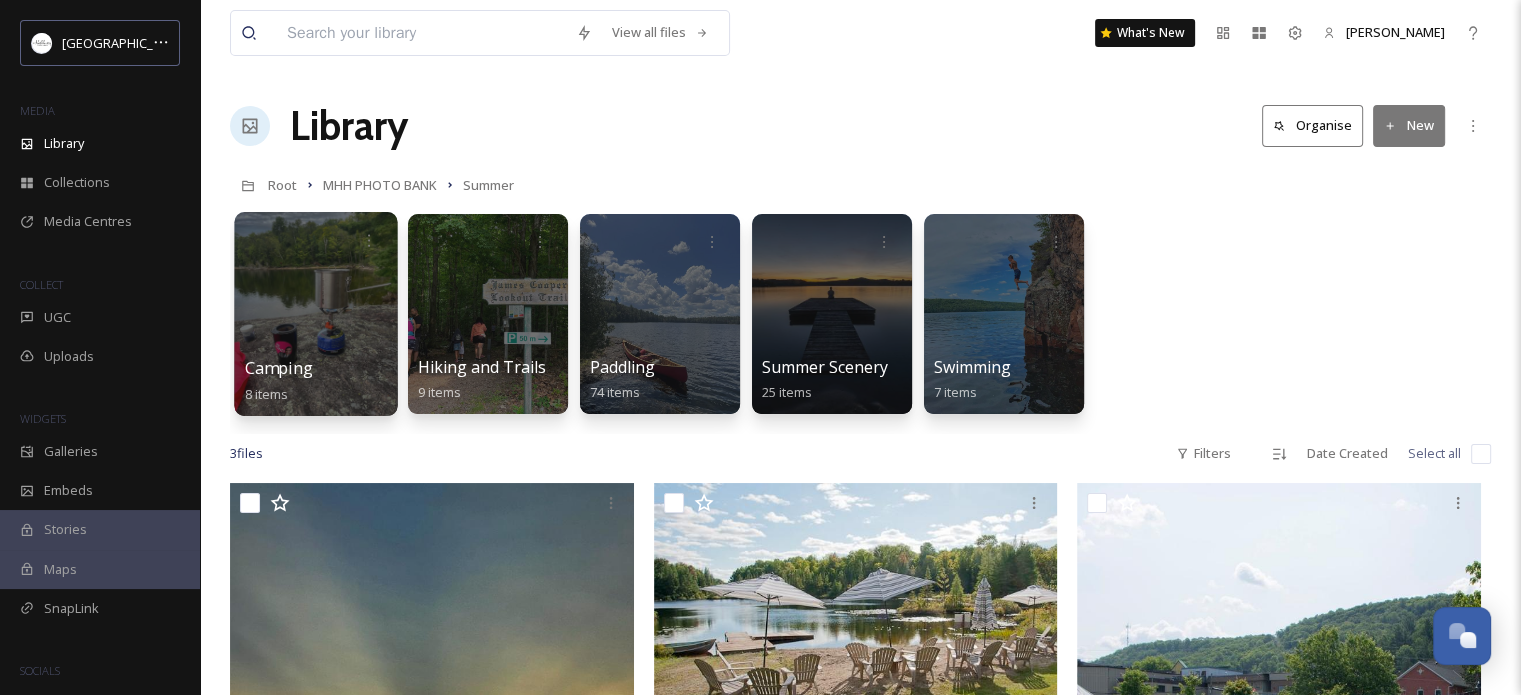 click at bounding box center [315, 314] 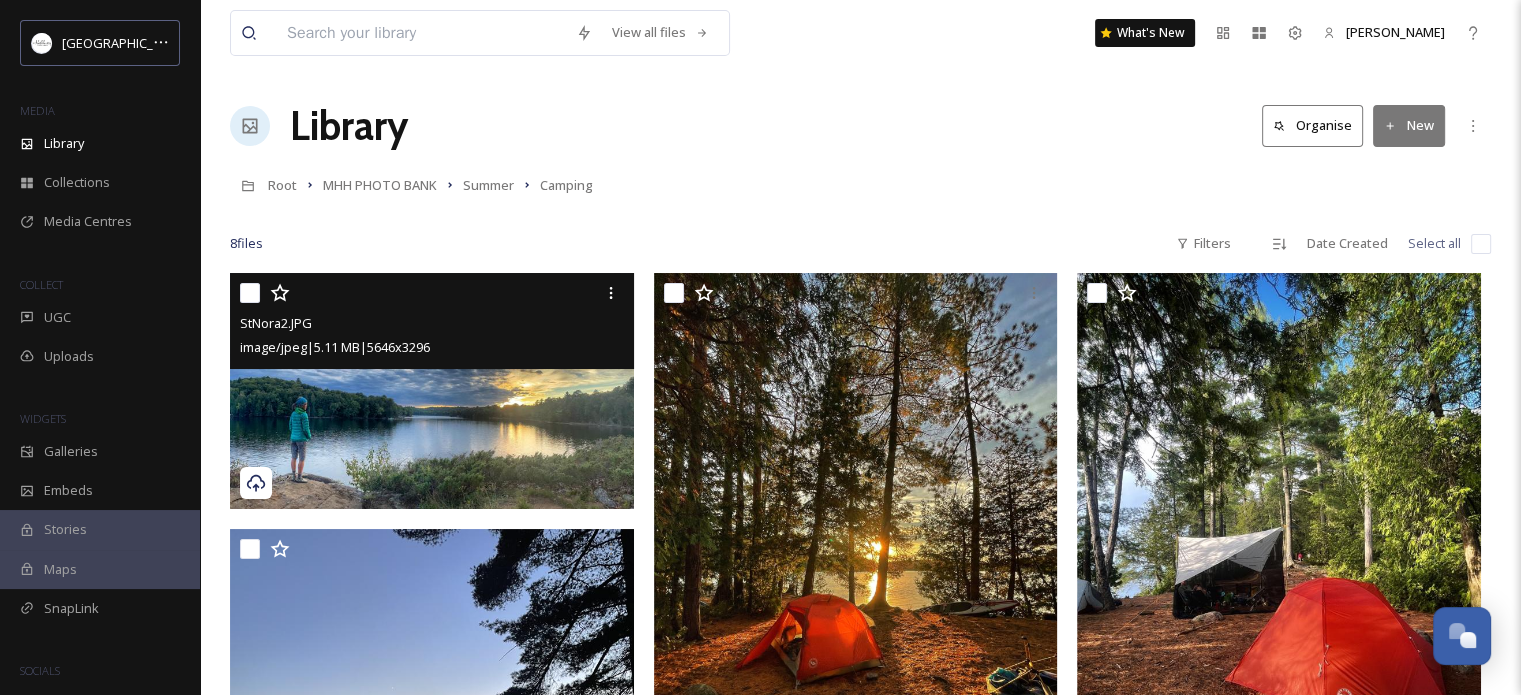 click at bounding box center [250, 293] 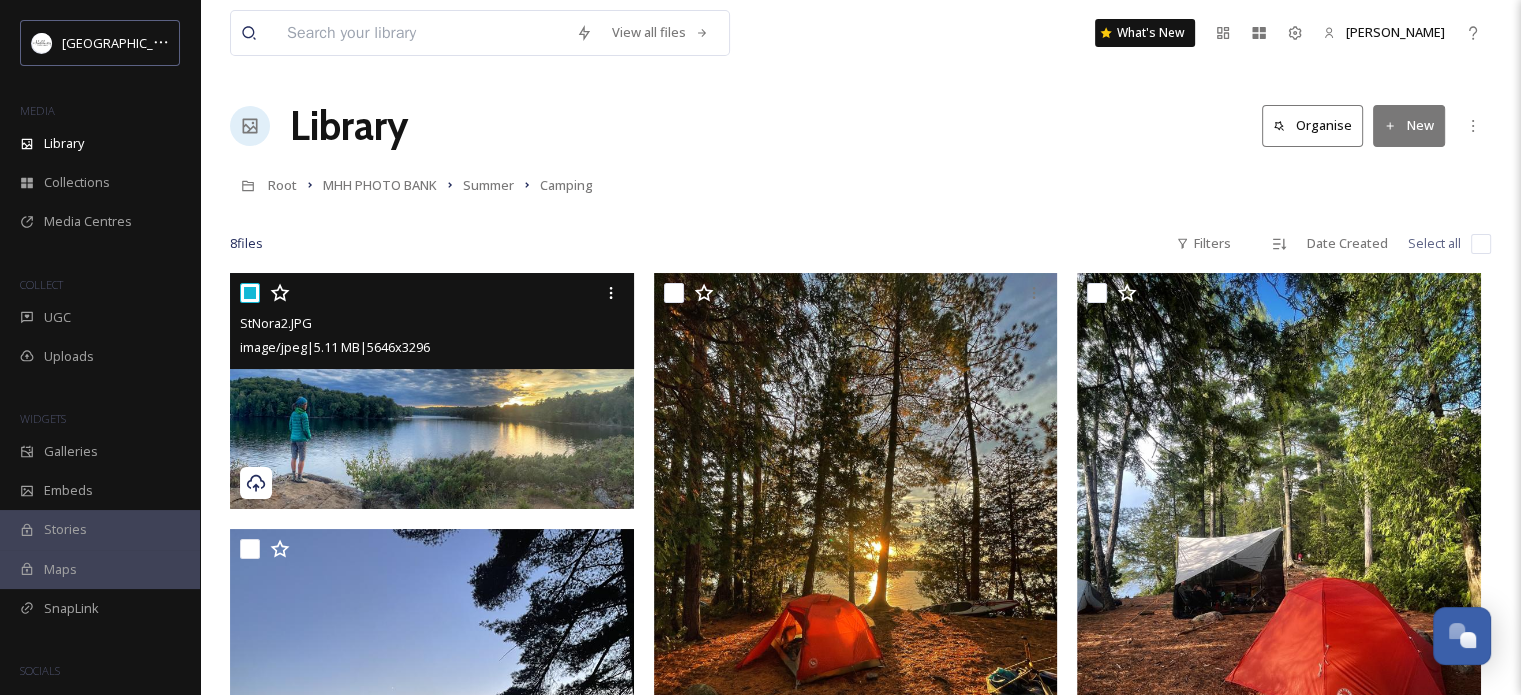 checkbox on "true" 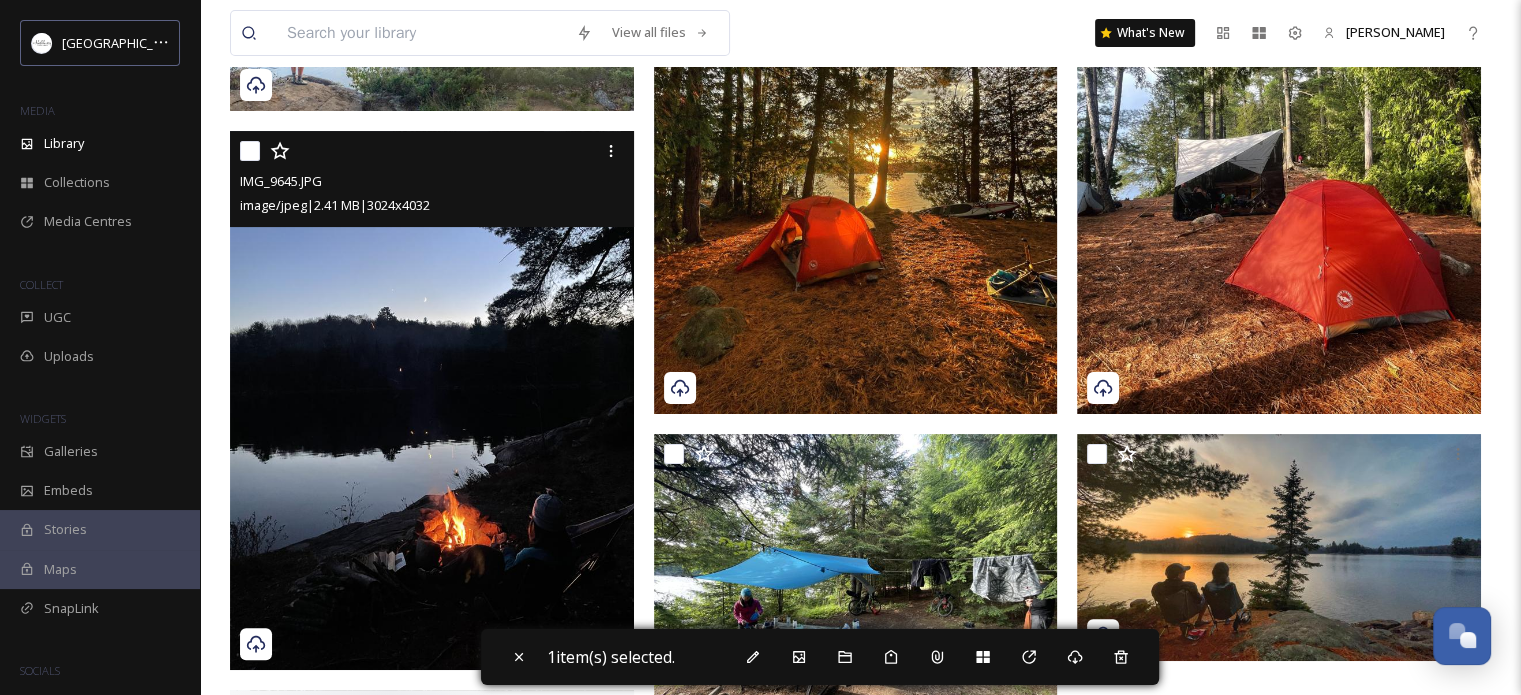scroll, scrollTop: 400, scrollLeft: 0, axis: vertical 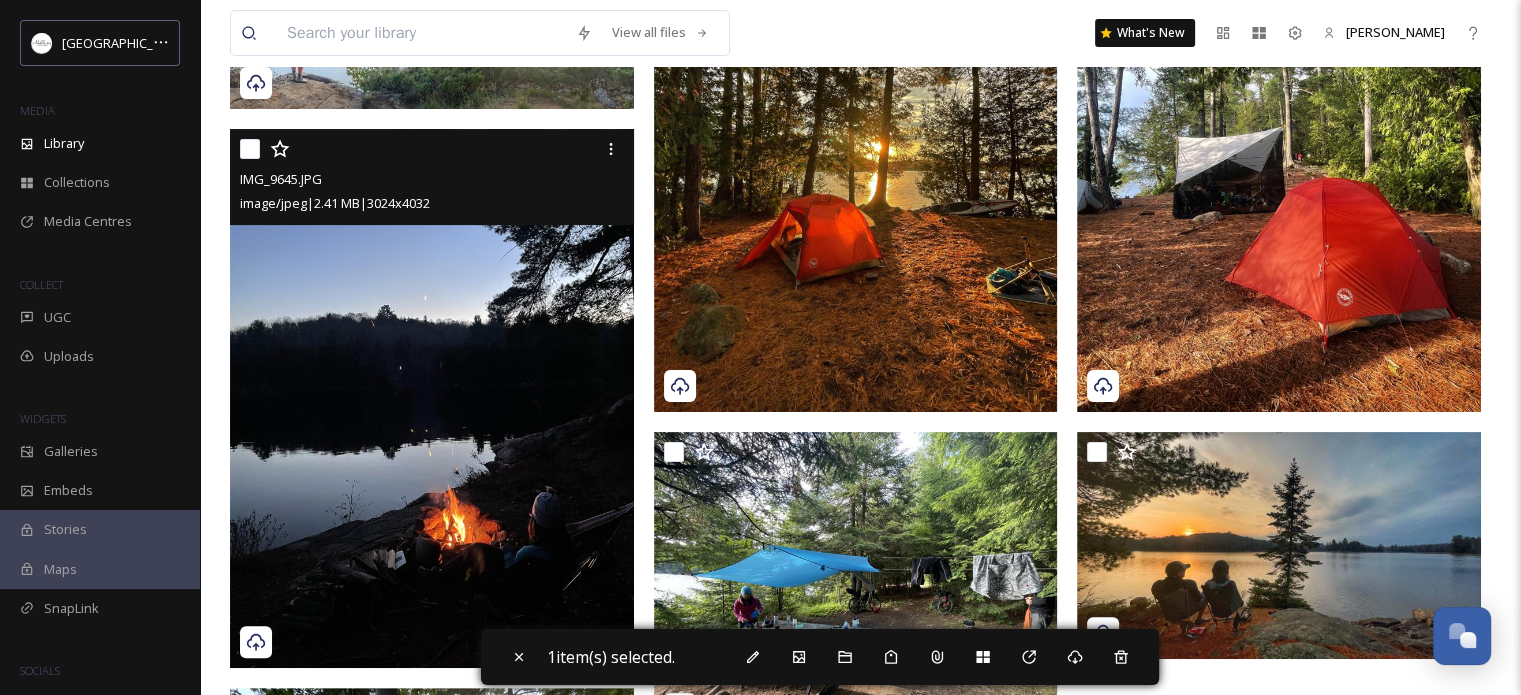 click at bounding box center [250, 149] 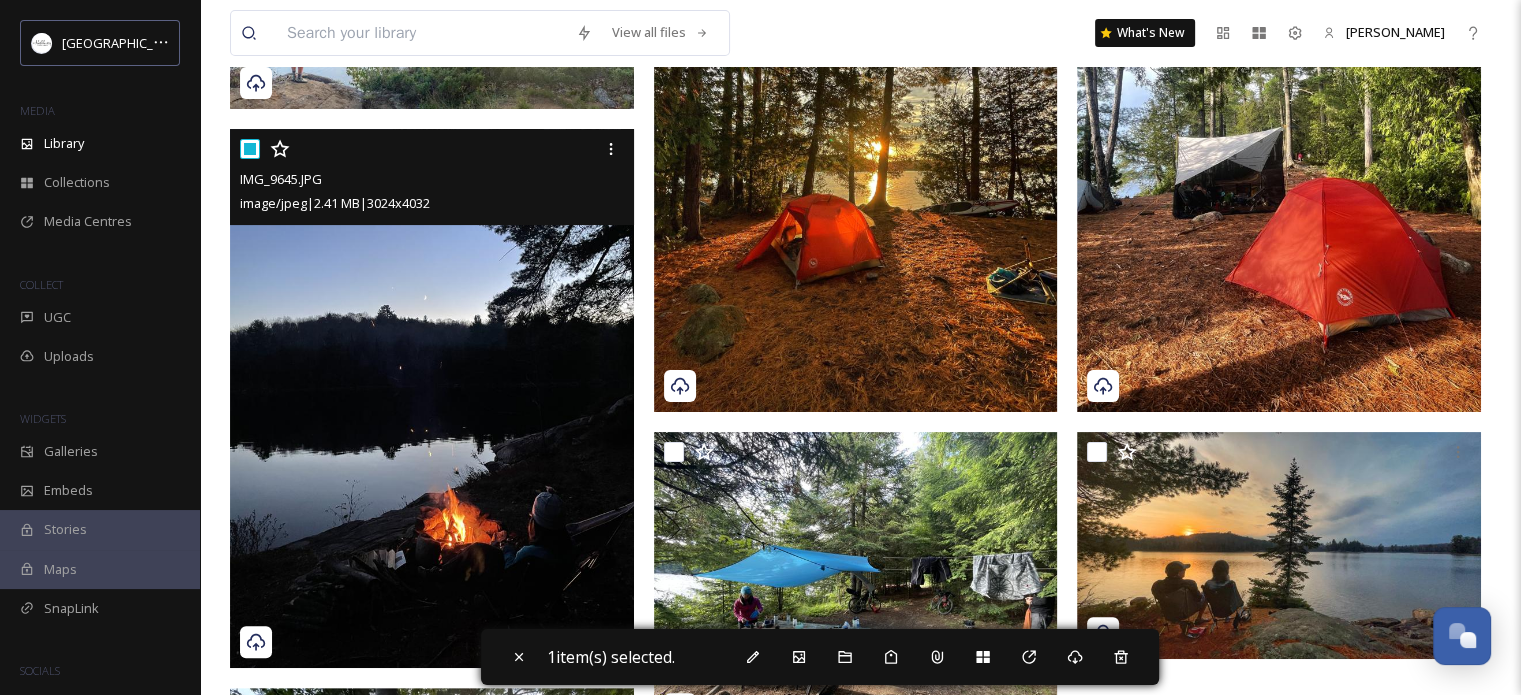 checkbox on "true" 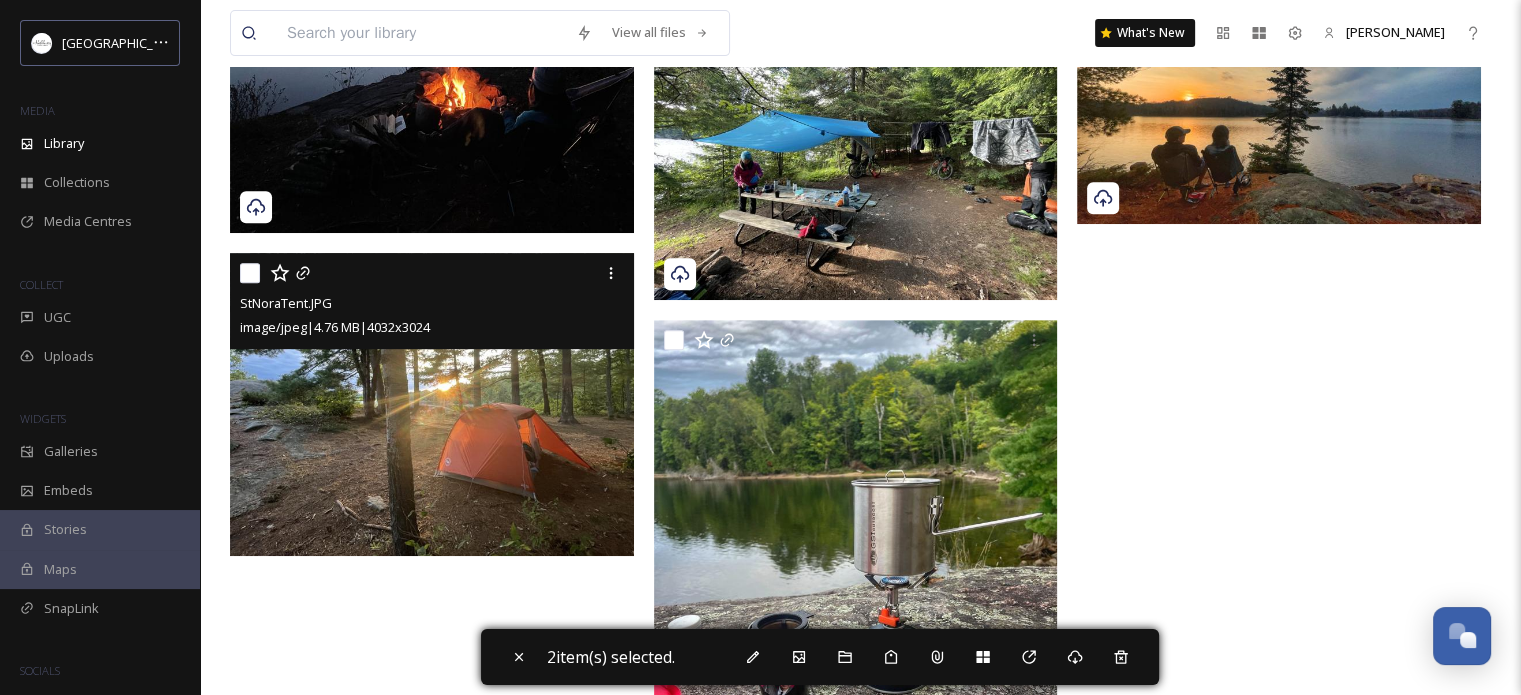 scroll, scrollTop: 800, scrollLeft: 0, axis: vertical 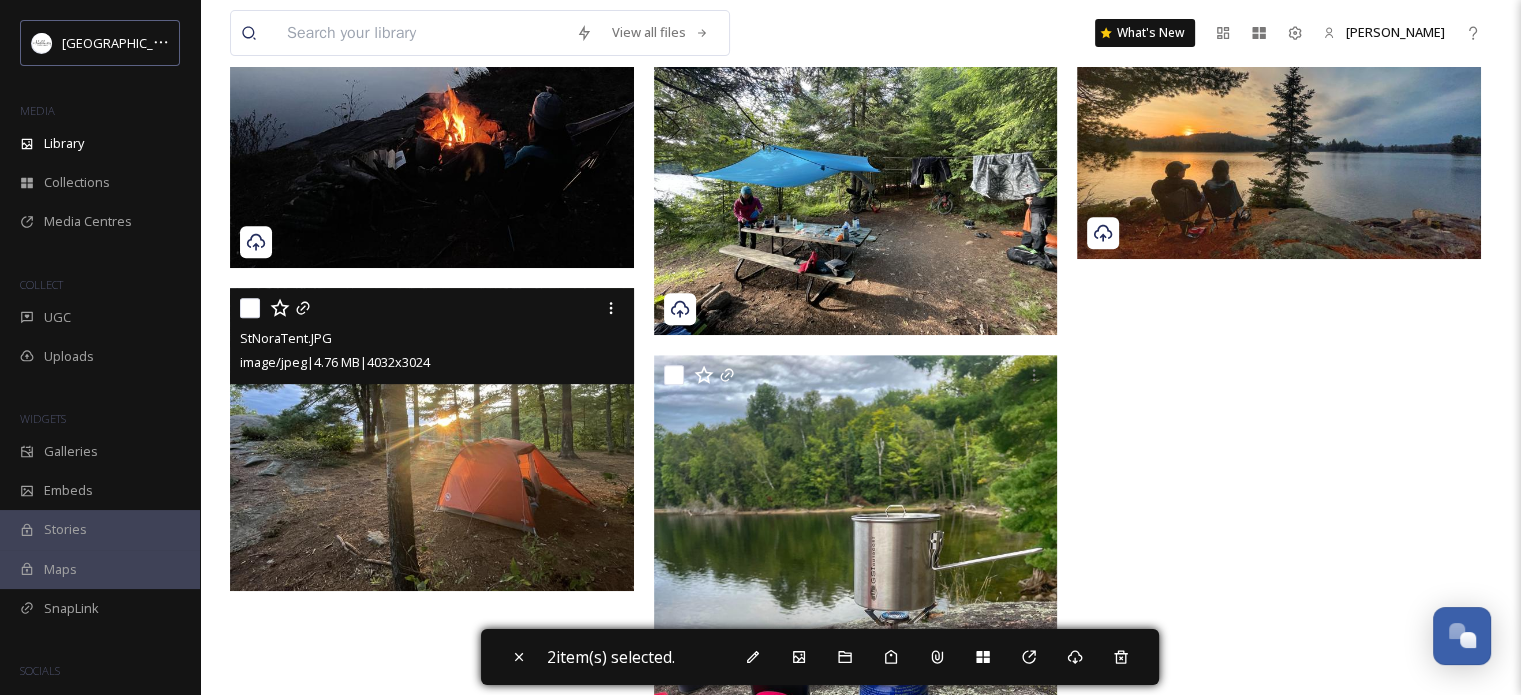 click at bounding box center [250, 308] 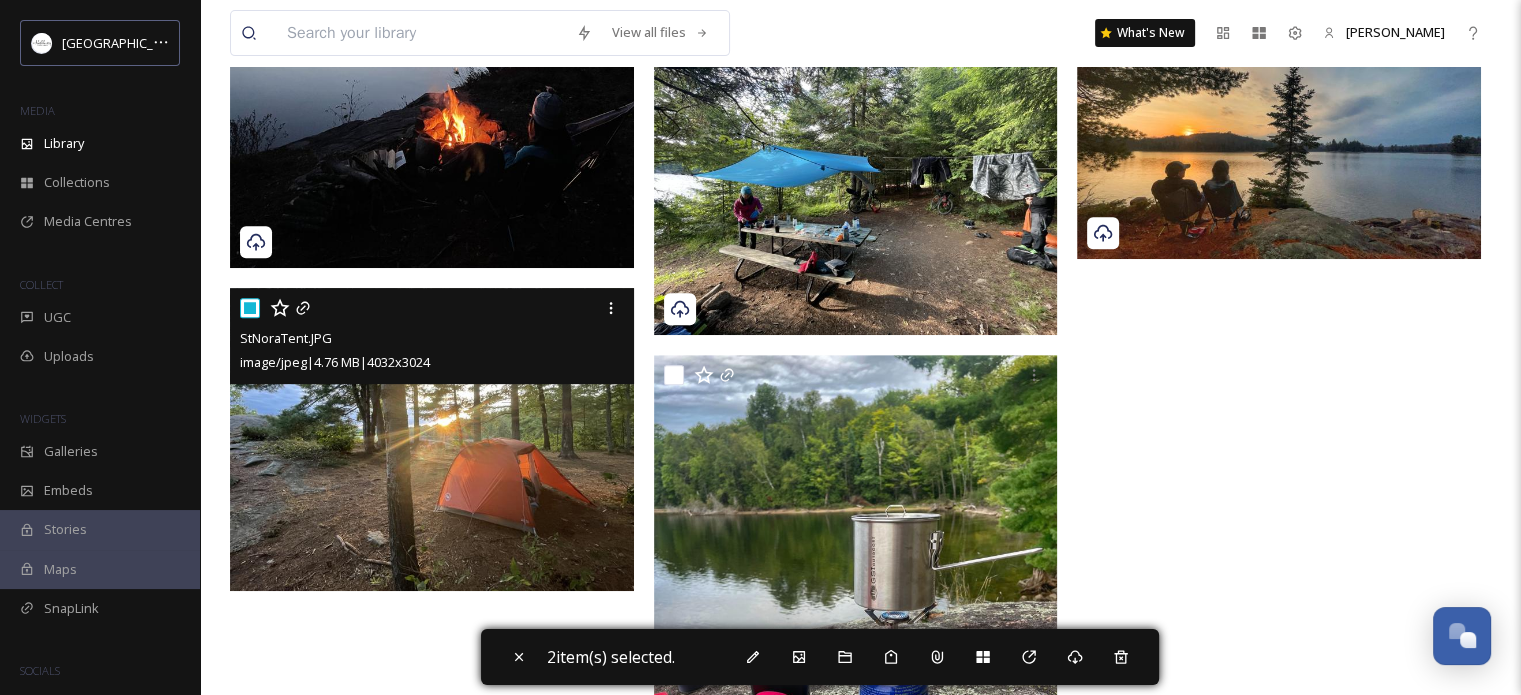 checkbox on "true" 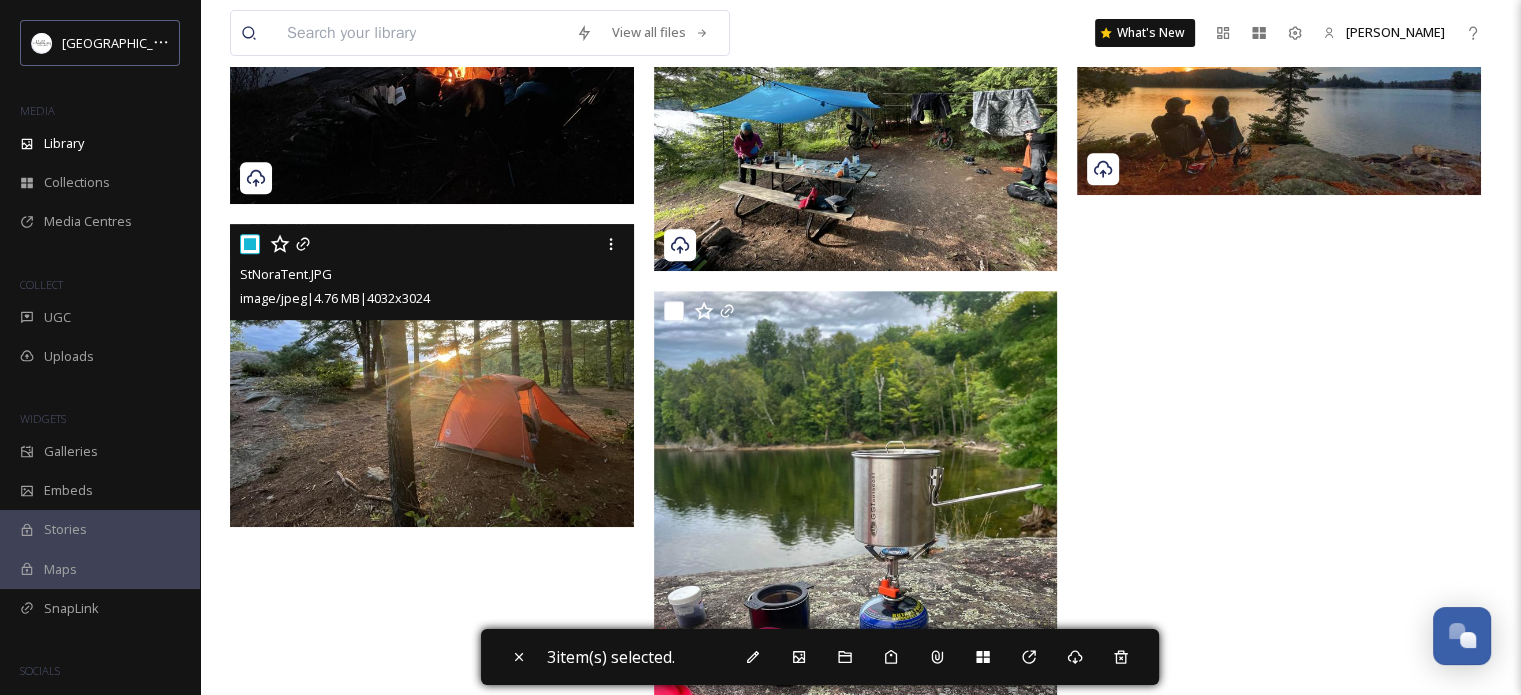 scroll, scrollTop: 900, scrollLeft: 0, axis: vertical 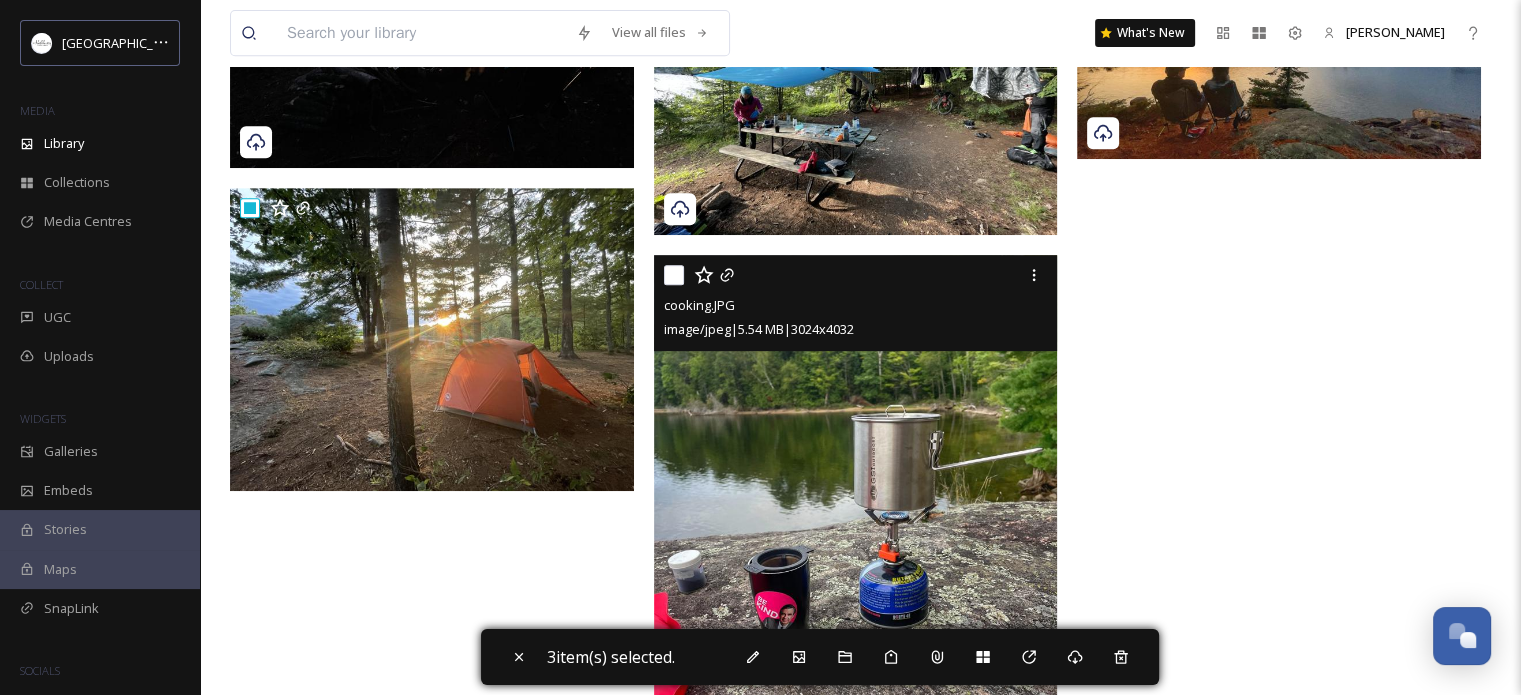 click at bounding box center [674, 275] 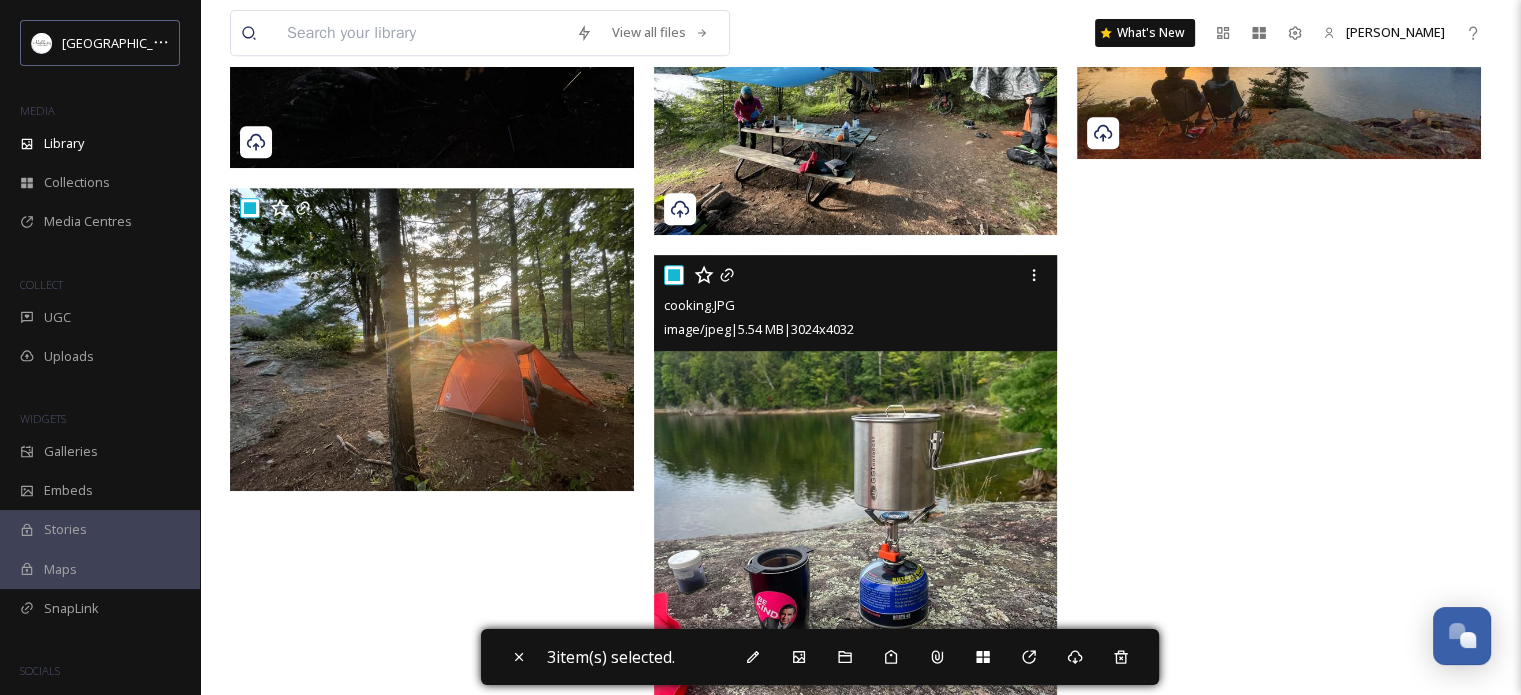 checkbox on "true" 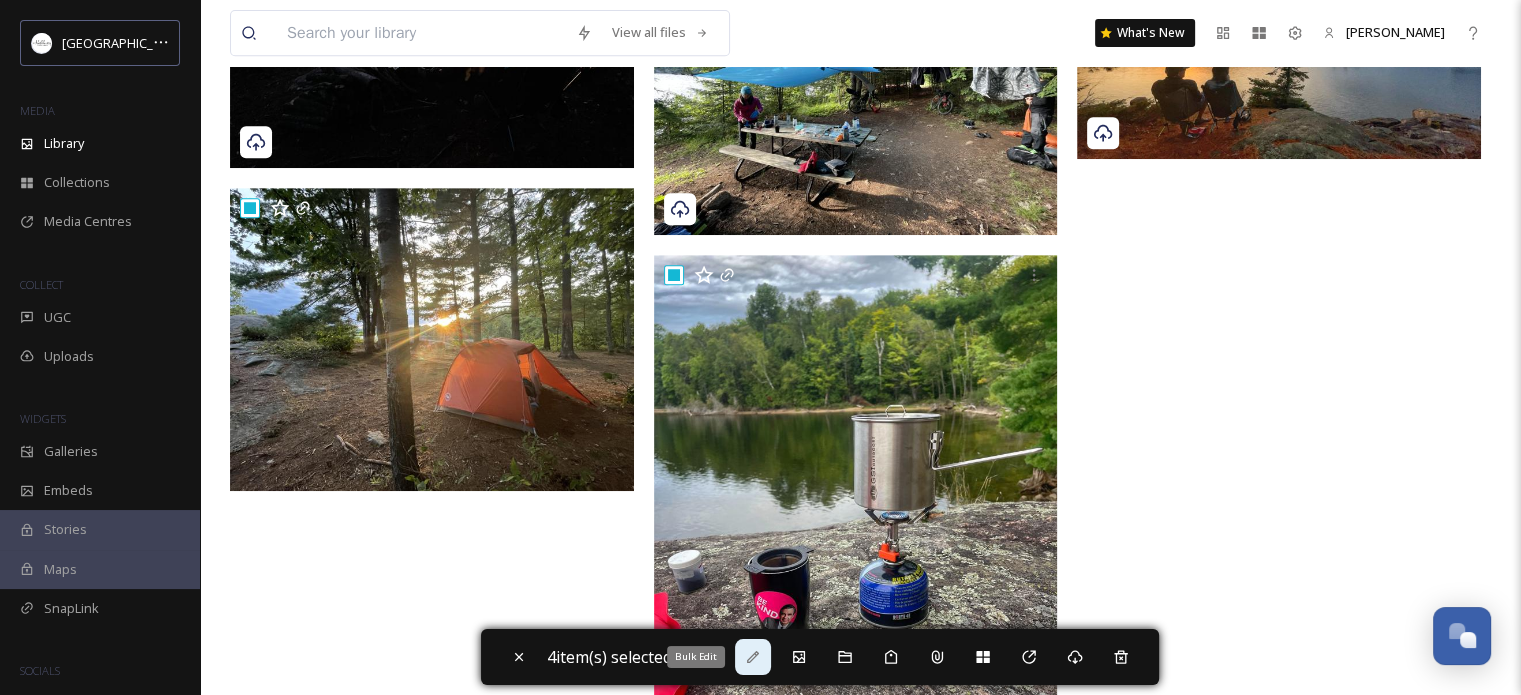 click 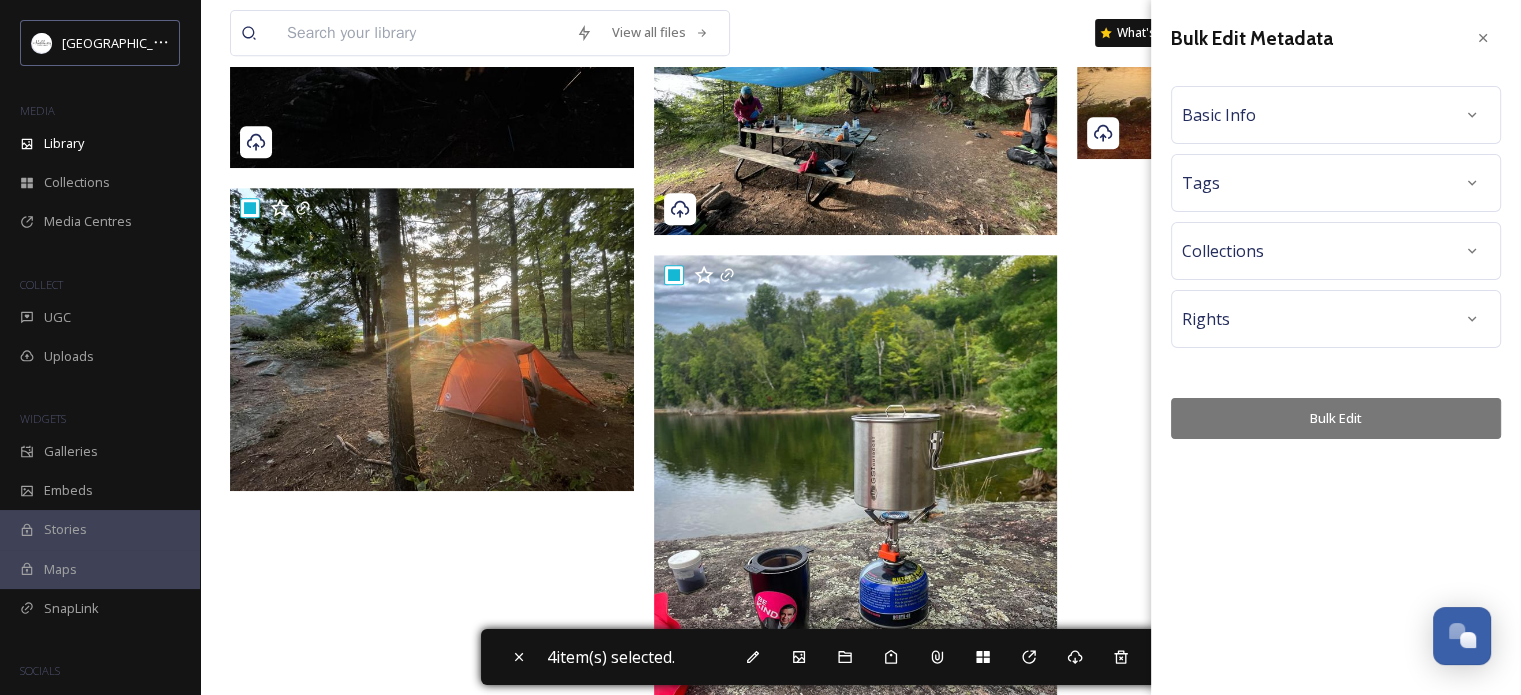 click at bounding box center [1472, 115] 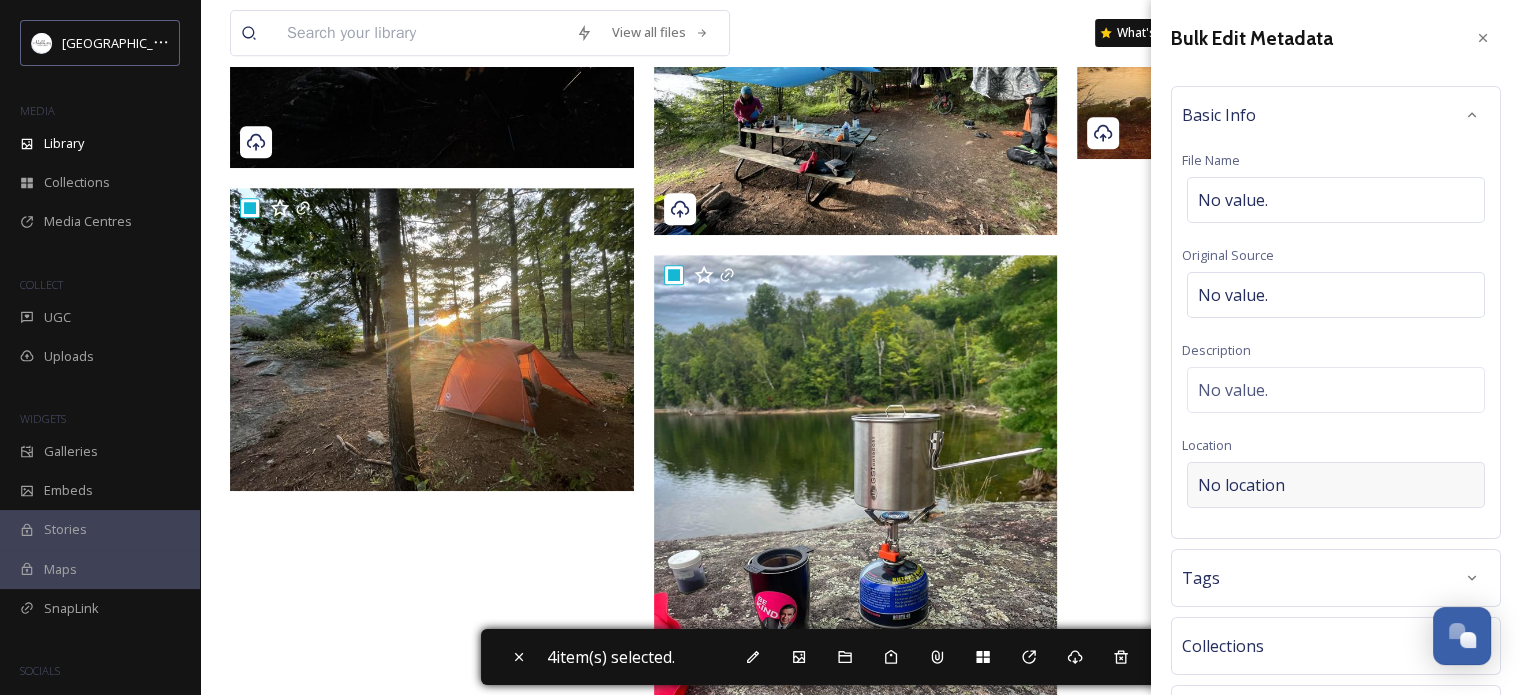 click on "No location" at bounding box center (1241, 485) 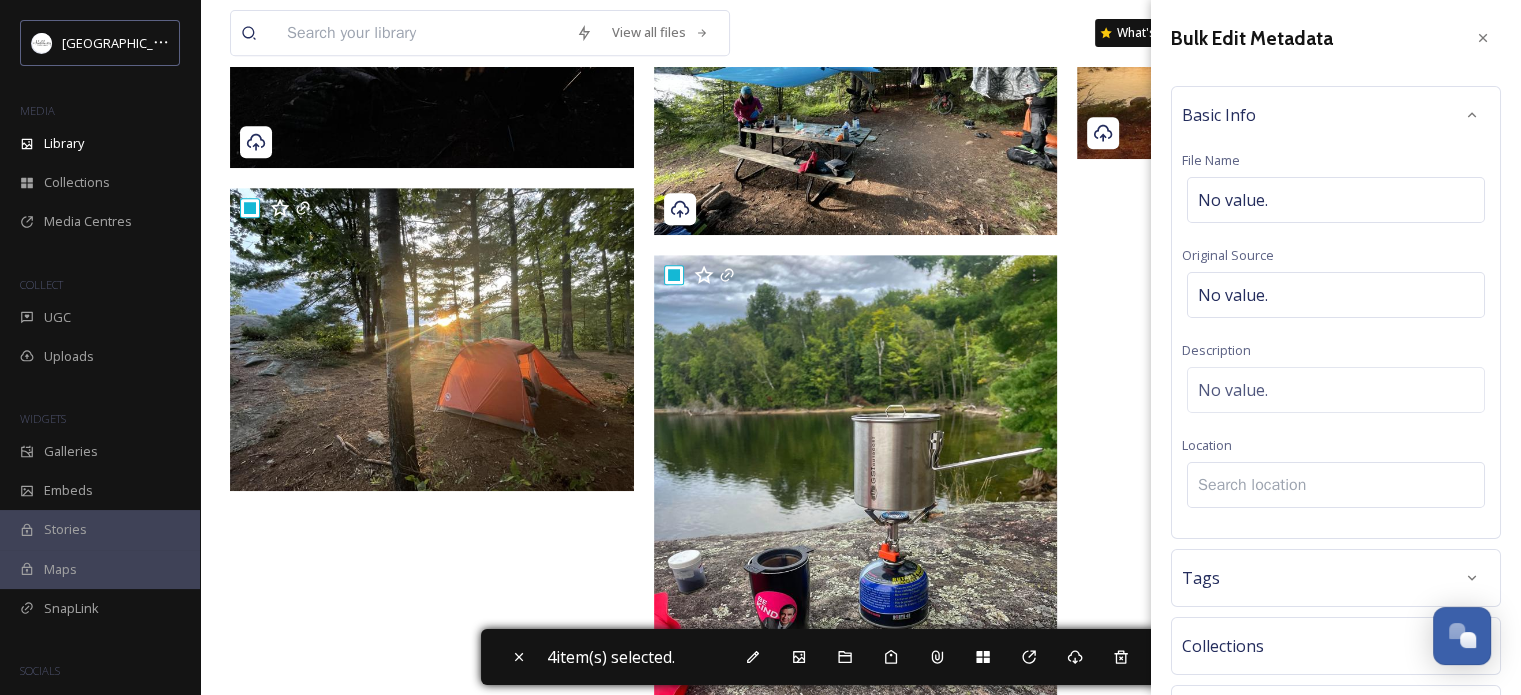click at bounding box center (1336, 485) 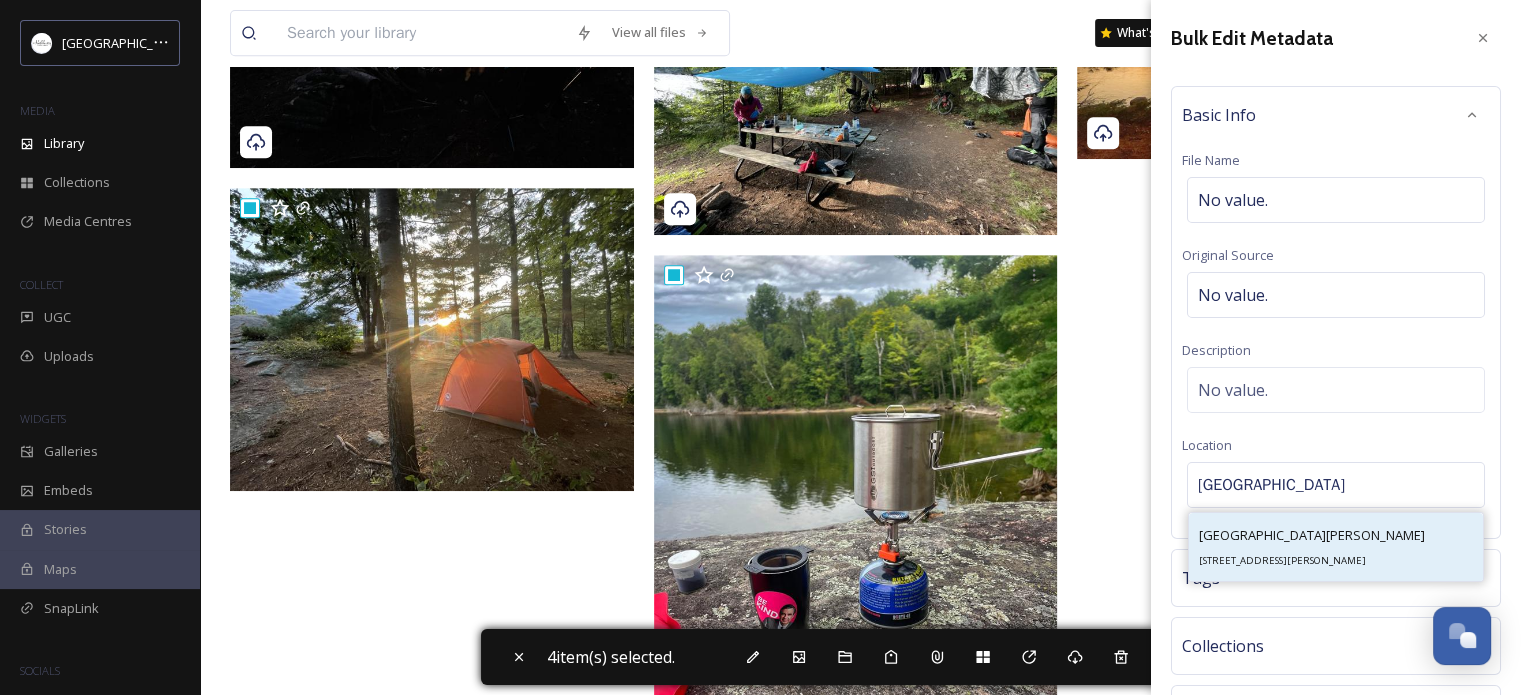type on "[GEOGRAPHIC_DATA]" 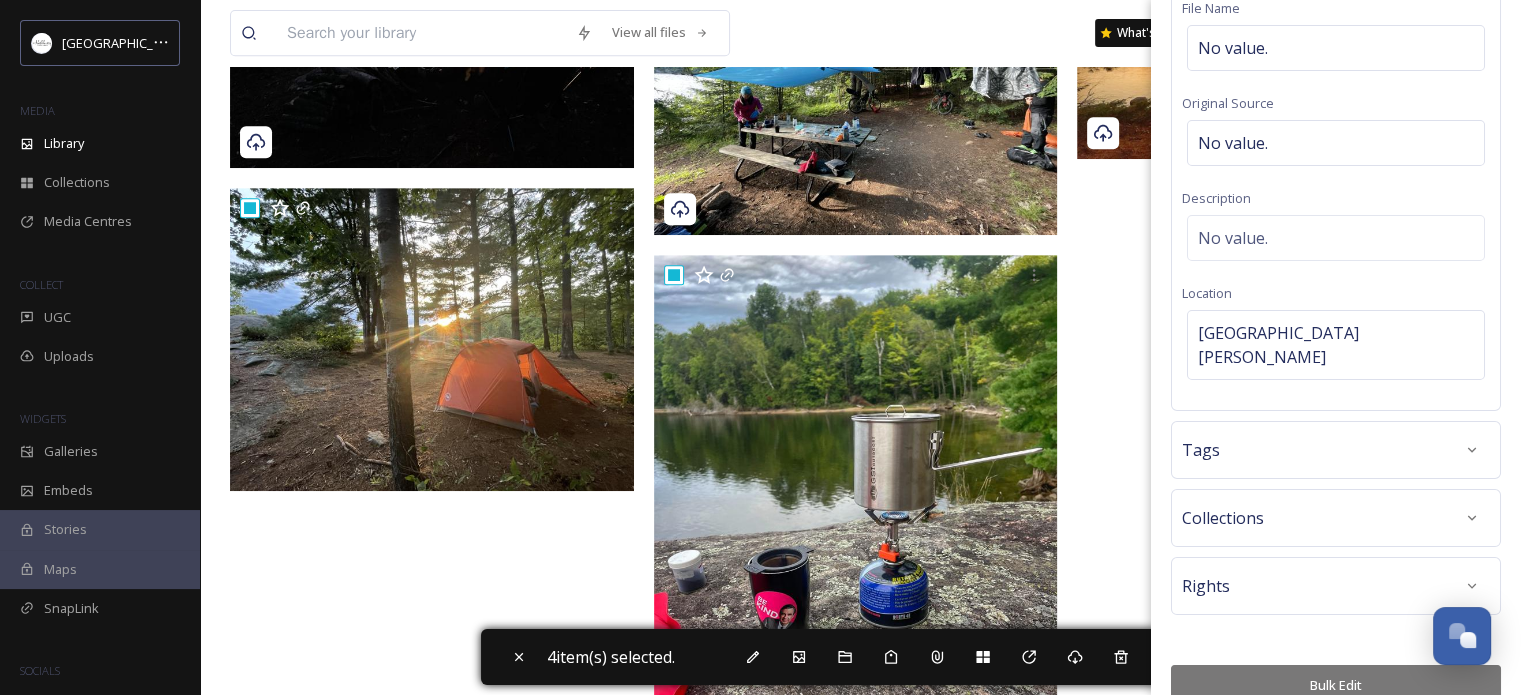 scroll, scrollTop: 155, scrollLeft: 0, axis: vertical 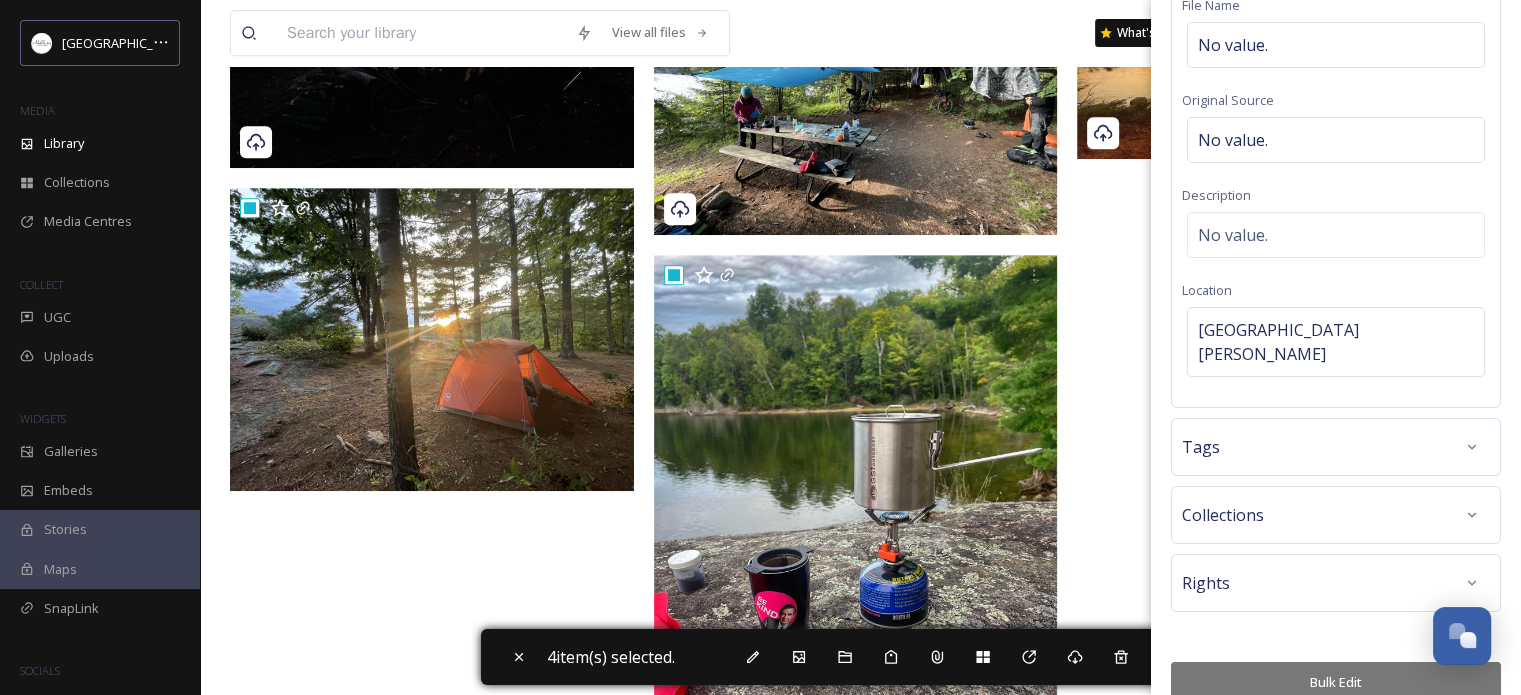click on "Bulk Edit" at bounding box center (1336, 682) 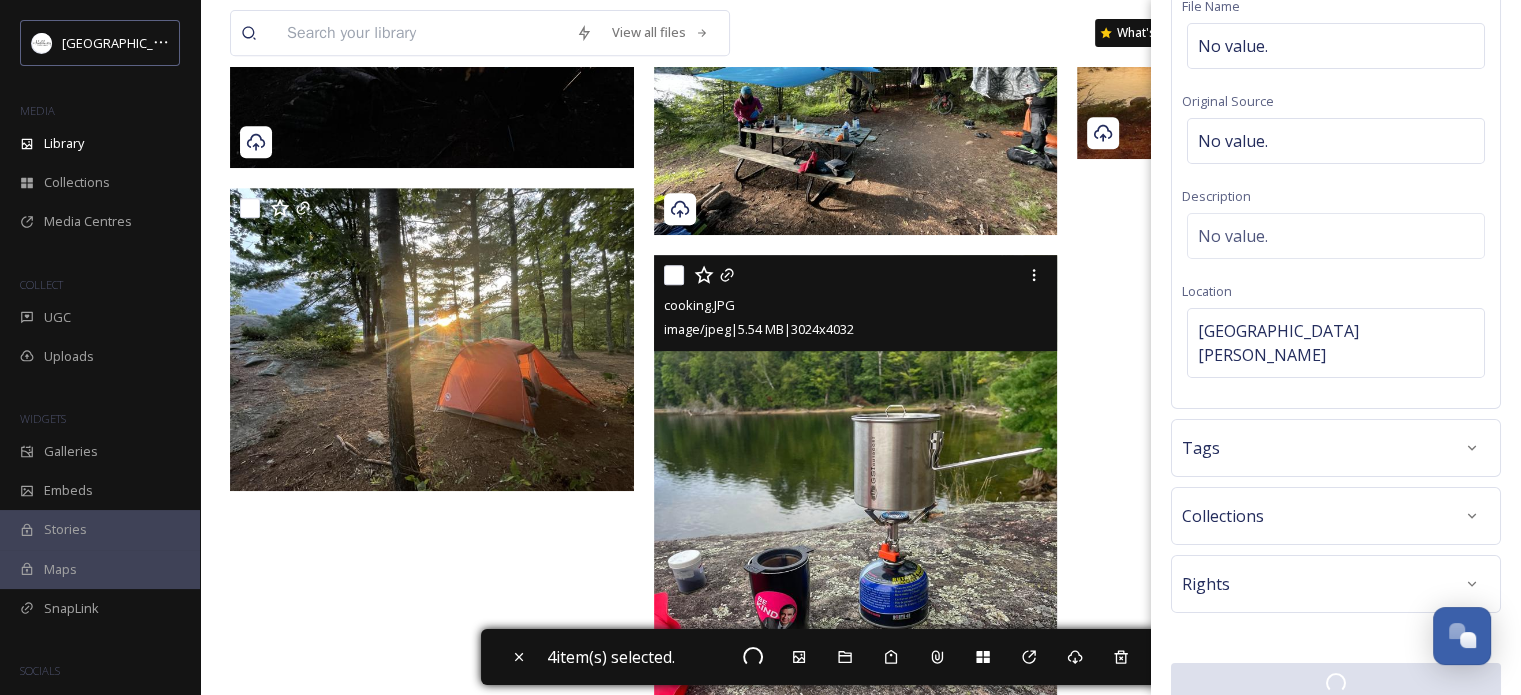 checkbox on "false" 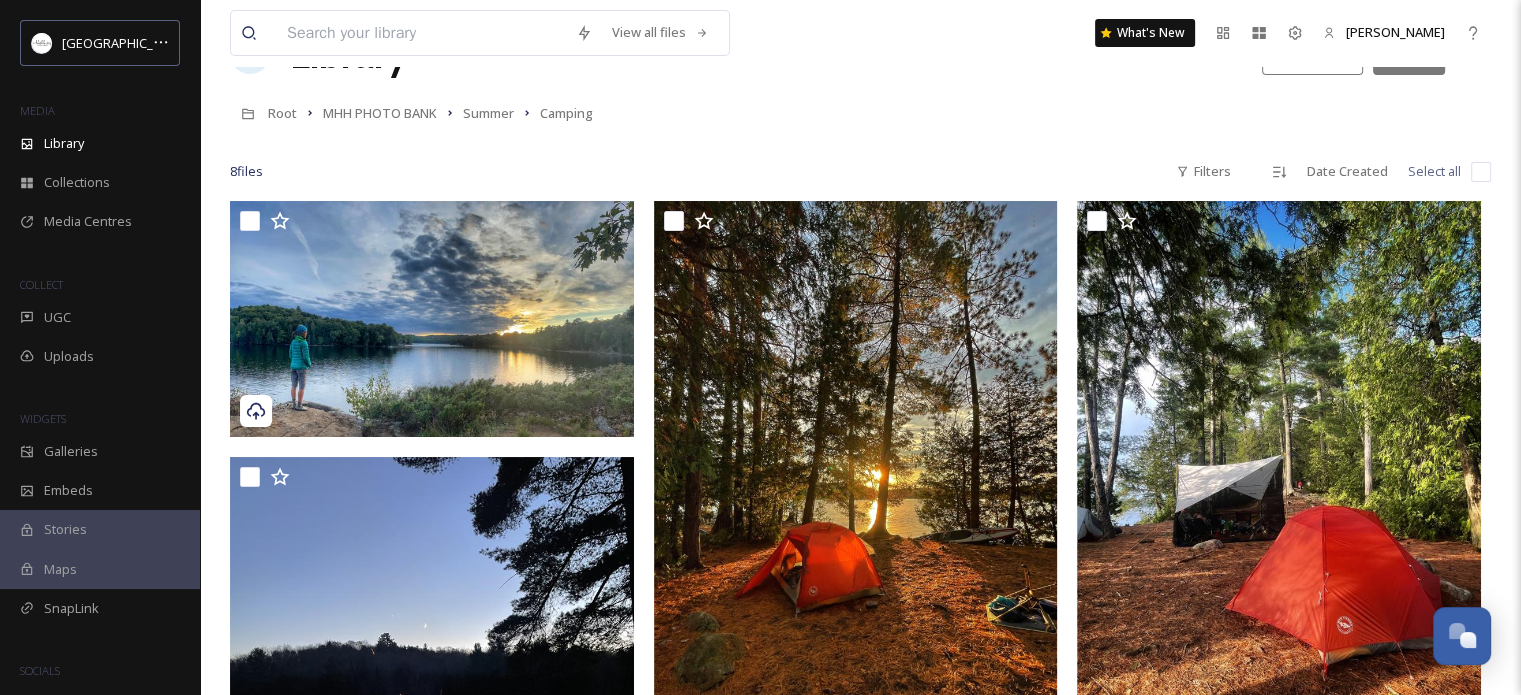 scroll, scrollTop: 100, scrollLeft: 0, axis: vertical 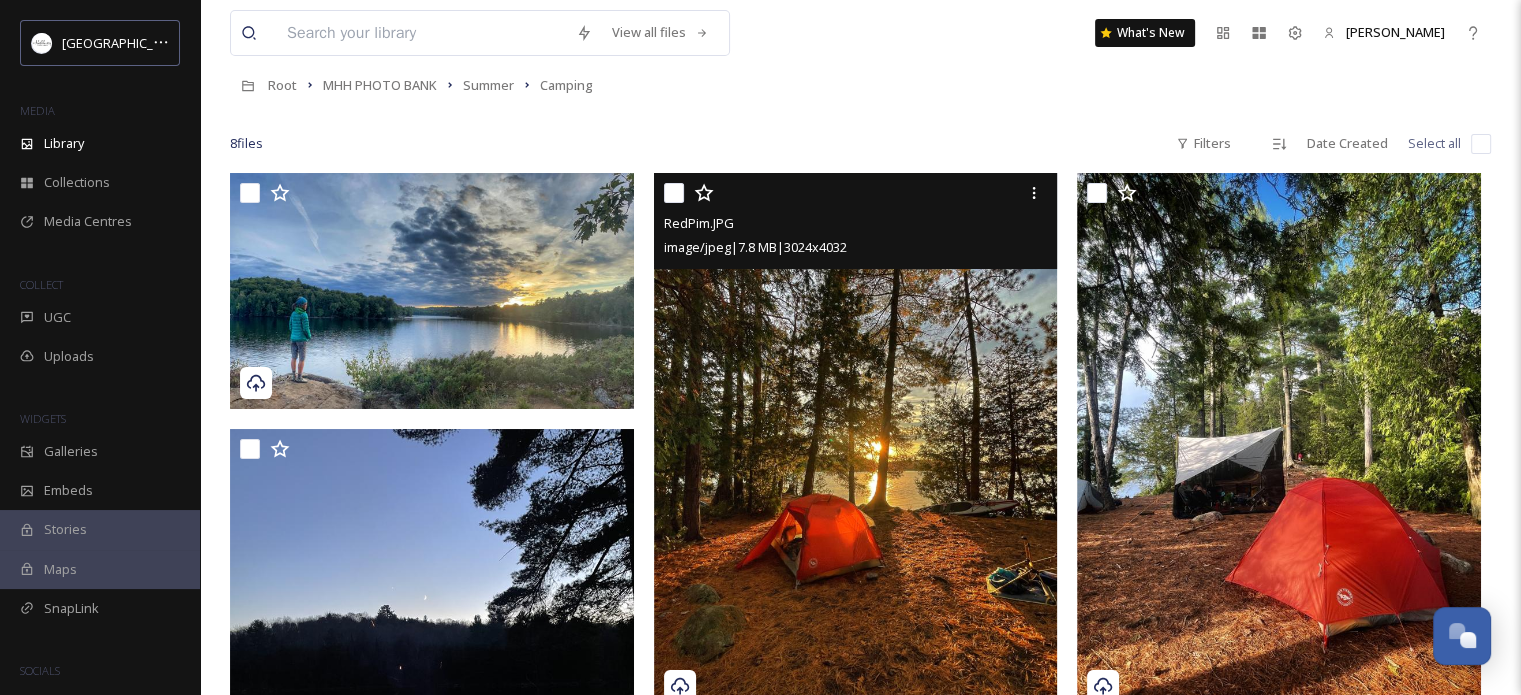 click at bounding box center [674, 193] 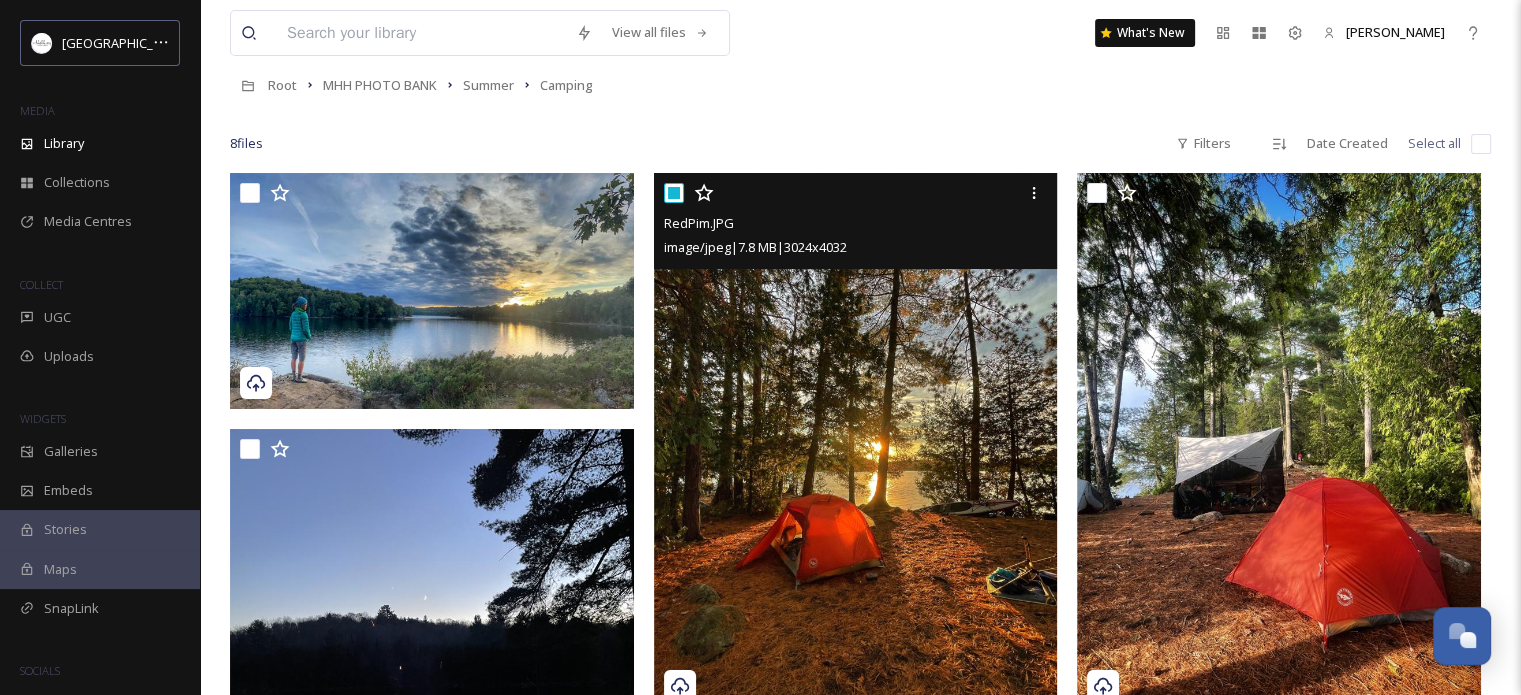 checkbox on "true" 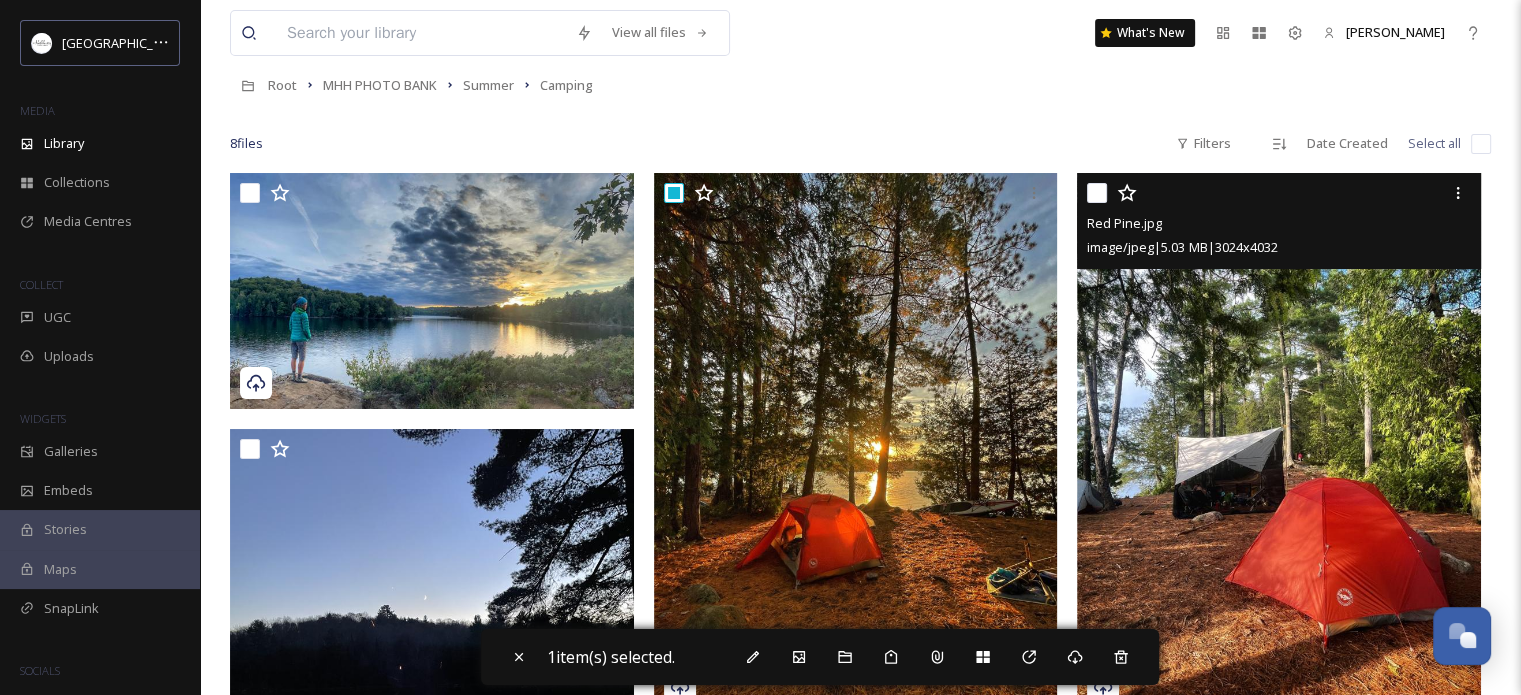 click at bounding box center (1097, 193) 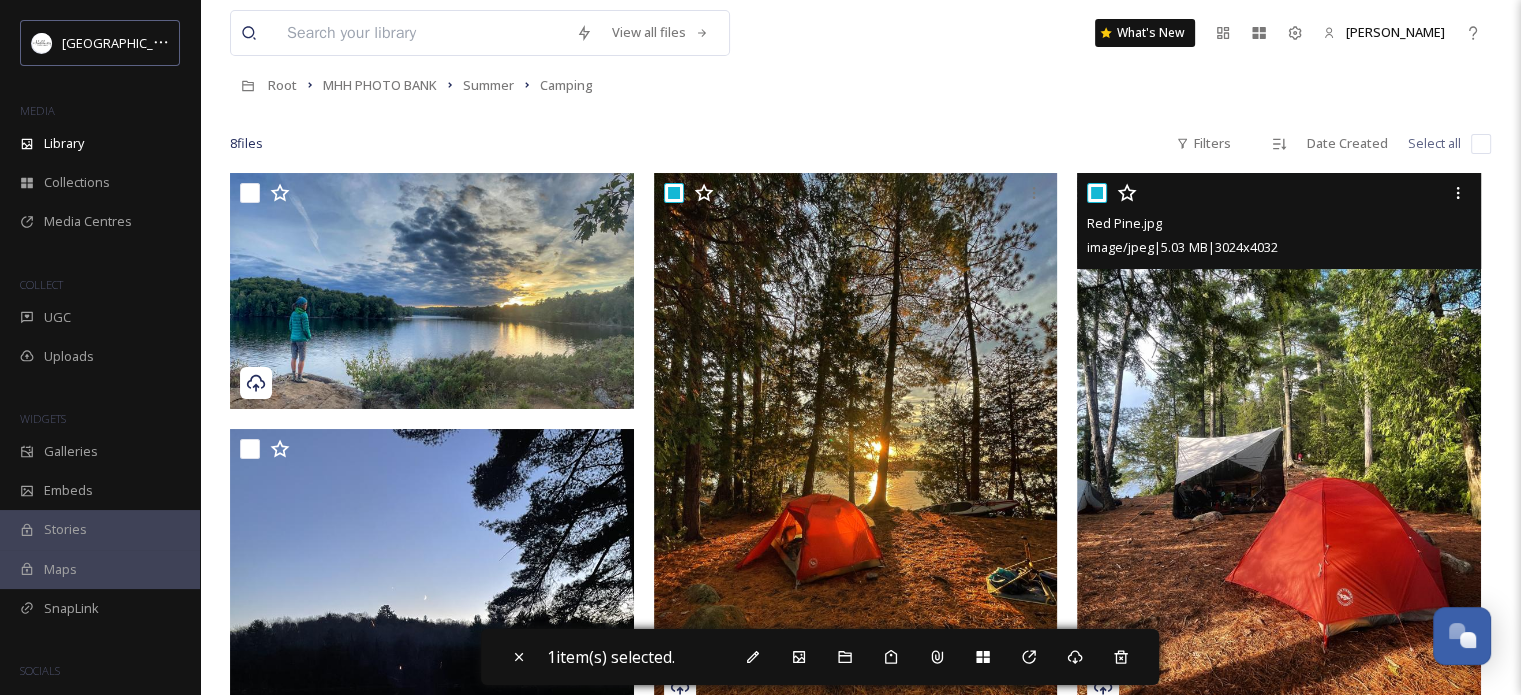checkbox on "true" 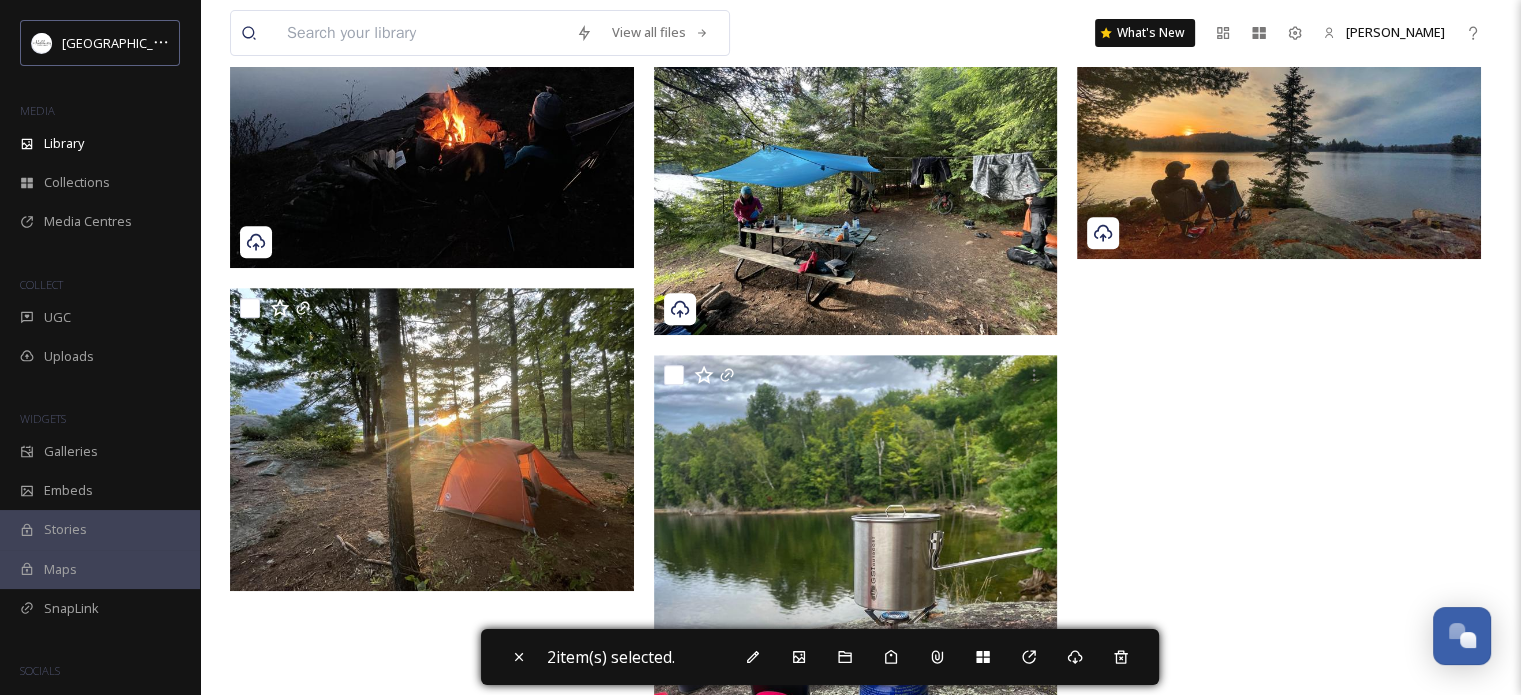 scroll, scrollTop: 1000, scrollLeft: 0, axis: vertical 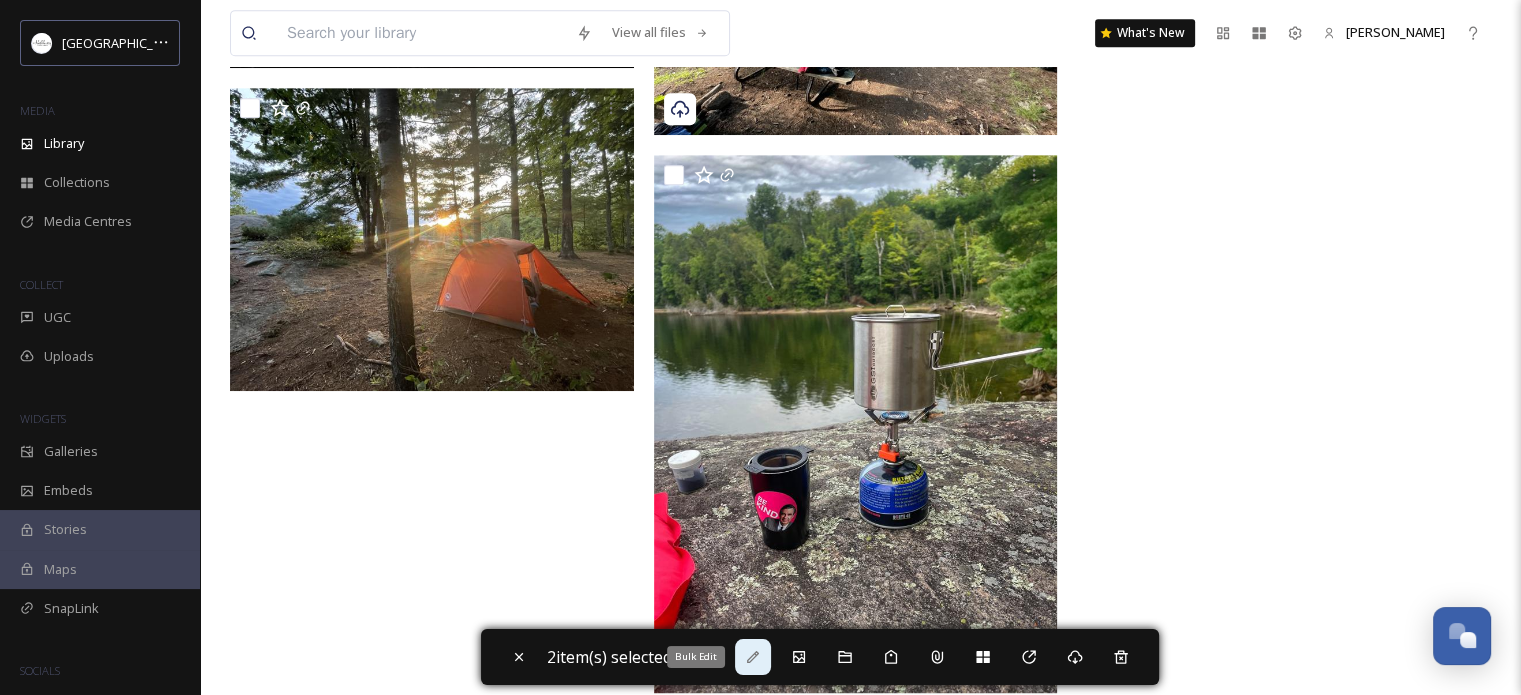 click on "Bulk Edit" at bounding box center (753, 657) 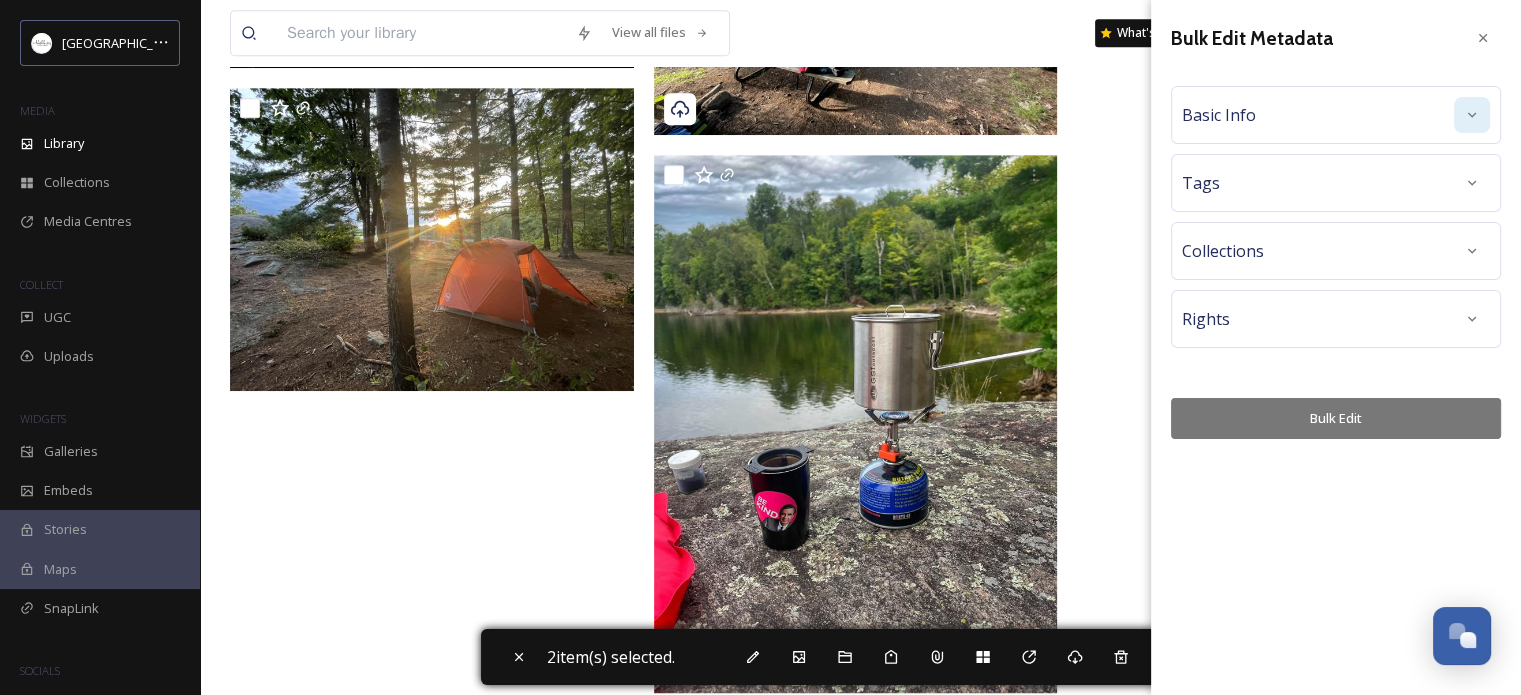 click at bounding box center (1472, 115) 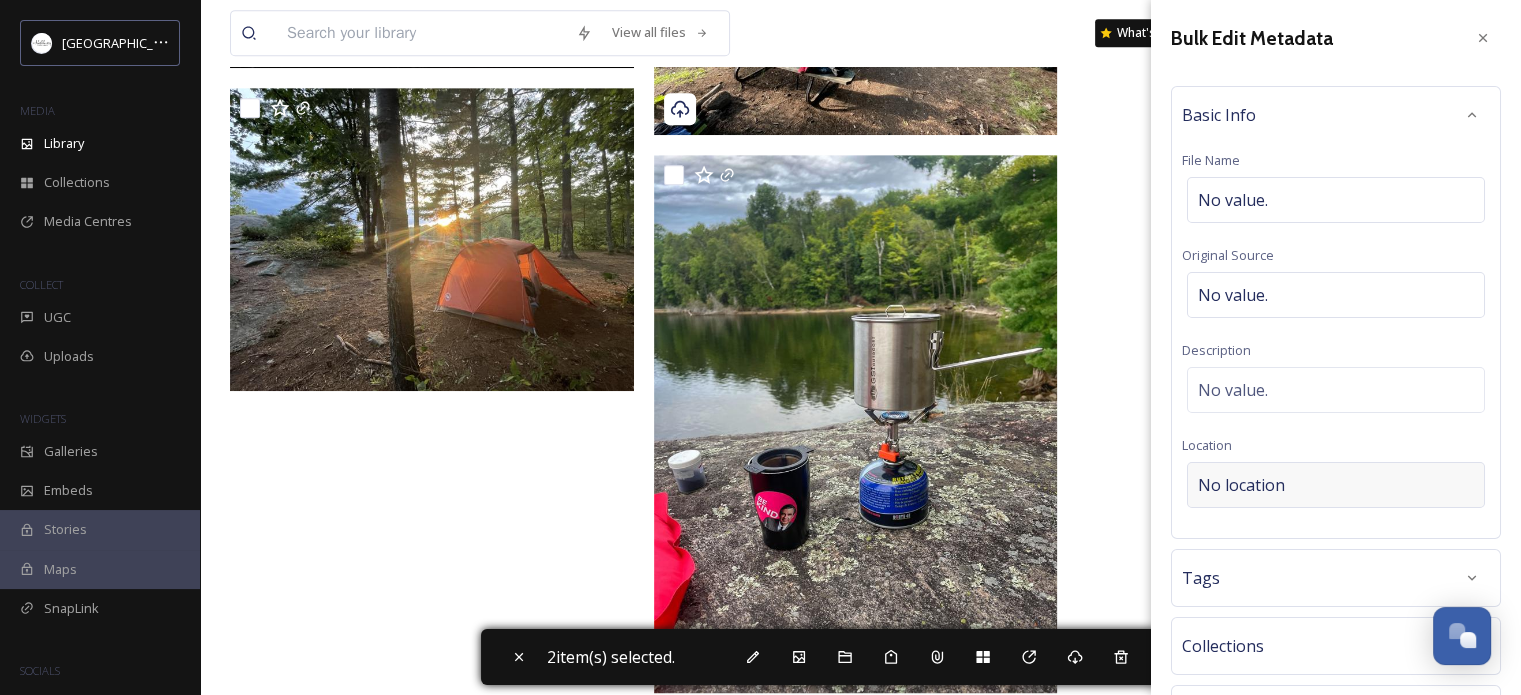 click on "No location" at bounding box center [1241, 485] 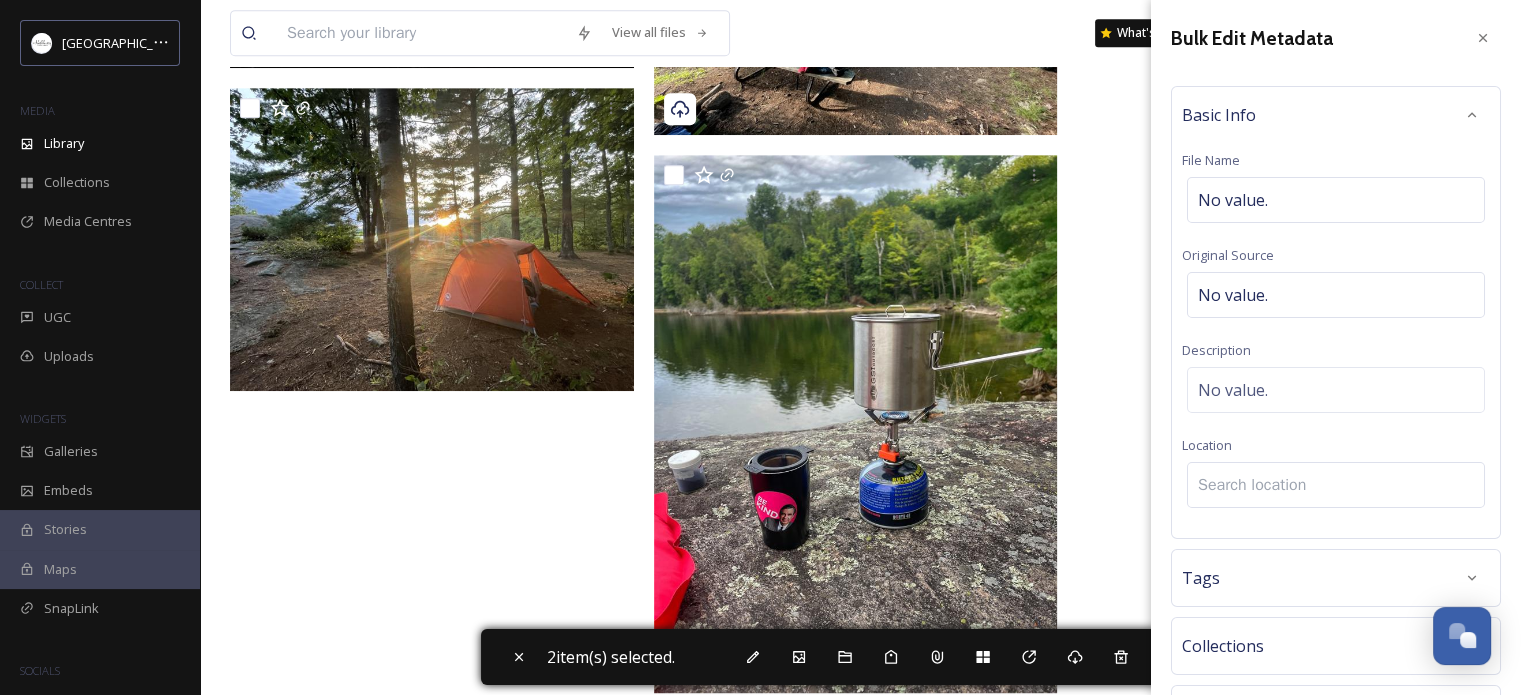 click at bounding box center (1336, 485) 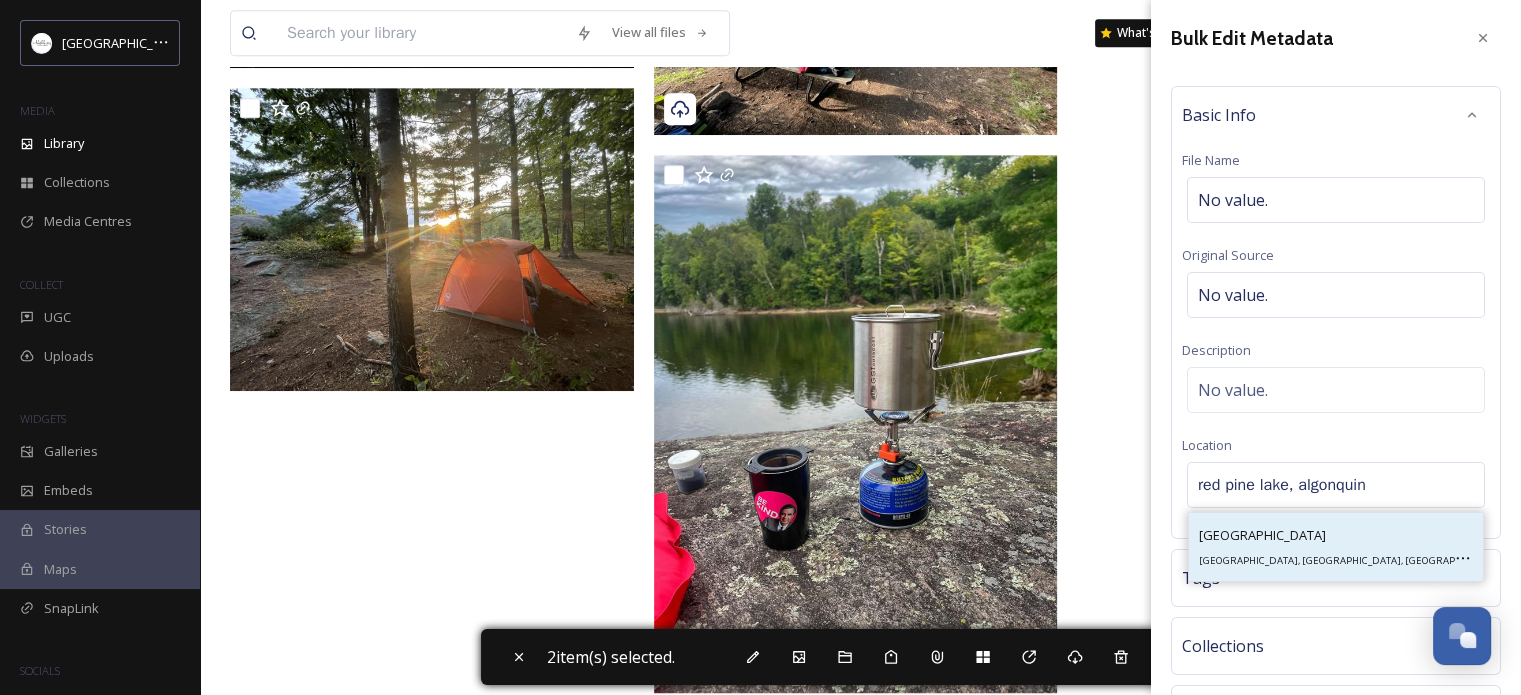 type on "red pine lake, algonquin" 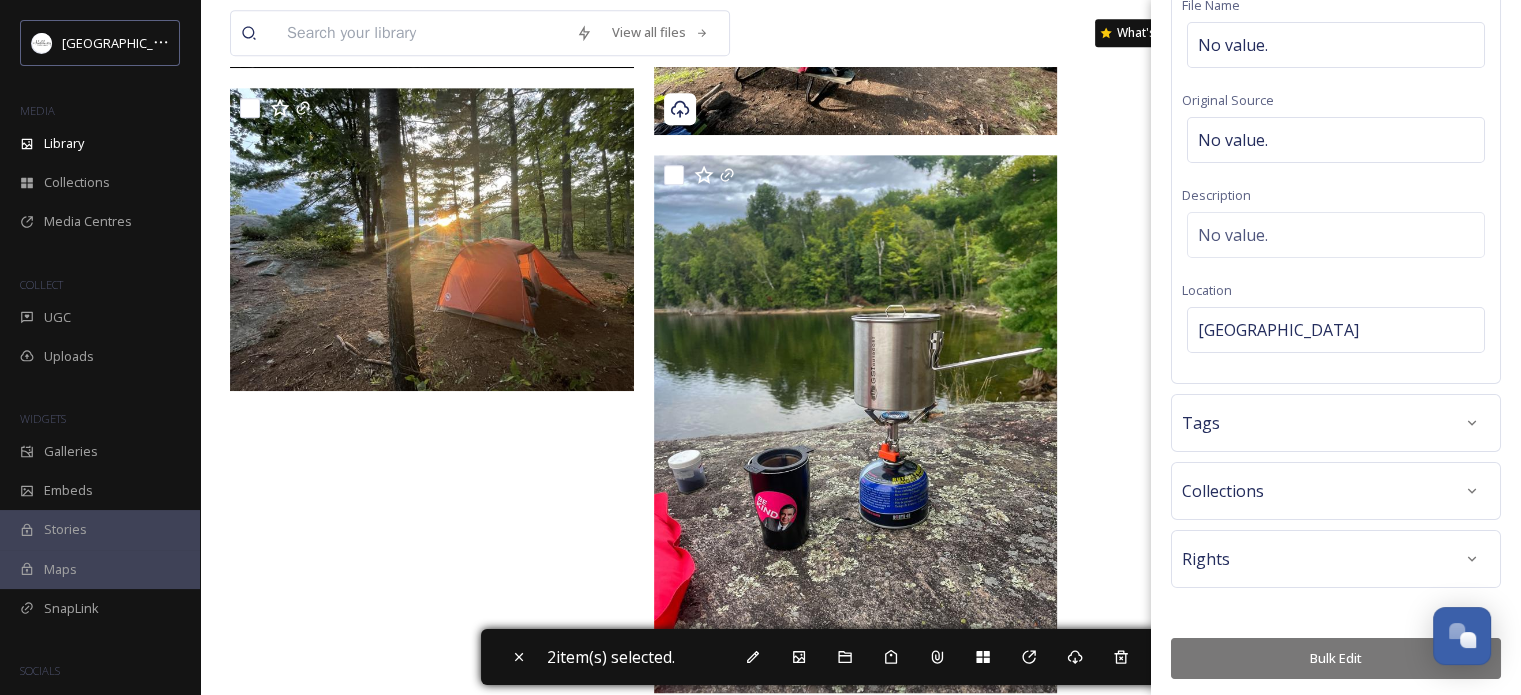 click on "Bulk Edit" at bounding box center (1336, 658) 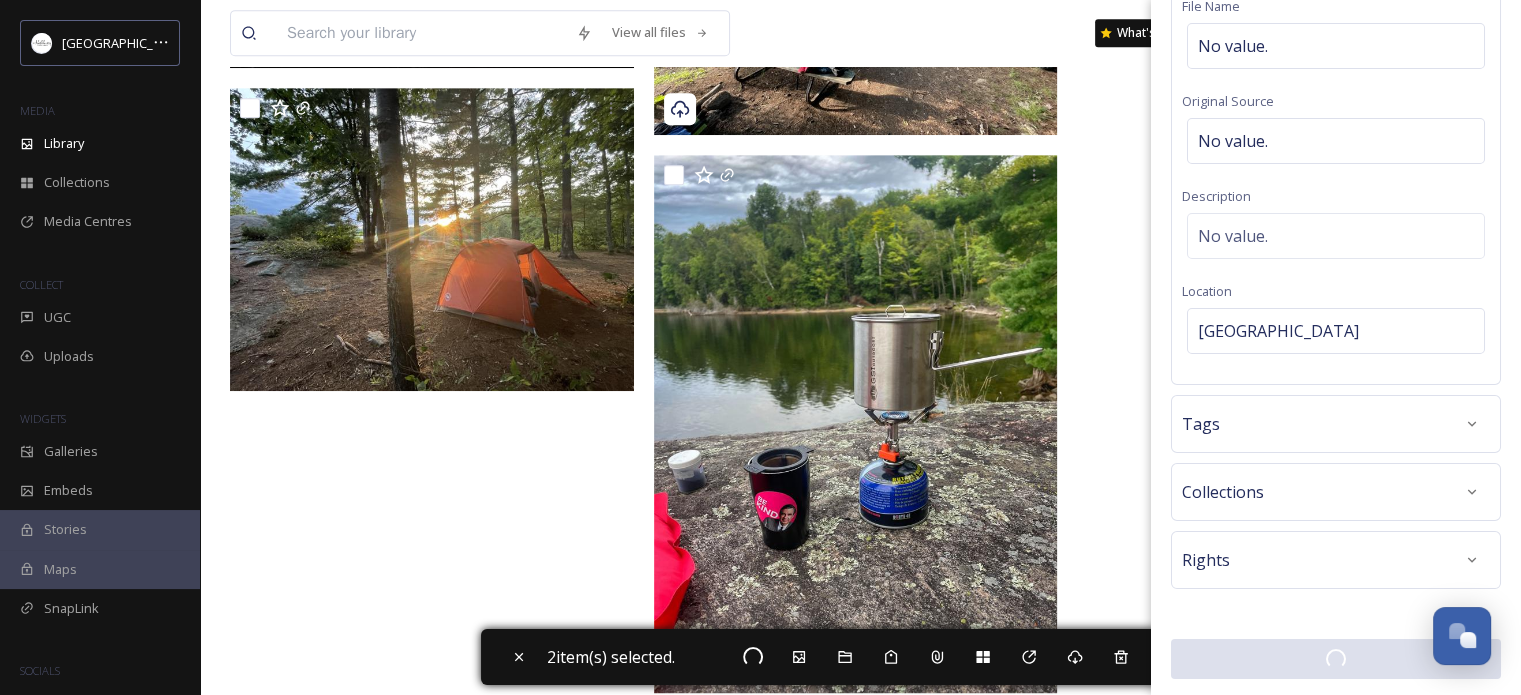checkbox on "false" 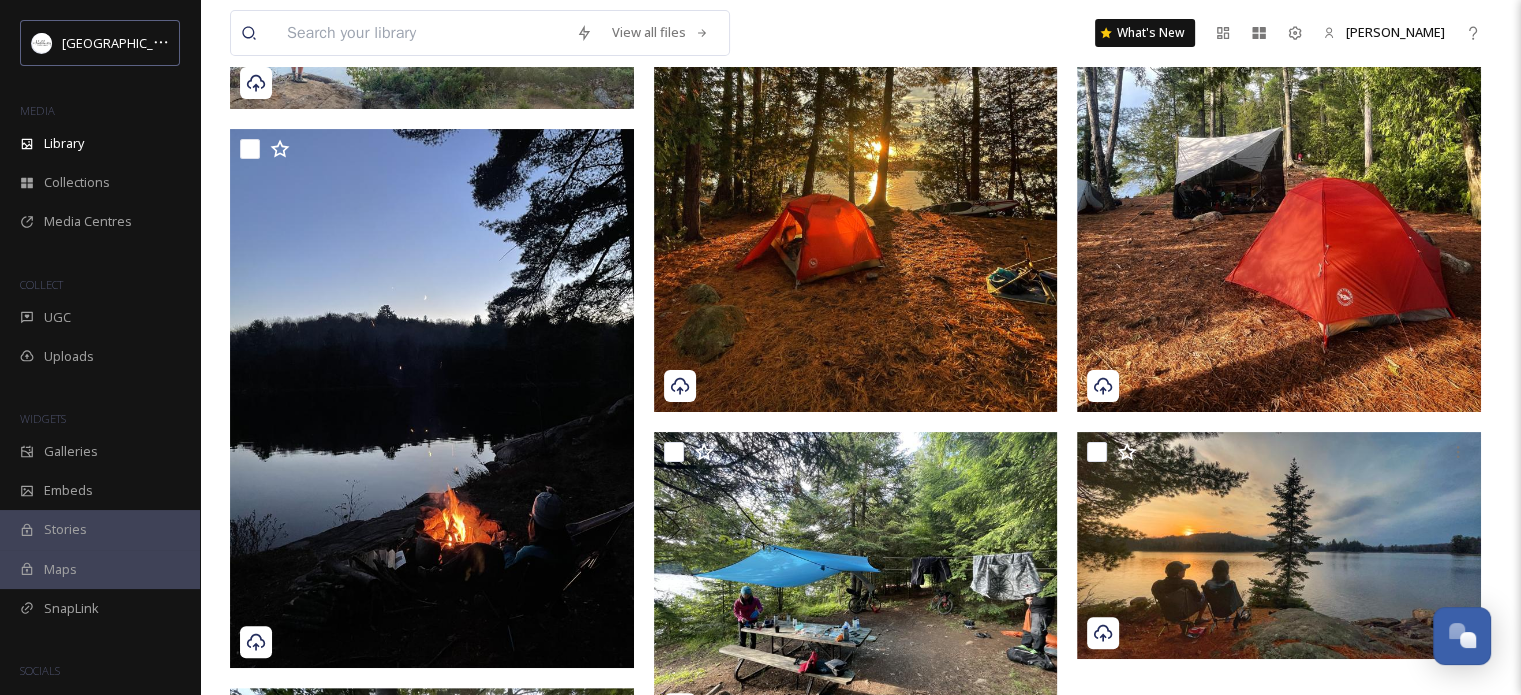 scroll, scrollTop: 700, scrollLeft: 0, axis: vertical 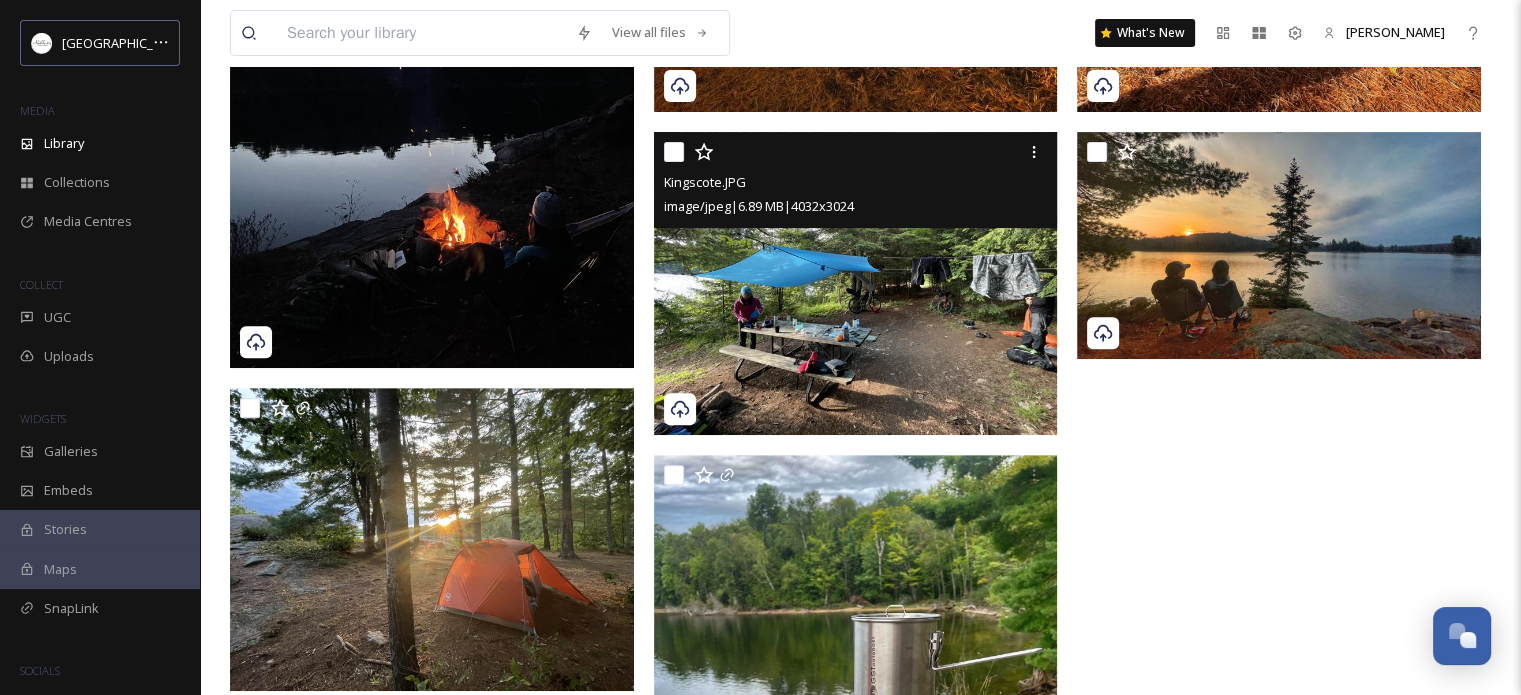click at bounding box center (674, 152) 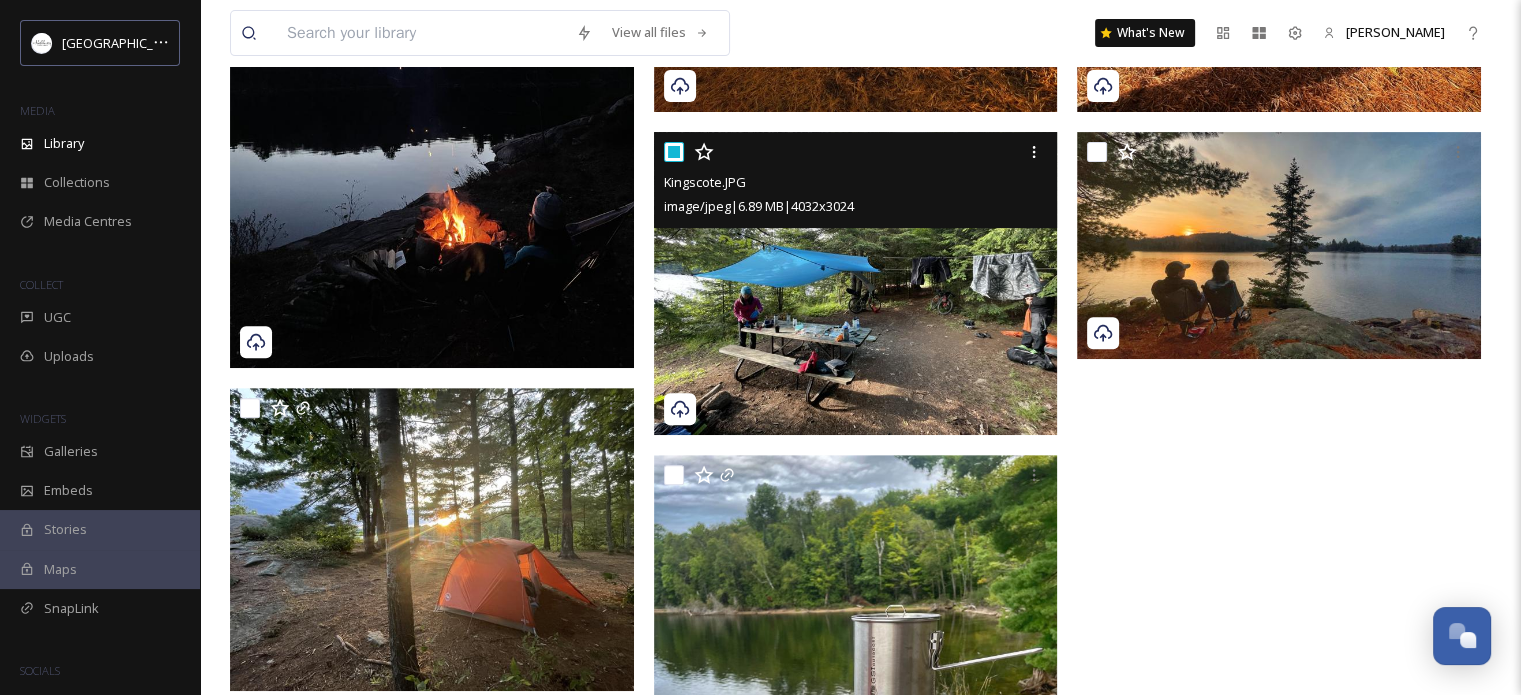 checkbox on "true" 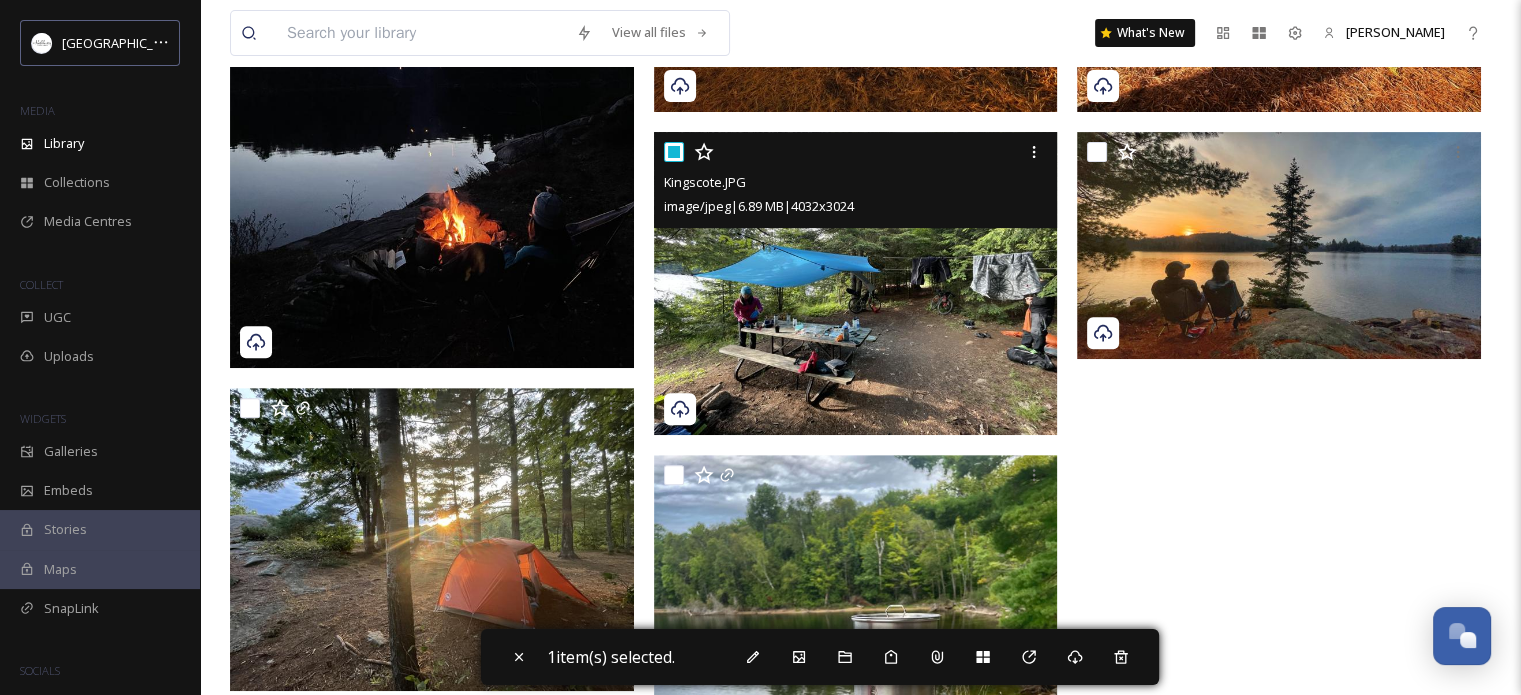 click on "Kingscote.JPG image/jpeg  |  6.89 MB  |  4032  x  3024" at bounding box center (856, 180) 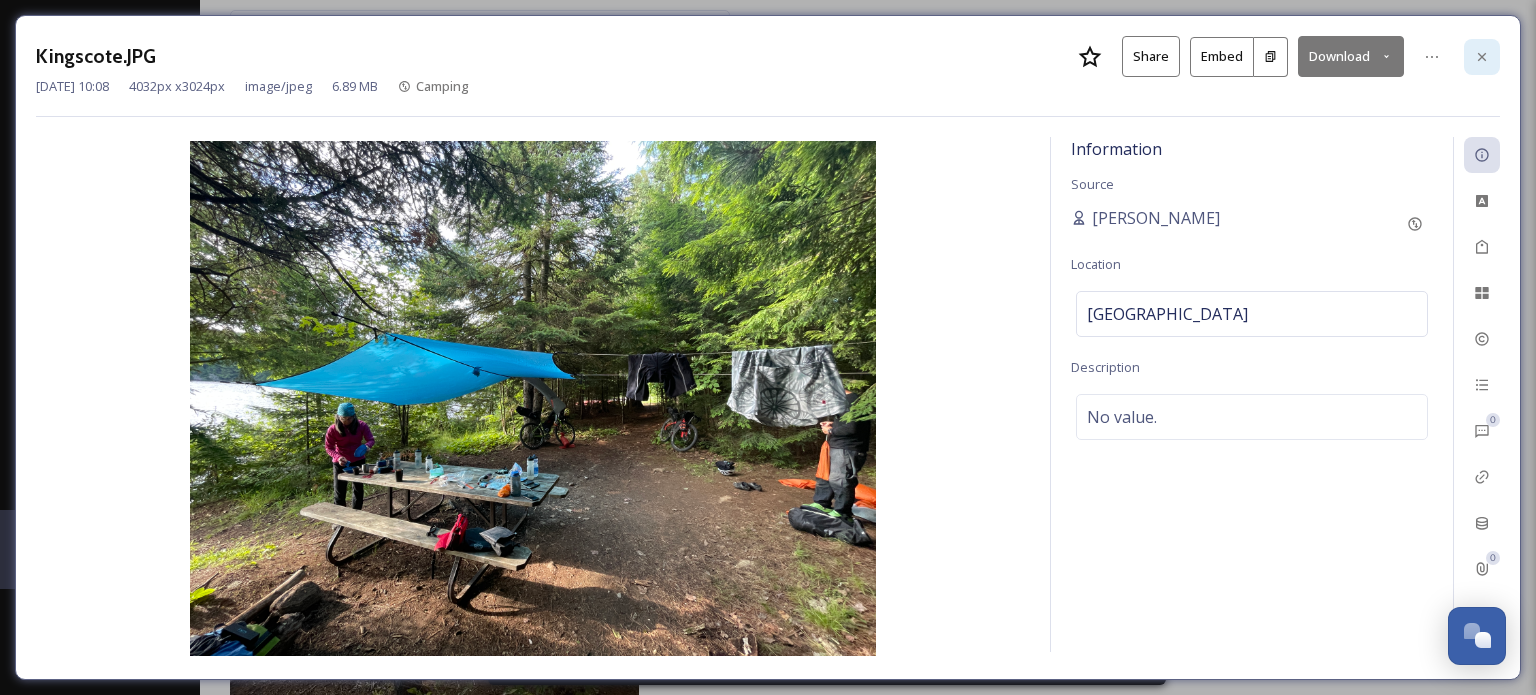 click 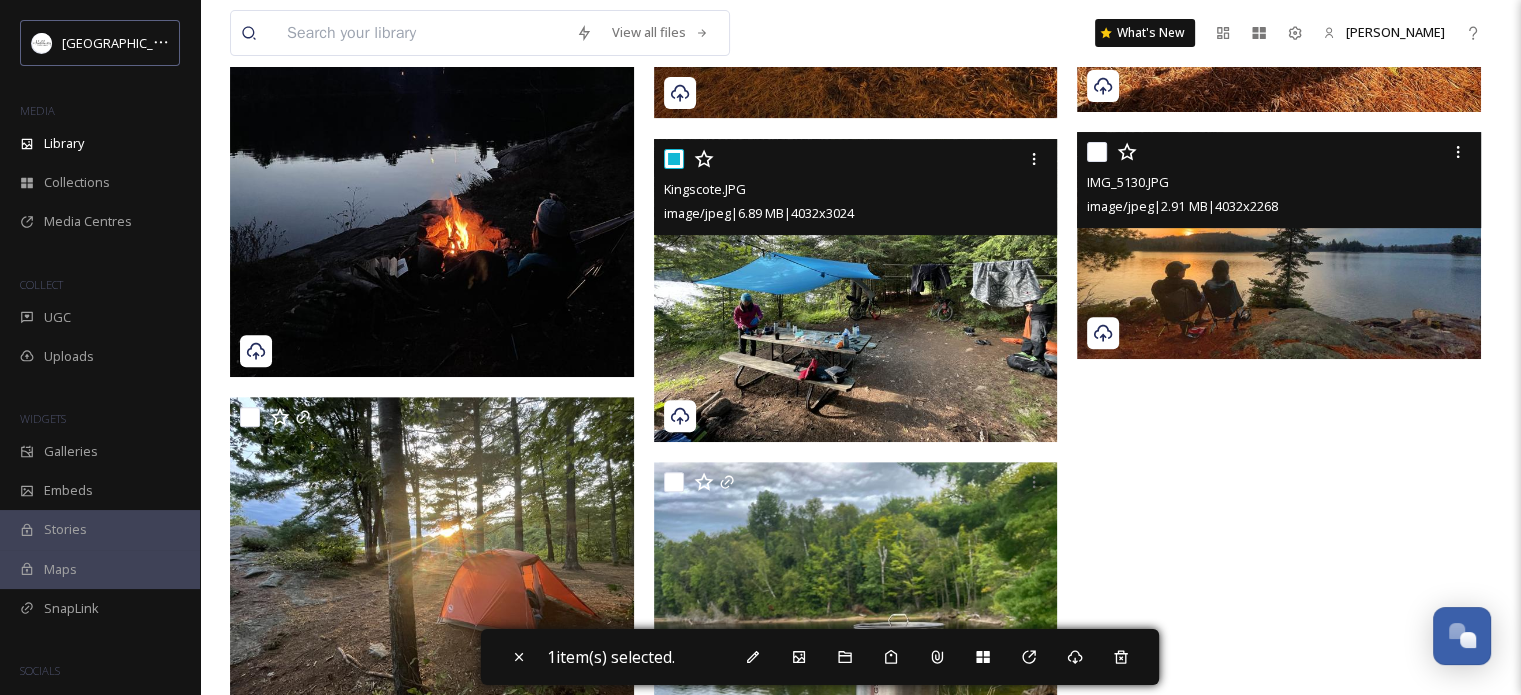 click at bounding box center [1279, 245] 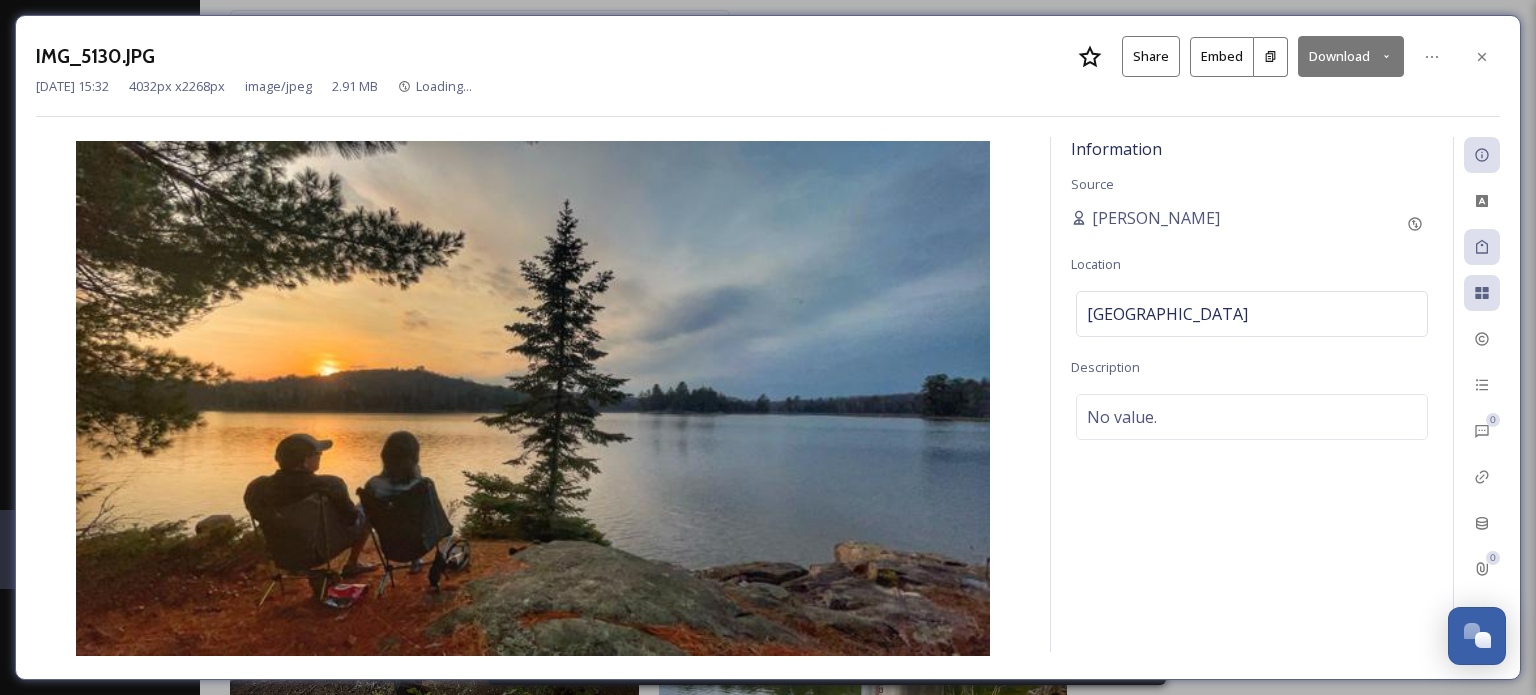 click on "Information Source [PERSON_NAME] Location [GEOGRAPHIC_DATA] Description No value." at bounding box center [1252, 394] 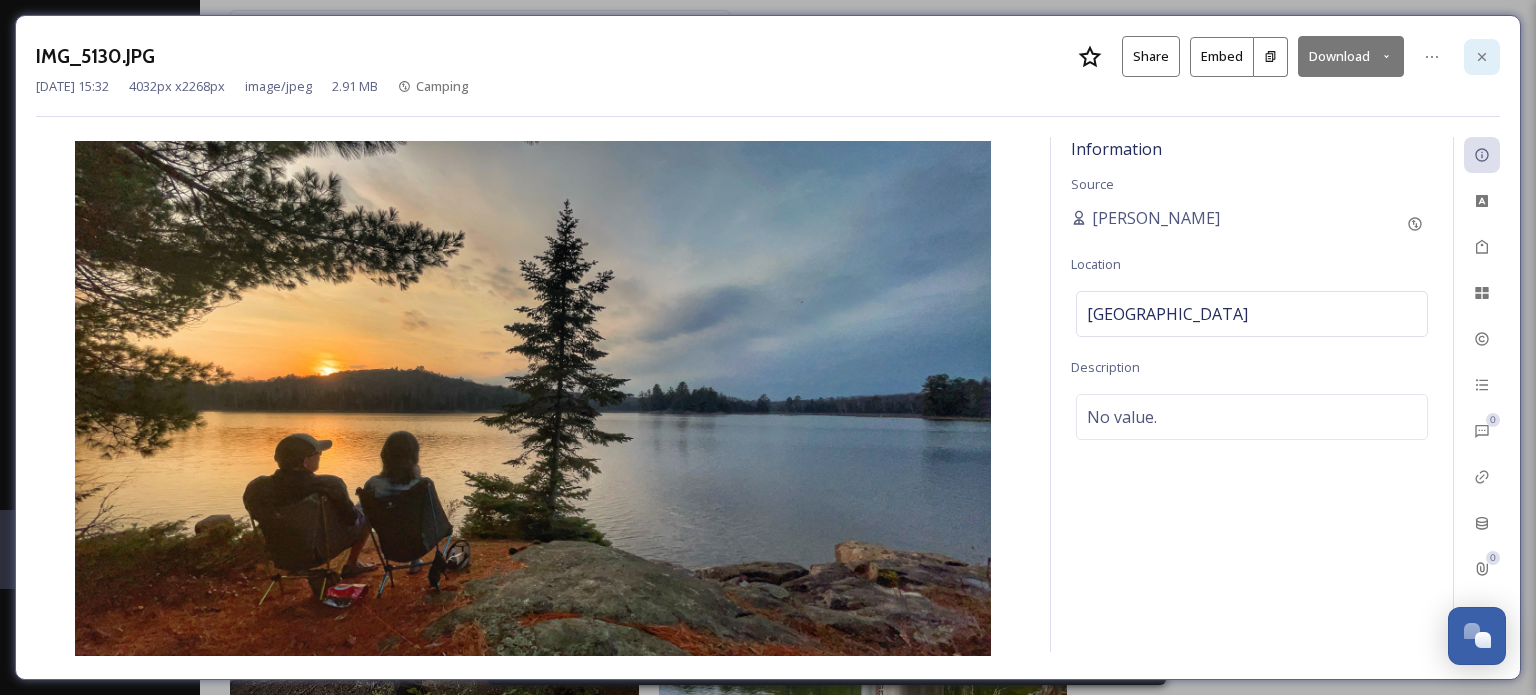 click 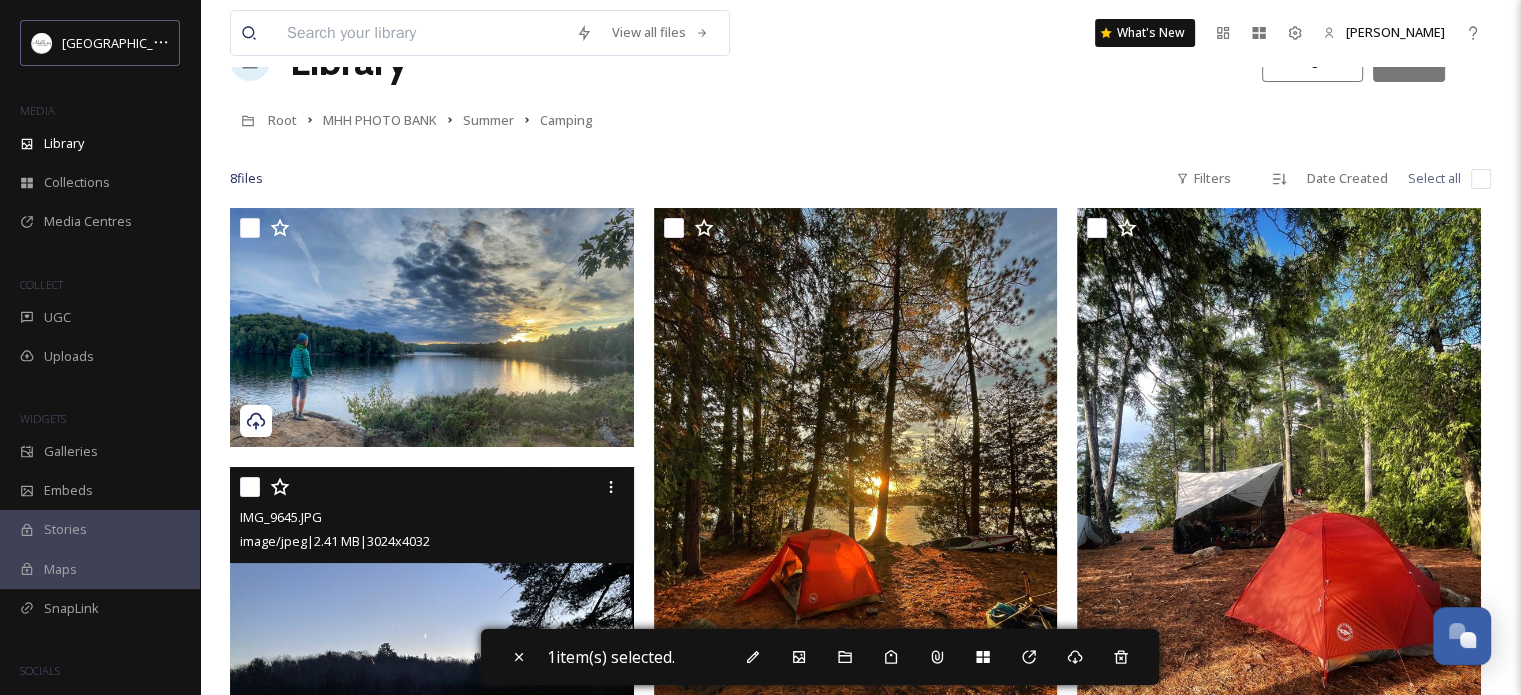 scroll, scrollTop: 0, scrollLeft: 0, axis: both 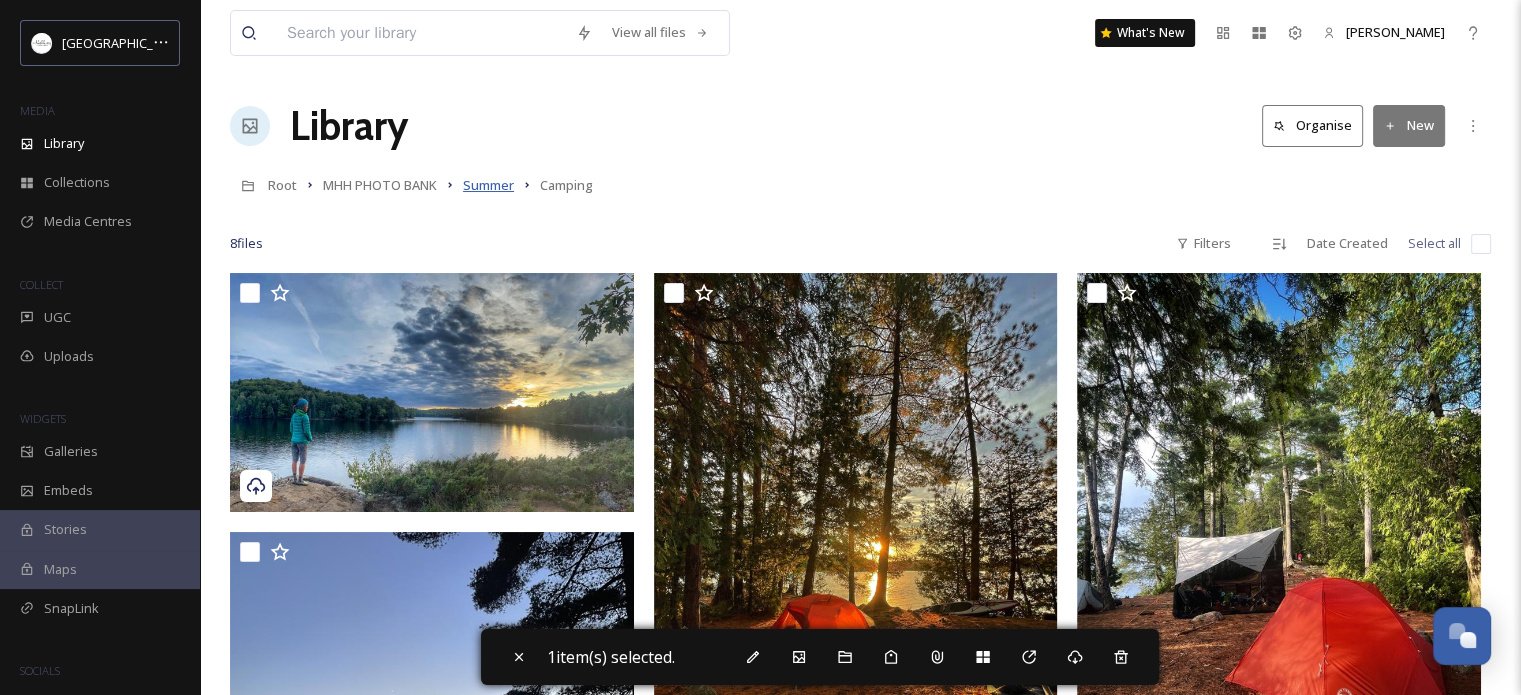 click on "Summer" at bounding box center [488, 185] 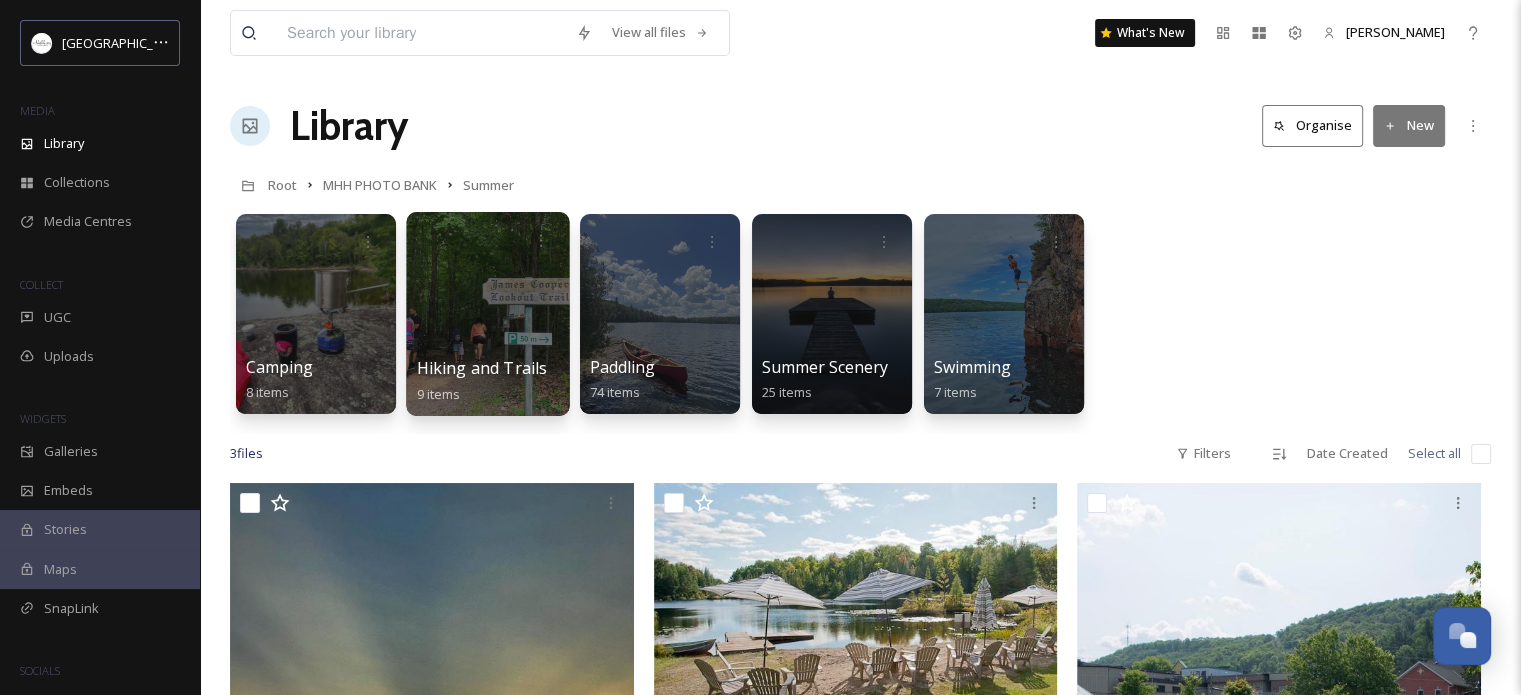 click at bounding box center (487, 314) 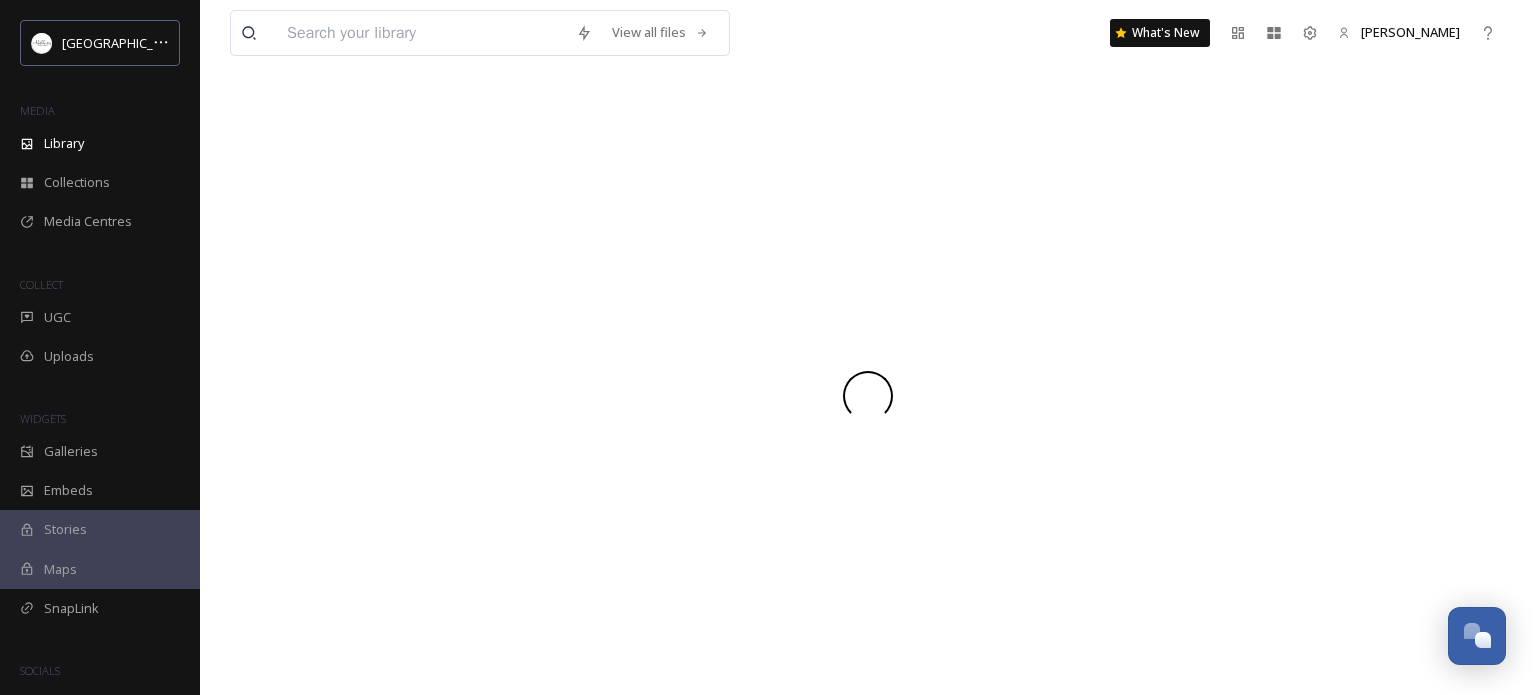 click at bounding box center [868, 395] 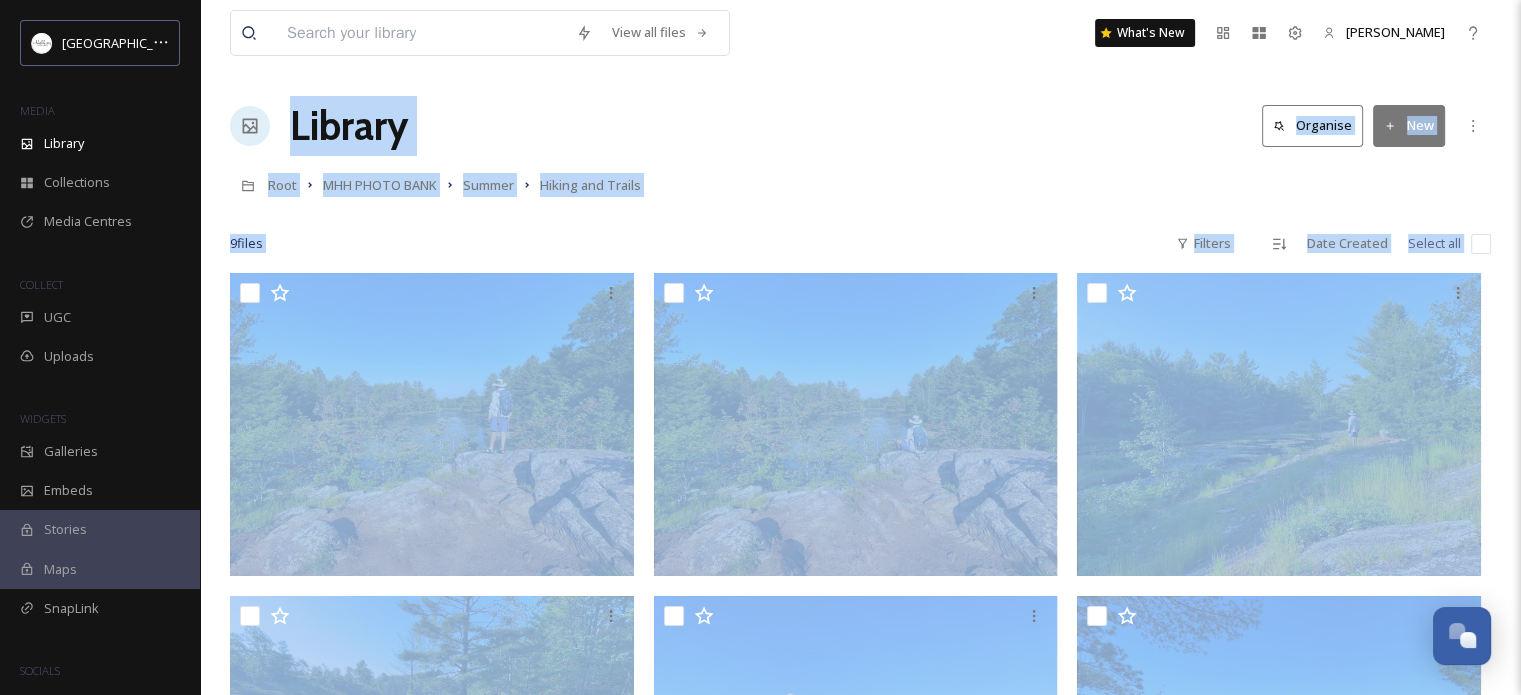 click on "Root MHH PHOTO BANK Summer Hiking and Trails" at bounding box center (860, 185) 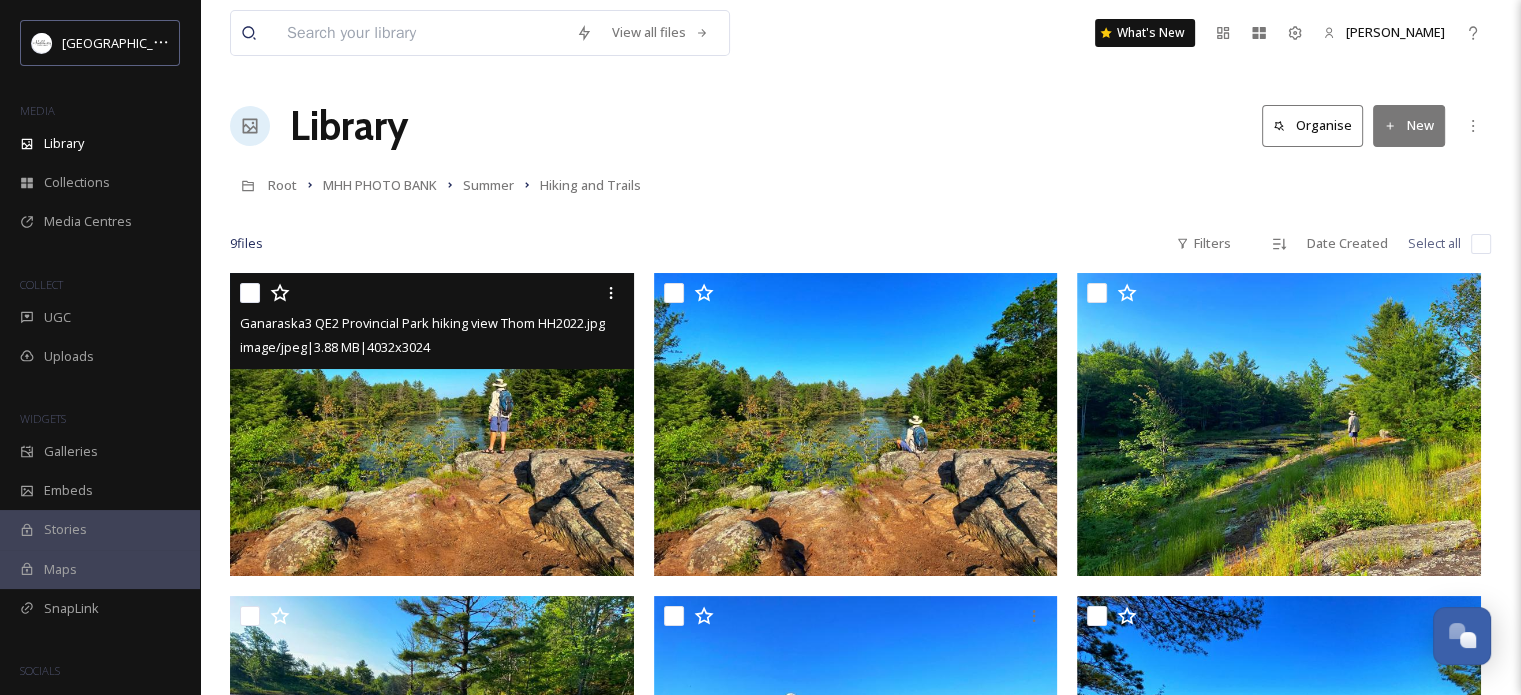 click at bounding box center (434, 293) 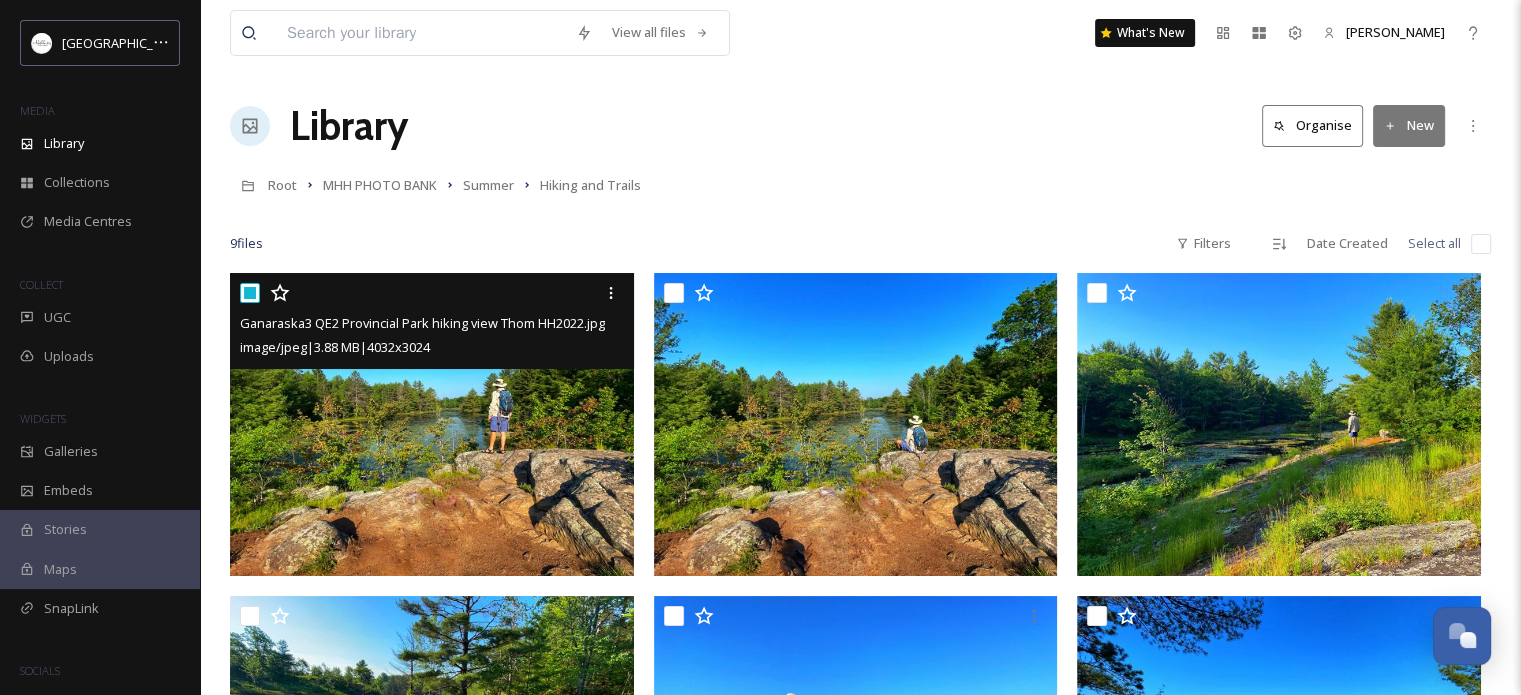 checkbox on "true" 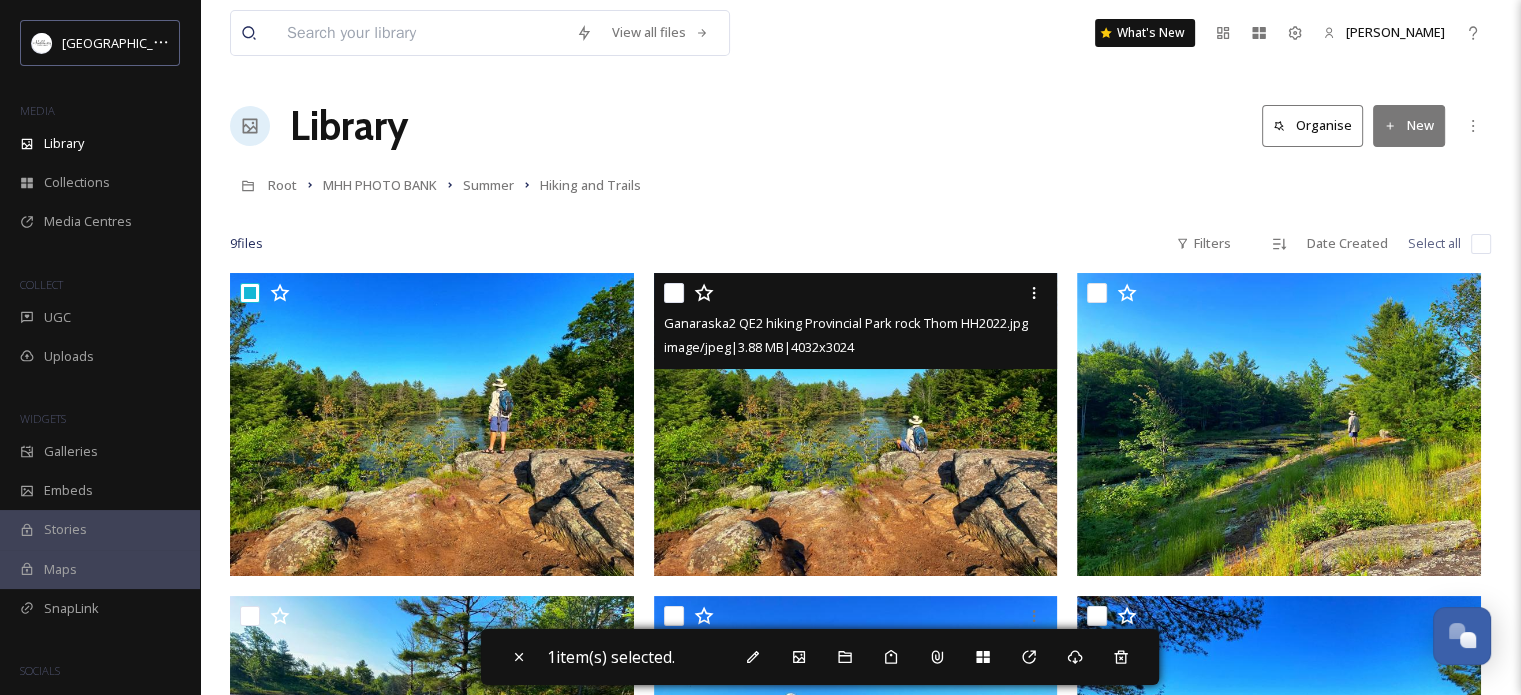 click at bounding box center (674, 293) 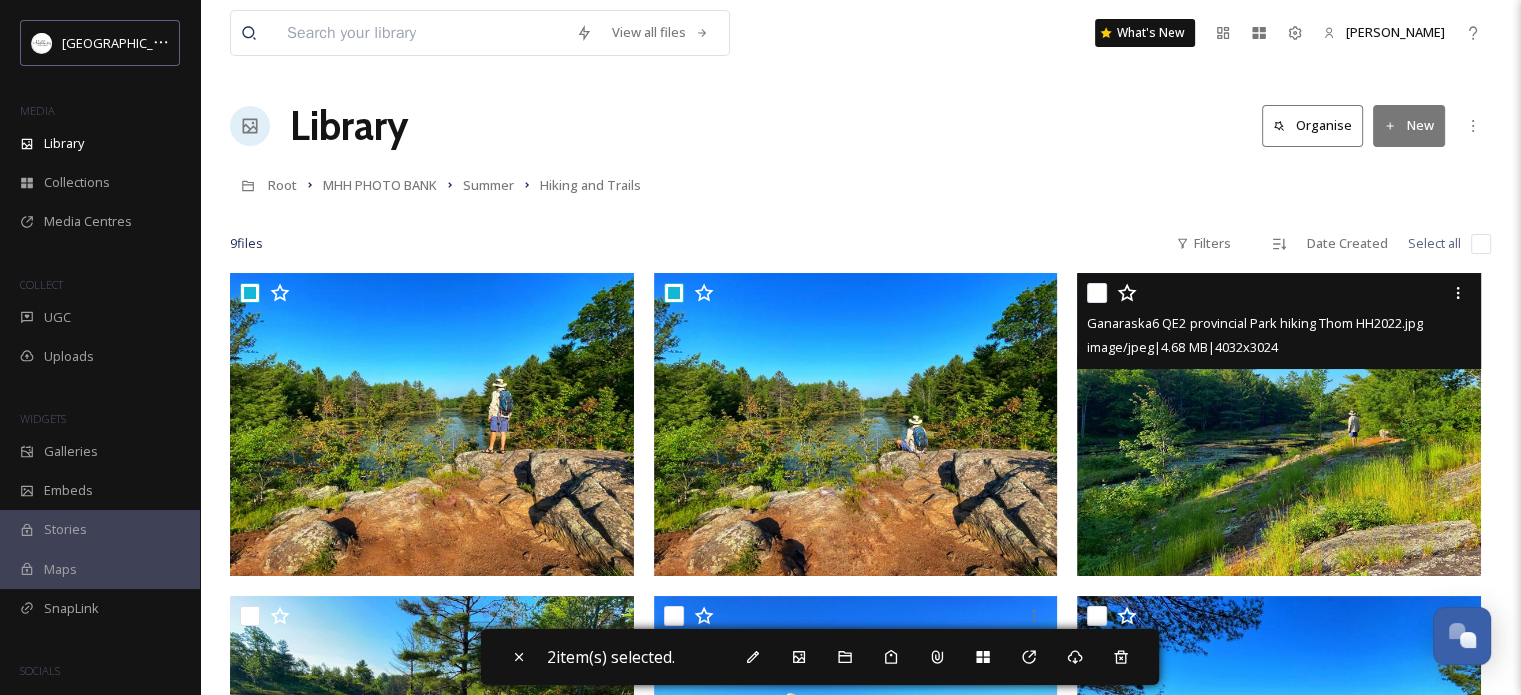 drag, startPoint x: 1096, startPoint y: 289, endPoint x: 1052, endPoint y: 315, distance: 51.10773 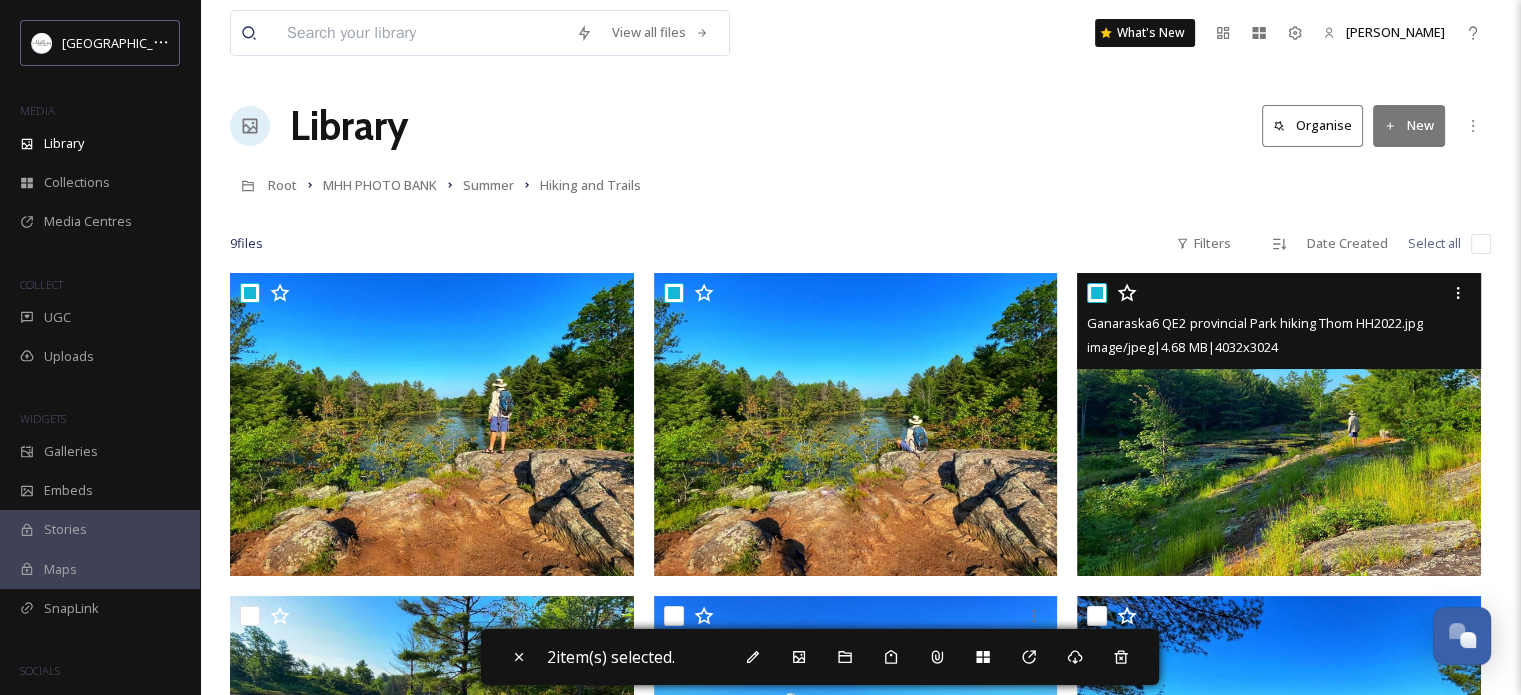 checkbox on "true" 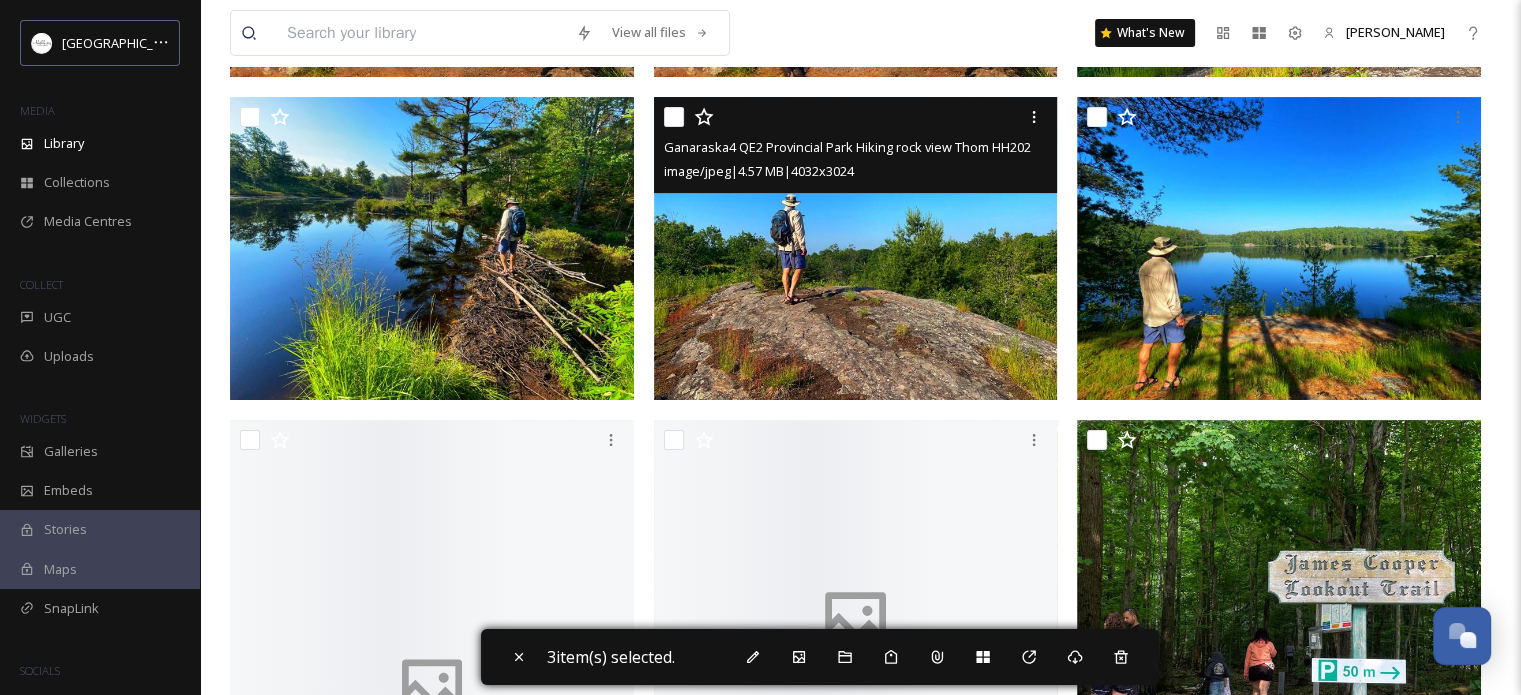 scroll, scrollTop: 500, scrollLeft: 0, axis: vertical 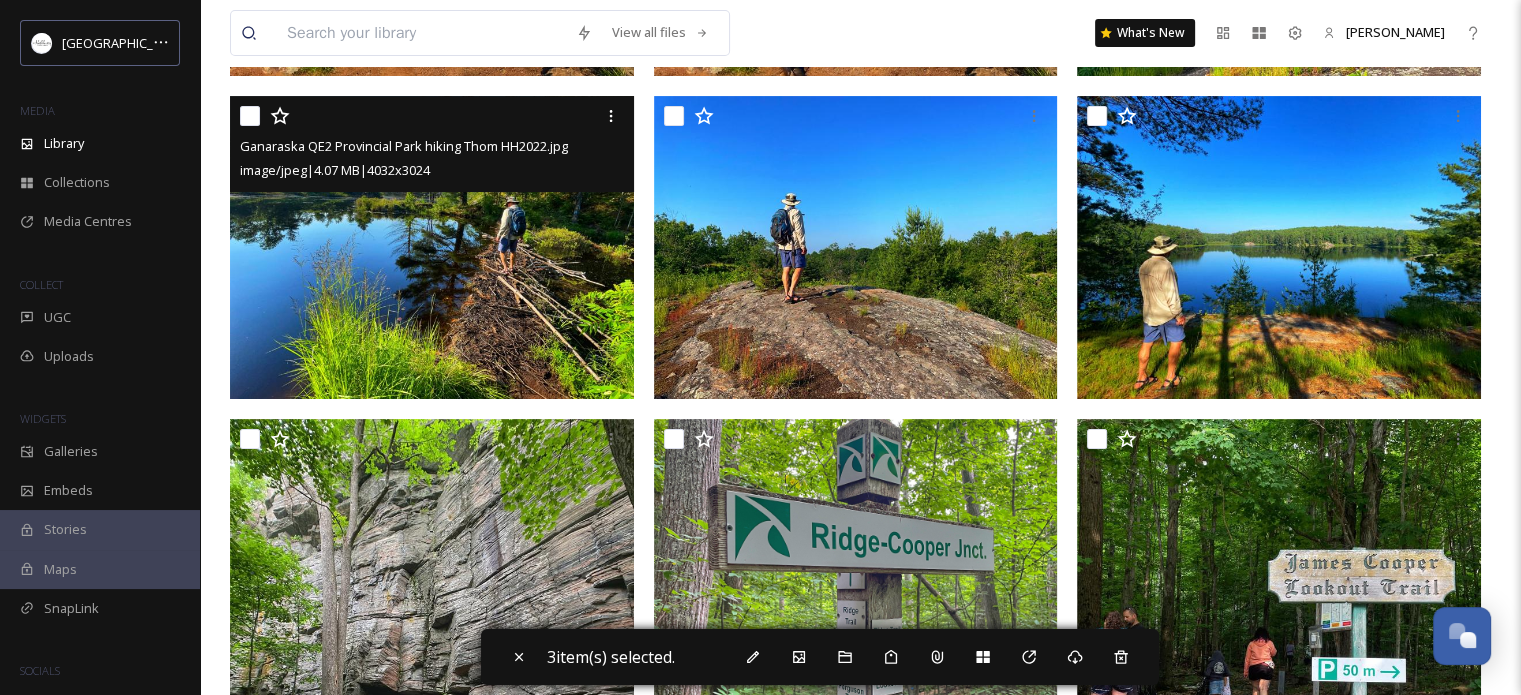 click at bounding box center [250, 116] 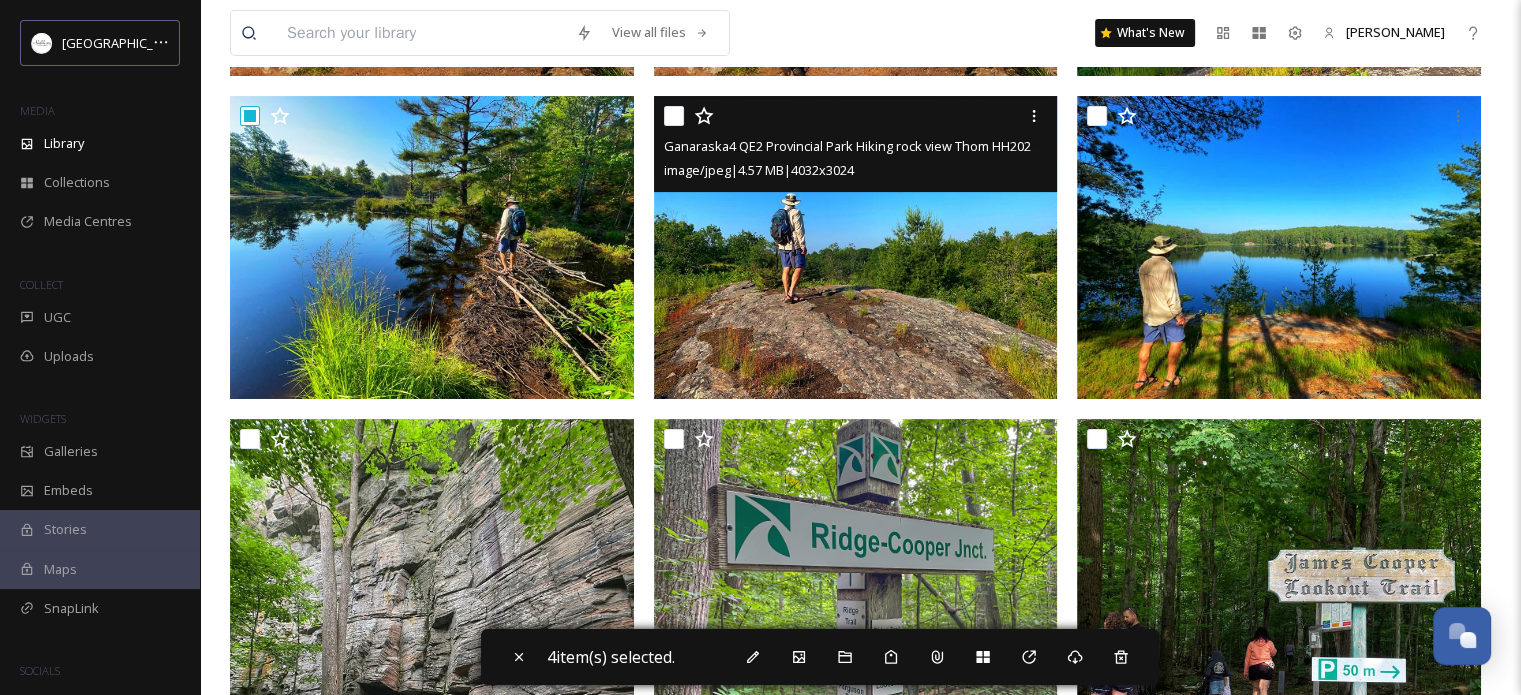click at bounding box center (858, 116) 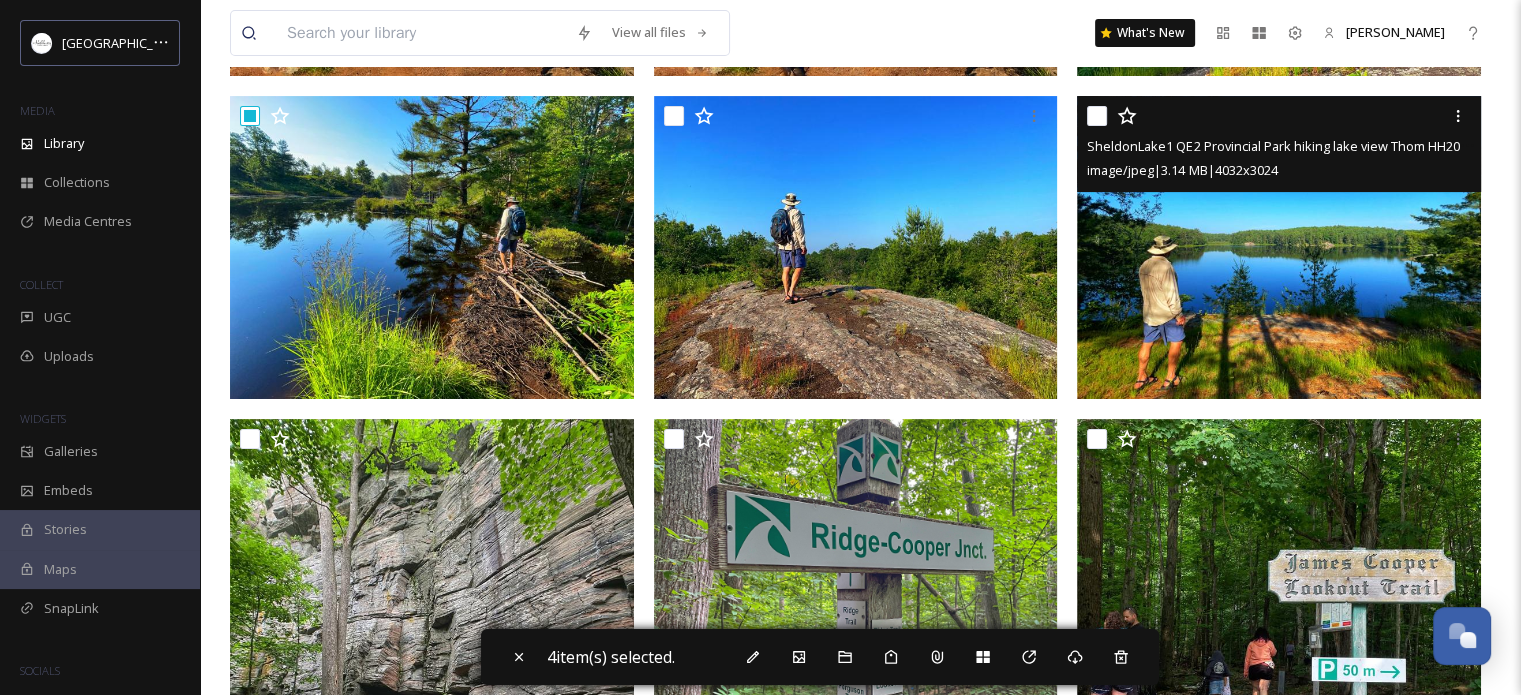 click at bounding box center [1097, 116] 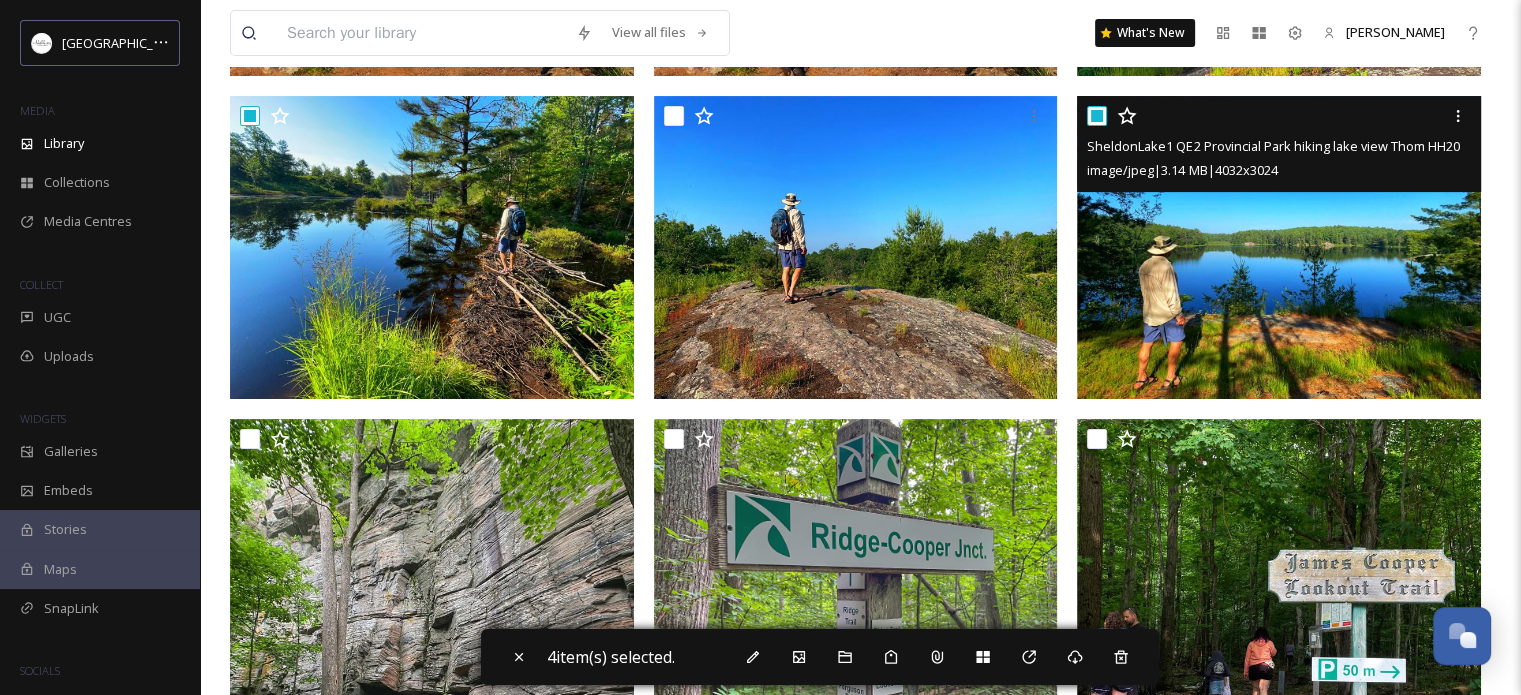 checkbox on "true" 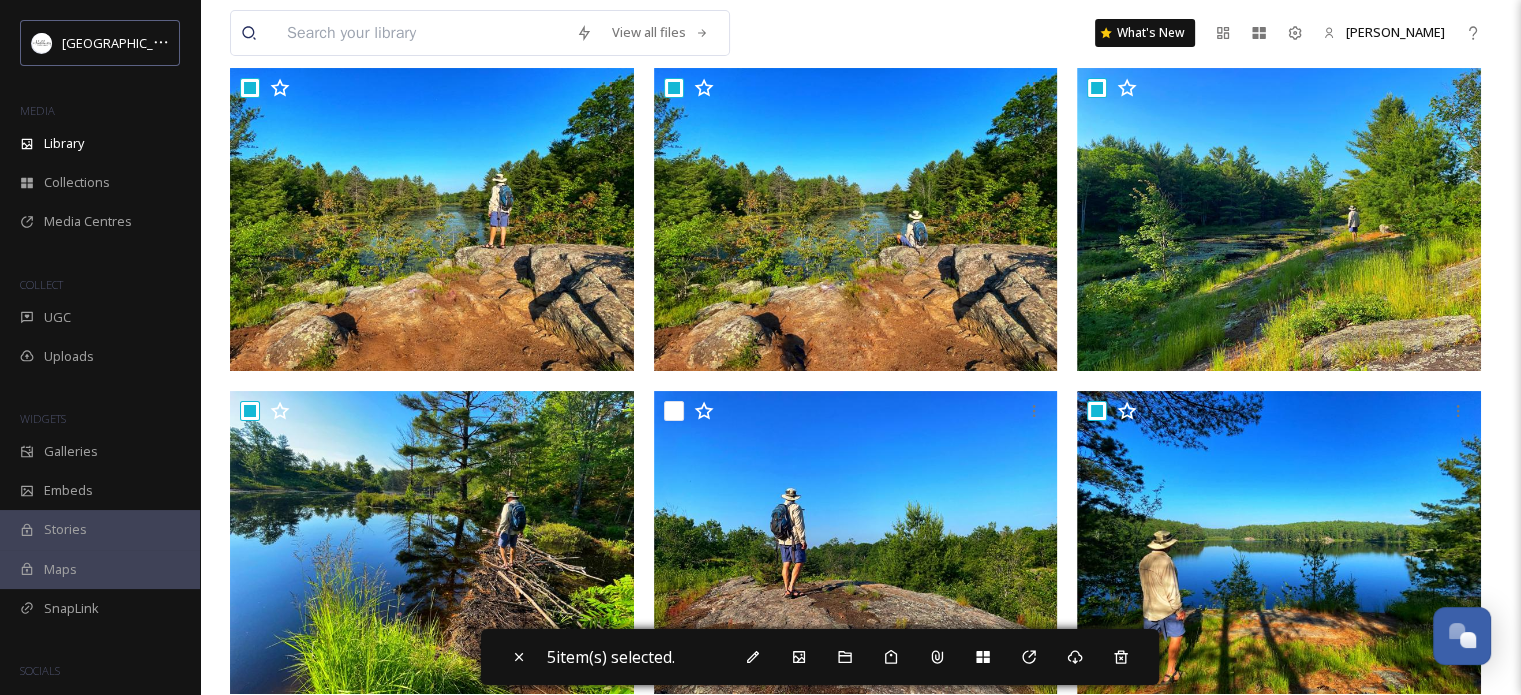 scroll, scrollTop: 96, scrollLeft: 0, axis: vertical 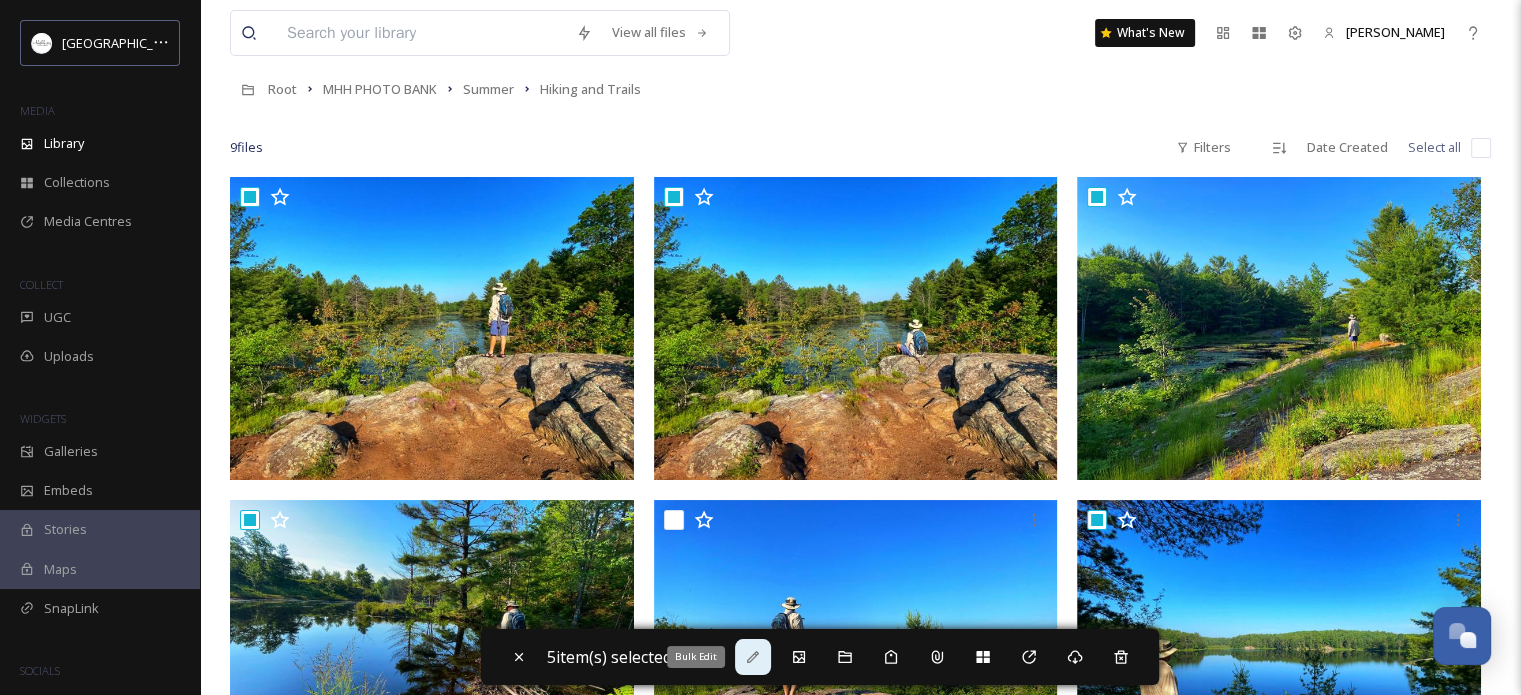 click 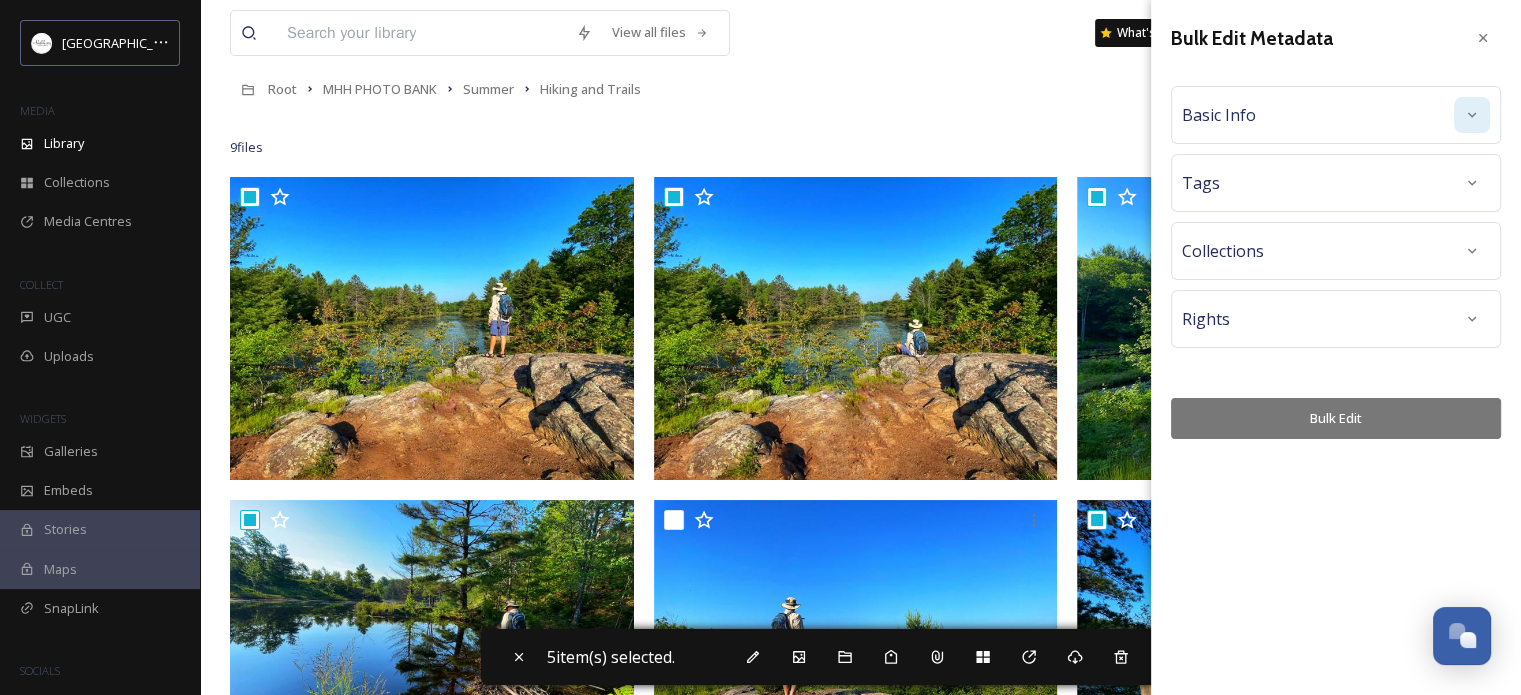 click 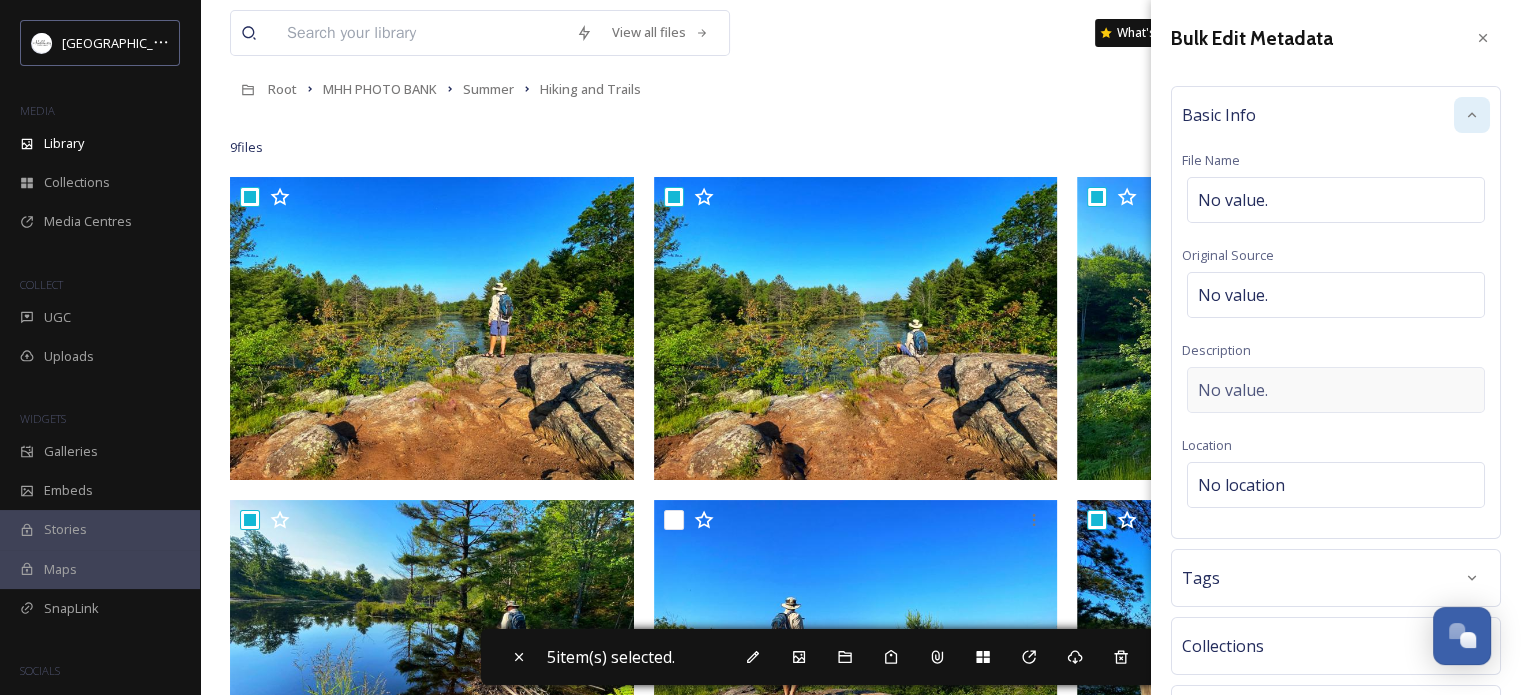 click on "No value." at bounding box center (1336, 390) 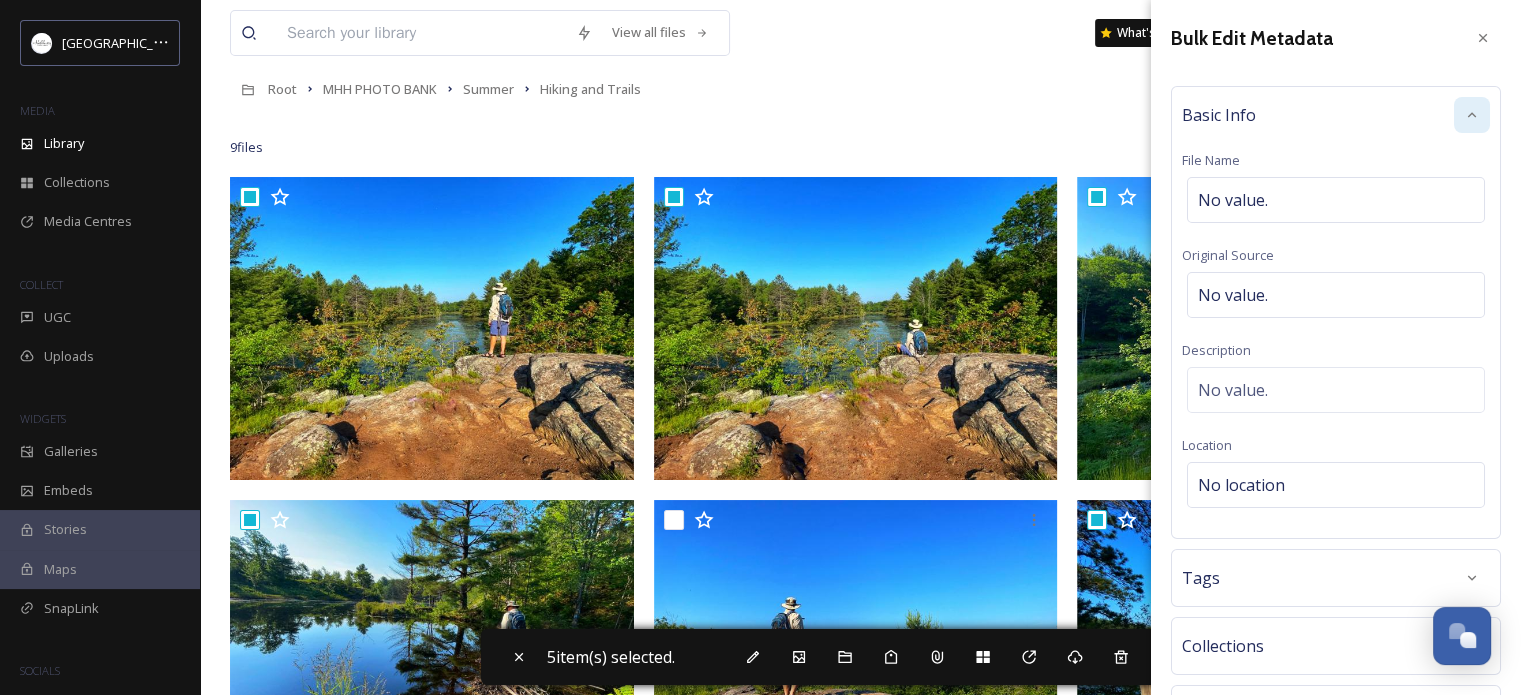 click on "Bulk Edit Metadata Basic Info File Name No value. Original Source No value. Description No value. Location No location Tags Collections Rights Bulk Edit" at bounding box center (1336, 427) 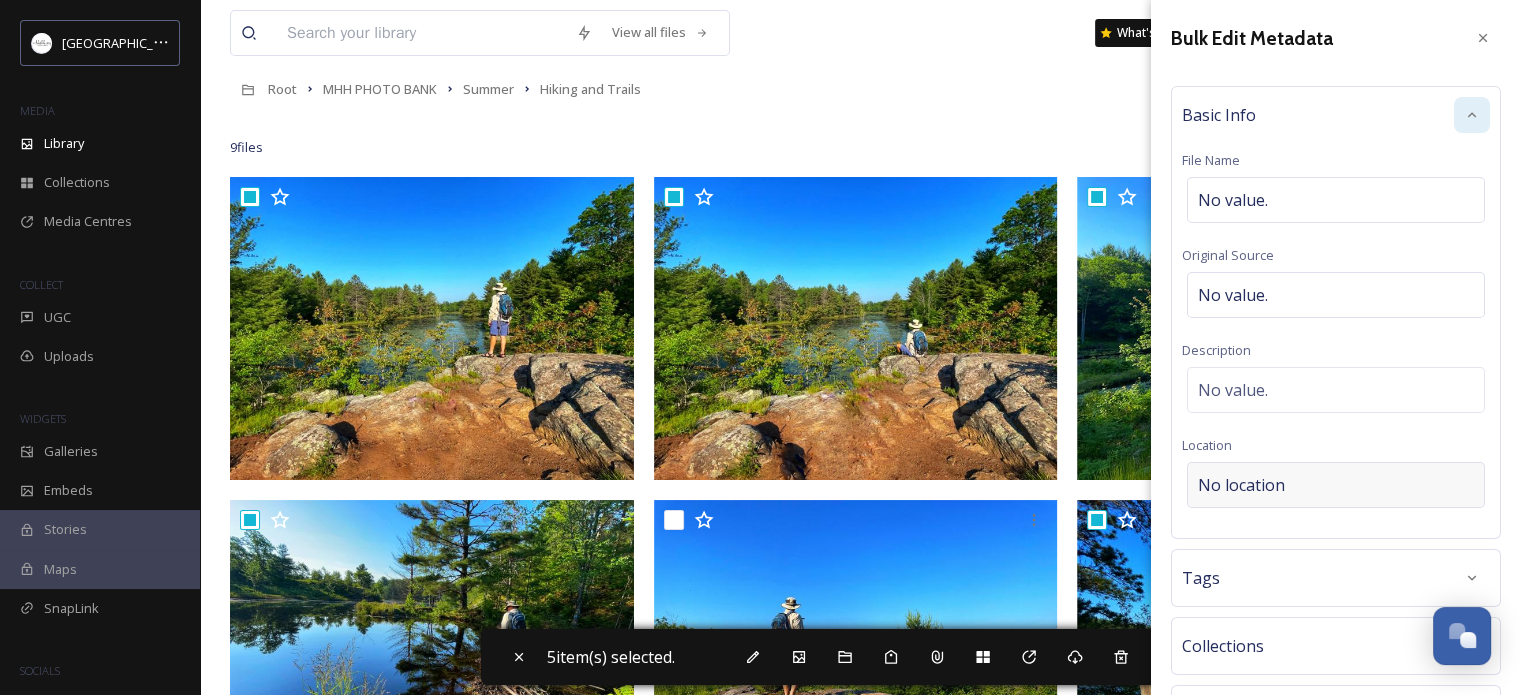 click on "No location" at bounding box center [1336, 485] 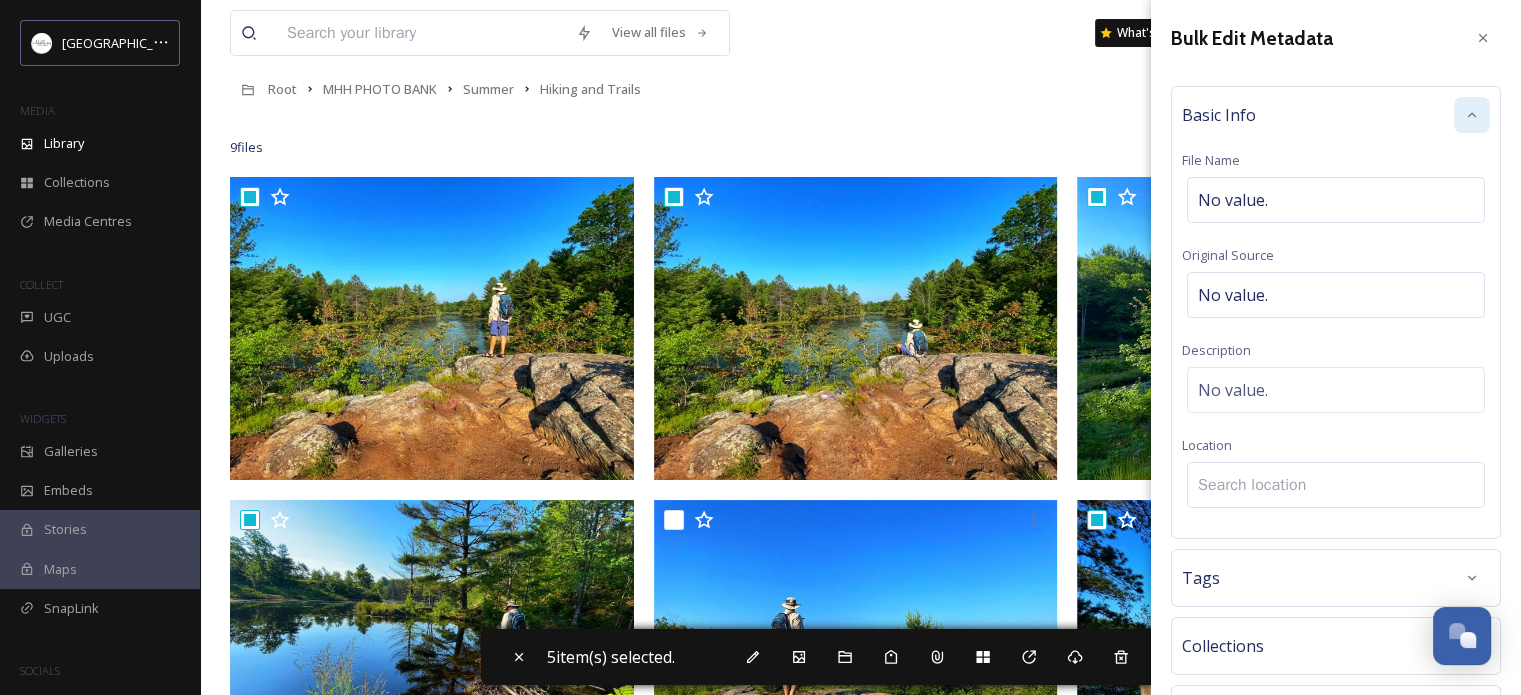 click at bounding box center (1336, 485) 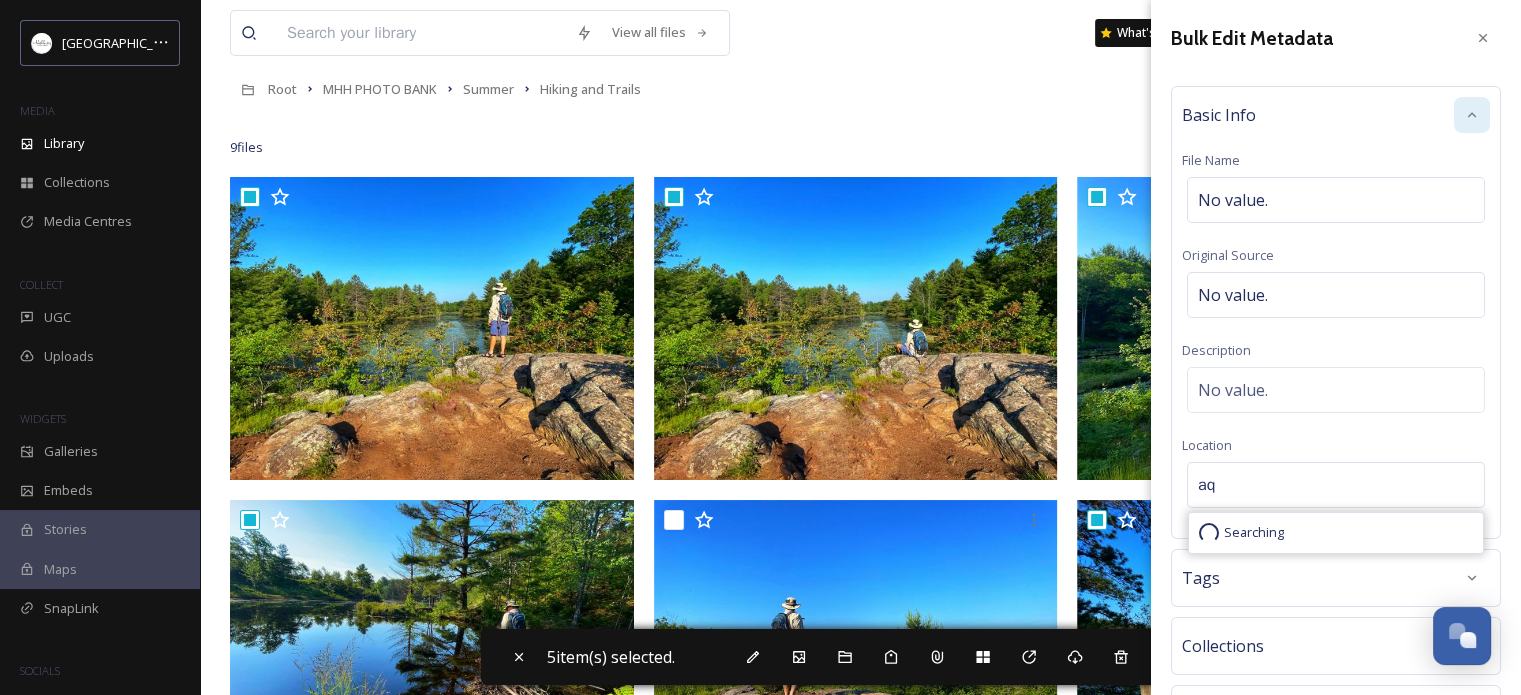 type on "a" 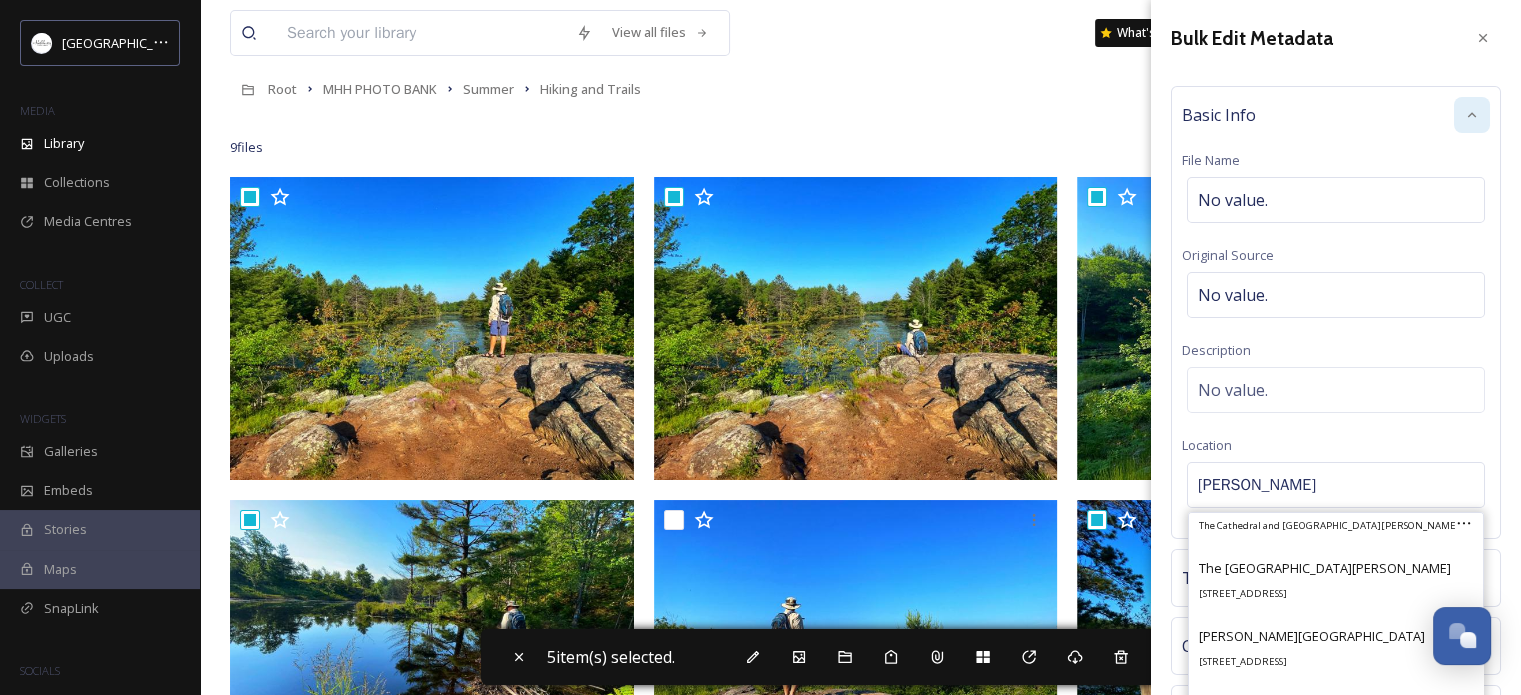 scroll, scrollTop: 0, scrollLeft: 0, axis: both 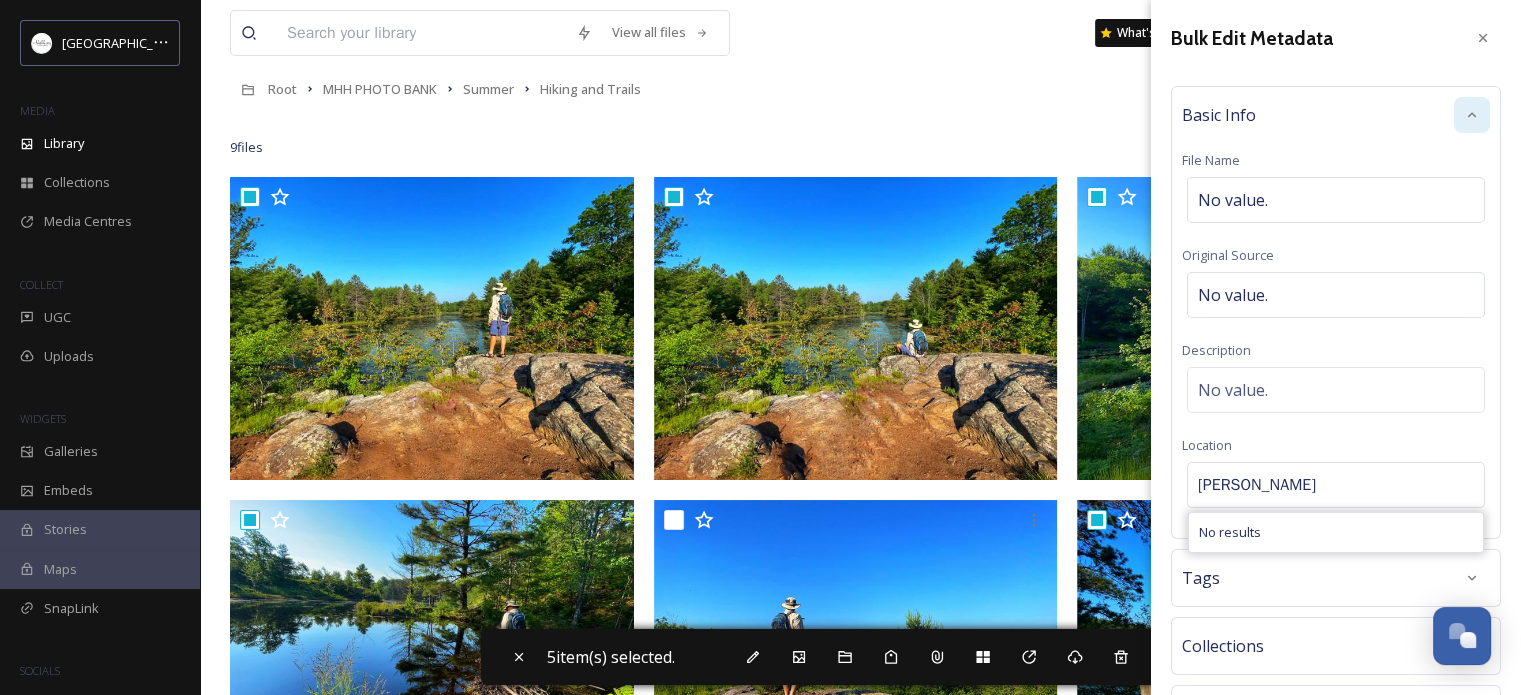 click on "[PERSON_NAME]" at bounding box center [1336, 485] 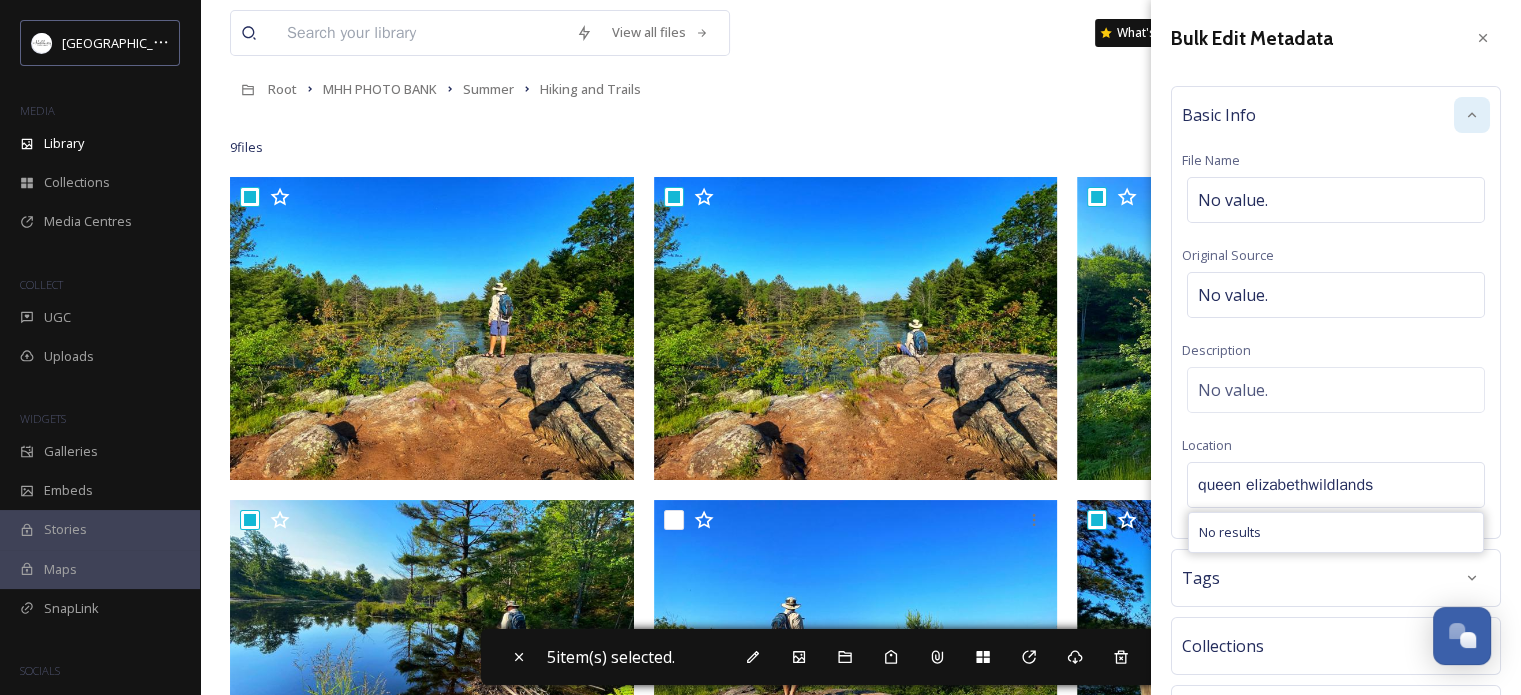 click on "queen elizabethwildlands" at bounding box center [1336, 485] 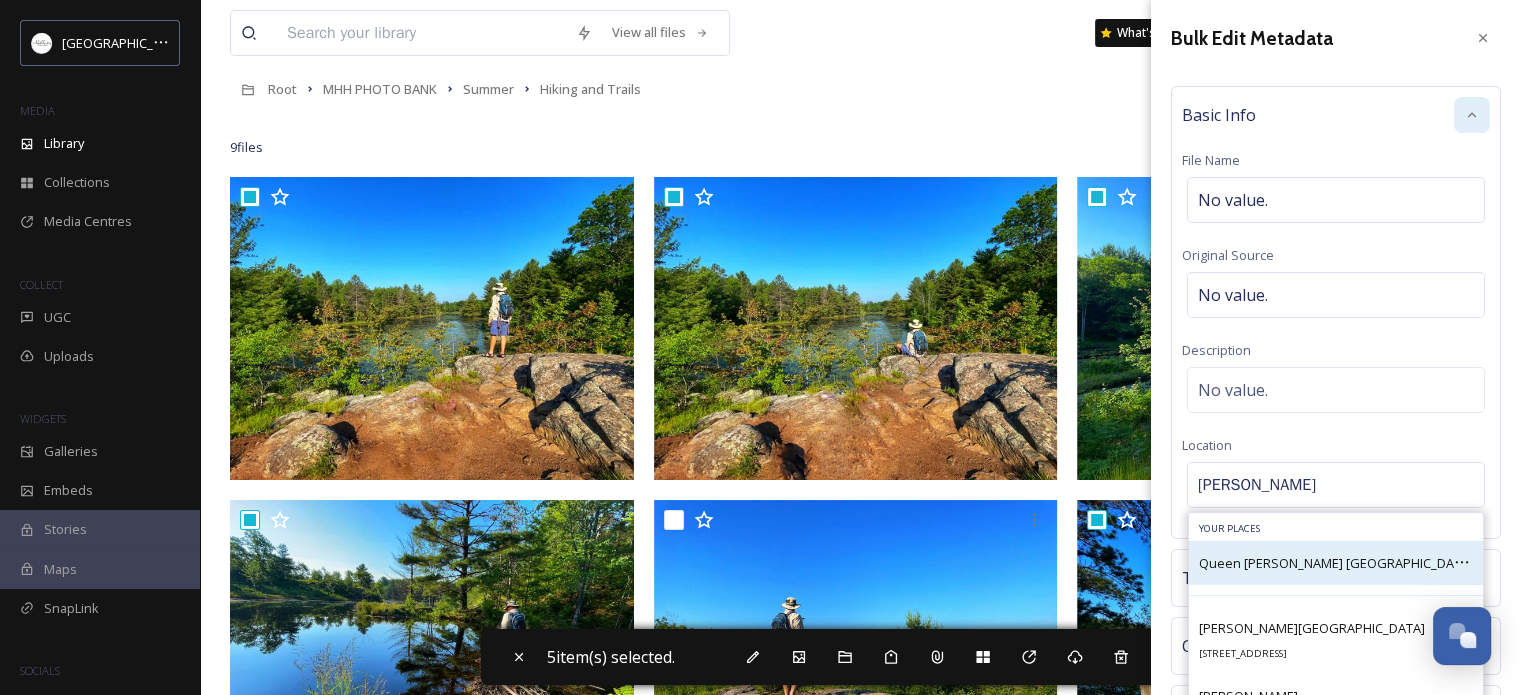 type on "[PERSON_NAME]" 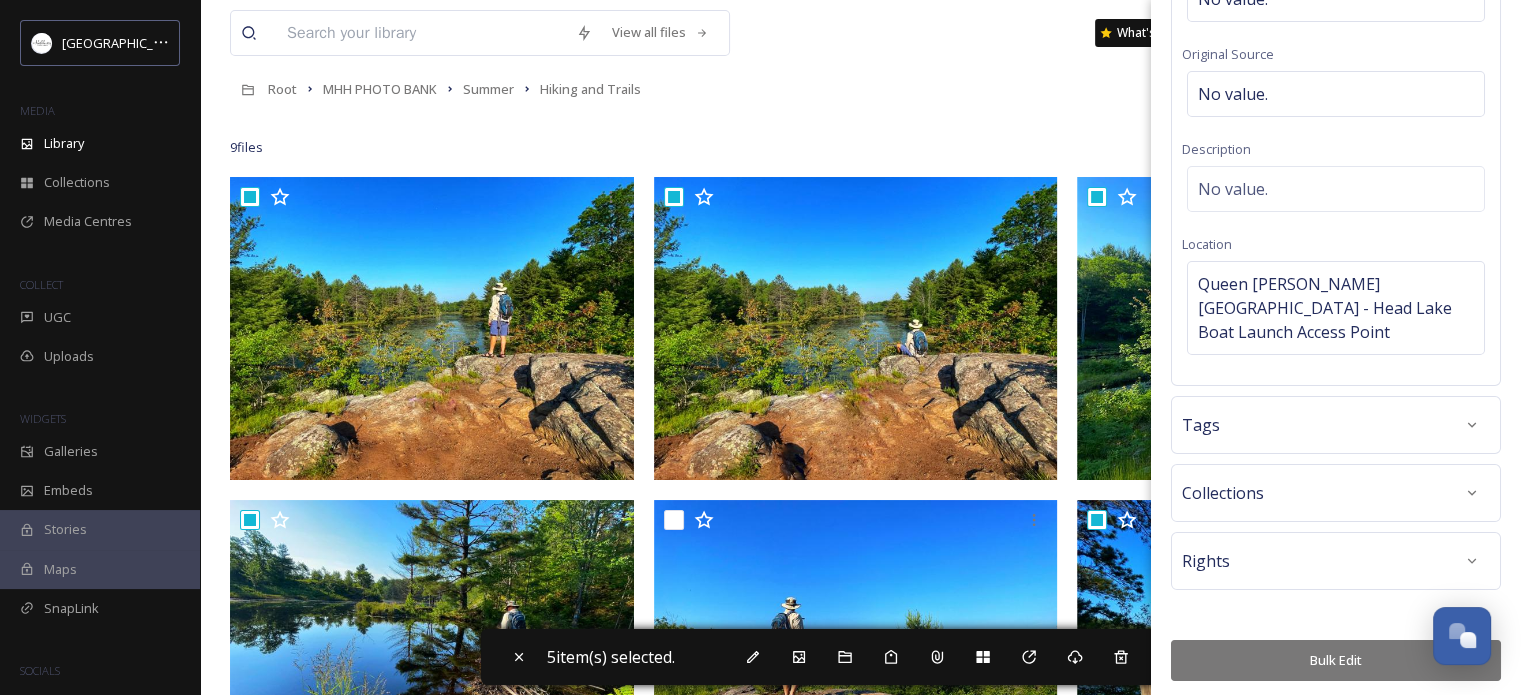 scroll, scrollTop: 203, scrollLeft: 0, axis: vertical 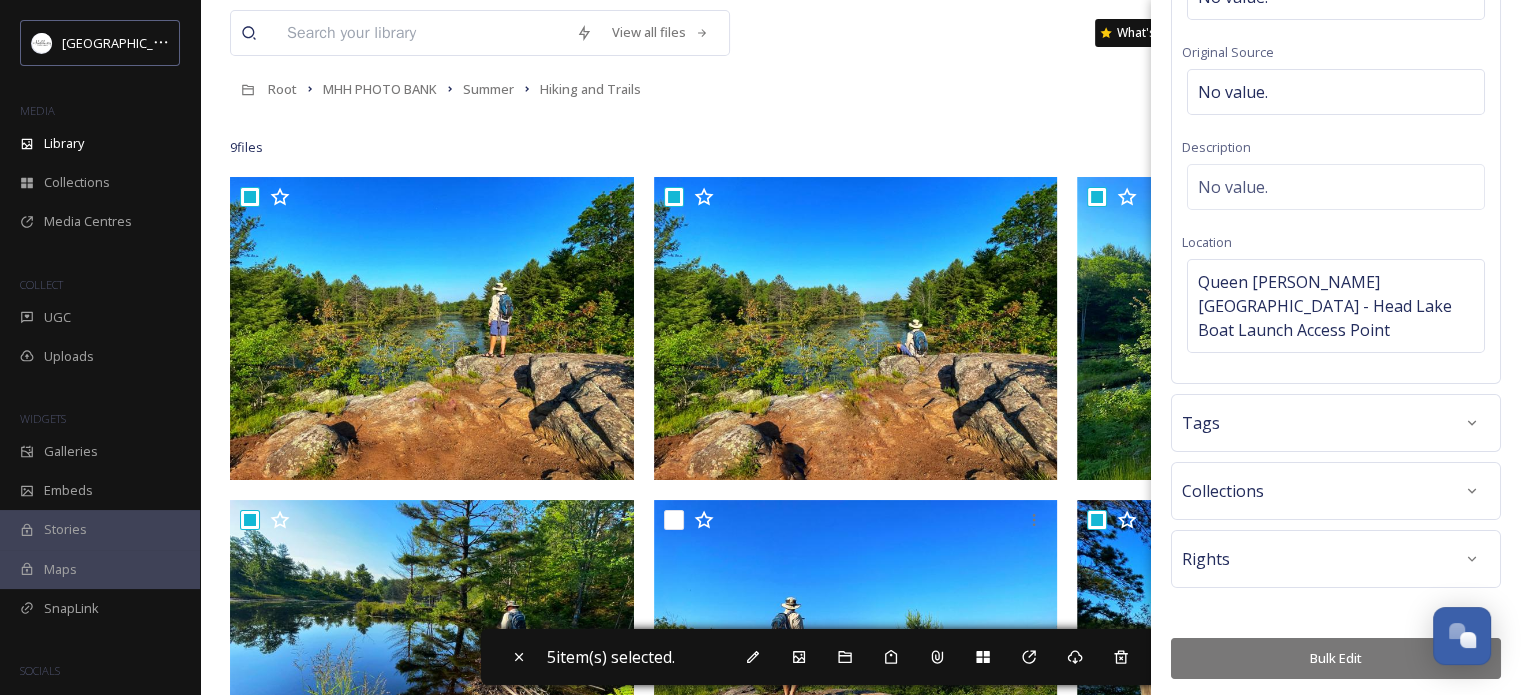 click on "Bulk Edit" at bounding box center (1336, 658) 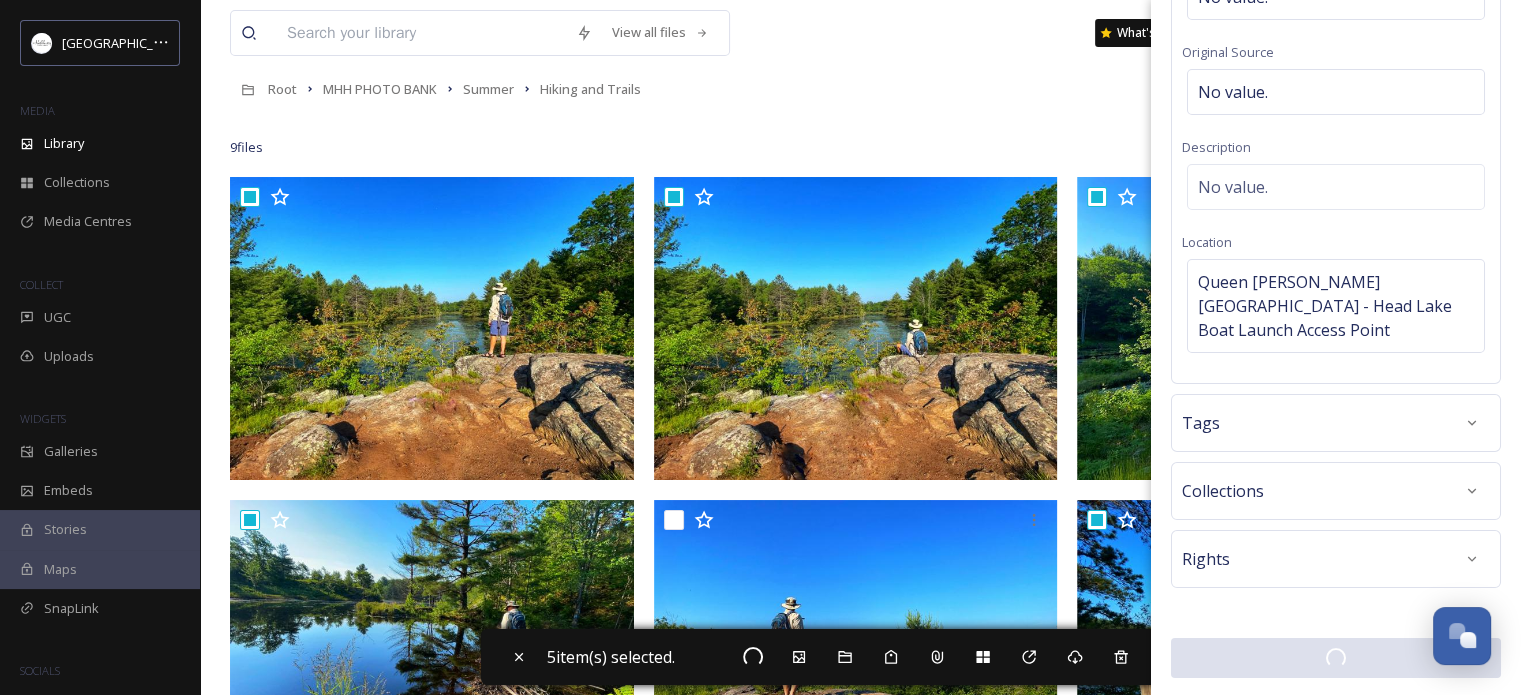 scroll, scrollTop: 202, scrollLeft: 0, axis: vertical 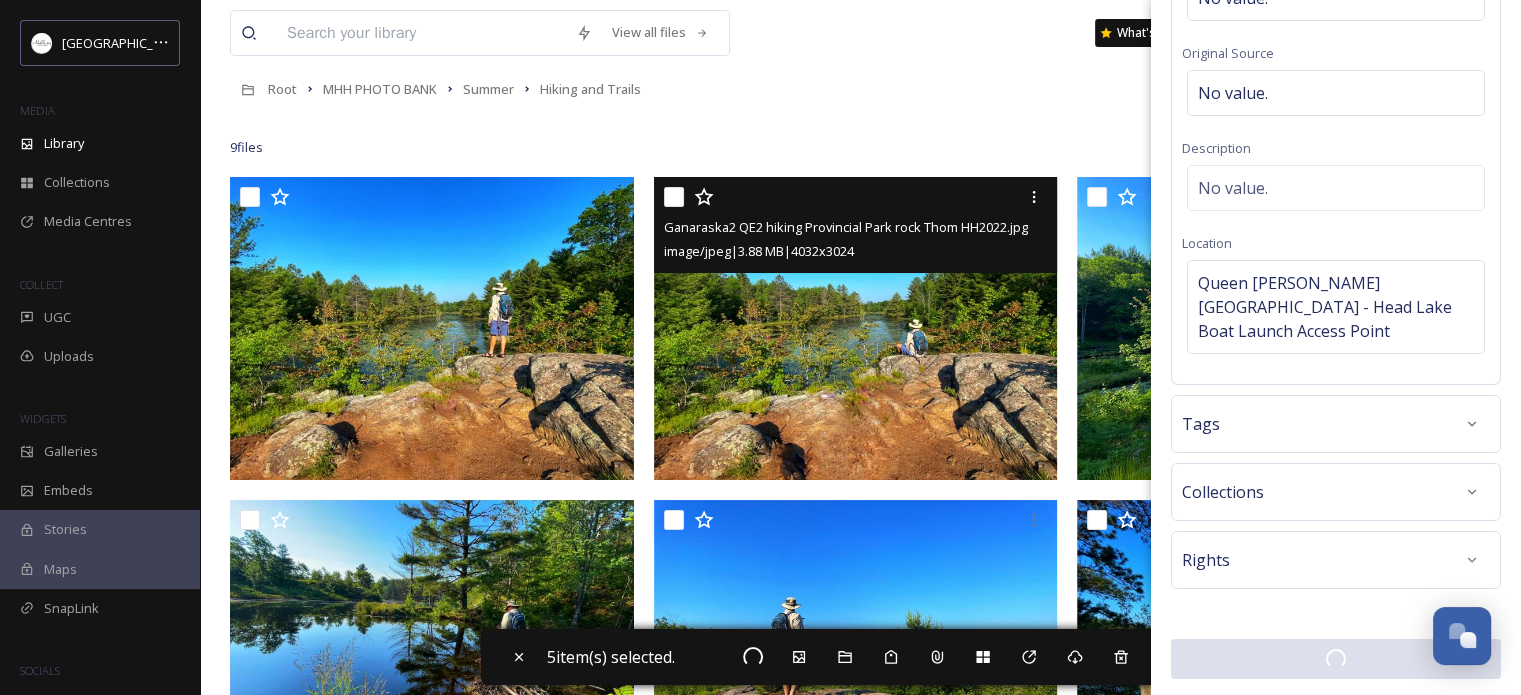 checkbox on "false" 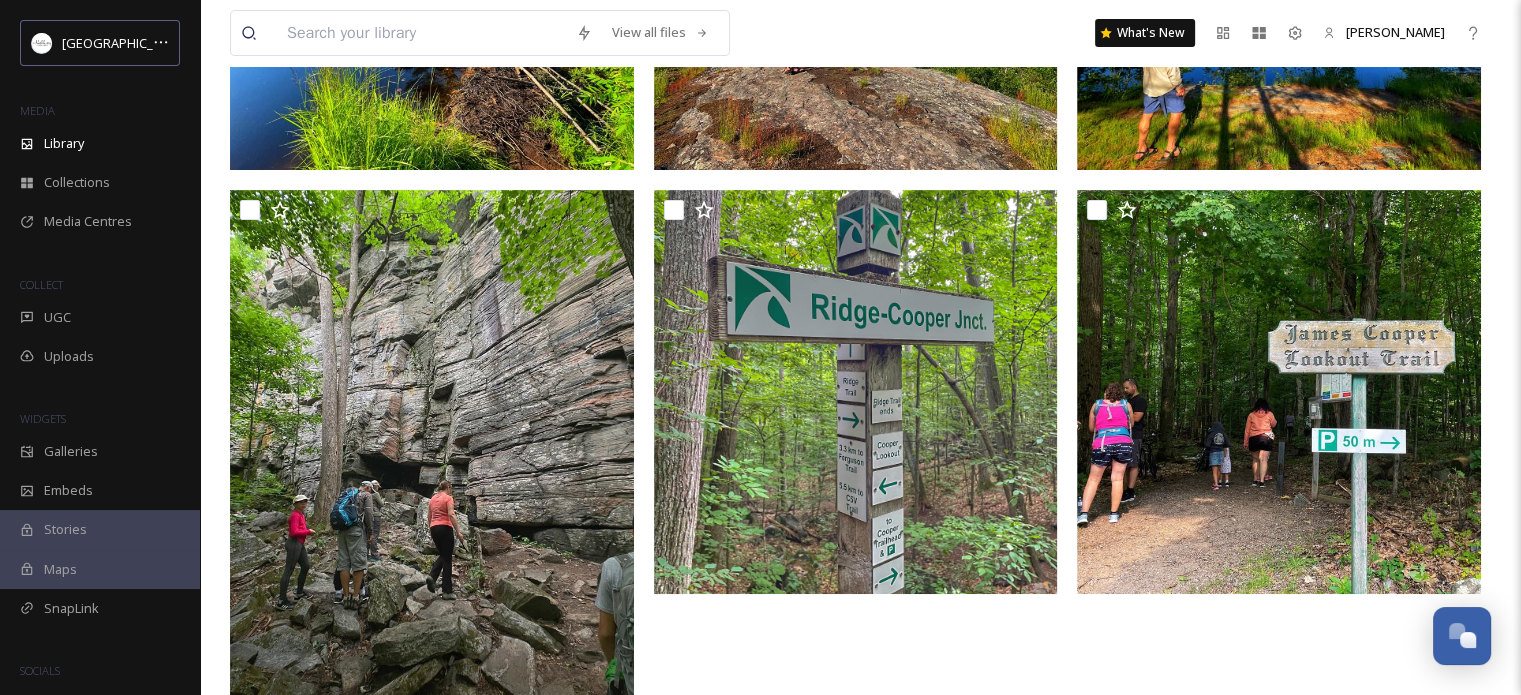 scroll, scrollTop: 696, scrollLeft: 0, axis: vertical 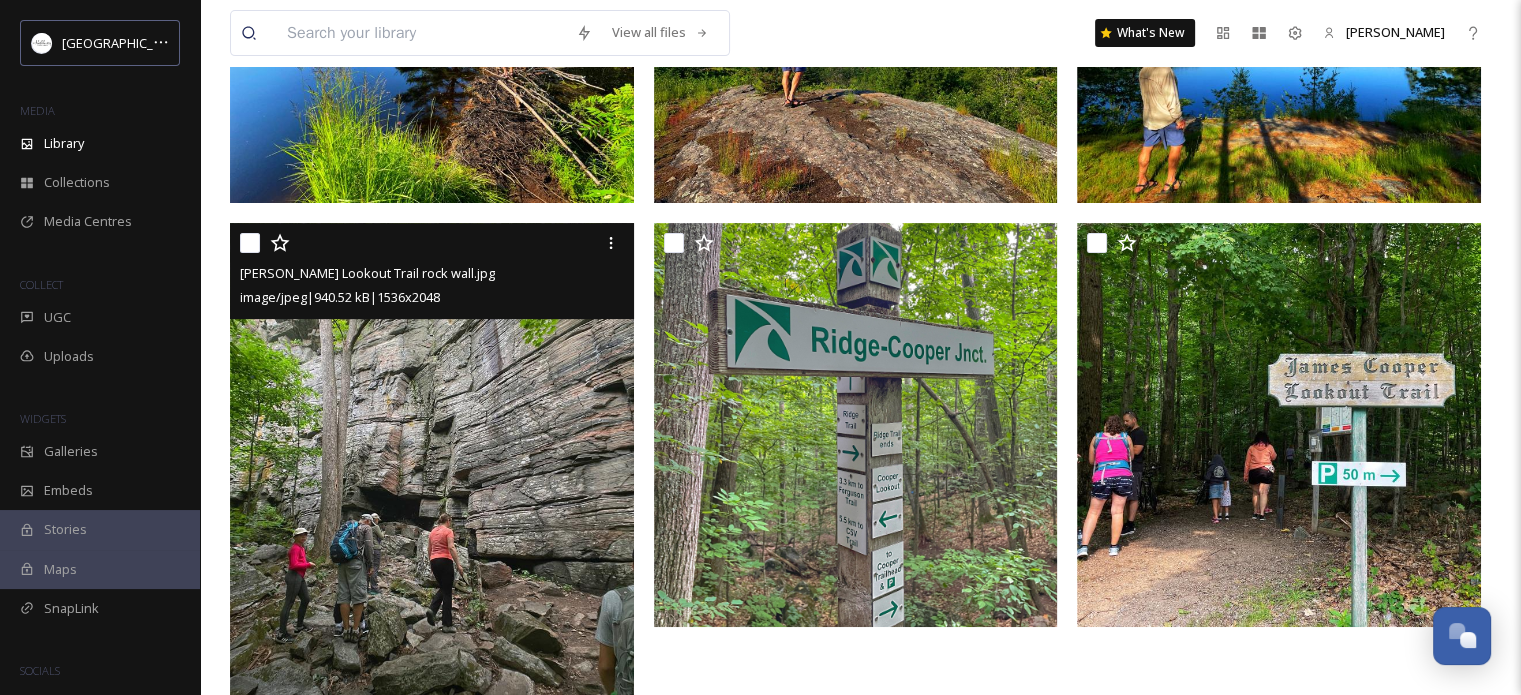 click at bounding box center (250, 243) 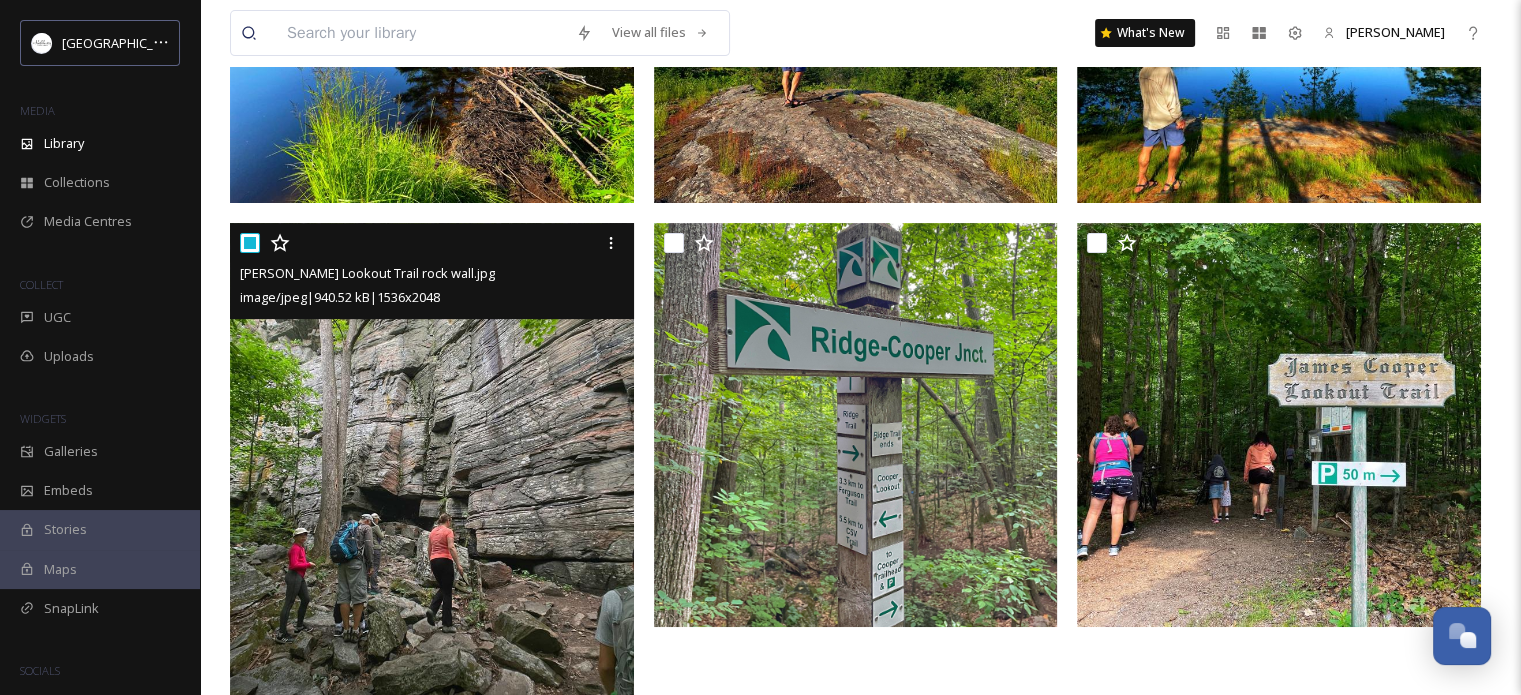 checkbox on "true" 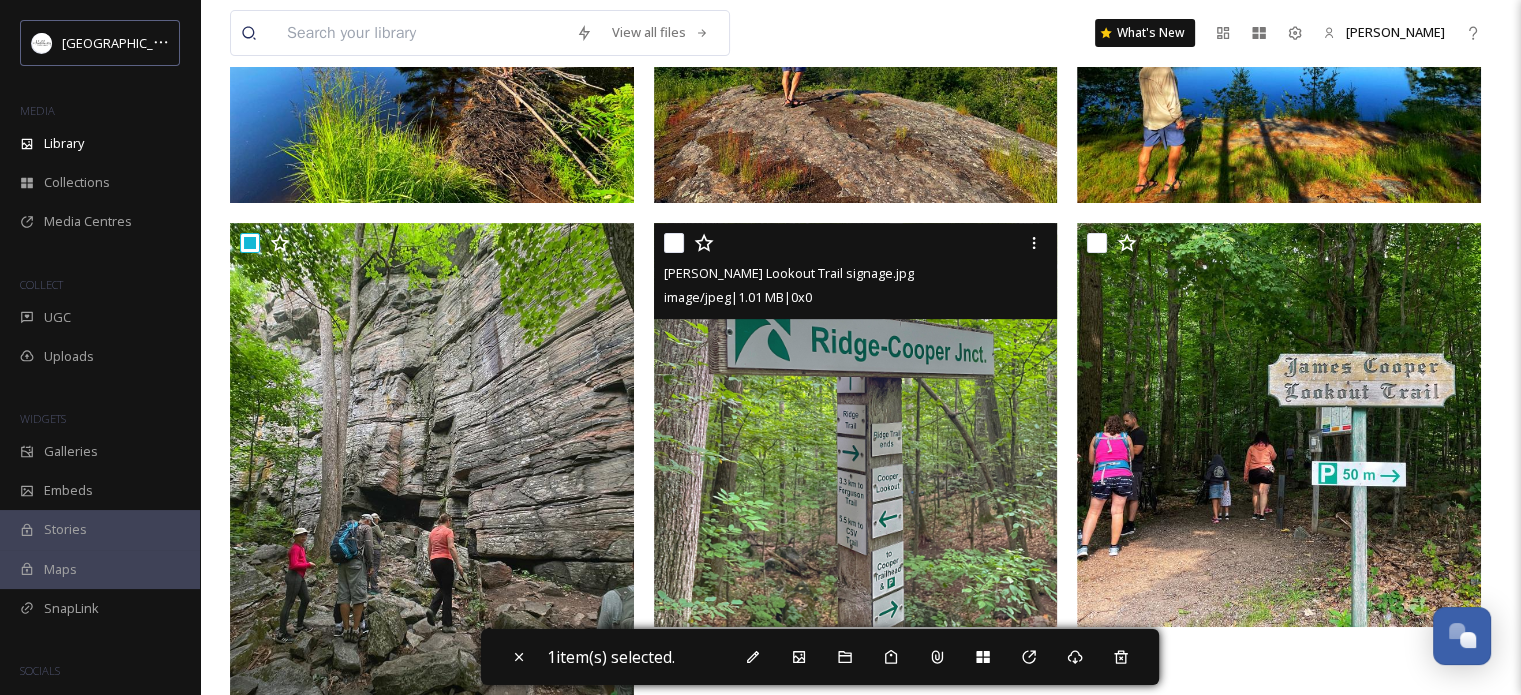 click at bounding box center [674, 243] 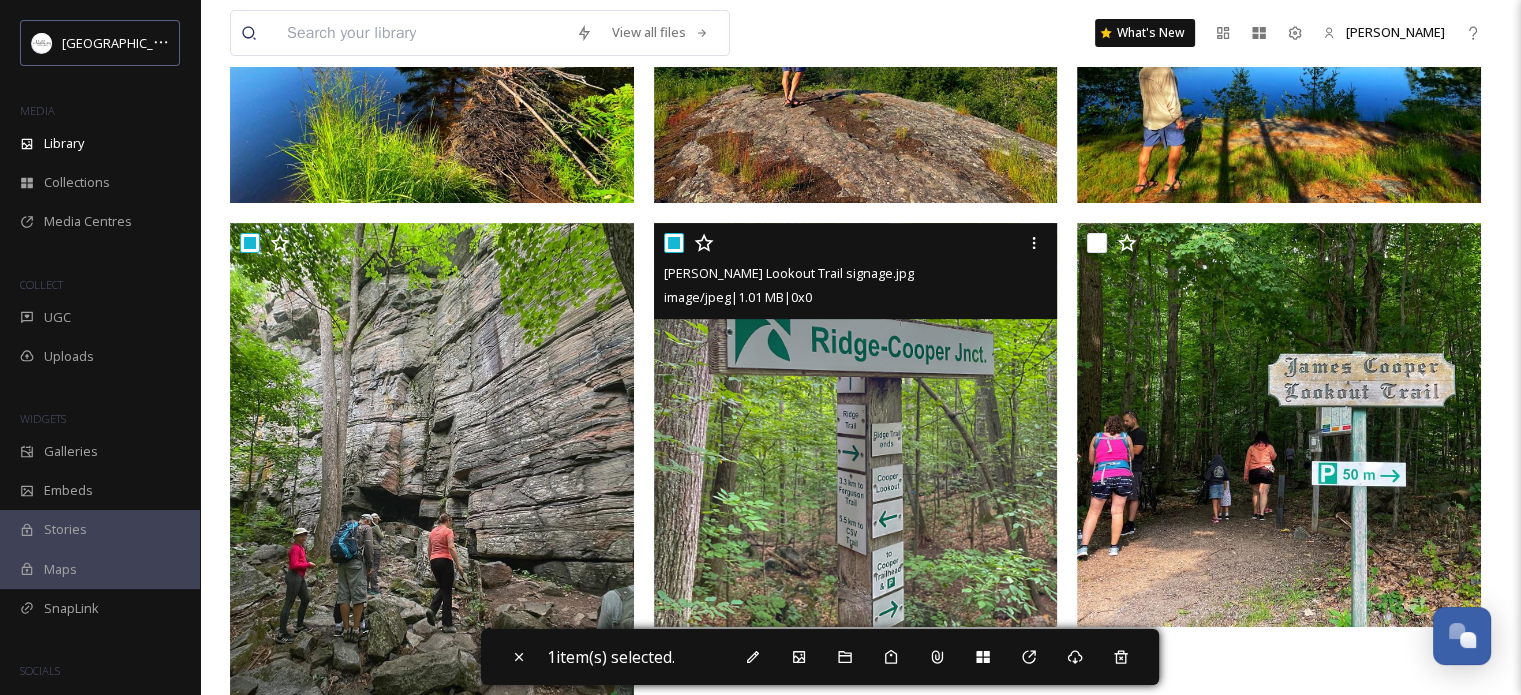 checkbox on "true" 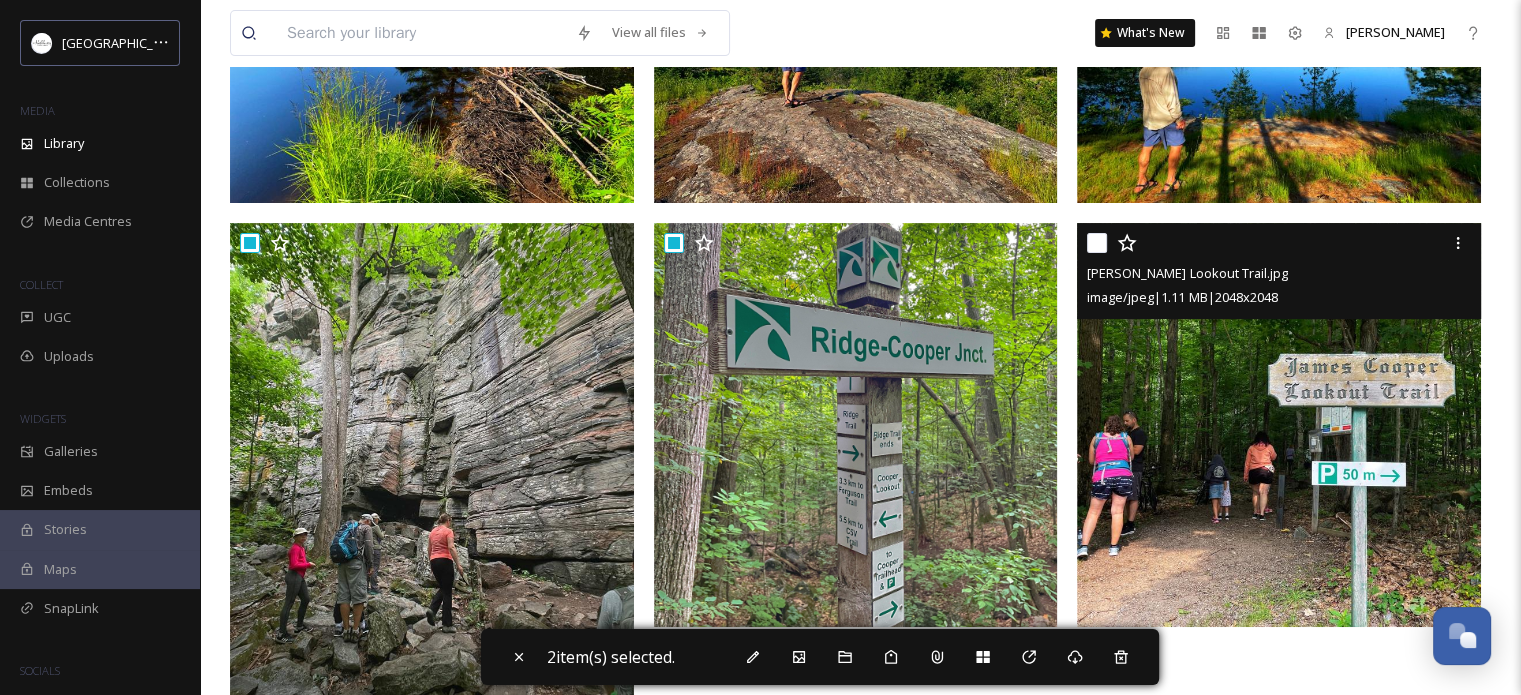 click at bounding box center [1097, 243] 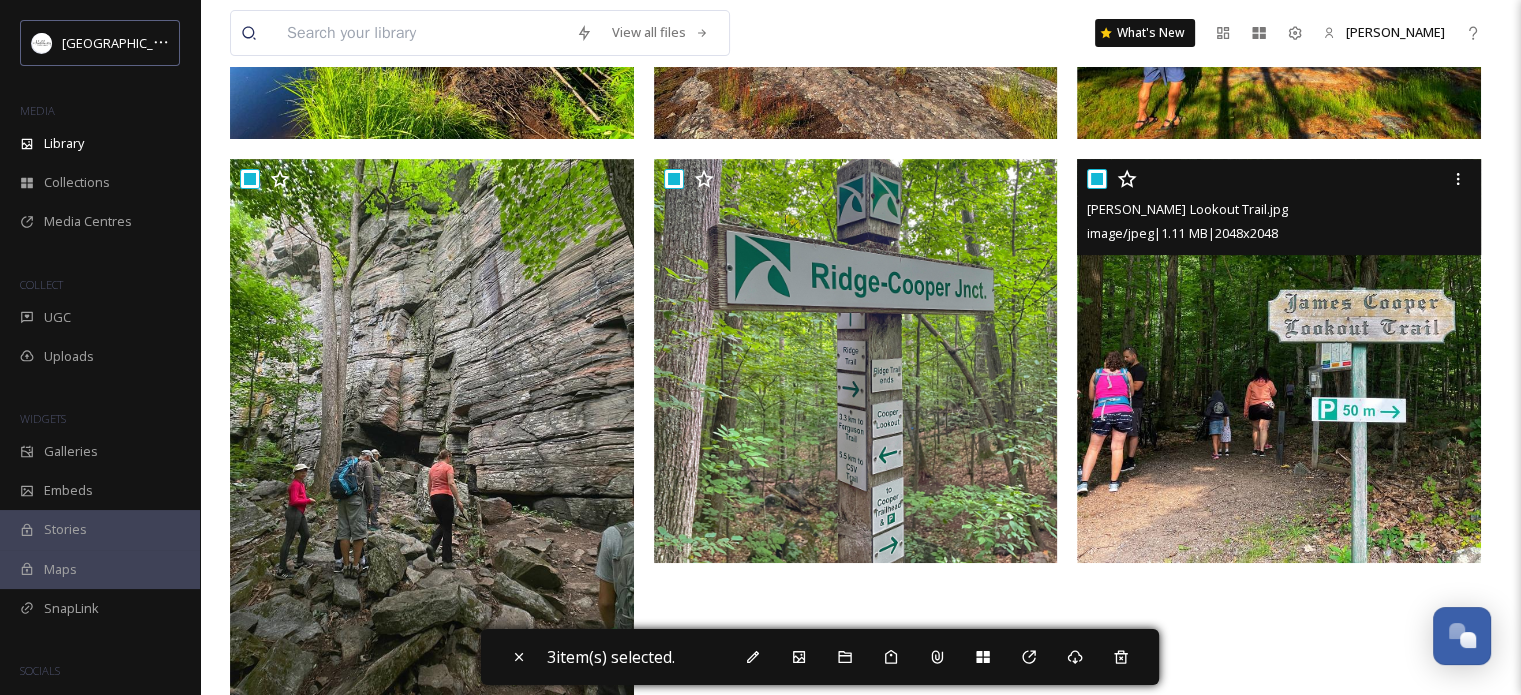scroll, scrollTop: 796, scrollLeft: 0, axis: vertical 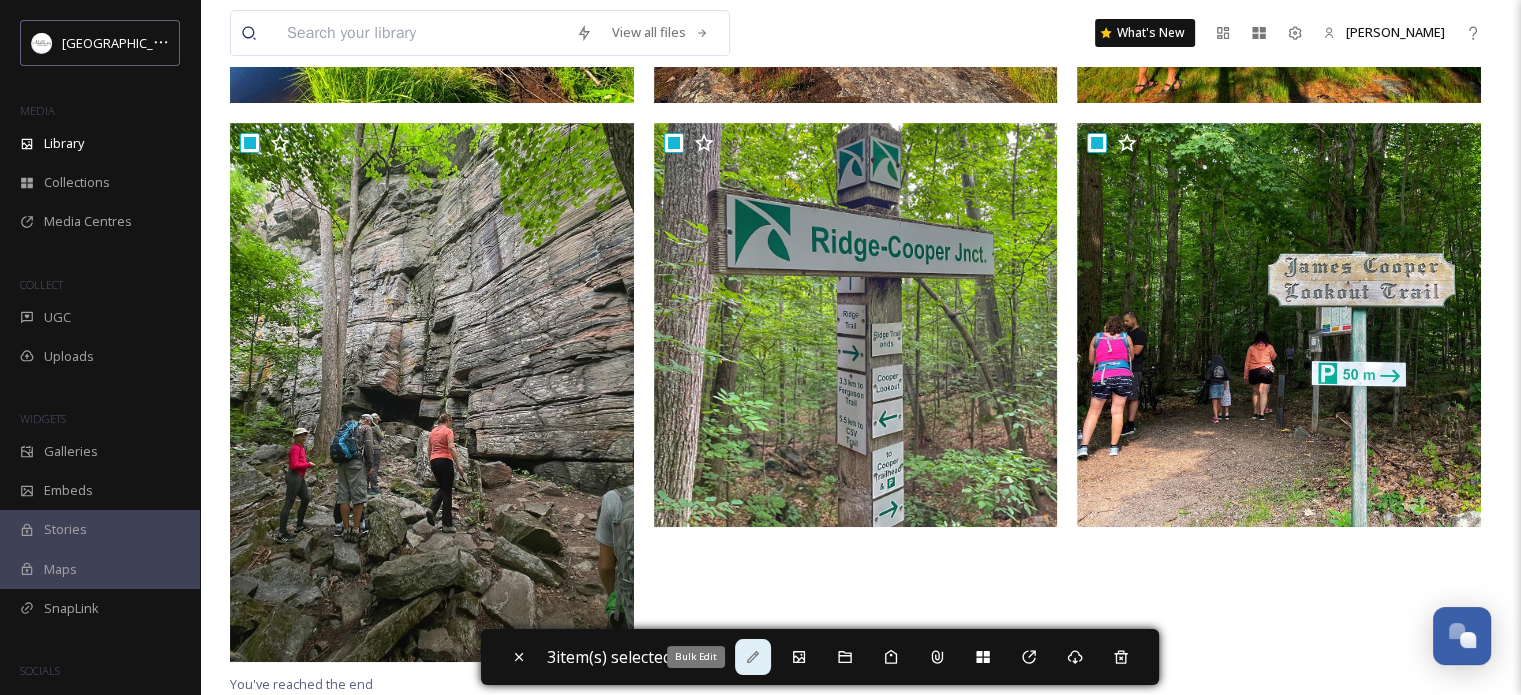 click on "Bulk Edit" at bounding box center [753, 657] 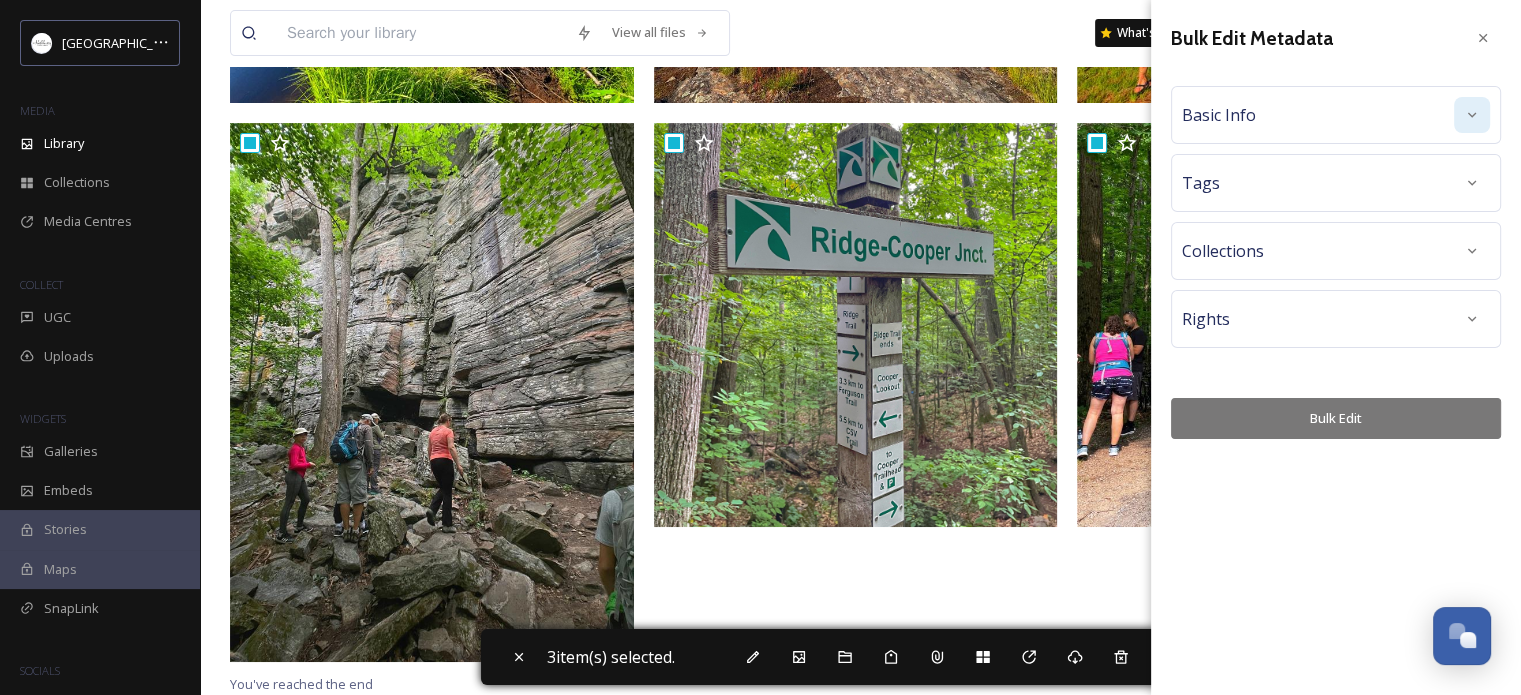 click 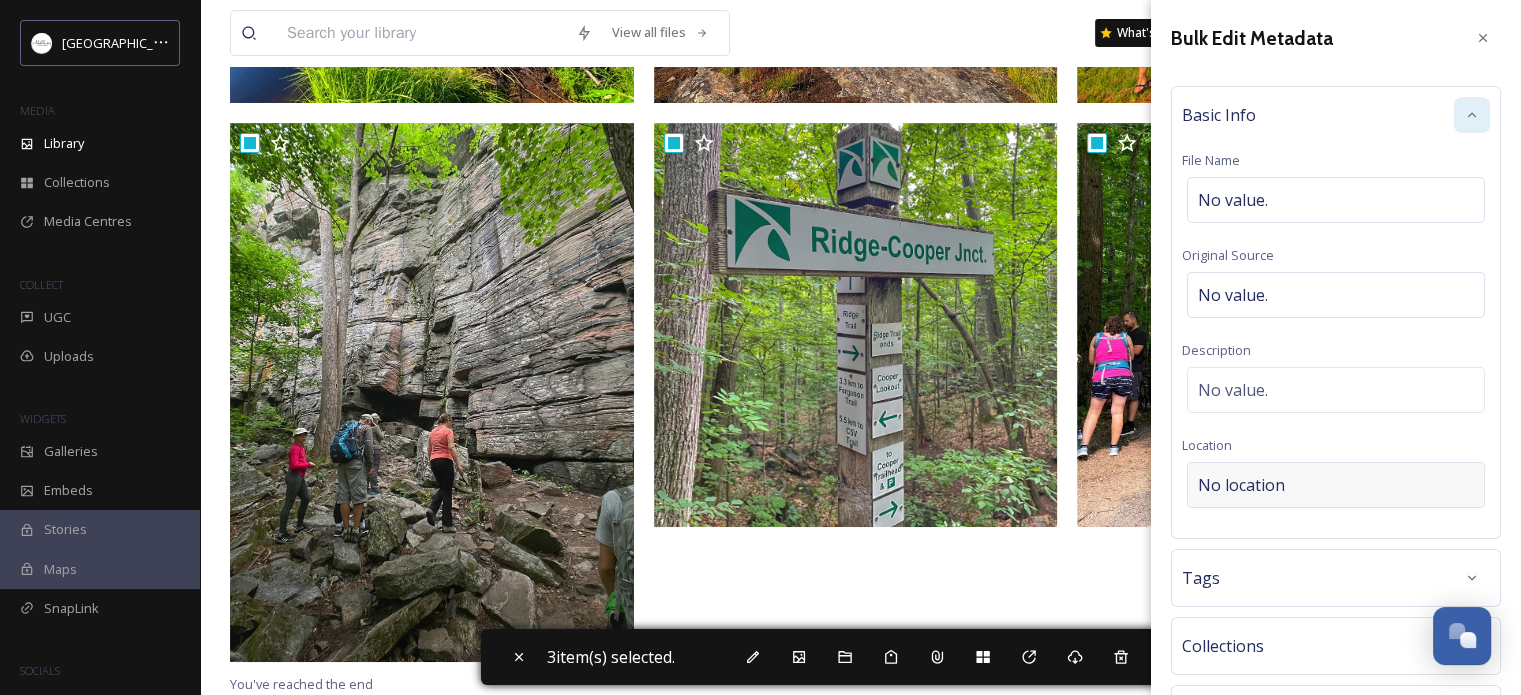 click on "No location" at bounding box center (1241, 485) 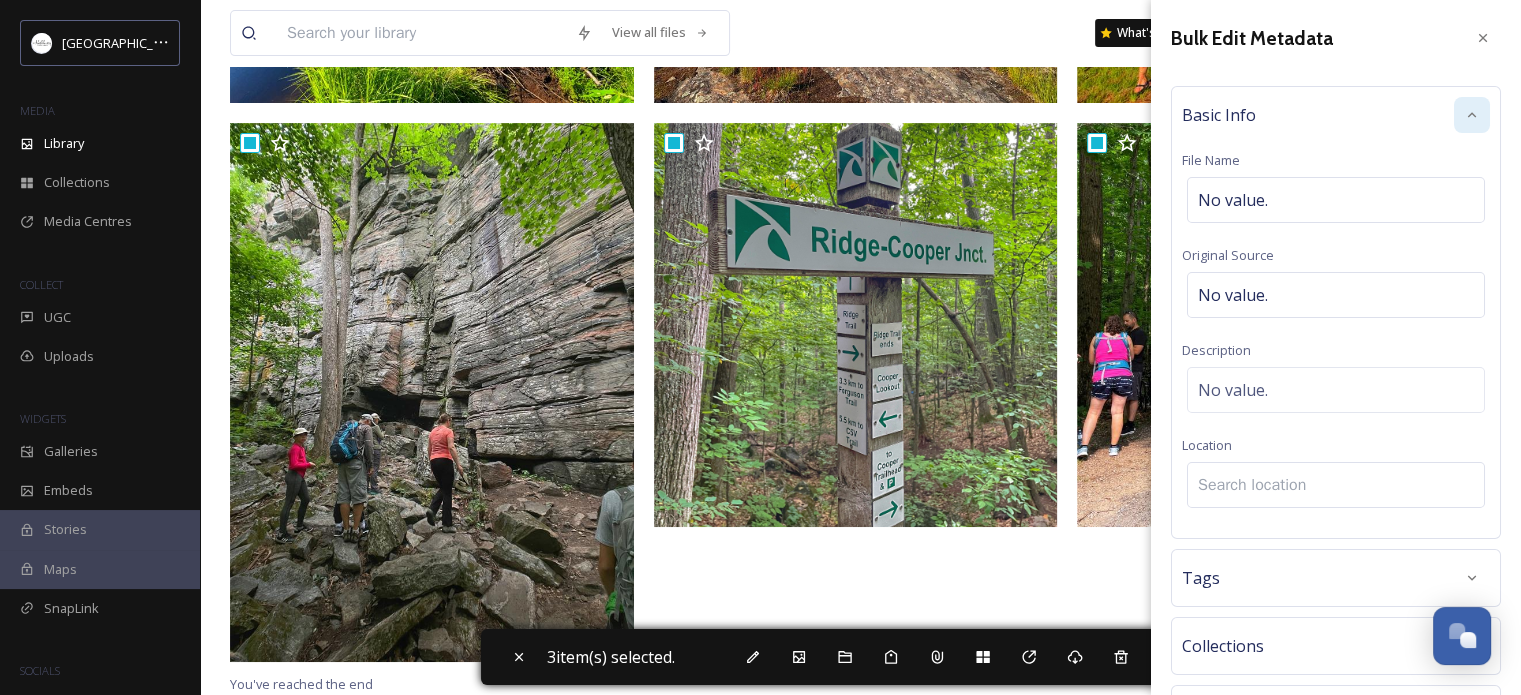 click at bounding box center (1336, 485) 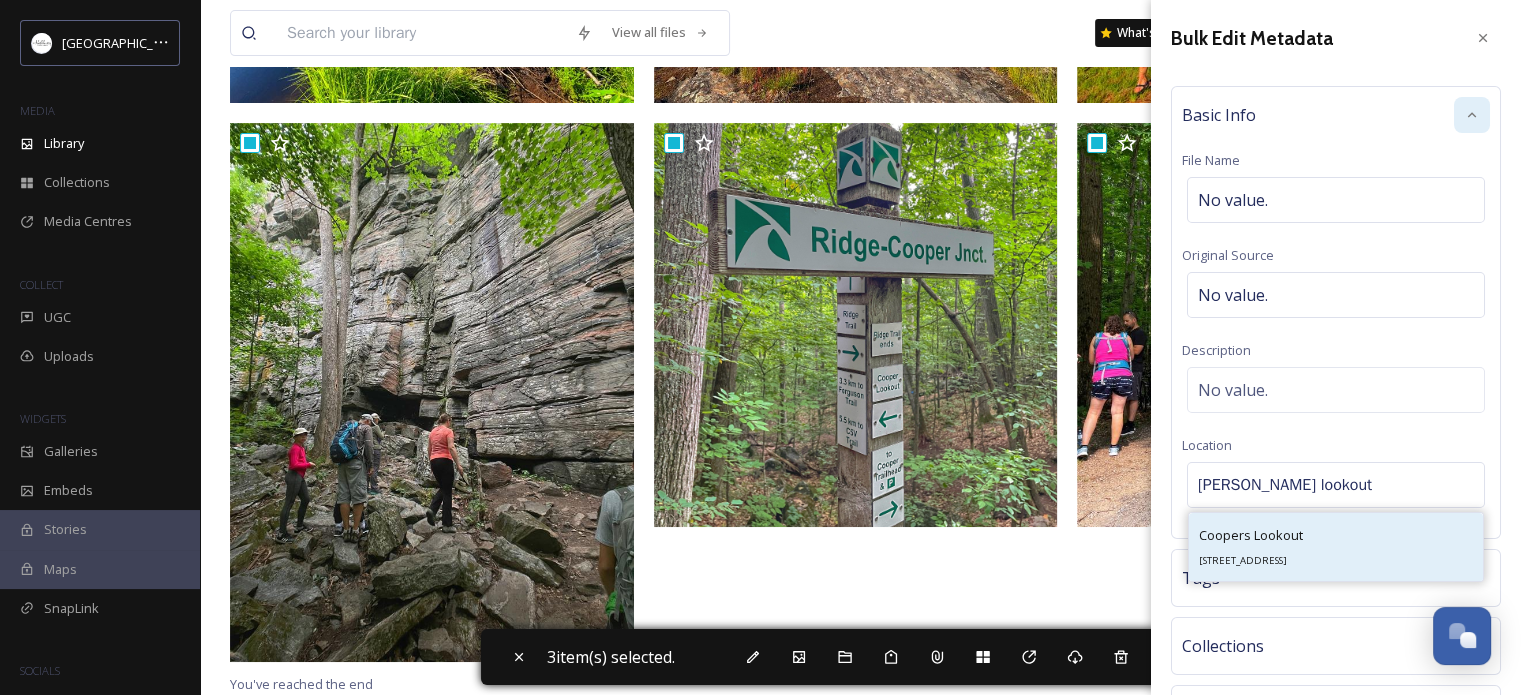 type on "[PERSON_NAME] lookout" 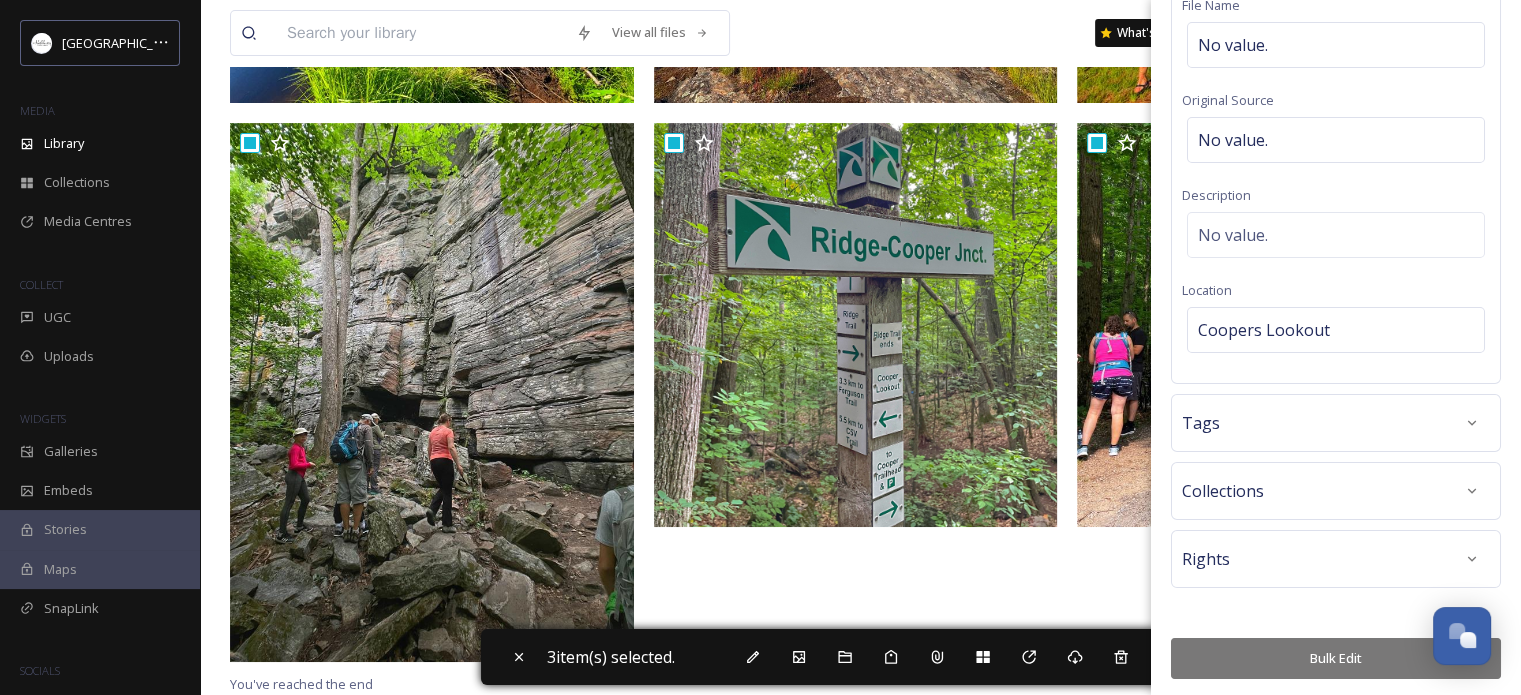 click on "Bulk Edit" at bounding box center (1336, 658) 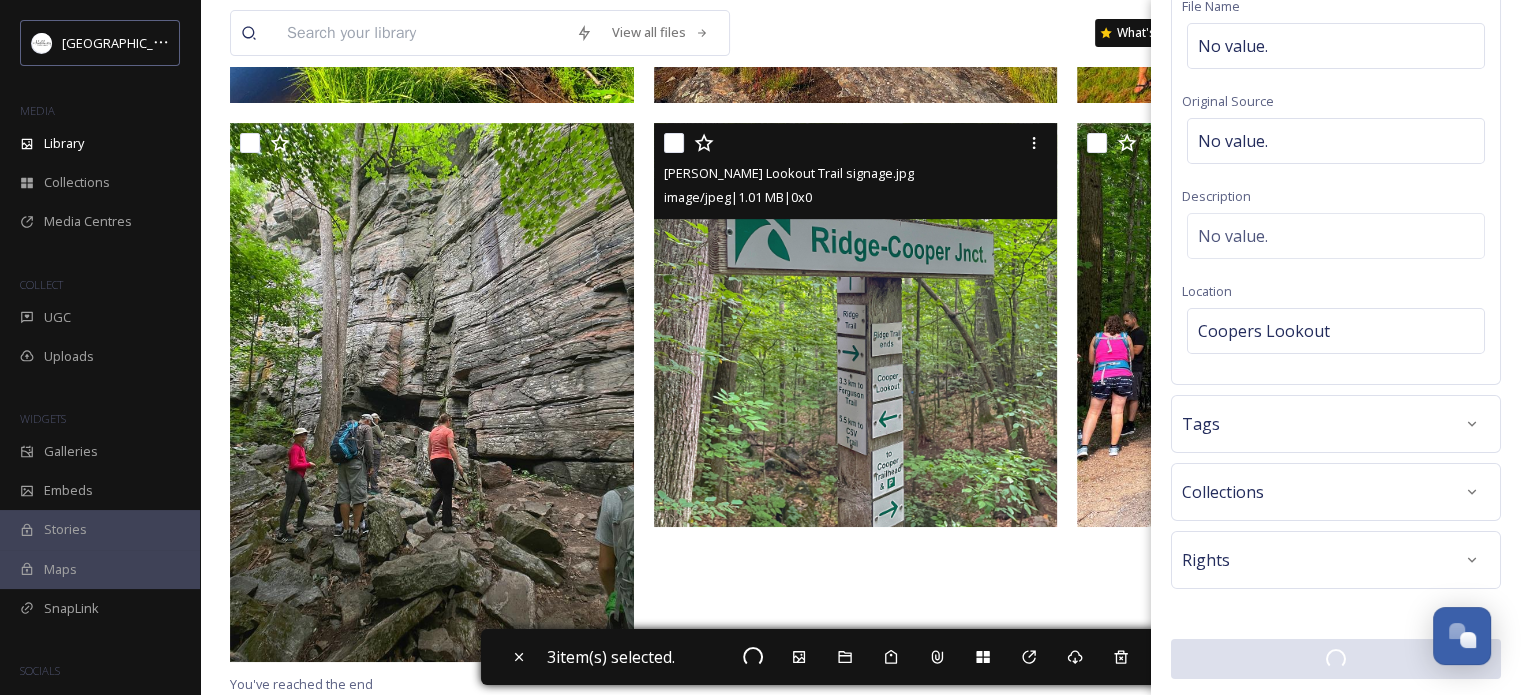 checkbox on "false" 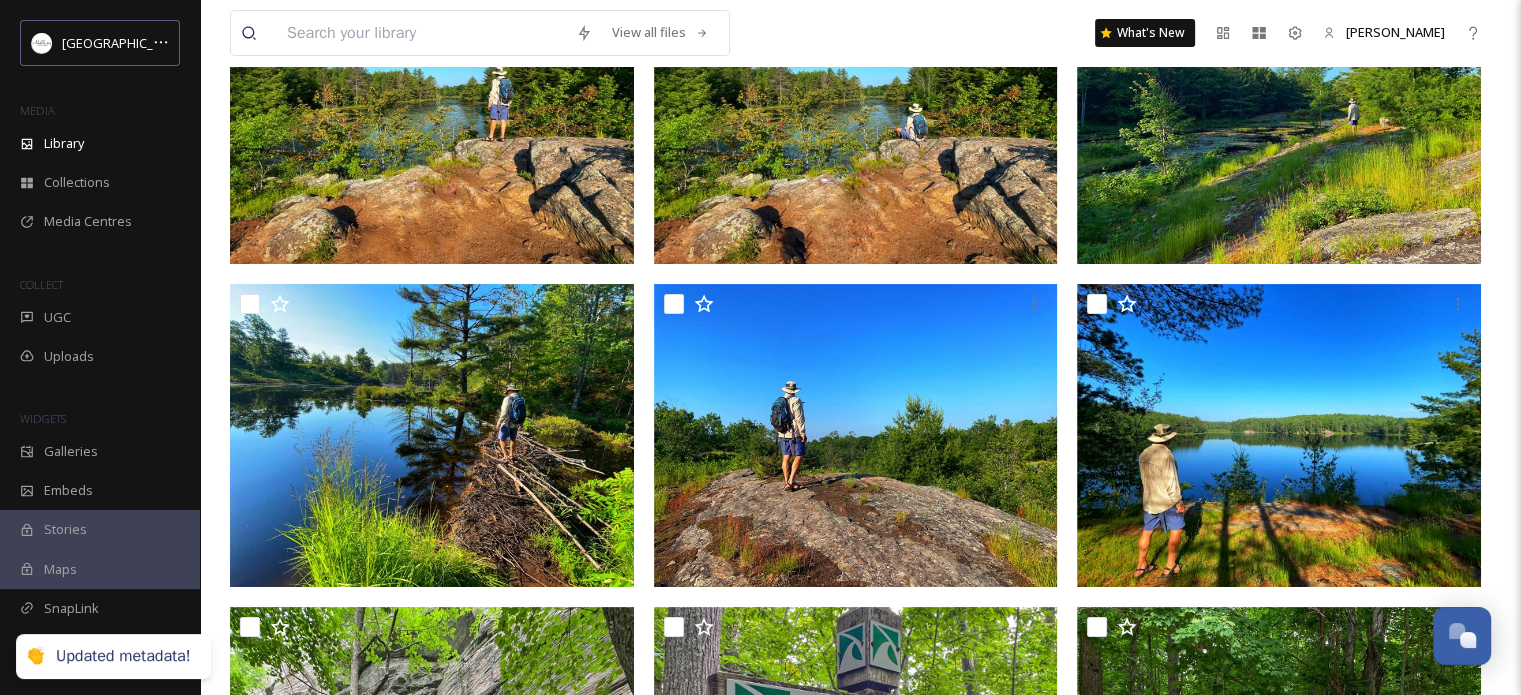 scroll, scrollTop: 0, scrollLeft: 0, axis: both 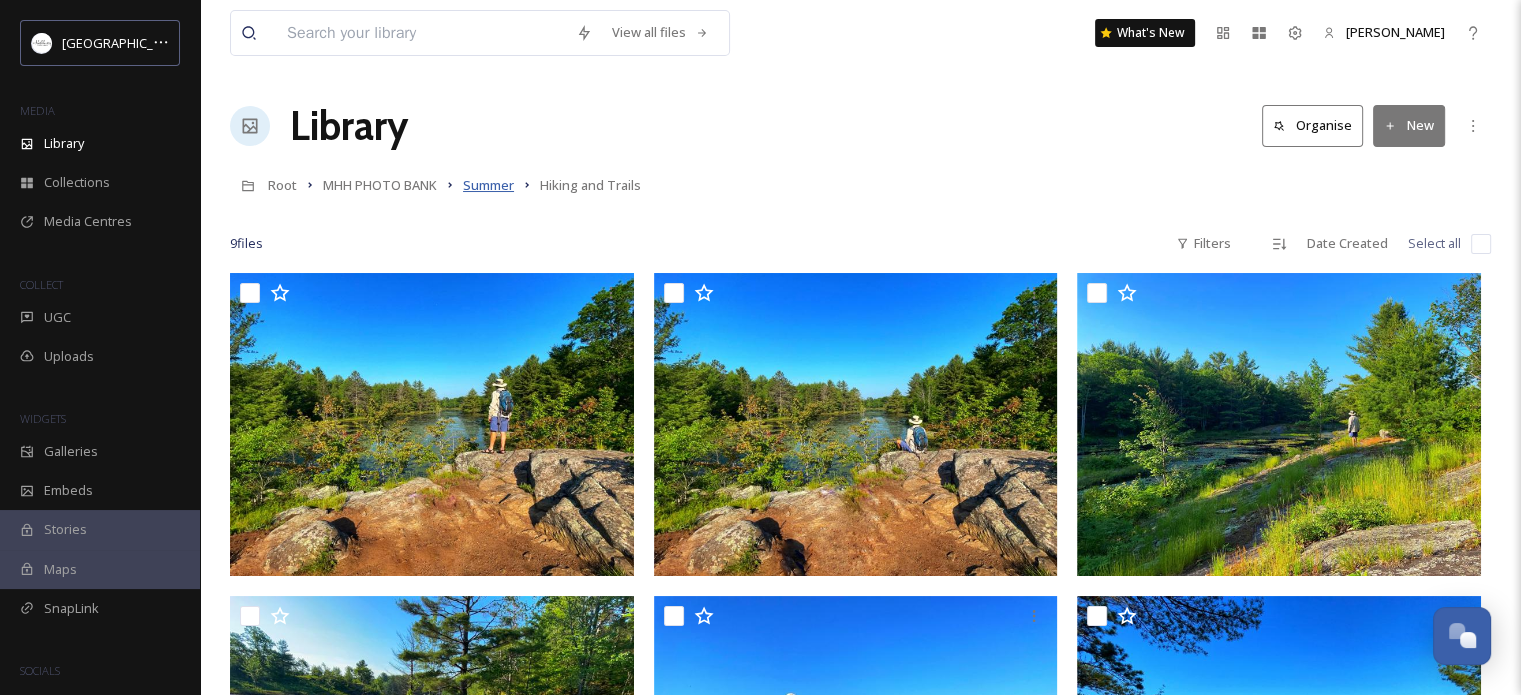 click on "Summer" at bounding box center [488, 185] 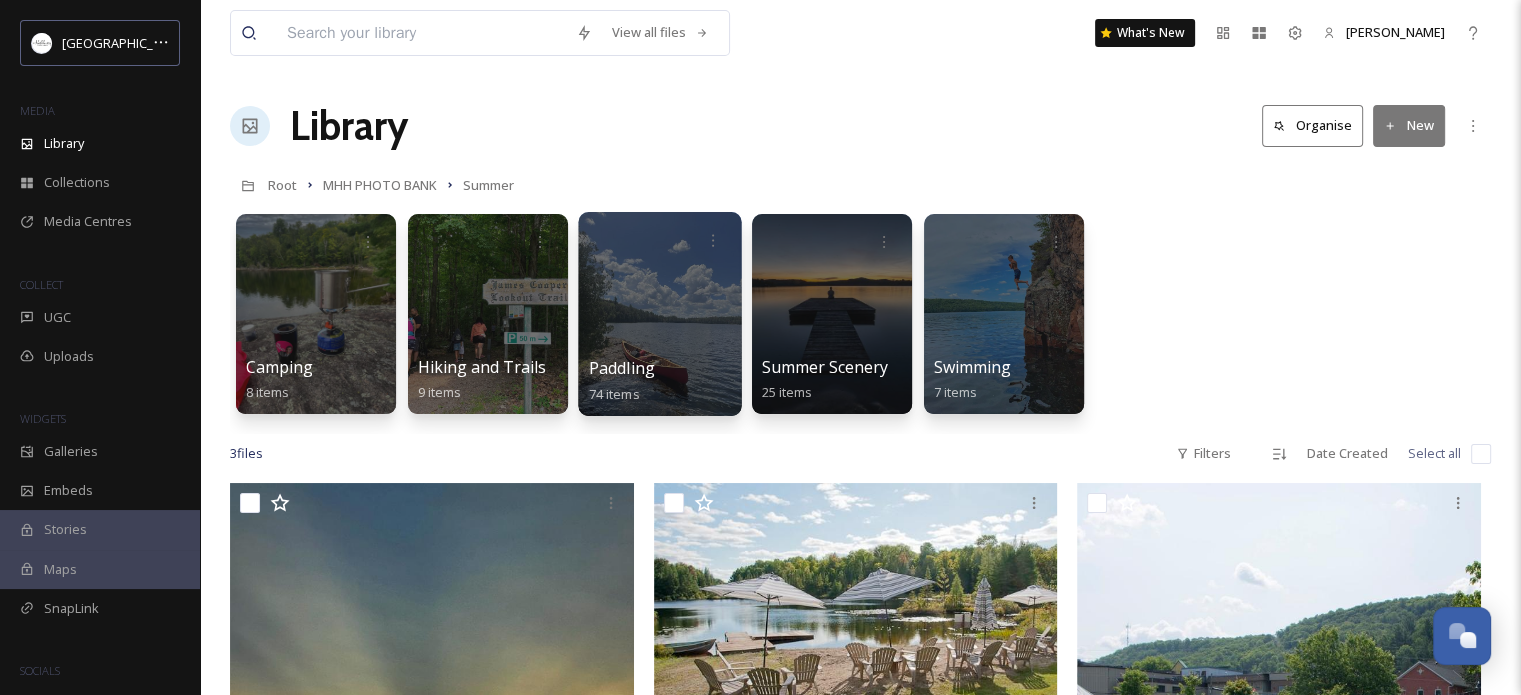 click at bounding box center (659, 314) 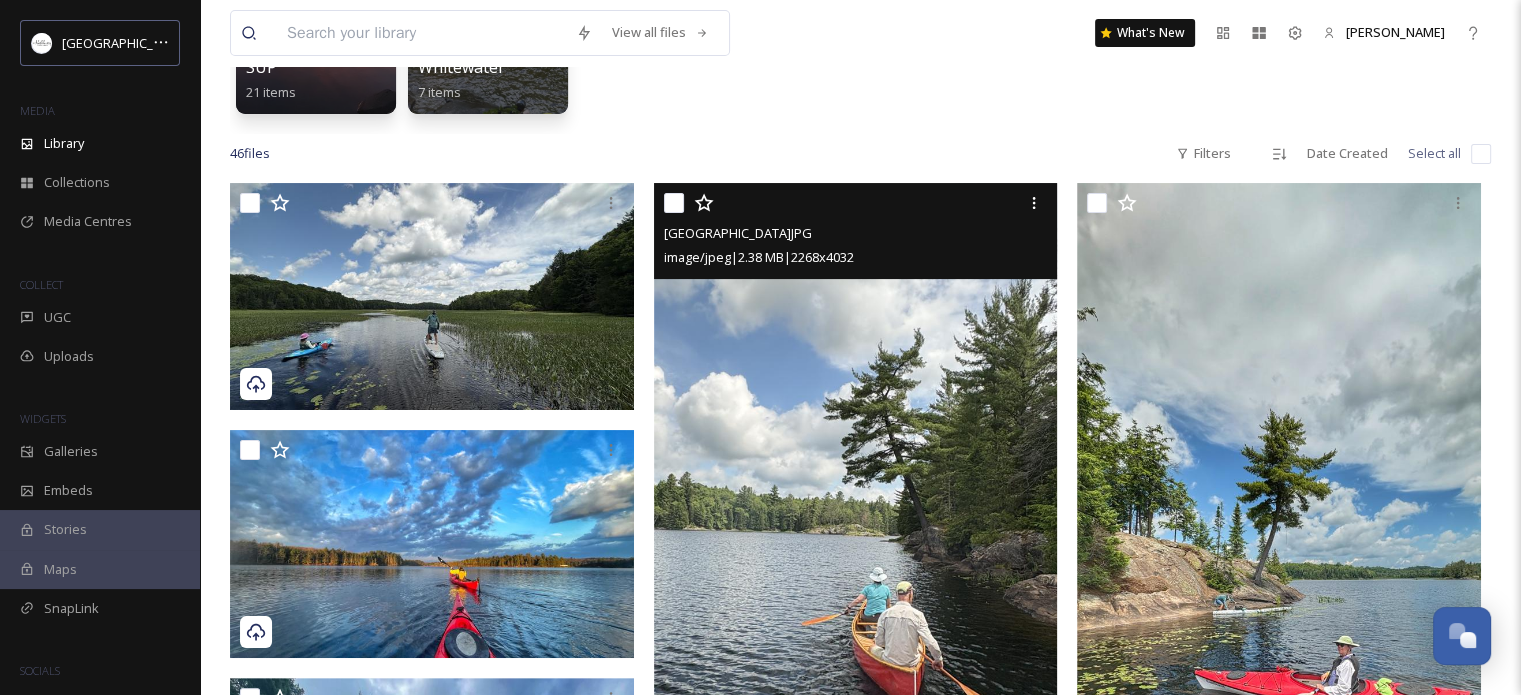 scroll, scrollTop: 500, scrollLeft: 0, axis: vertical 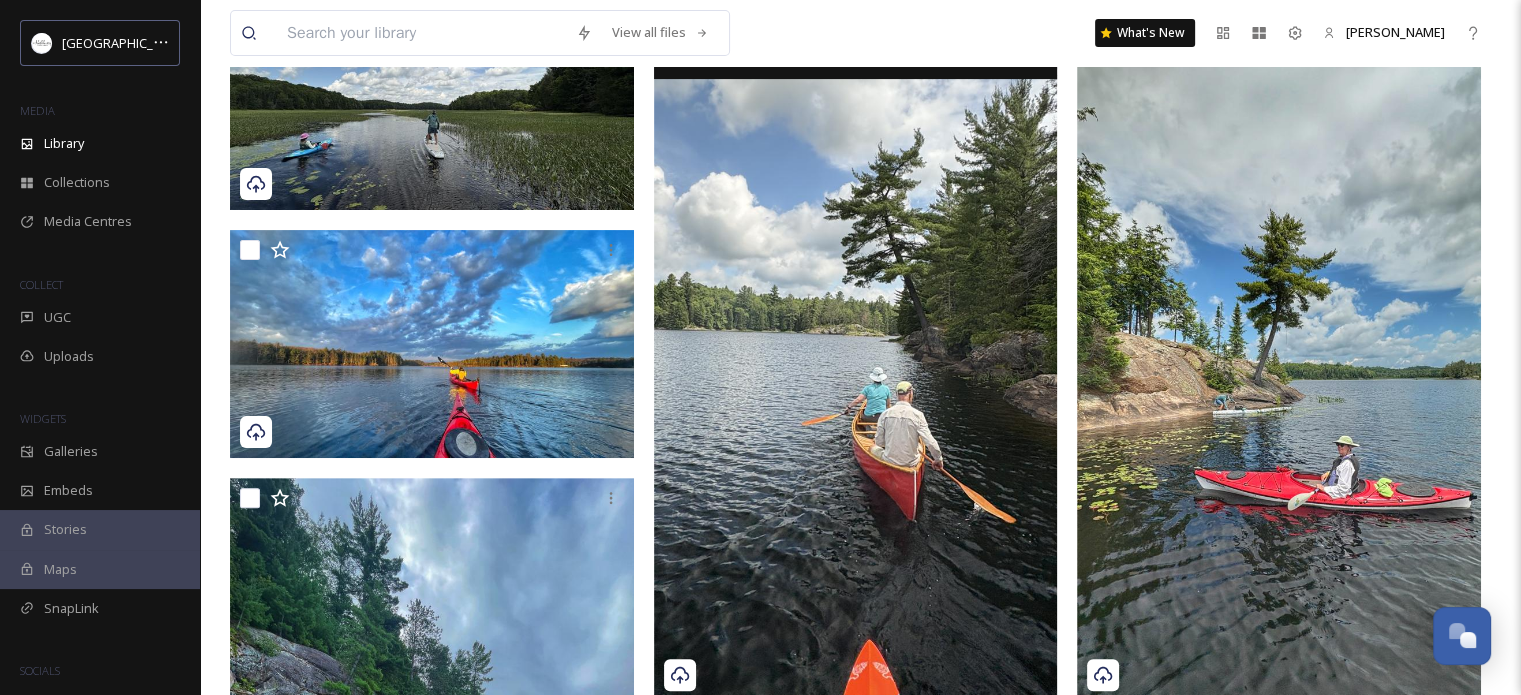 click at bounding box center [856, 342] 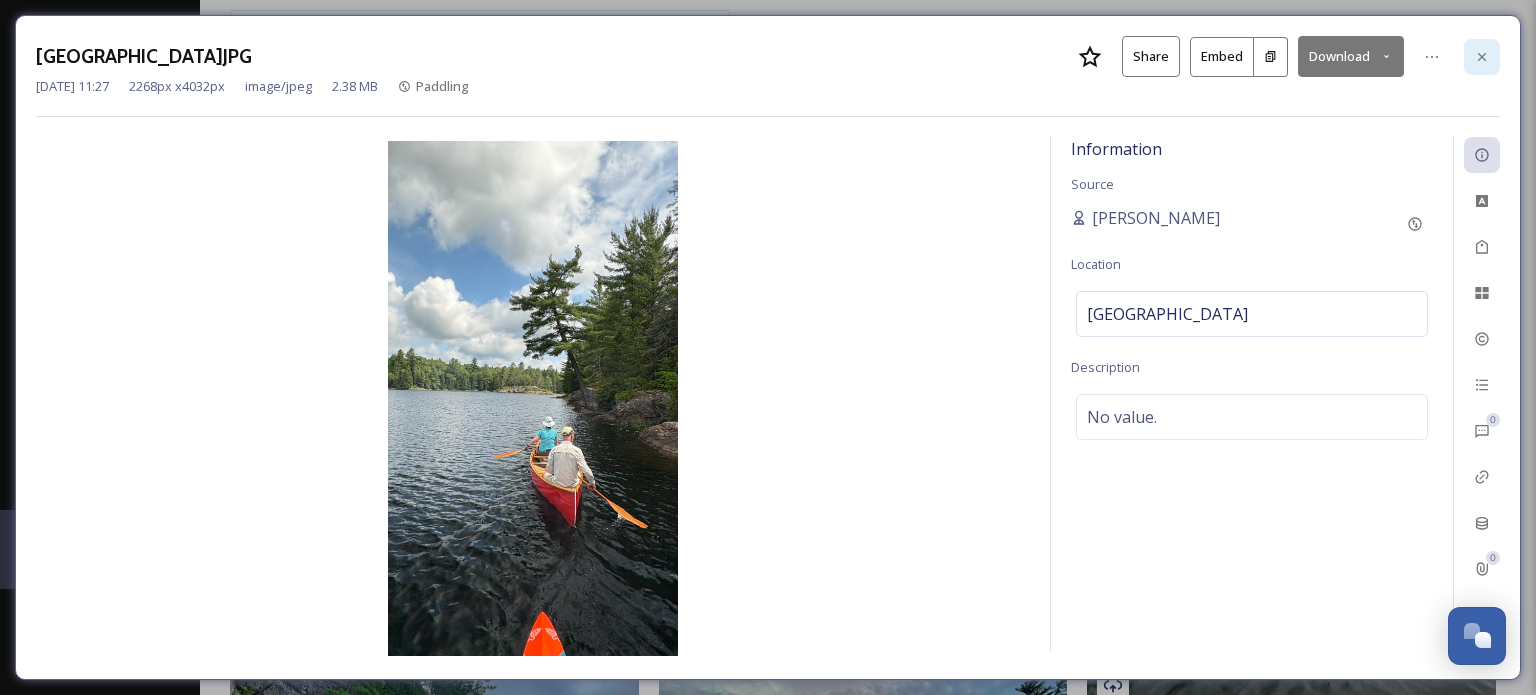 click 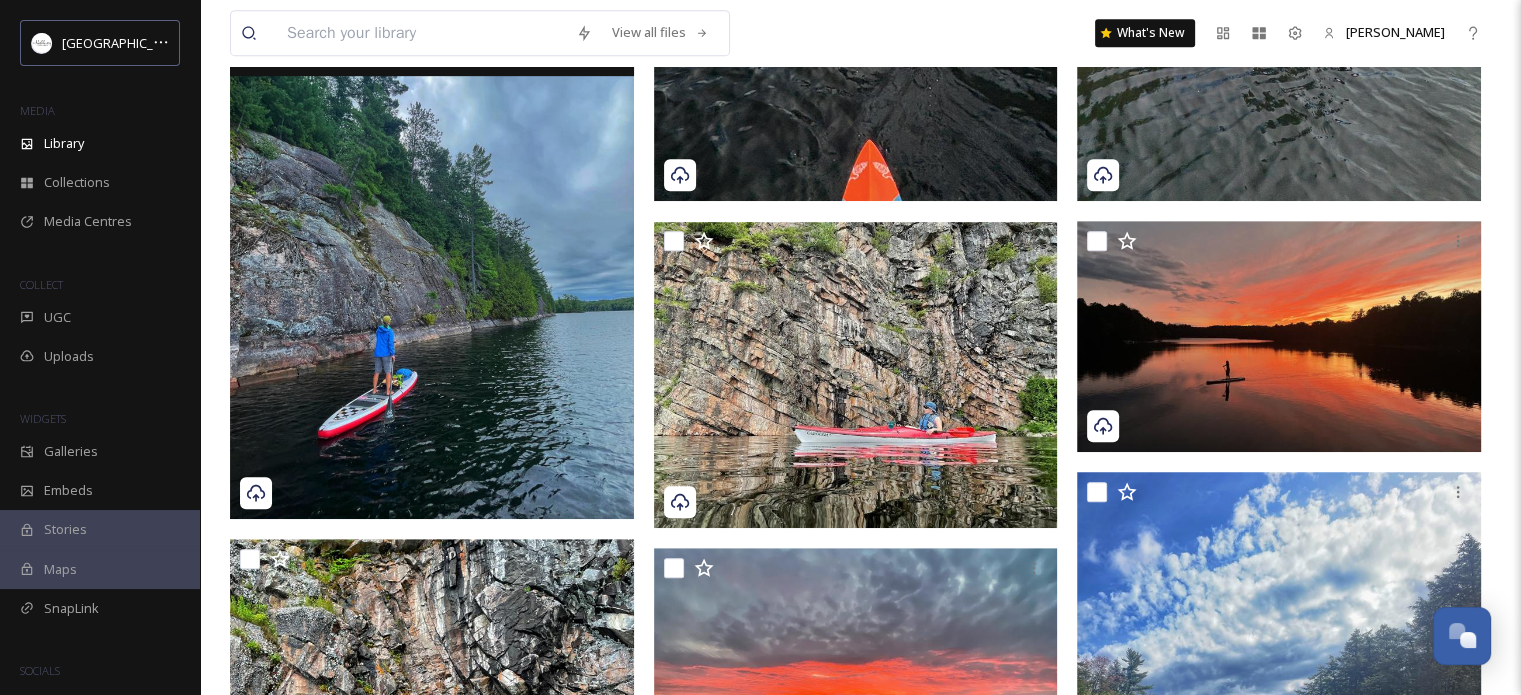 click at bounding box center (432, 250) 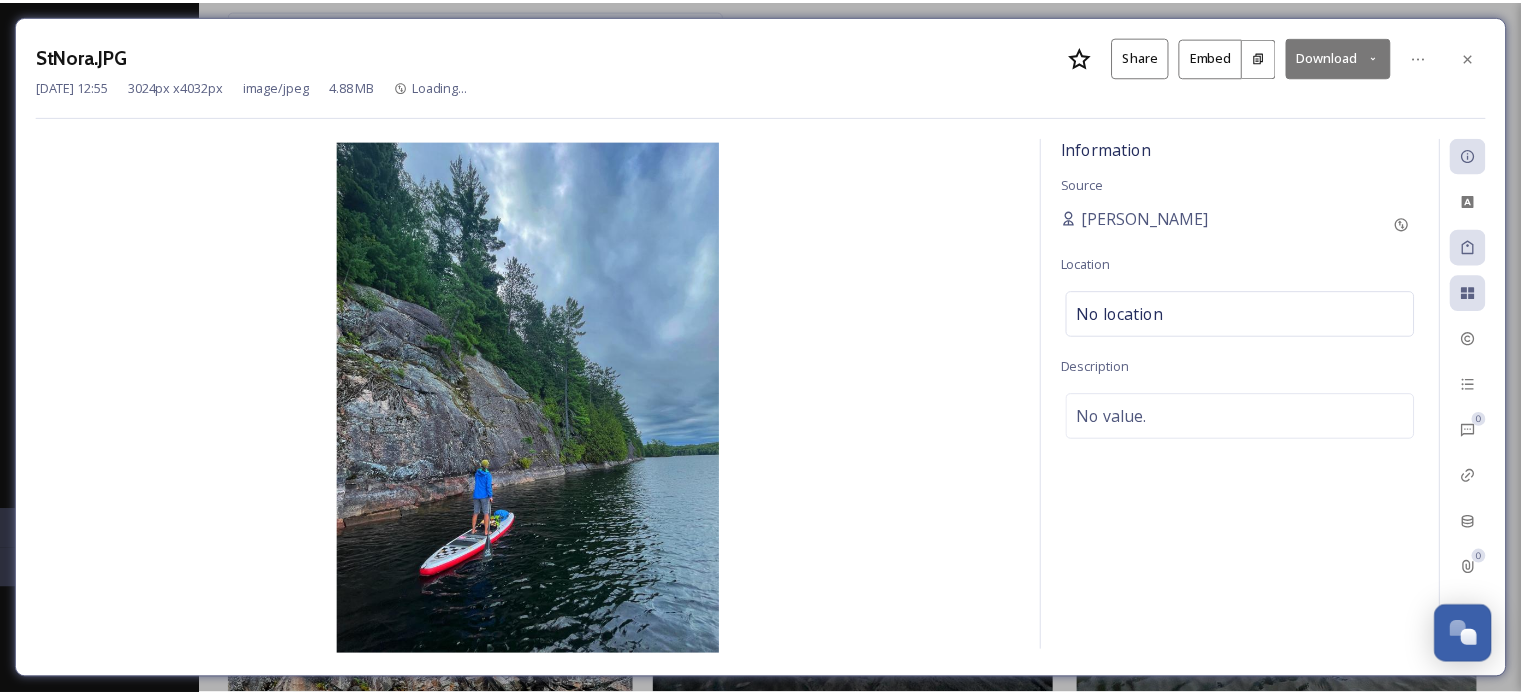 scroll, scrollTop: 444, scrollLeft: 0, axis: vertical 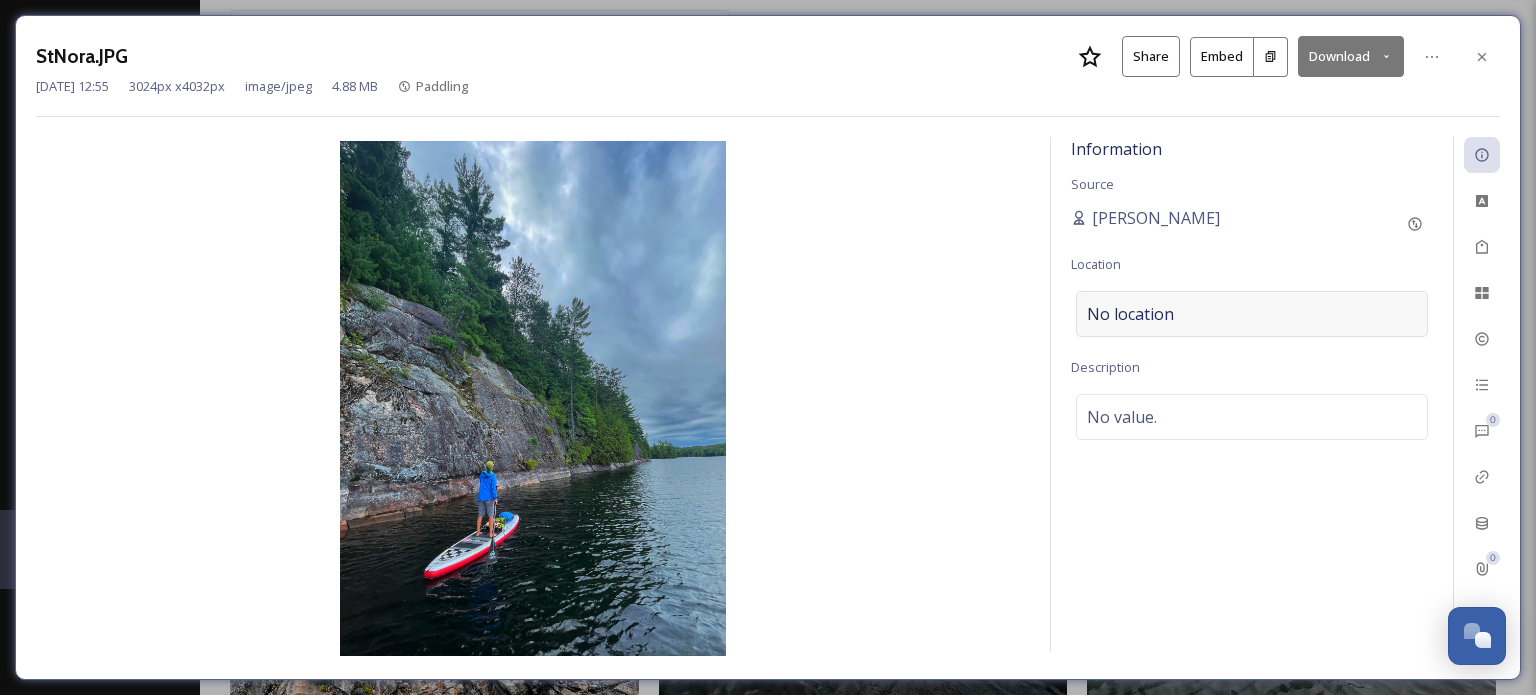click on "No location" at bounding box center [1130, 314] 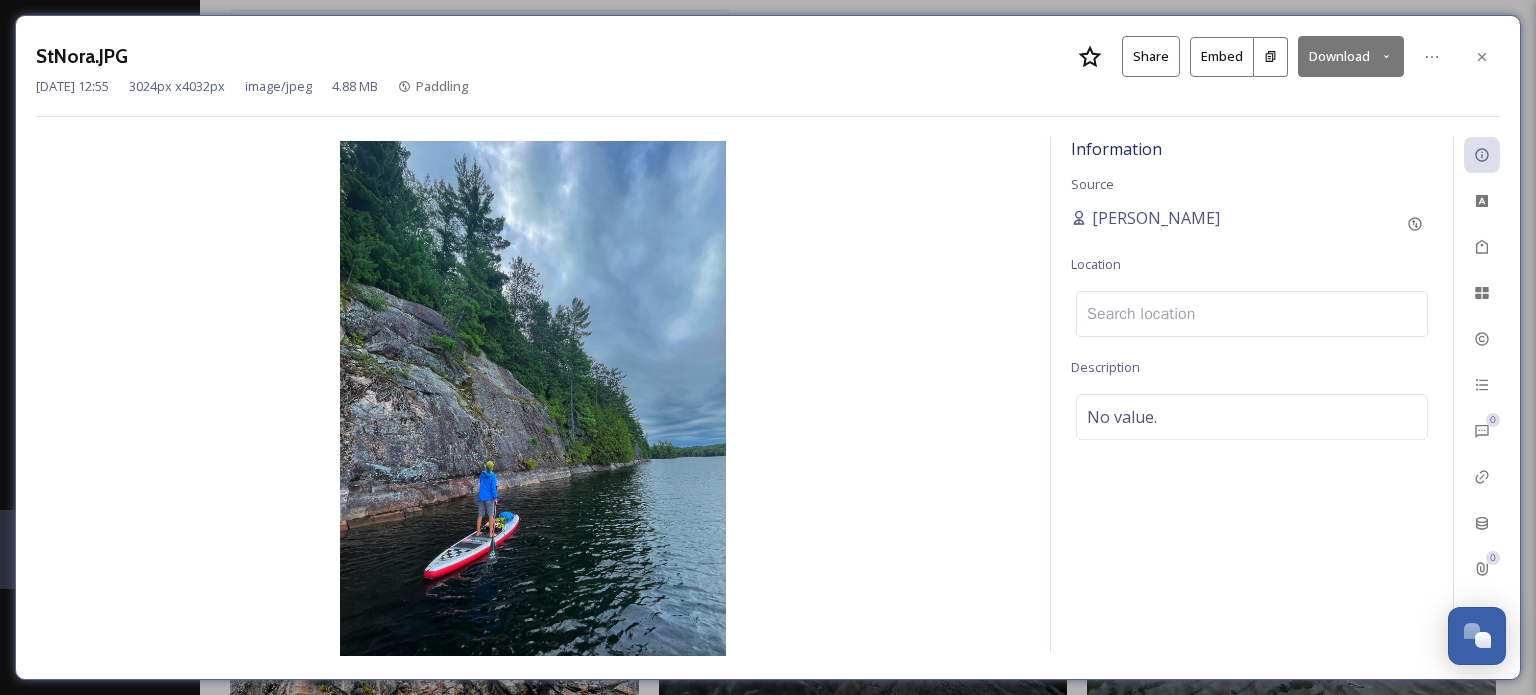 click at bounding box center [1252, 314] 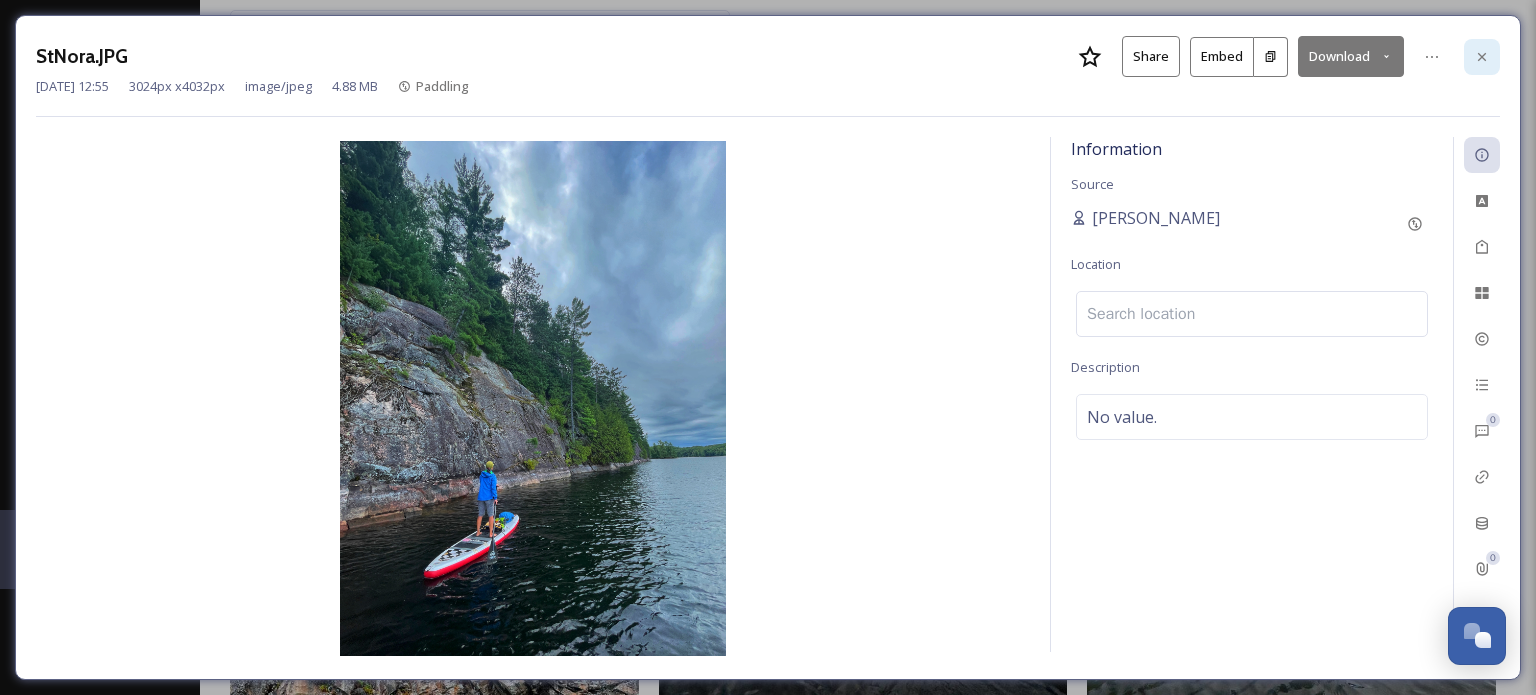 click at bounding box center [1482, 57] 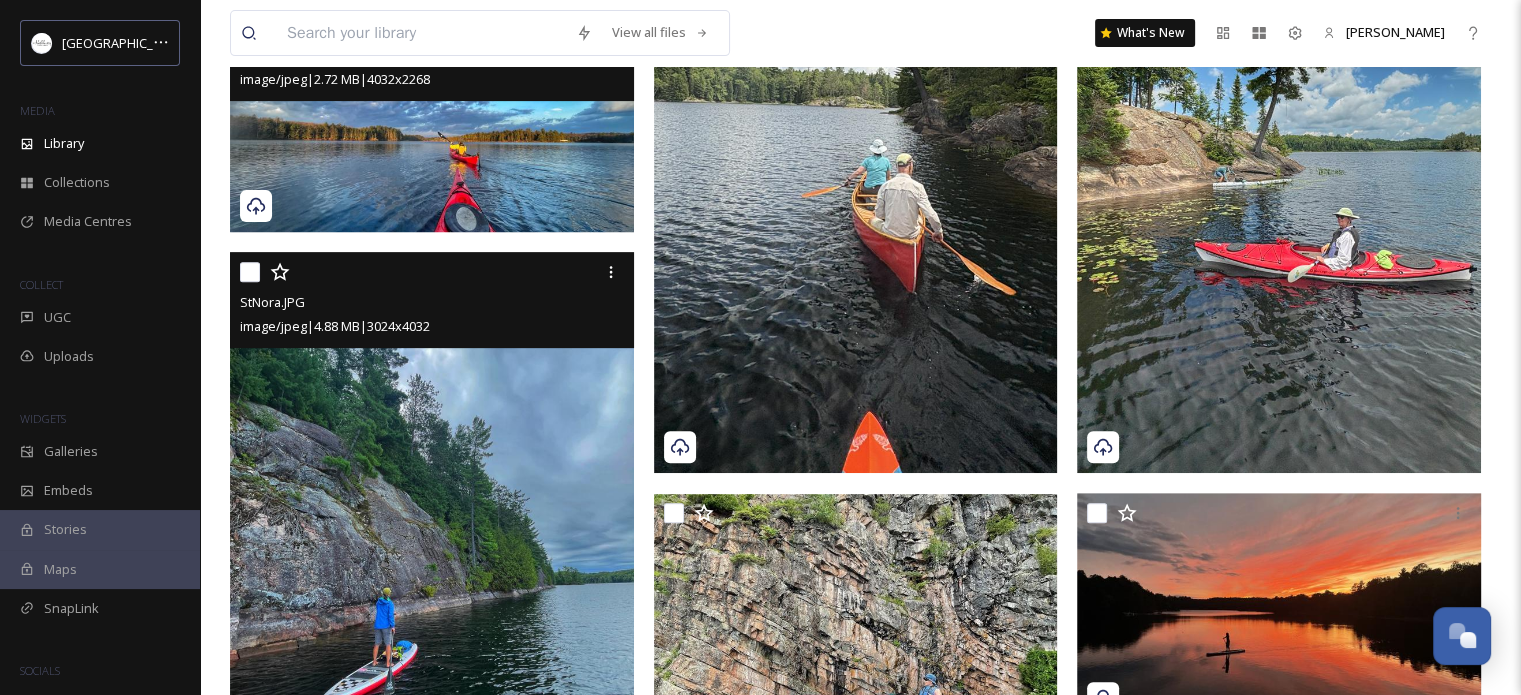 scroll, scrollTop: 800, scrollLeft: 0, axis: vertical 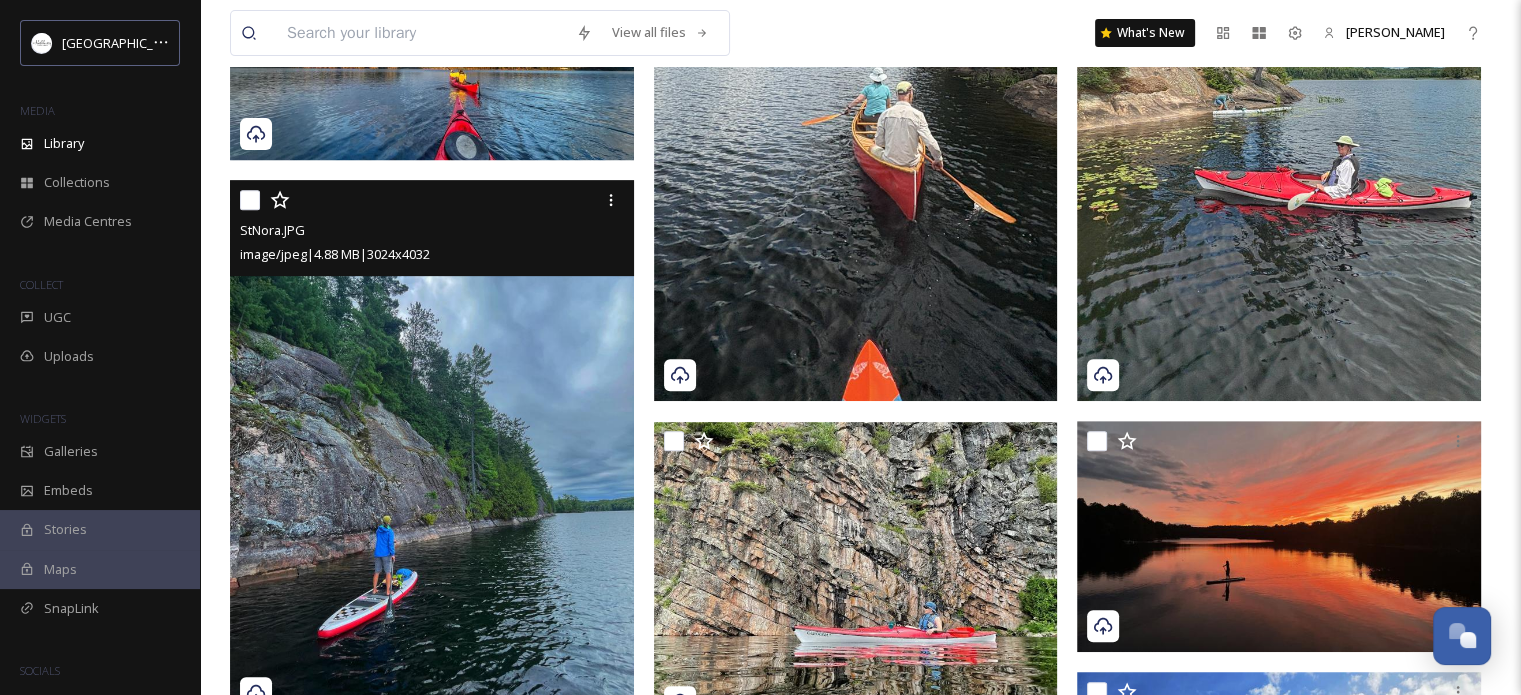 click at bounding box center (250, 200) 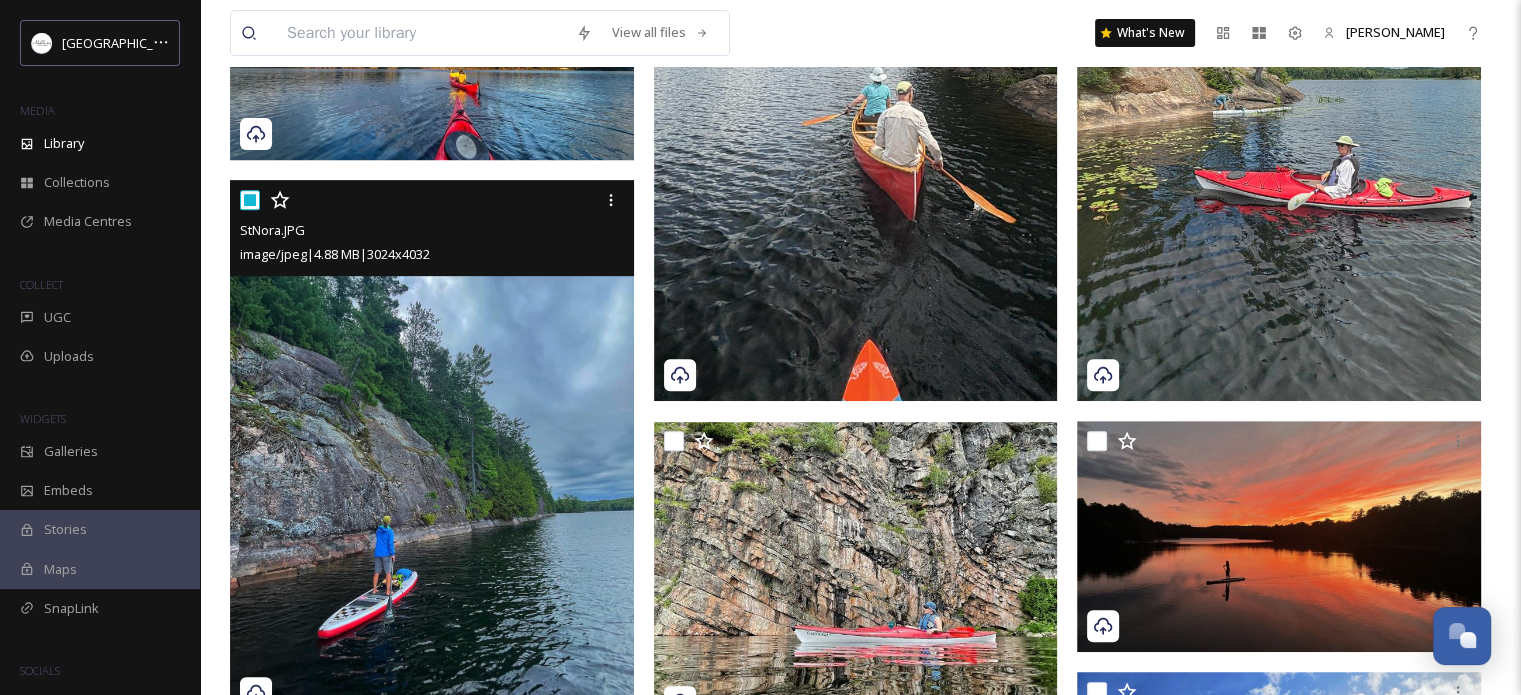 checkbox on "true" 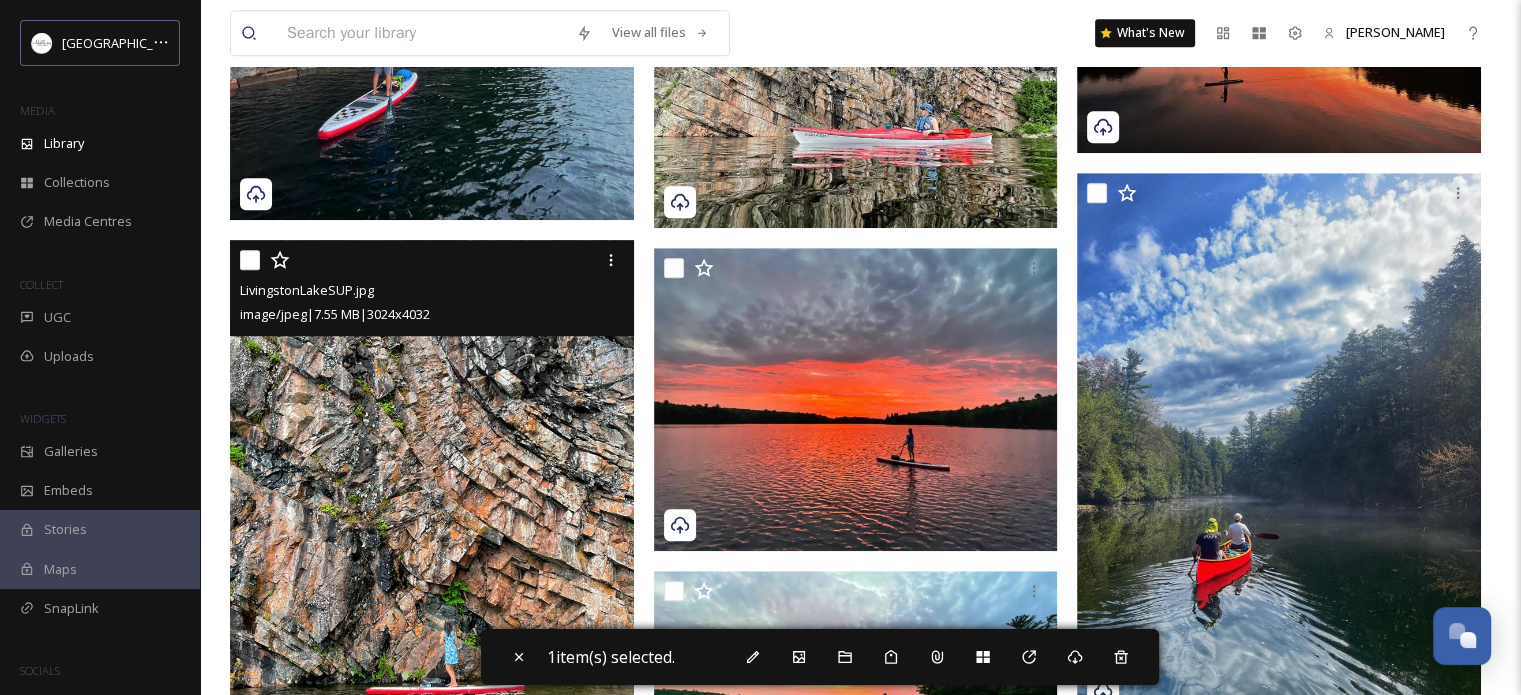scroll, scrollTop: 1096, scrollLeft: 0, axis: vertical 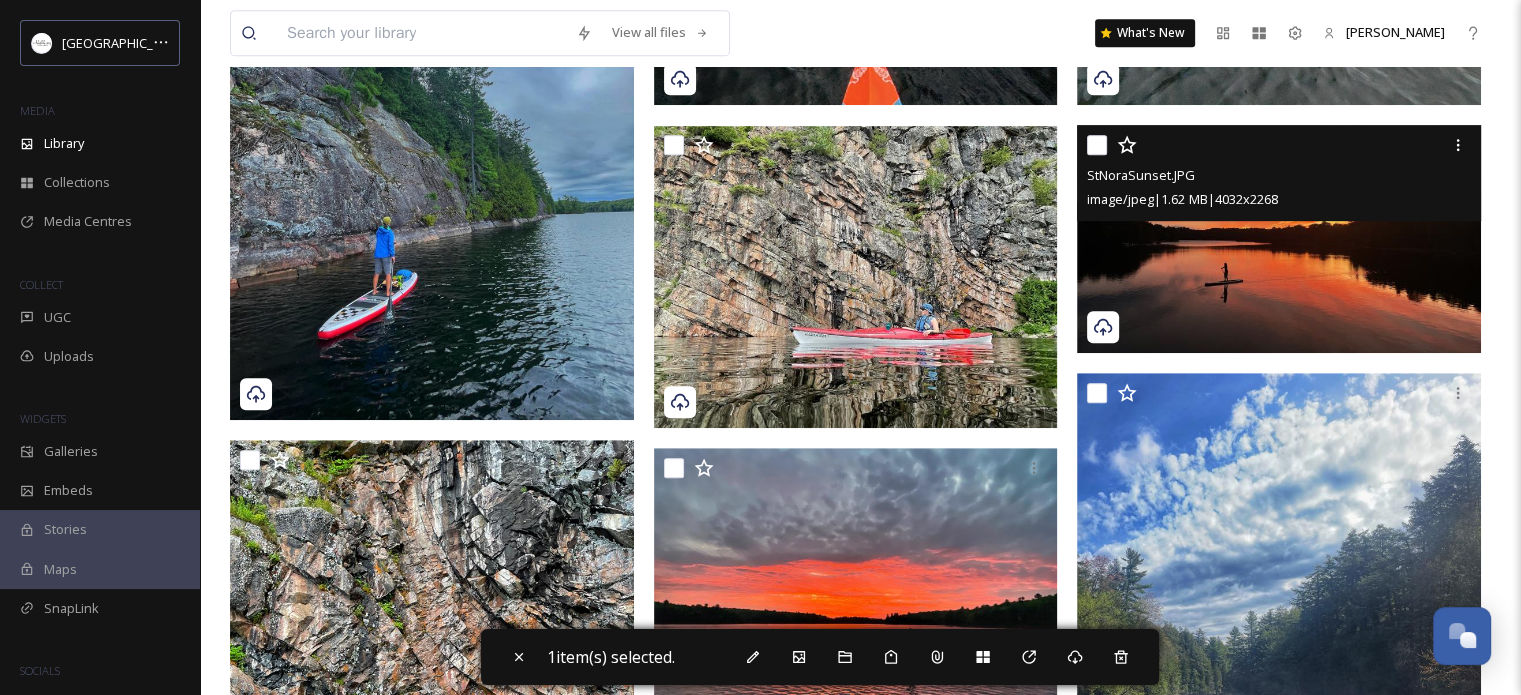 click at bounding box center [1097, 145] 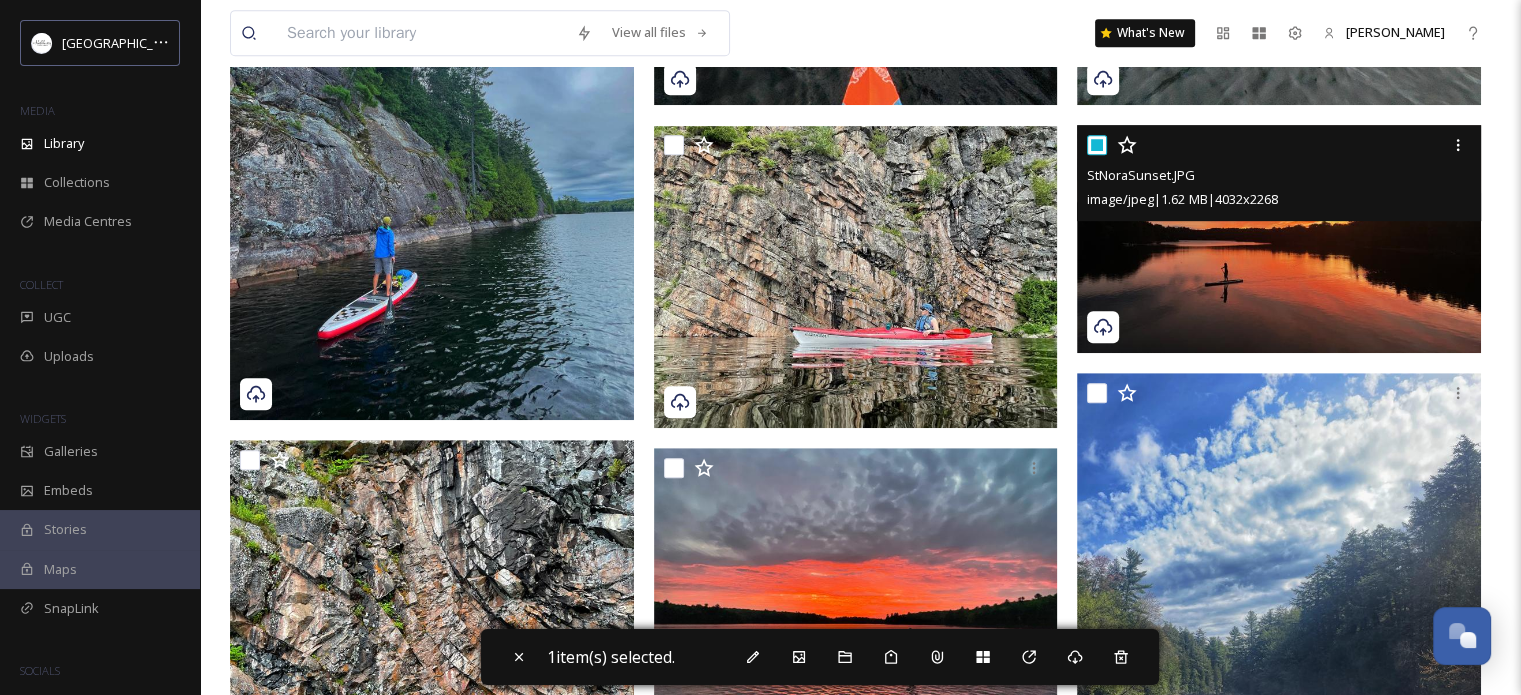 checkbox on "true" 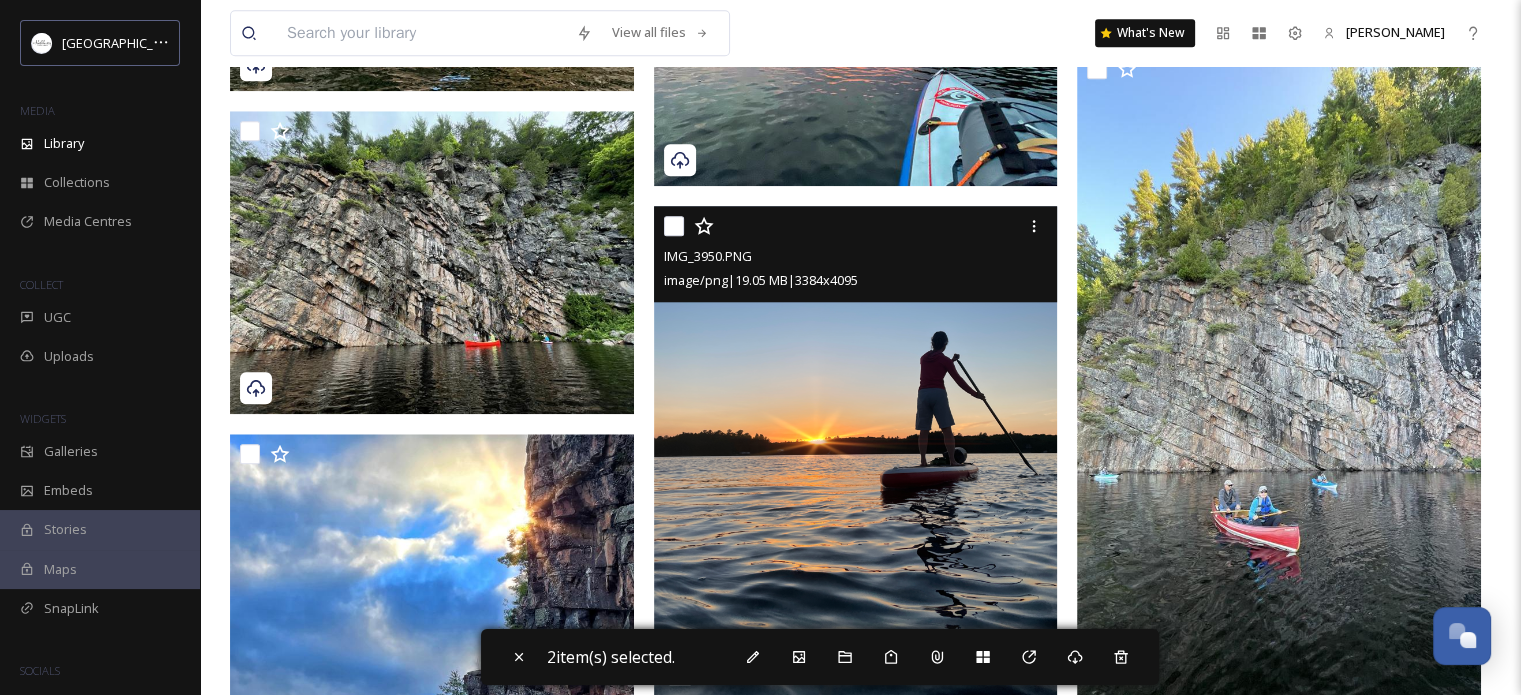 scroll, scrollTop: 1996, scrollLeft: 0, axis: vertical 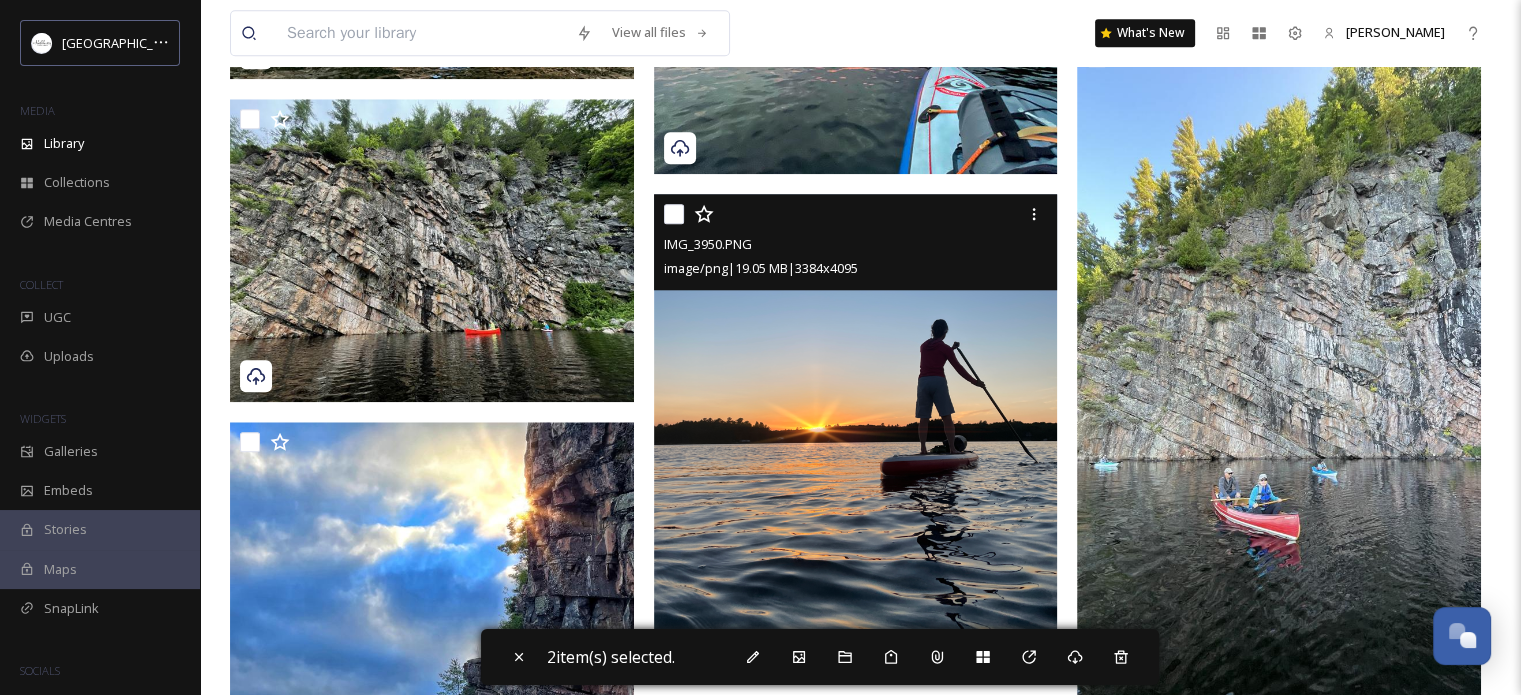 click at bounding box center [674, 214] 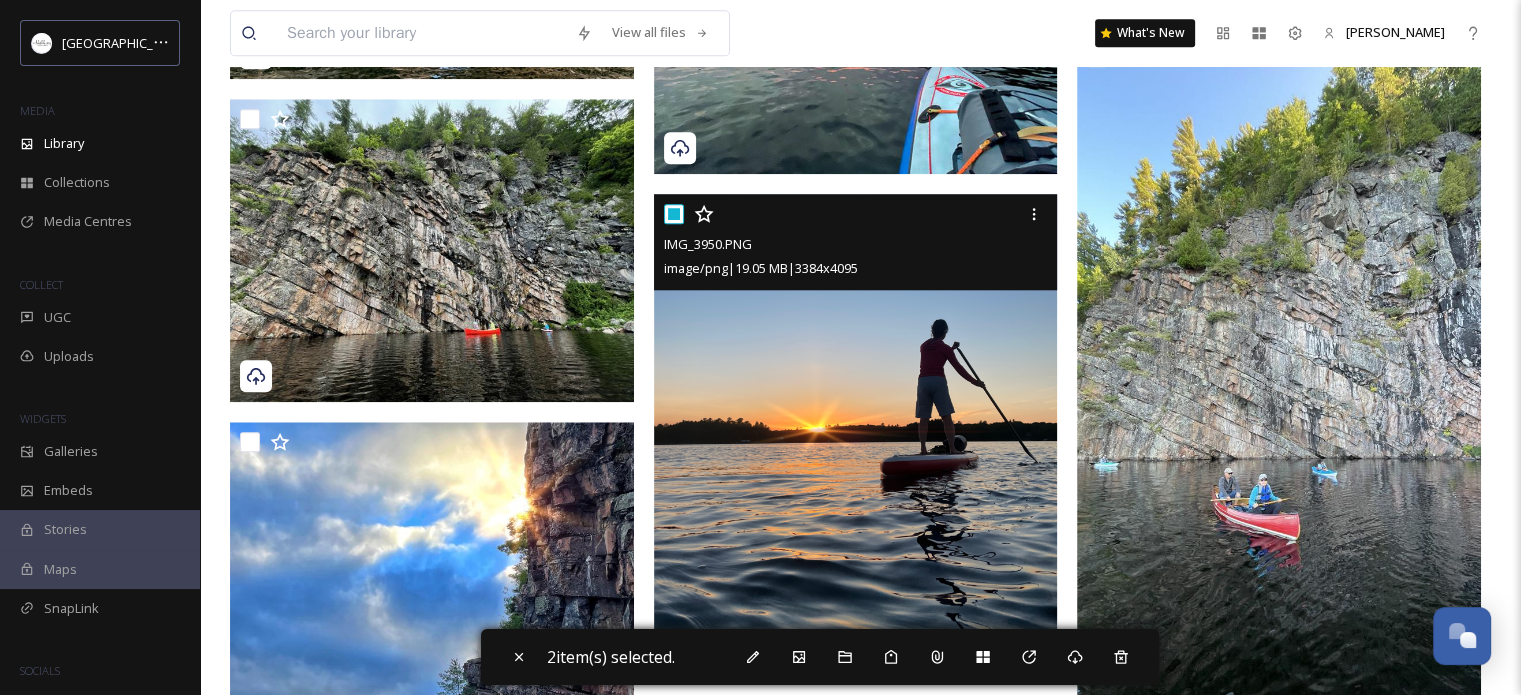 checkbox on "true" 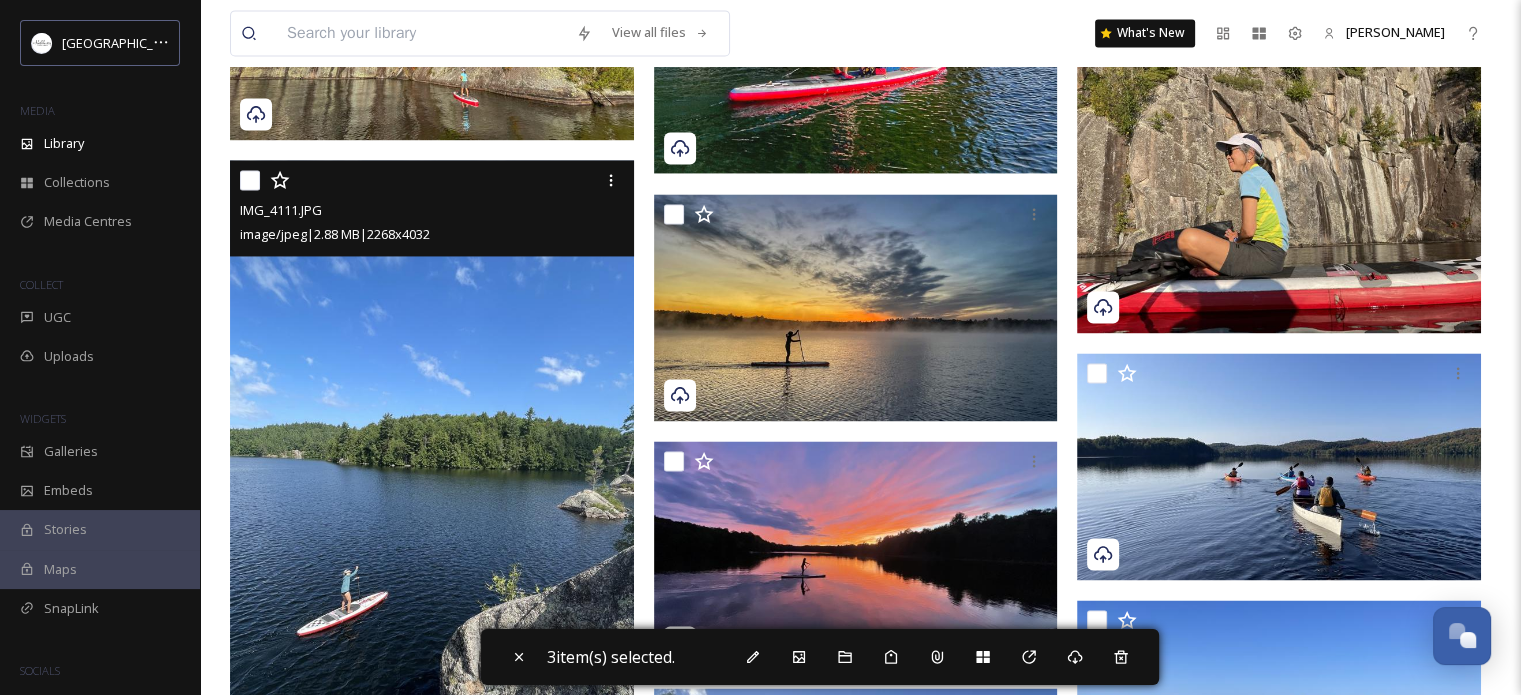 scroll, scrollTop: 3296, scrollLeft: 0, axis: vertical 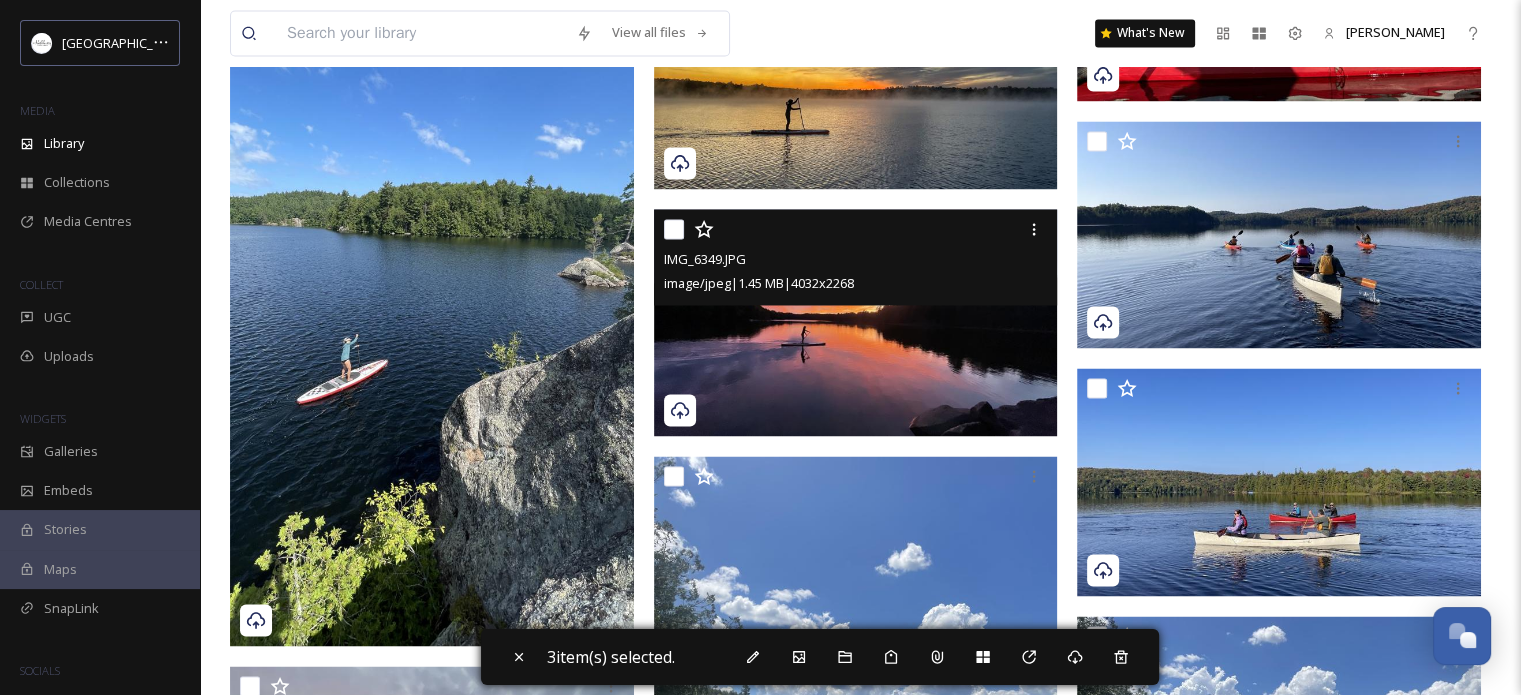 click at bounding box center (674, 229) 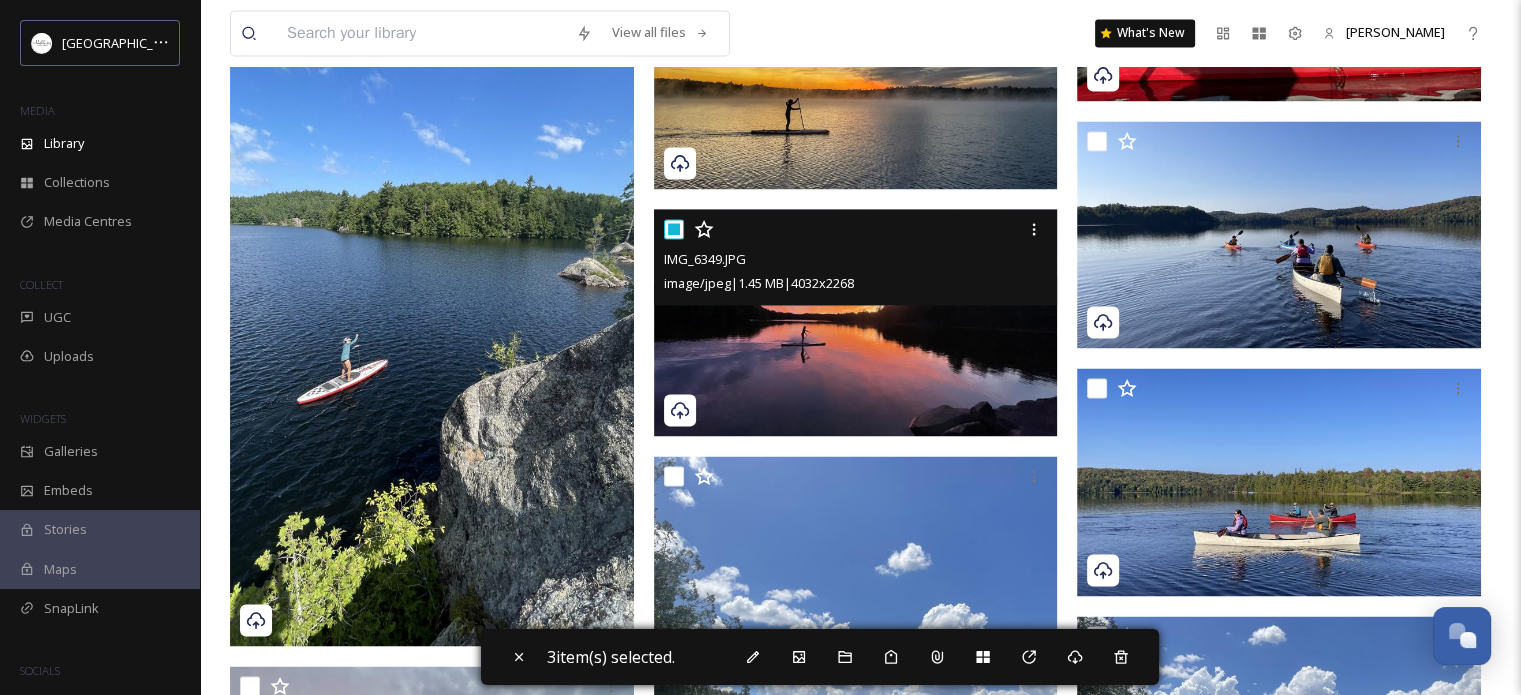 checkbox on "true" 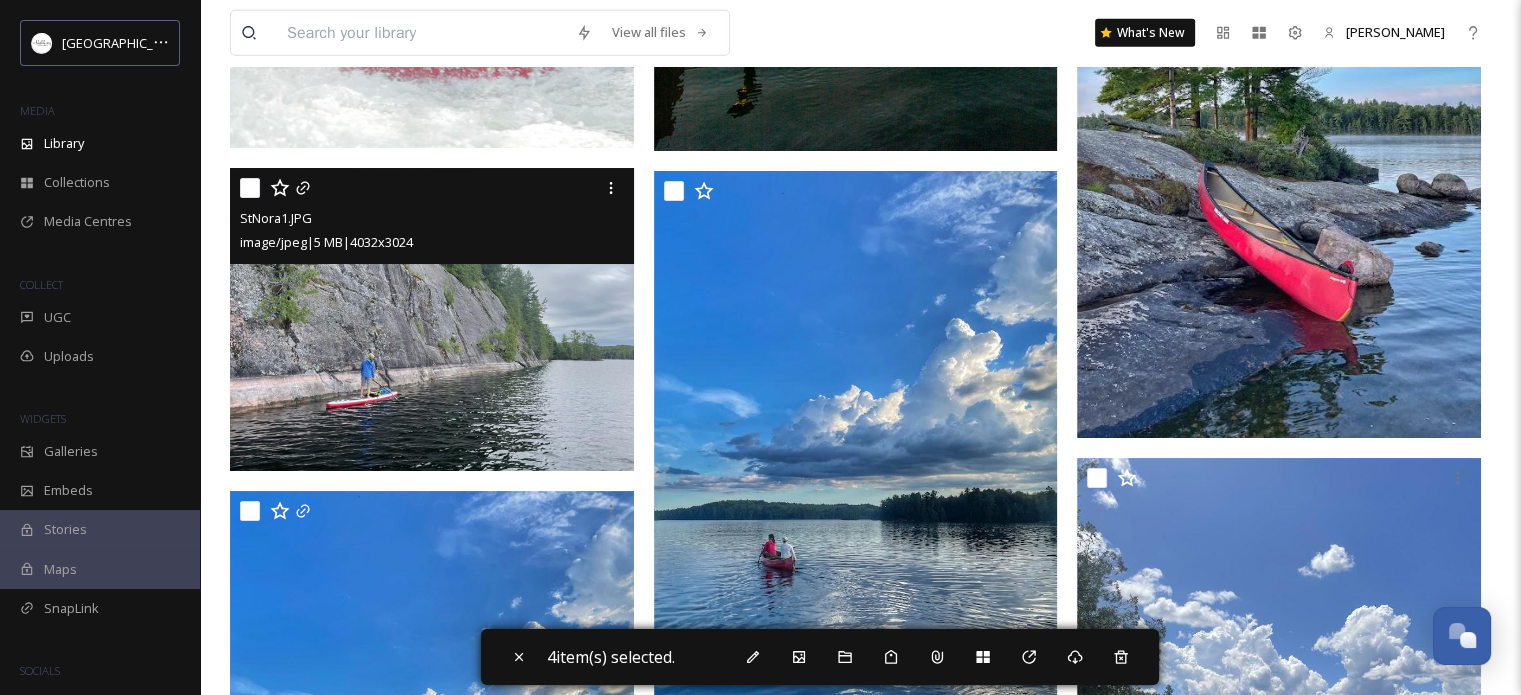 scroll, scrollTop: 5696, scrollLeft: 0, axis: vertical 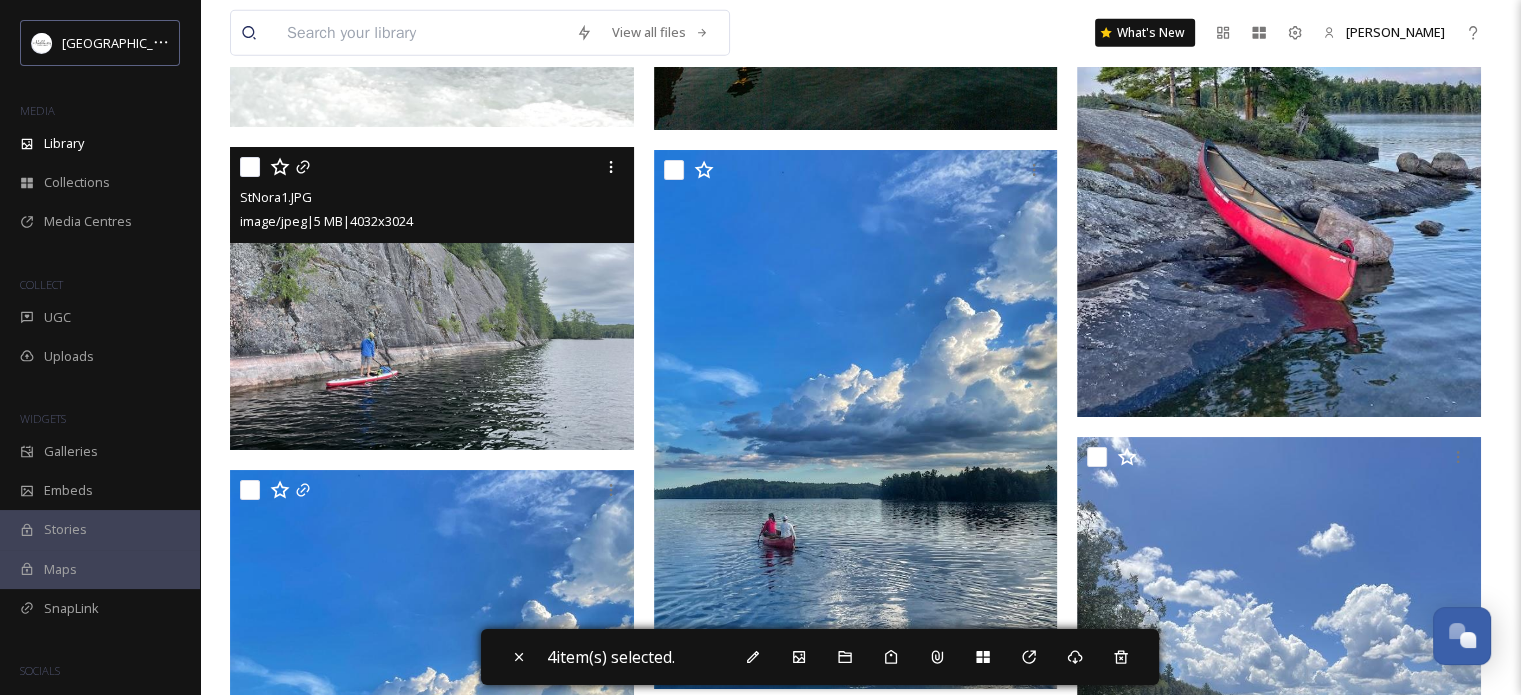 click at bounding box center (250, 167) 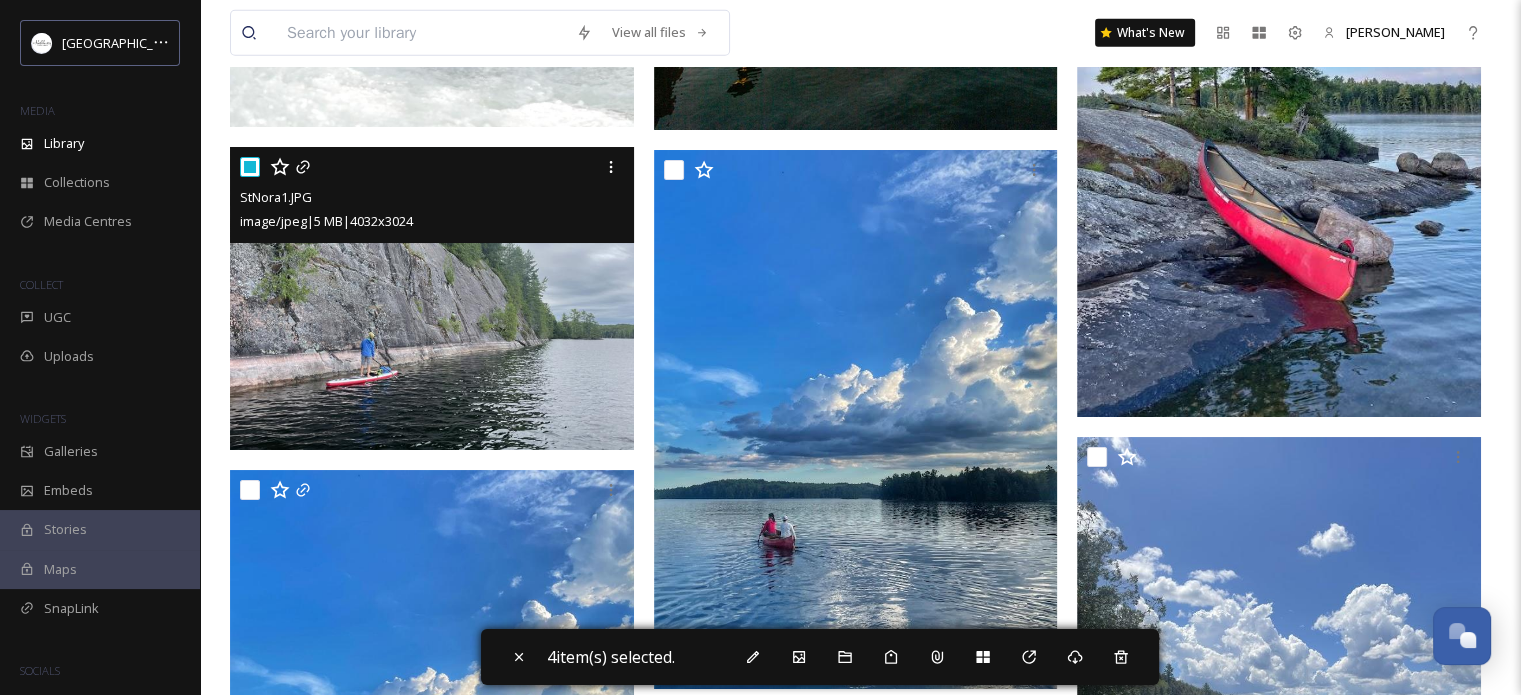 checkbox on "true" 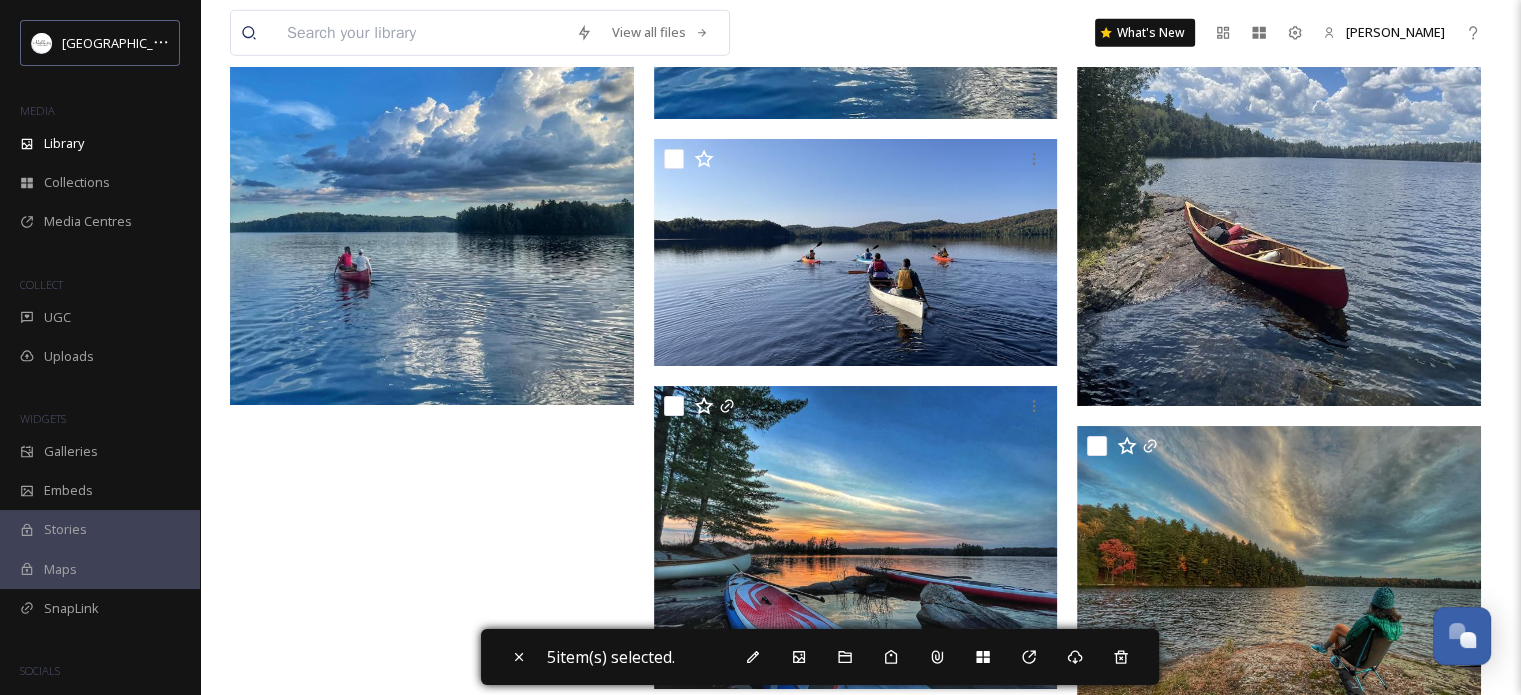scroll, scrollTop: 6333, scrollLeft: 0, axis: vertical 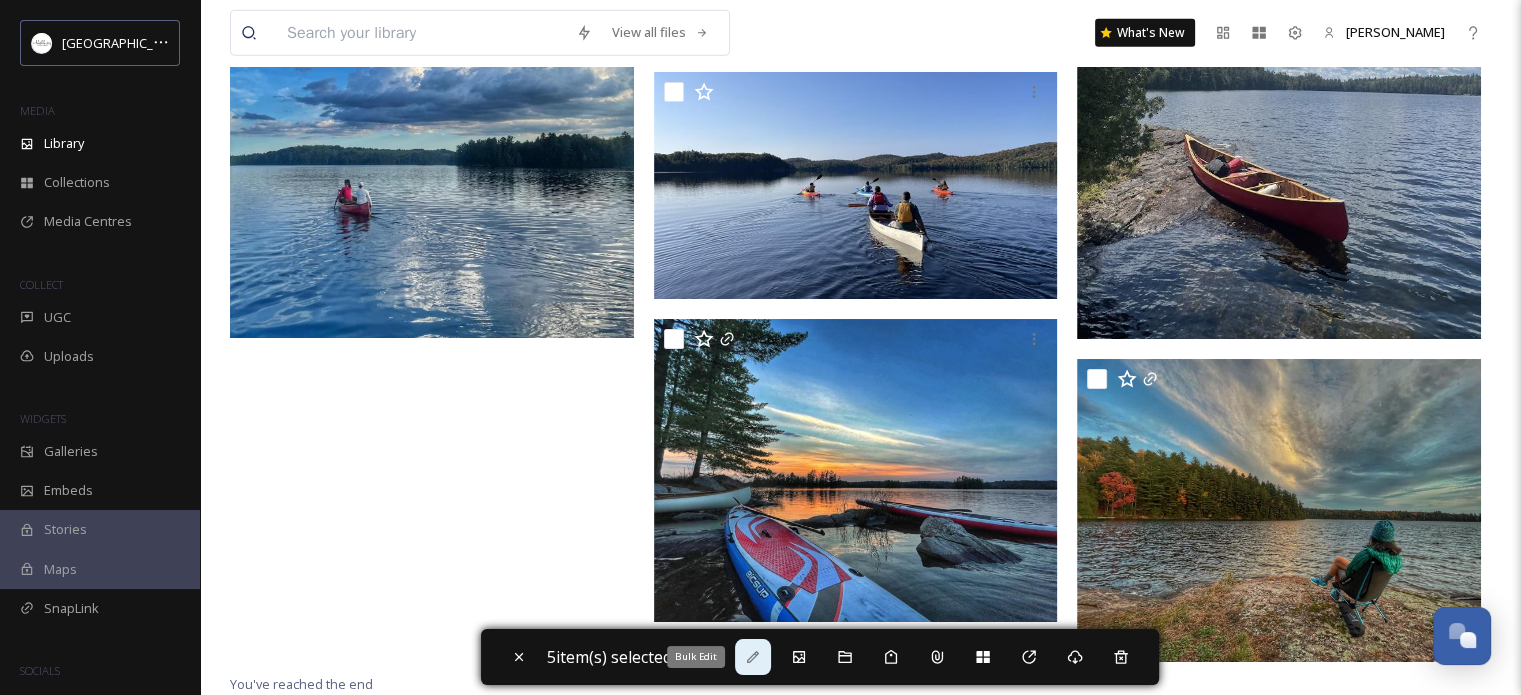 click 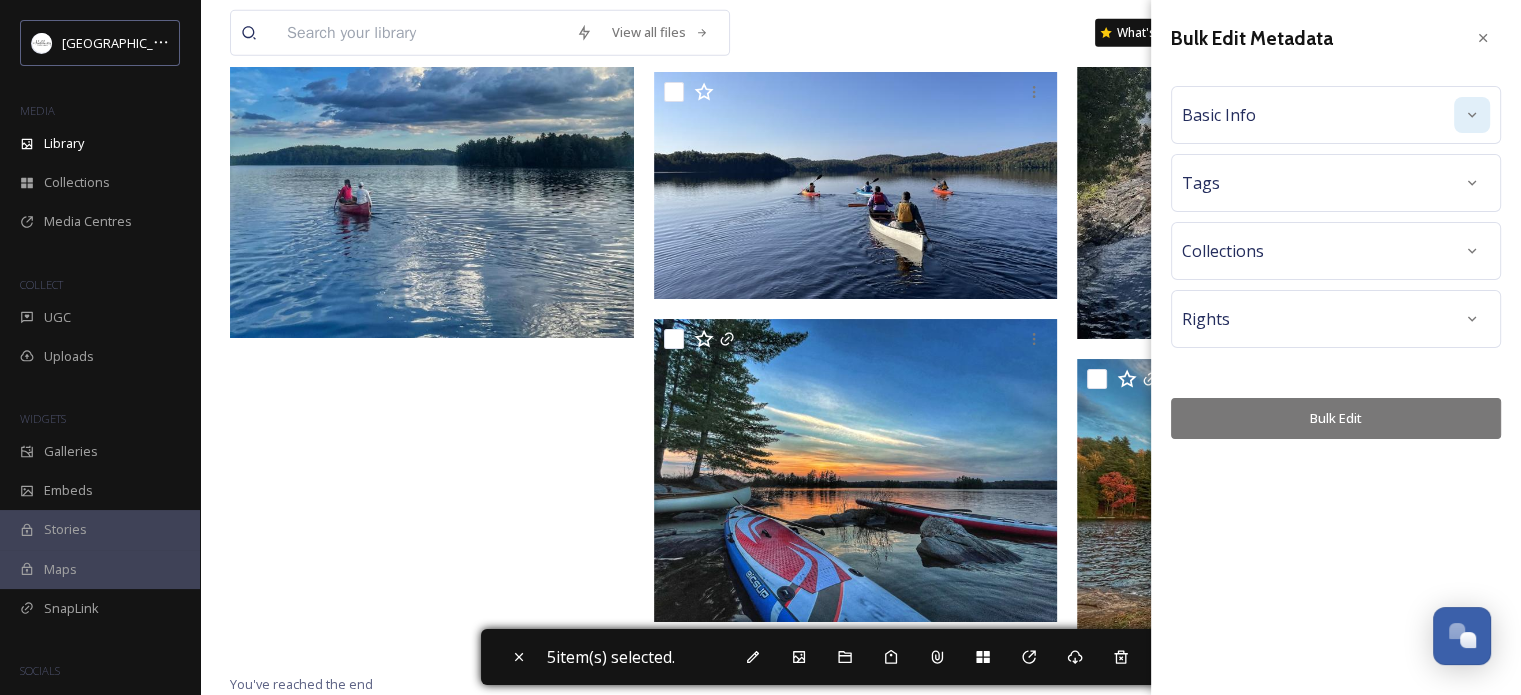 click at bounding box center (1472, 115) 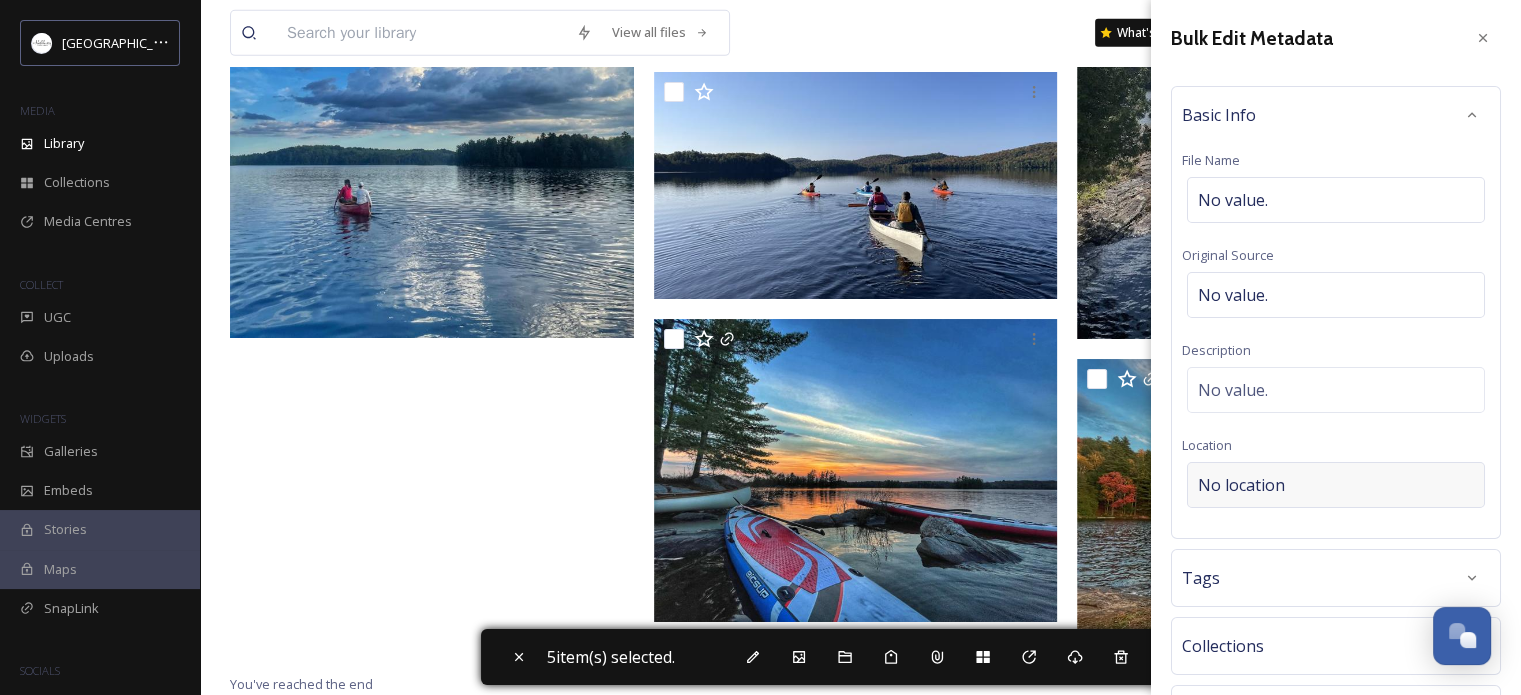 click on "No location" at bounding box center (1336, 485) 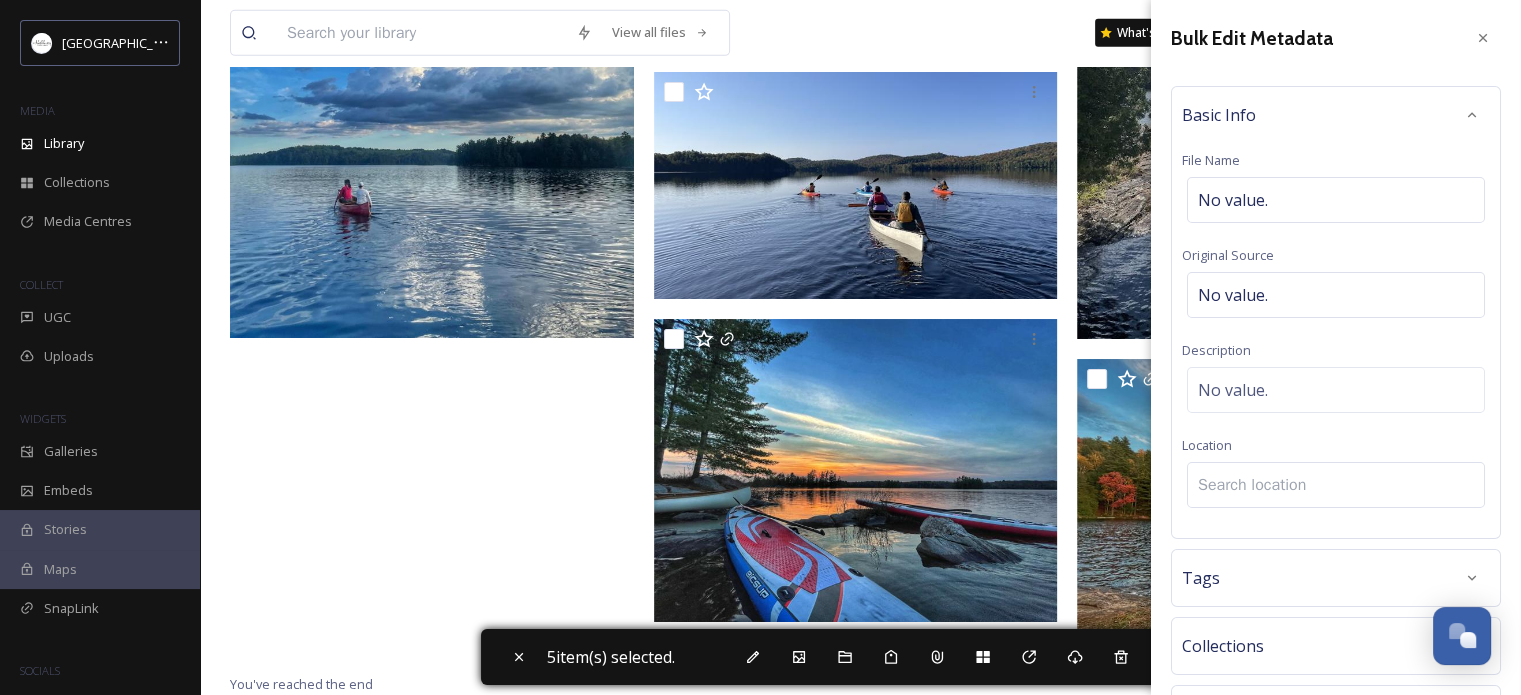 click at bounding box center [1336, 485] 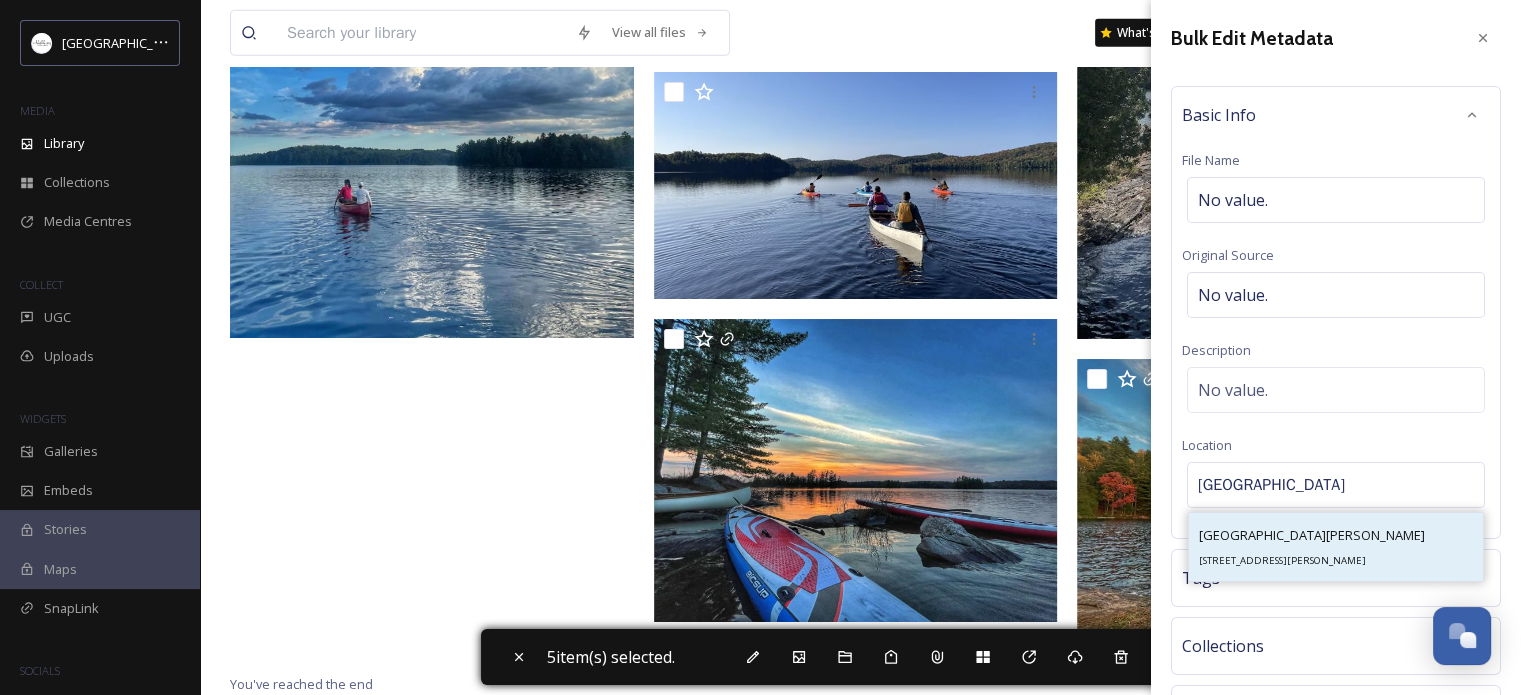 type on "[GEOGRAPHIC_DATA]" 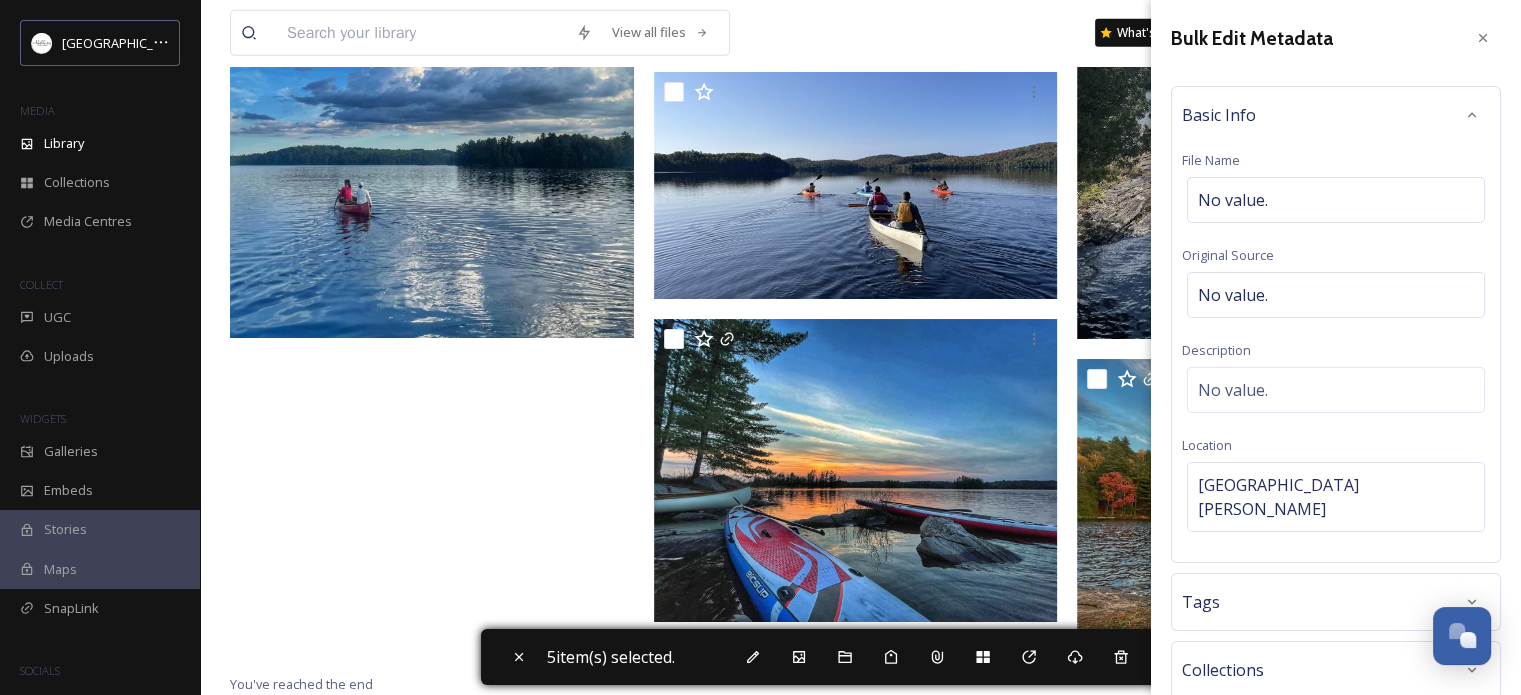 scroll, scrollTop: 155, scrollLeft: 0, axis: vertical 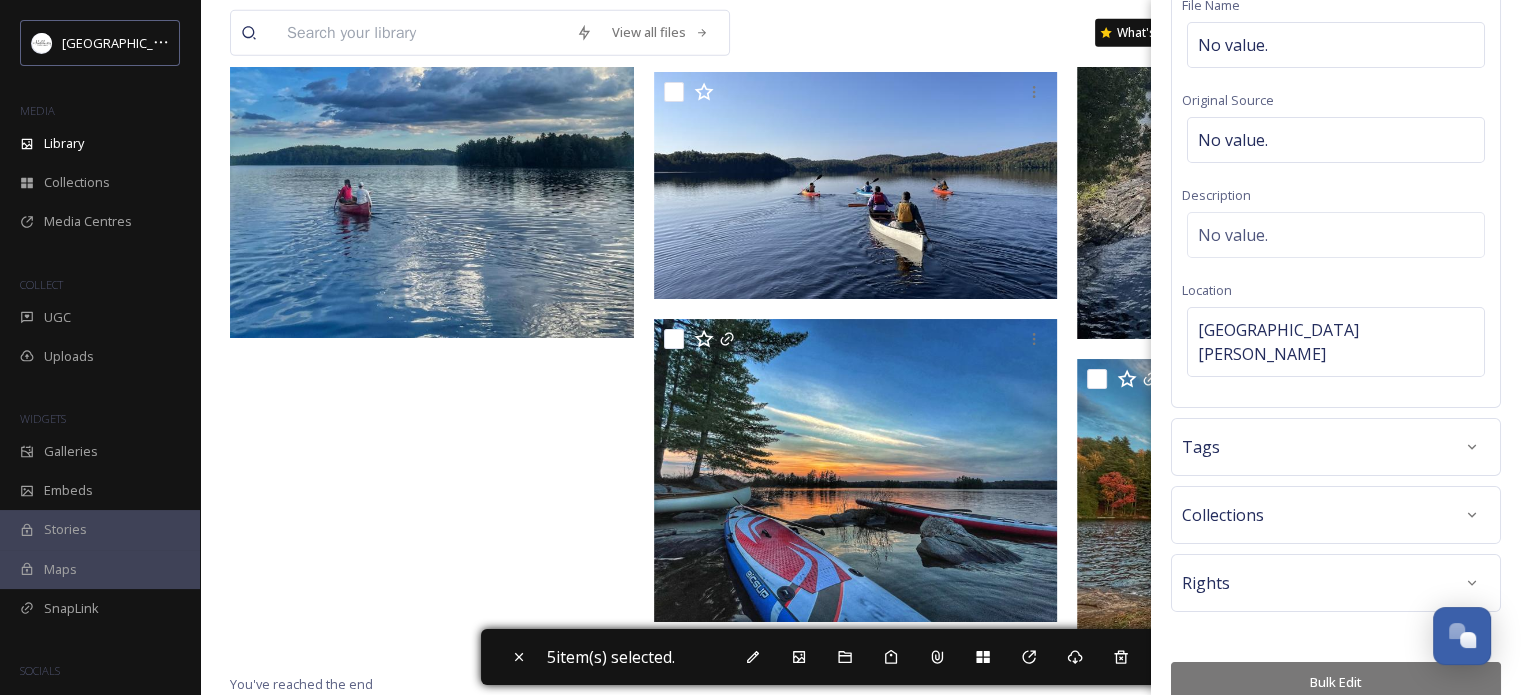click on "Bulk Edit" at bounding box center [1336, 682] 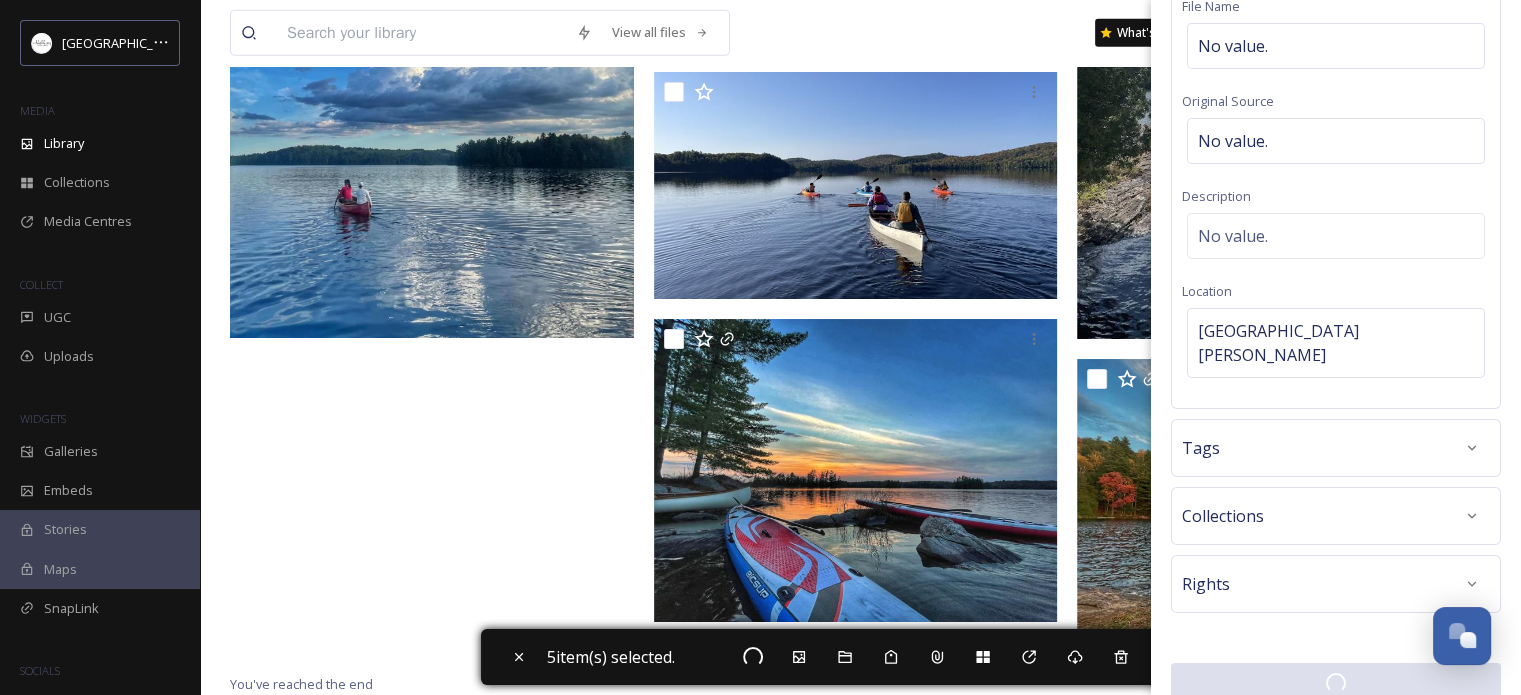 checkbox on "false" 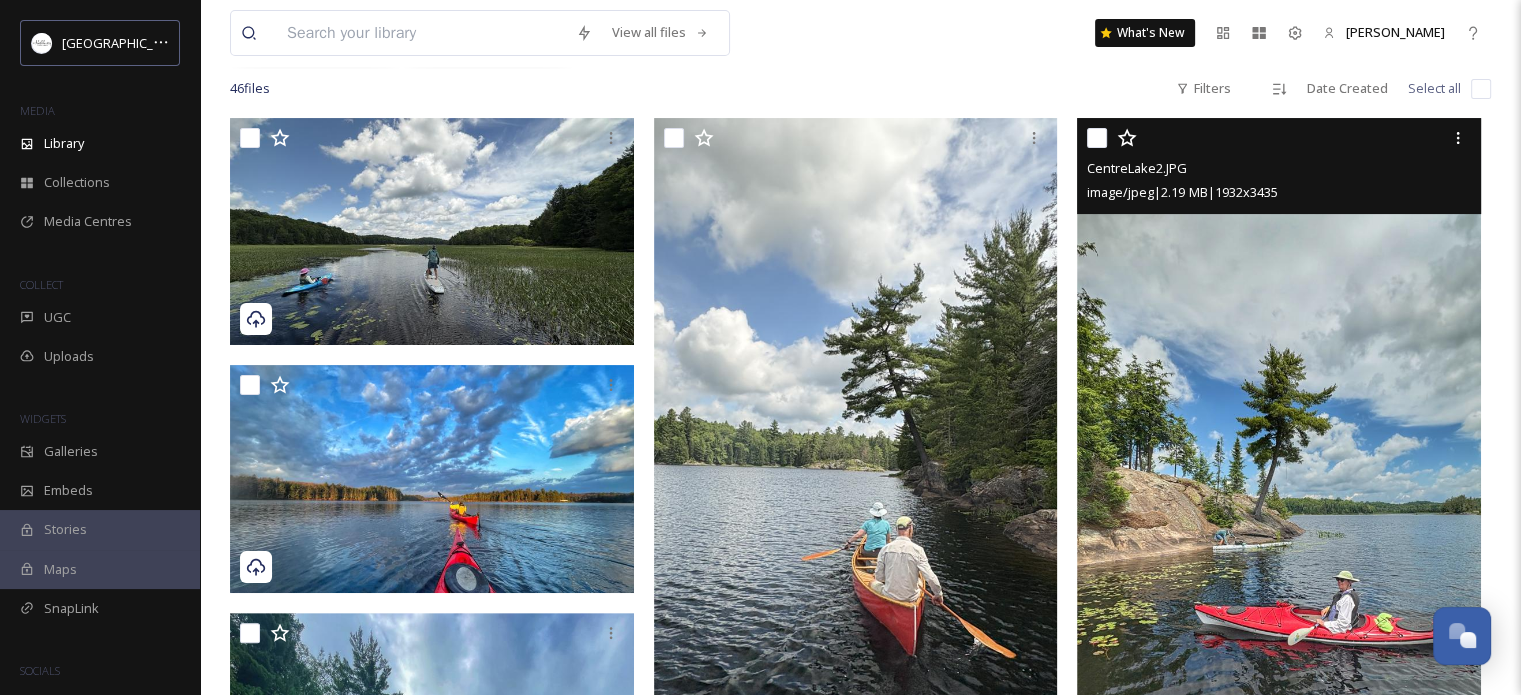scroll, scrollTop: 500, scrollLeft: 0, axis: vertical 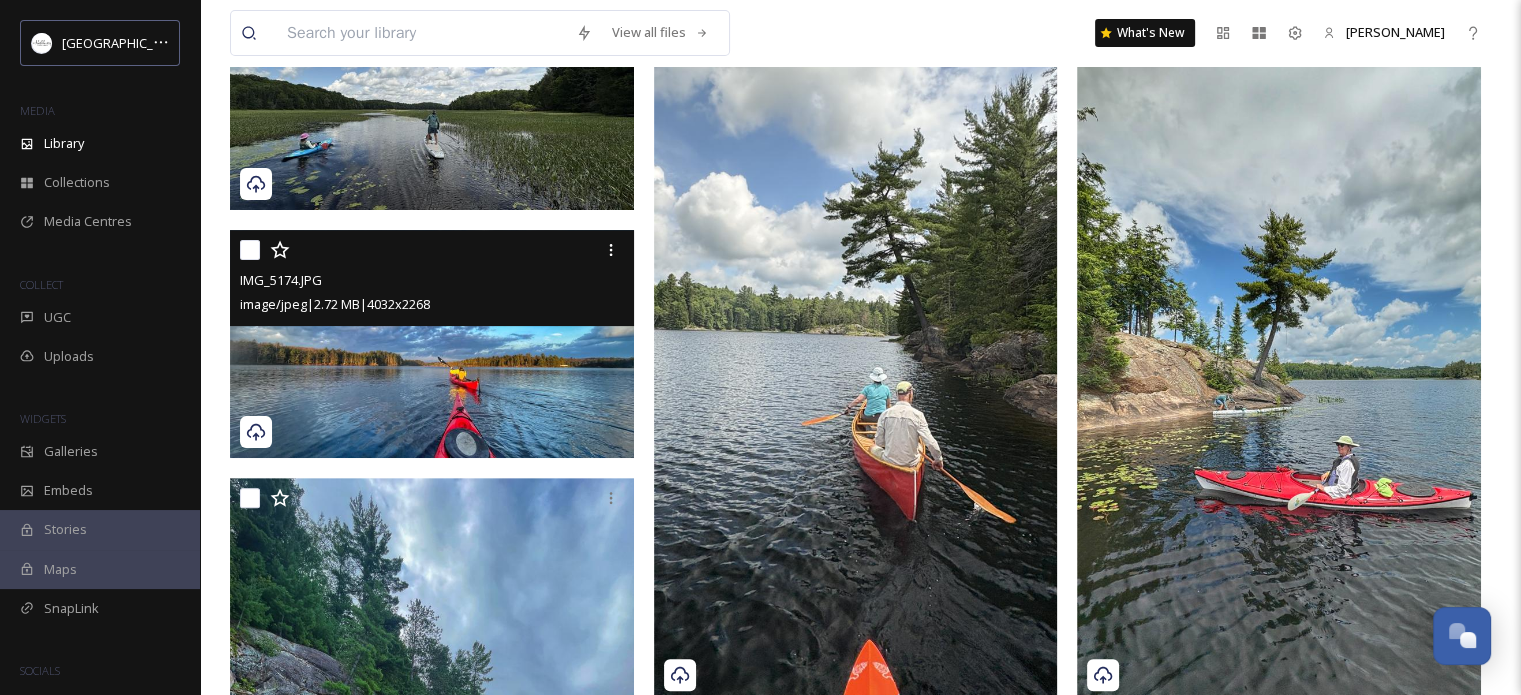 click at bounding box center [250, 250] 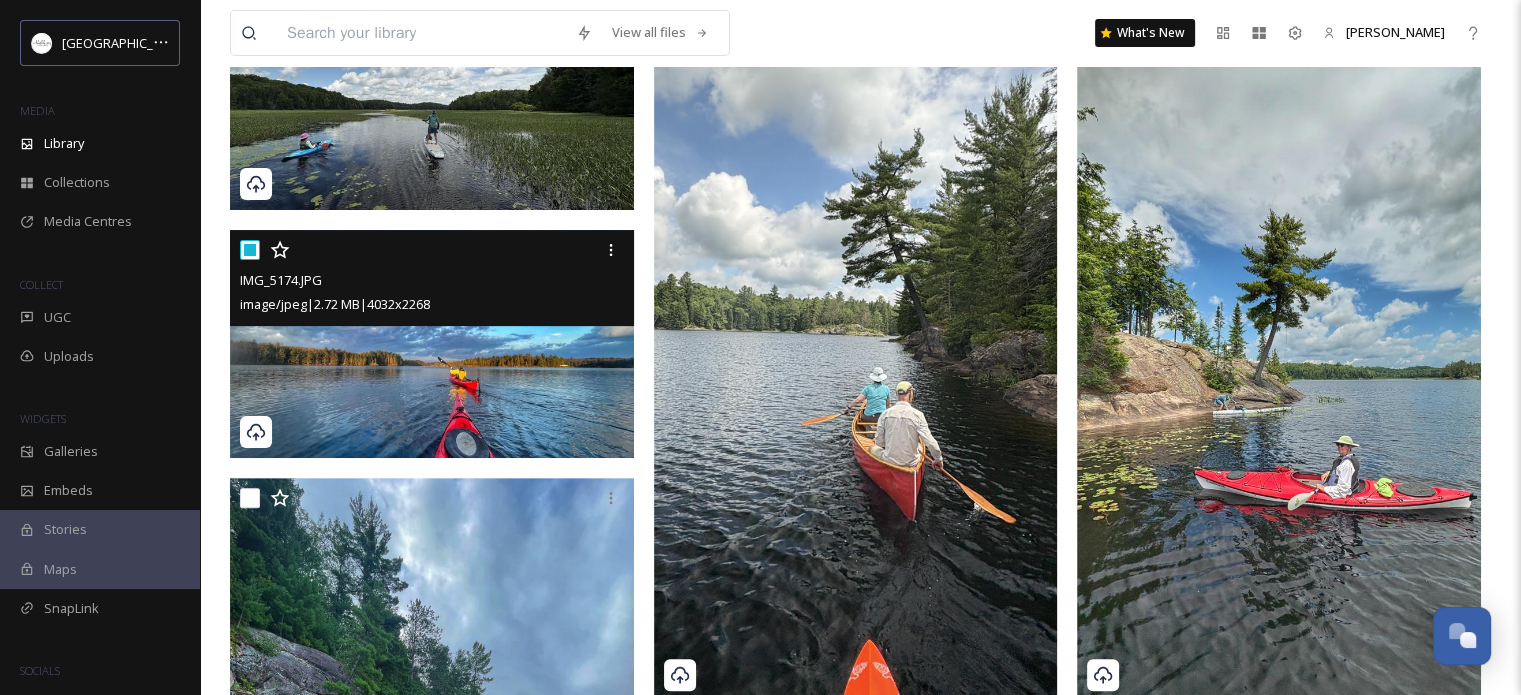 checkbox on "true" 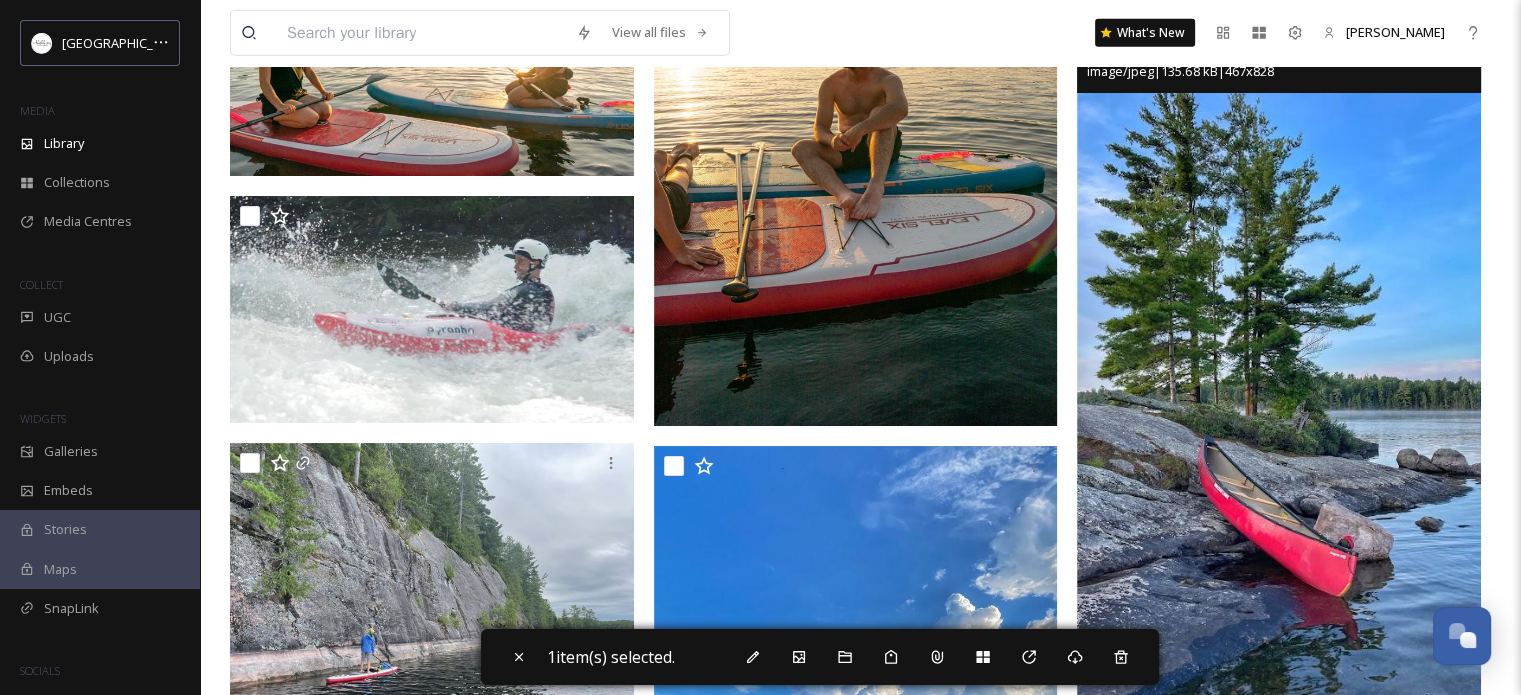 scroll, scrollTop: 5300, scrollLeft: 0, axis: vertical 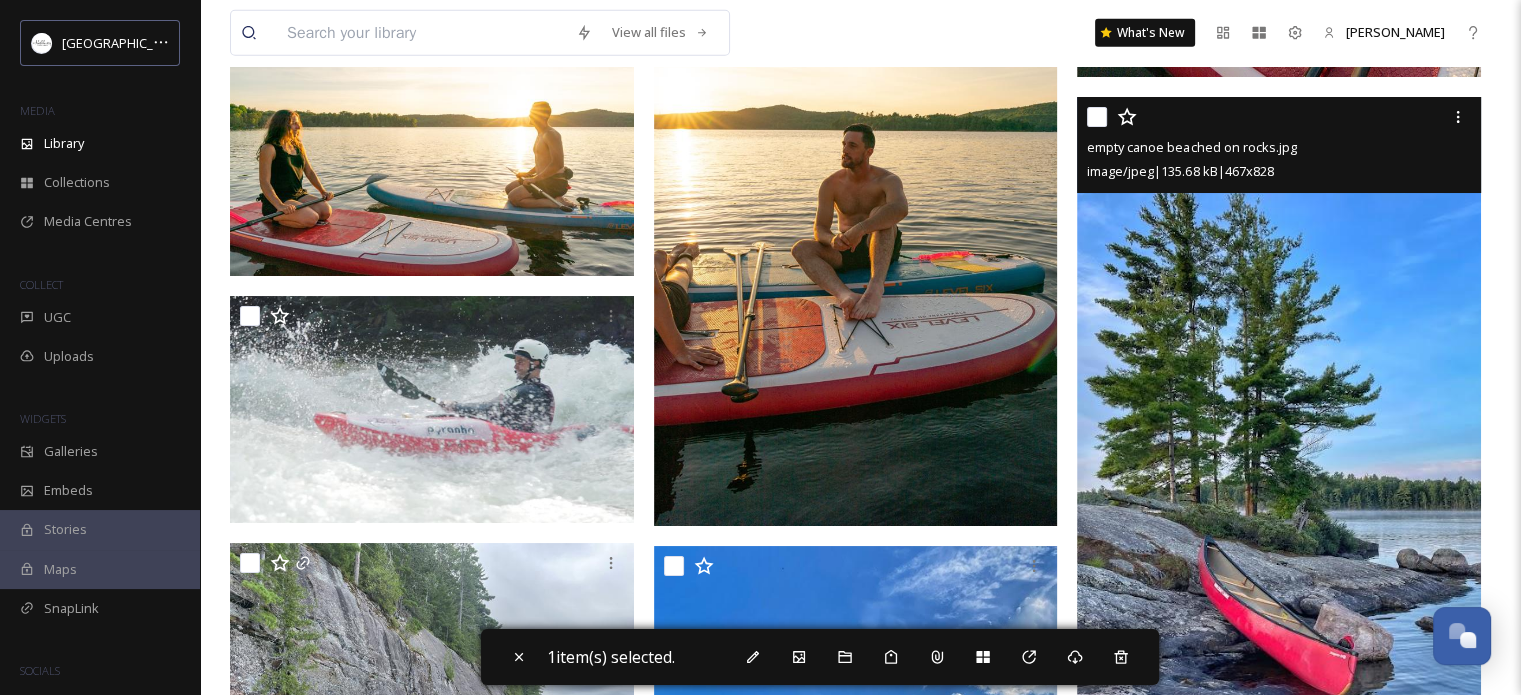 click at bounding box center (1097, 117) 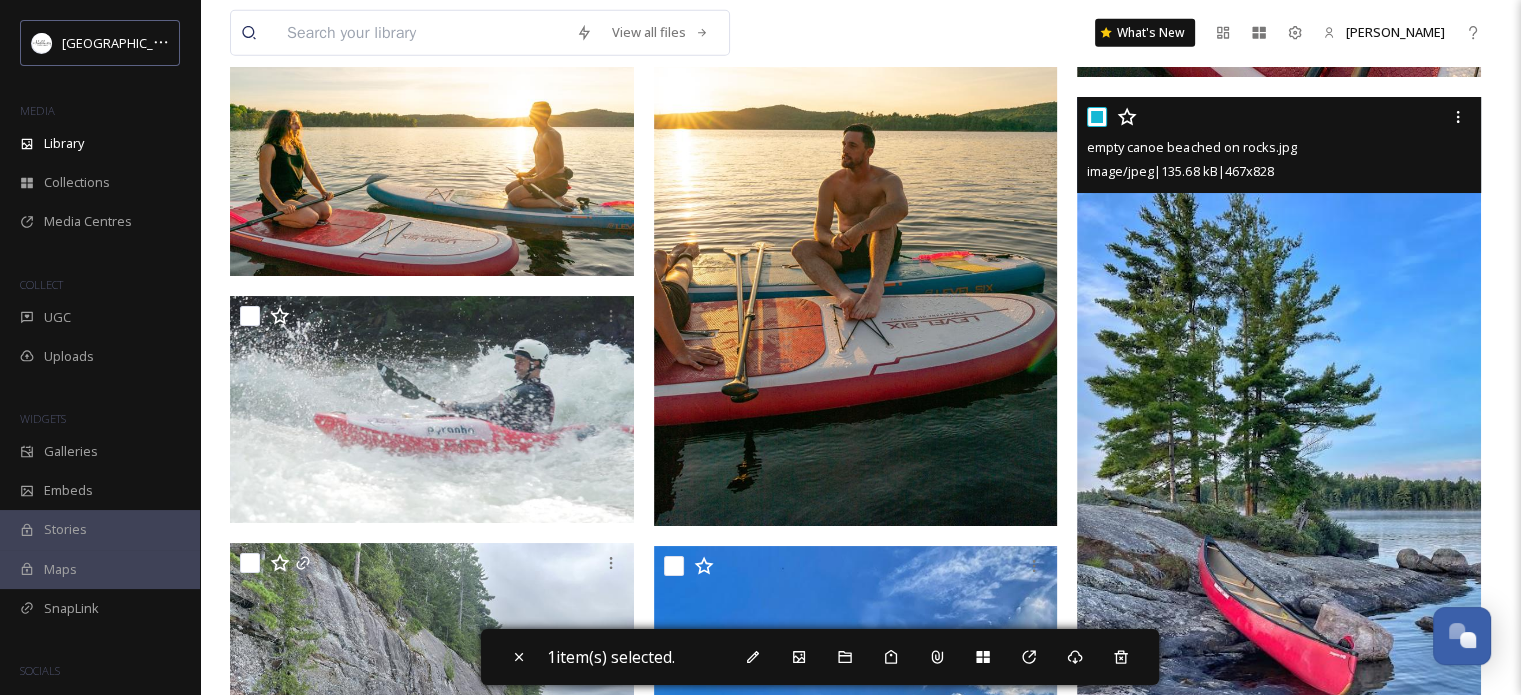 checkbox on "true" 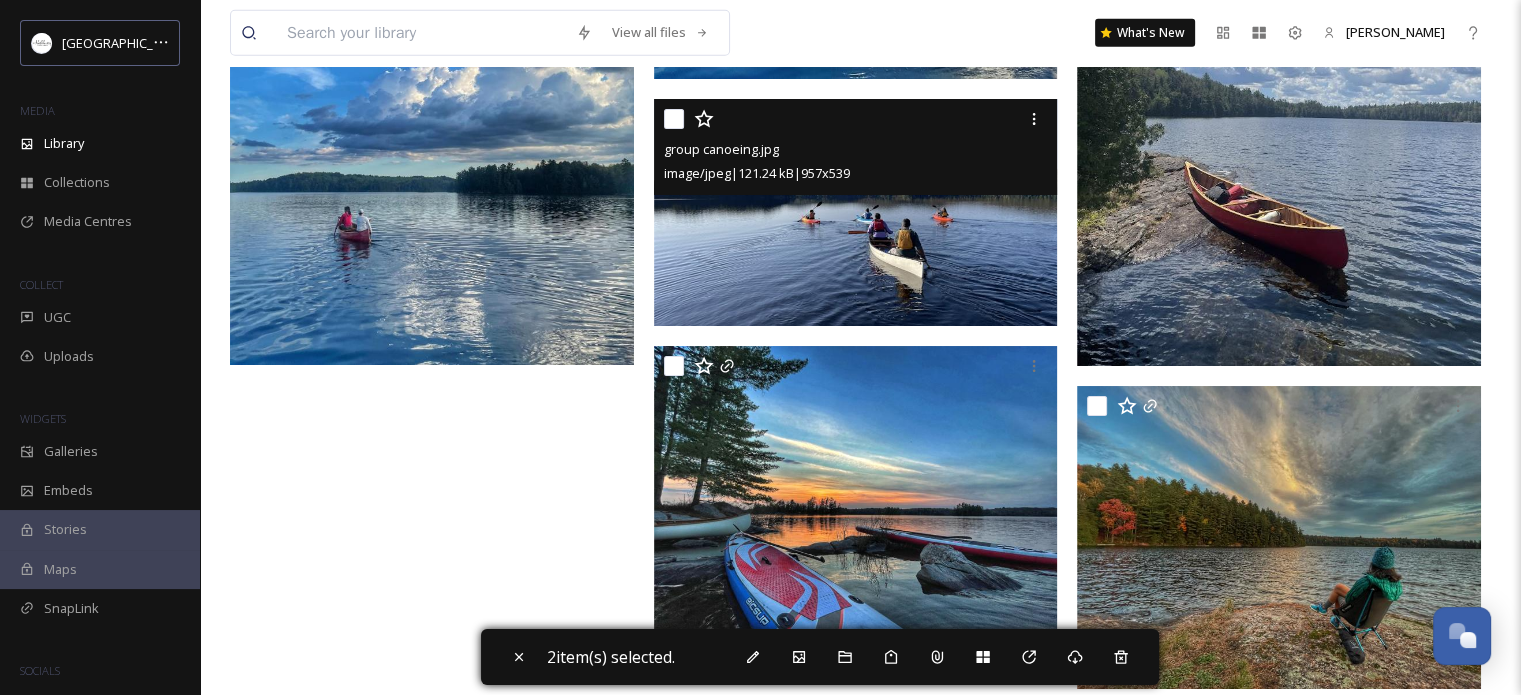 scroll, scrollTop: 6333, scrollLeft: 0, axis: vertical 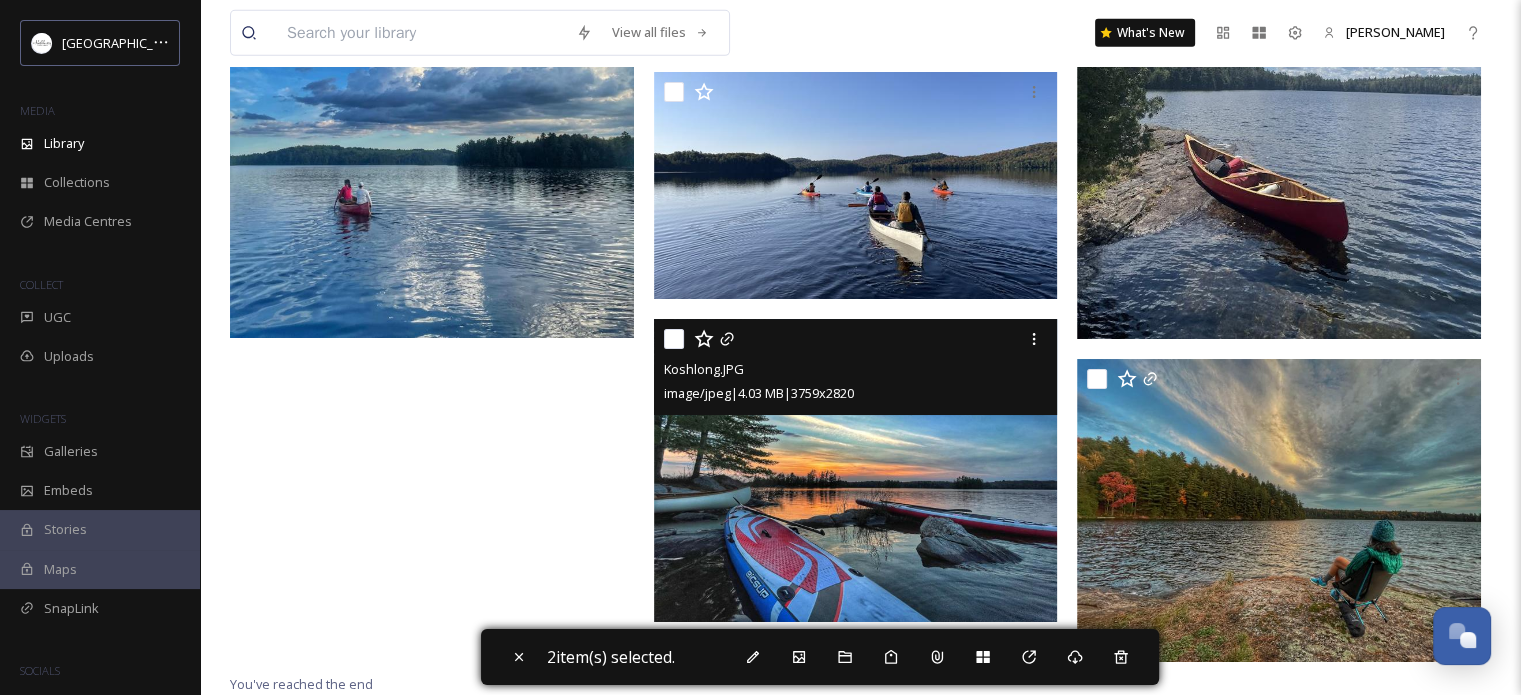 click at bounding box center (674, 339) 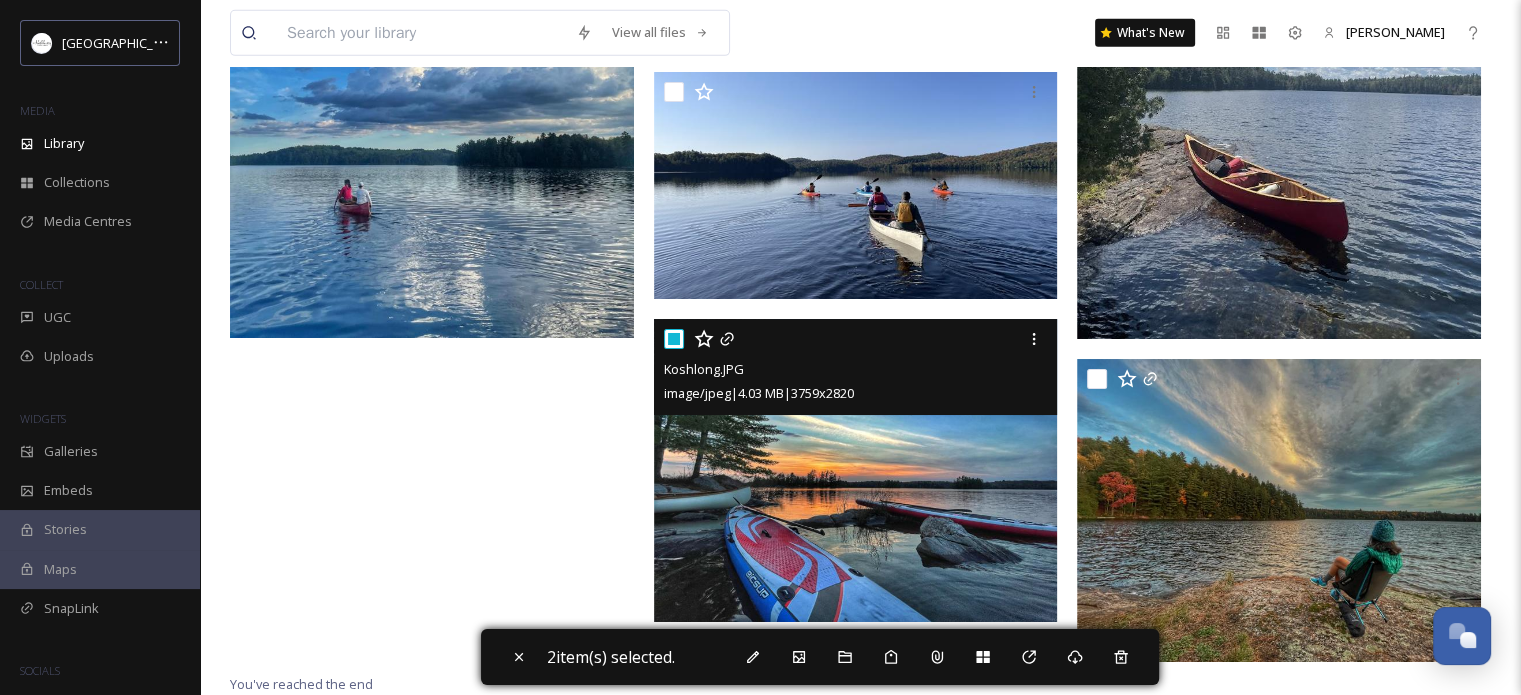 checkbox on "true" 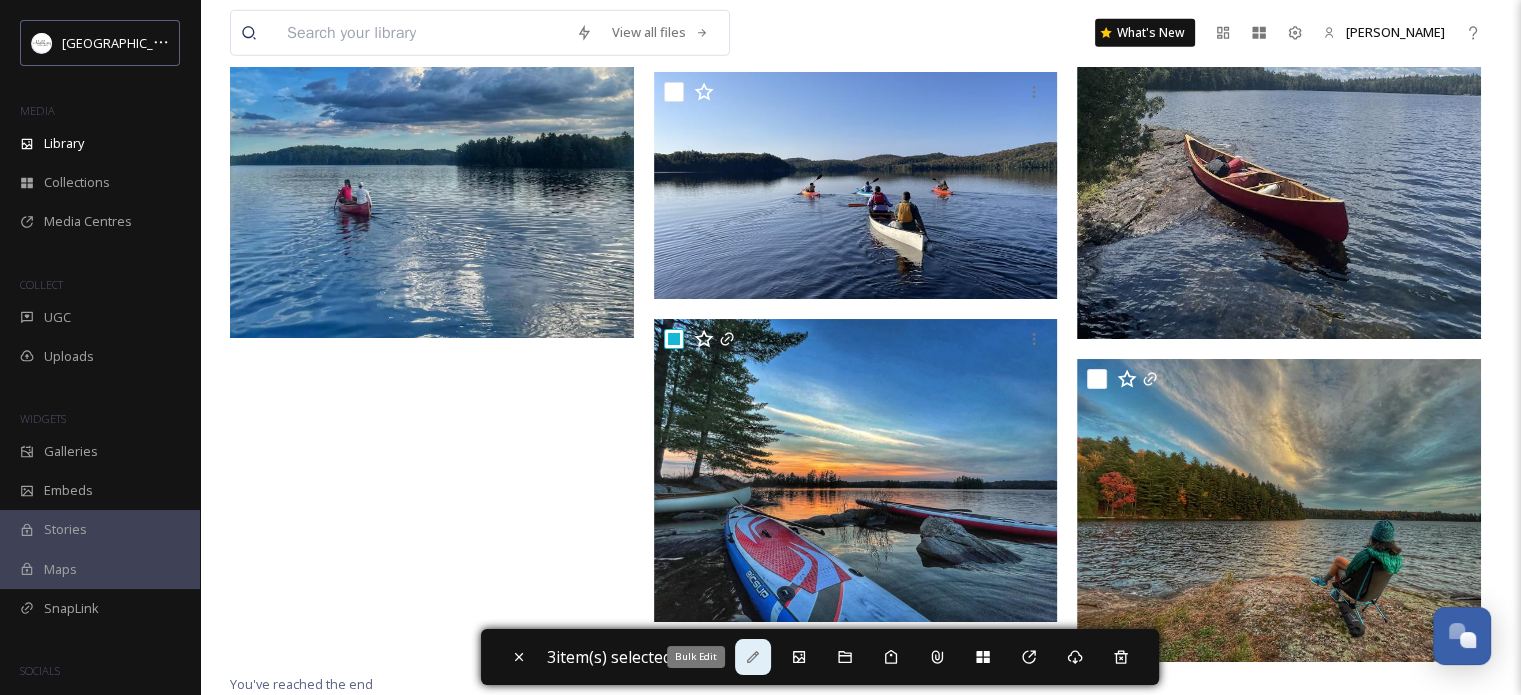 click 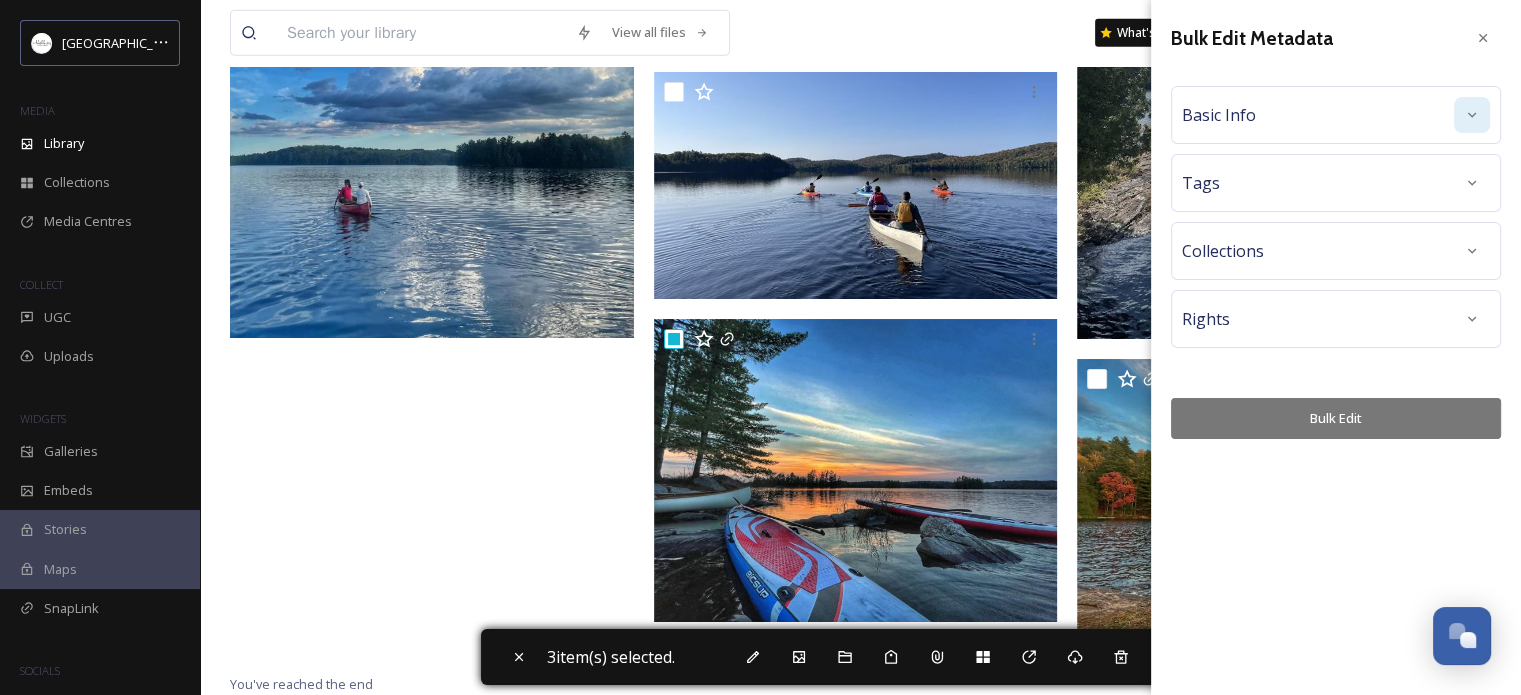 click 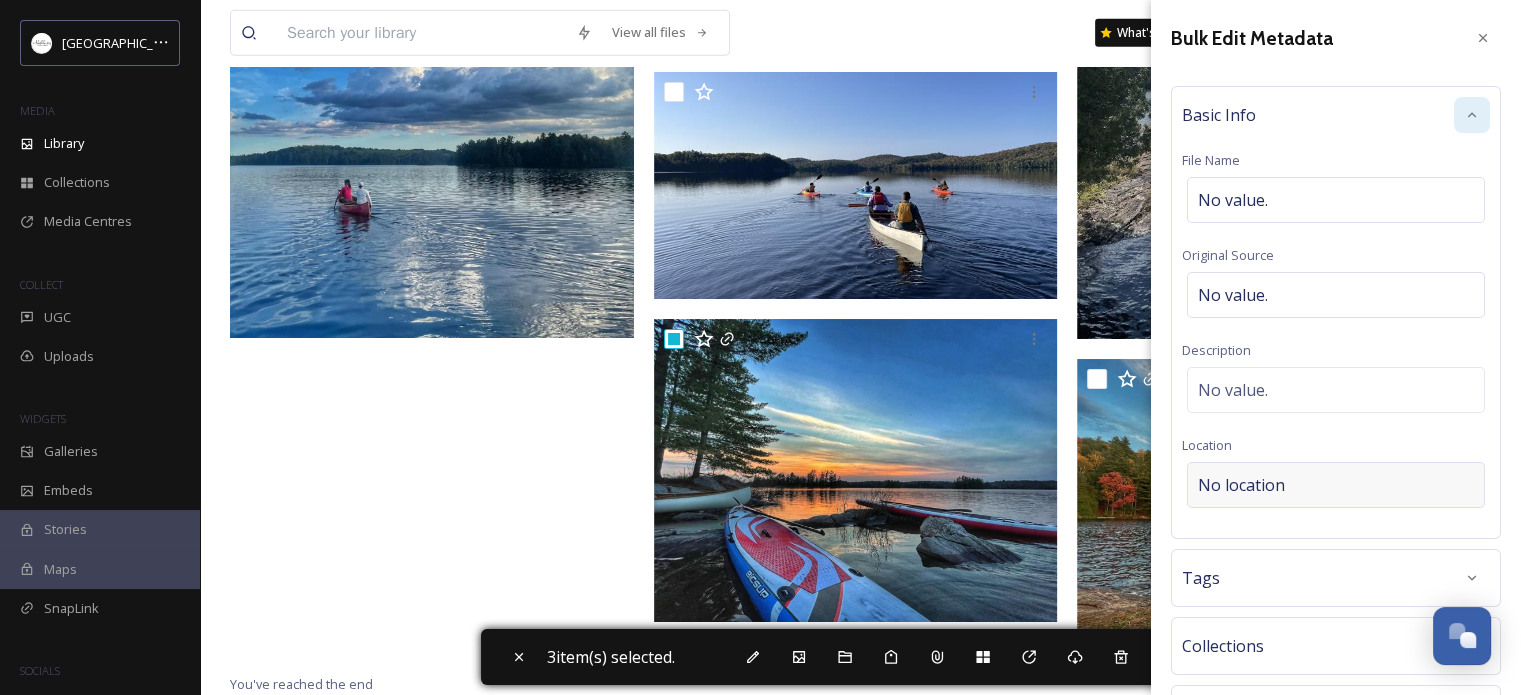 click on "No location" at bounding box center [1336, 485] 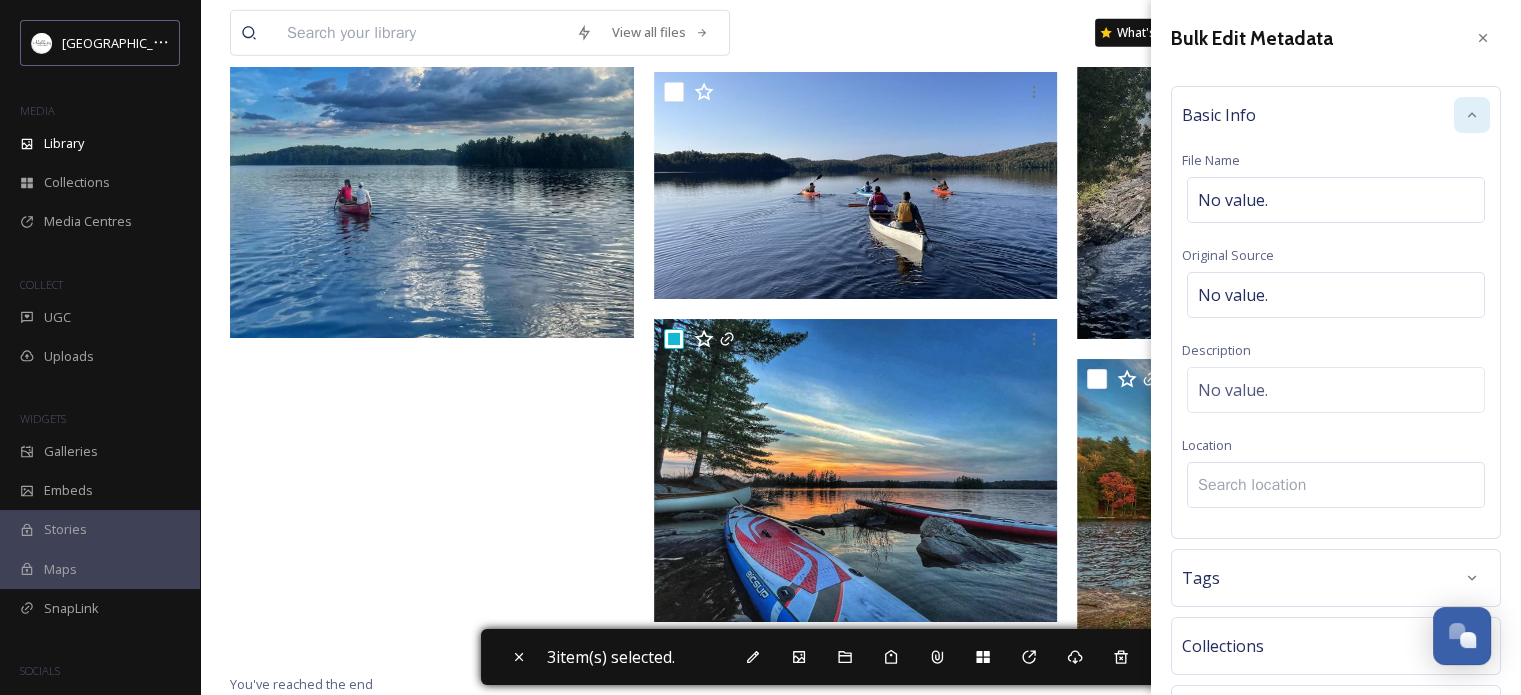 click at bounding box center [1336, 485] 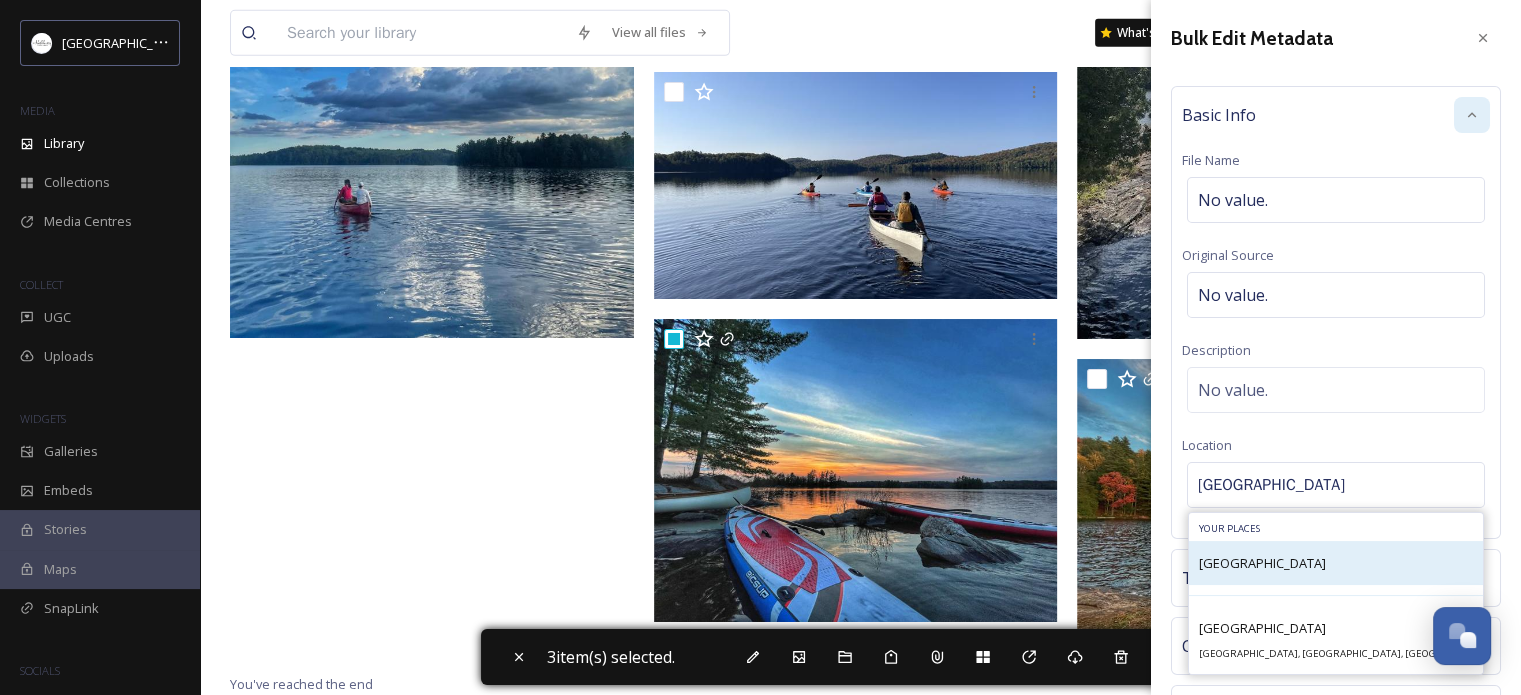 type on "[GEOGRAPHIC_DATA]" 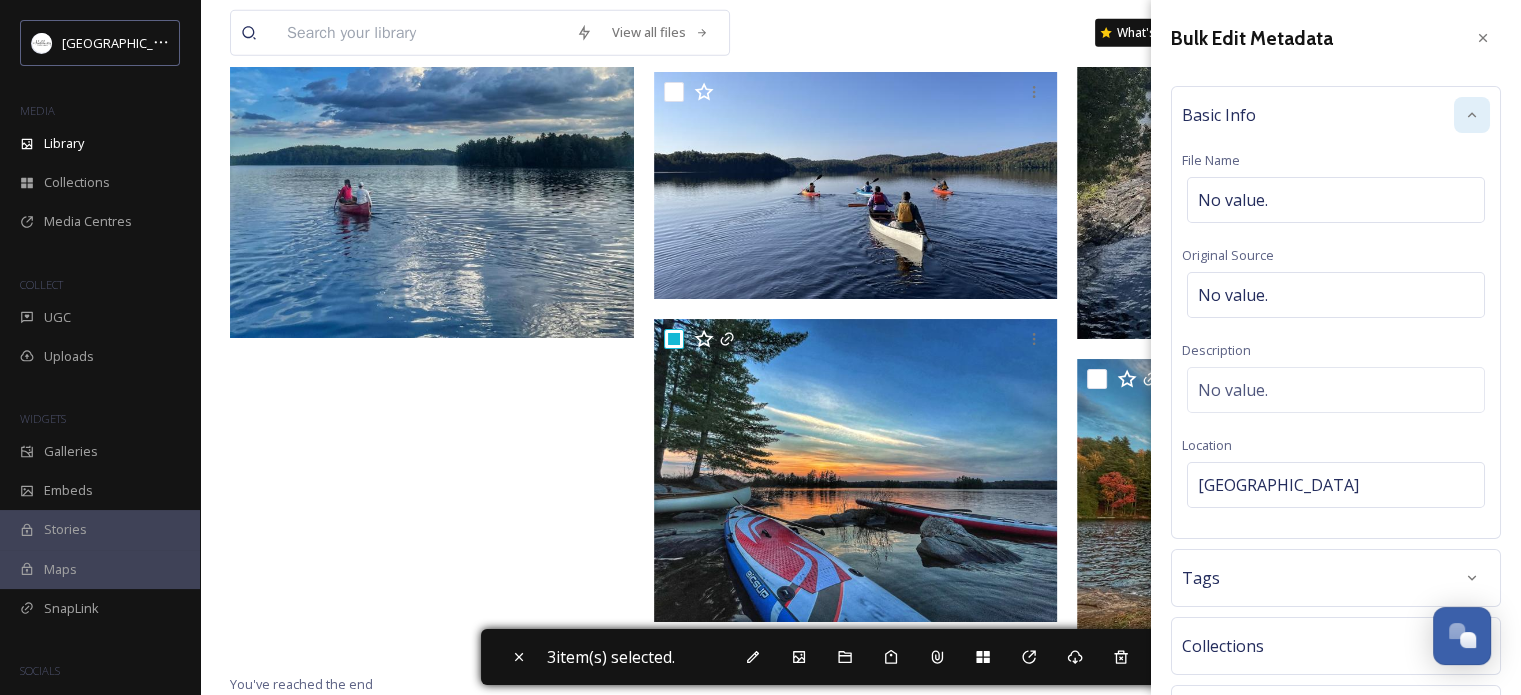 scroll, scrollTop: 155, scrollLeft: 0, axis: vertical 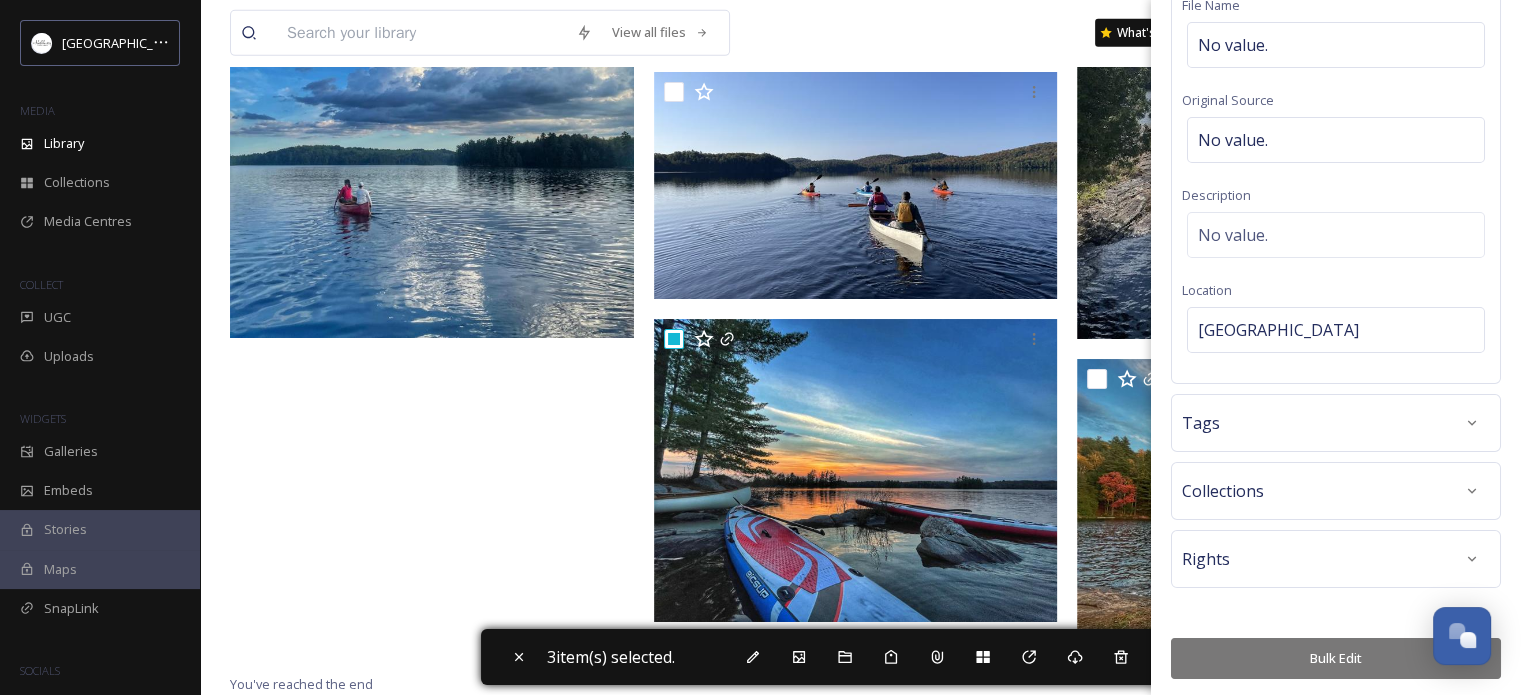 click on "Bulk Edit" at bounding box center [1336, 658] 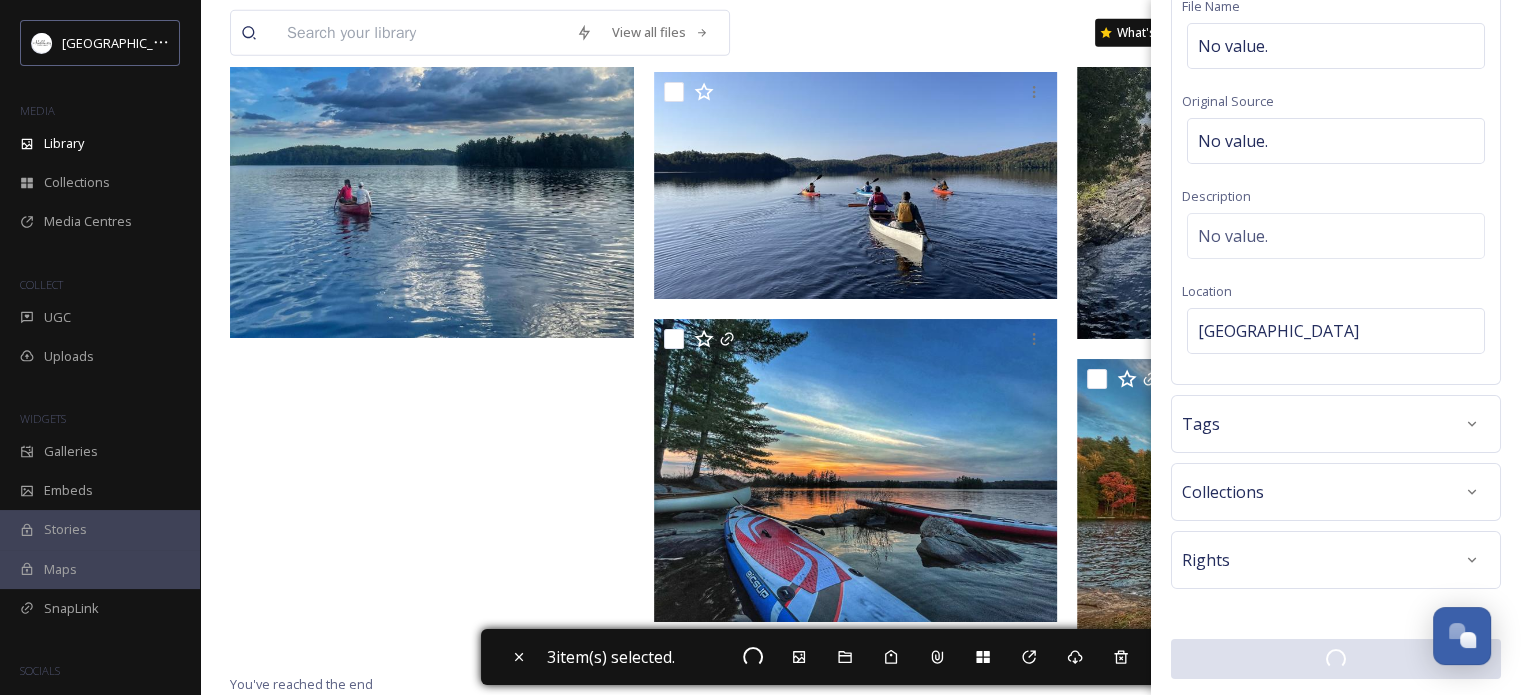 checkbox on "false" 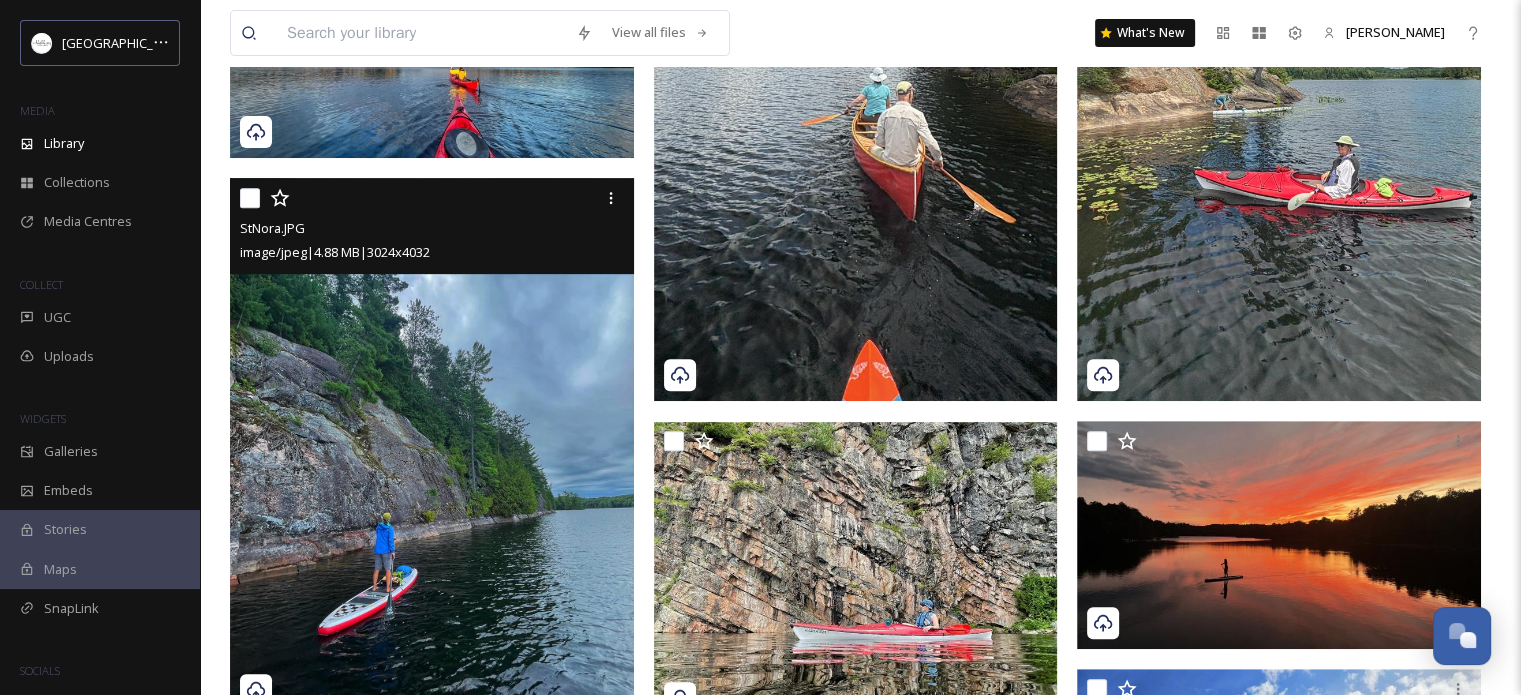 scroll, scrollTop: 1000, scrollLeft: 0, axis: vertical 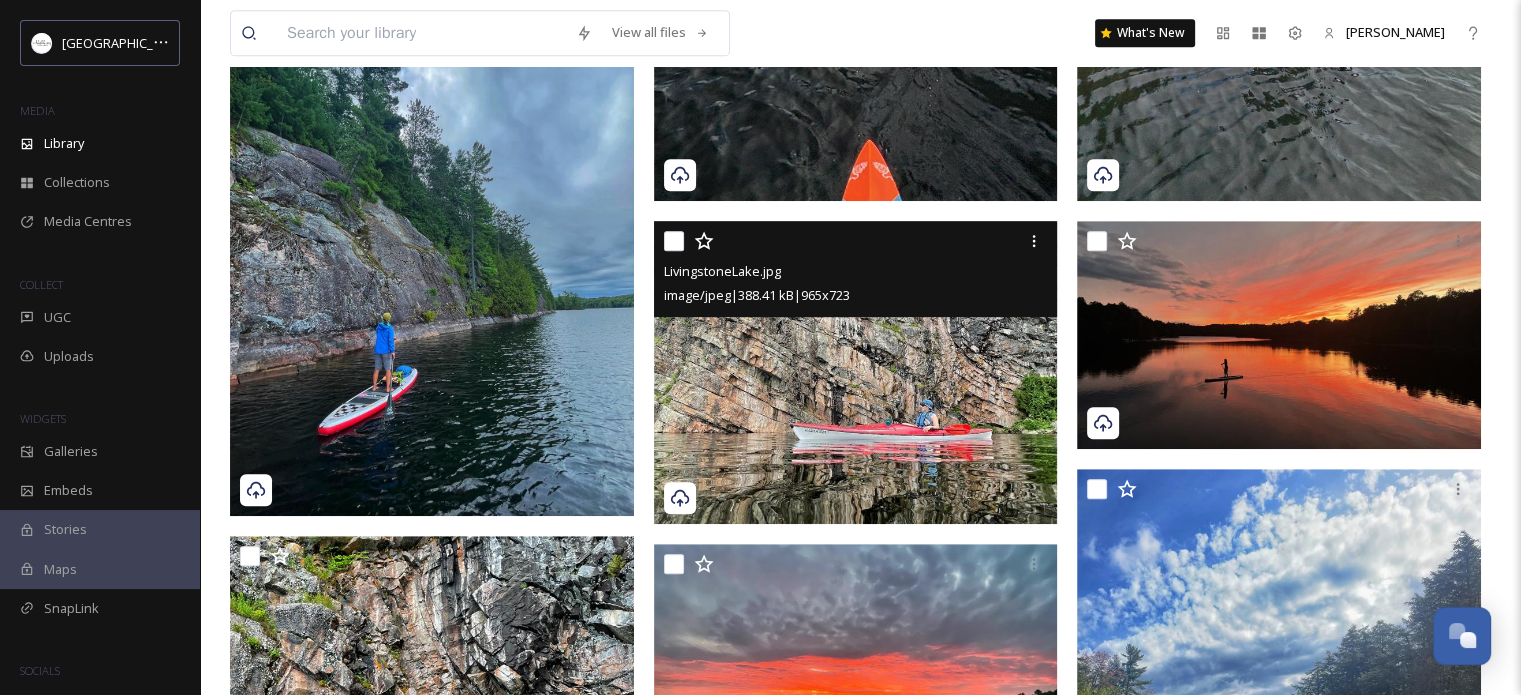 click at bounding box center (674, 241) 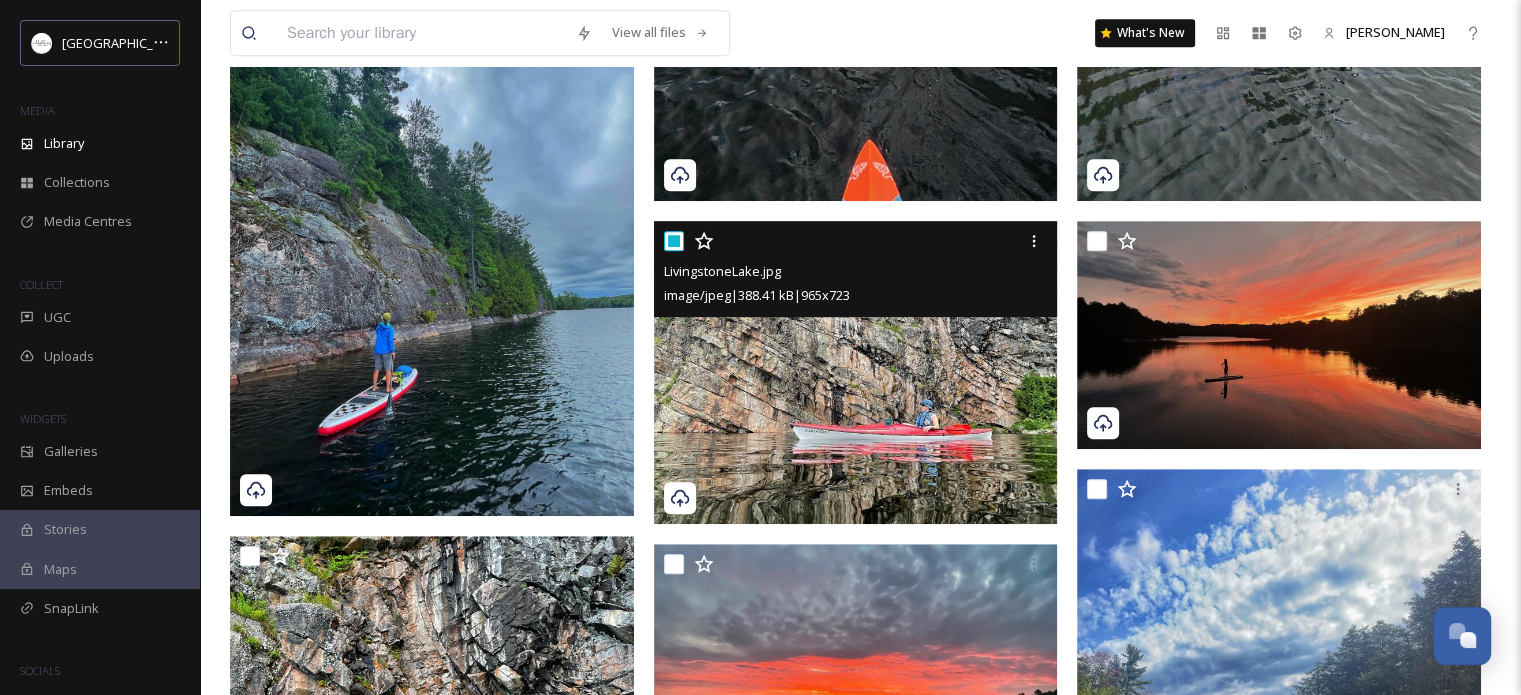 checkbox on "true" 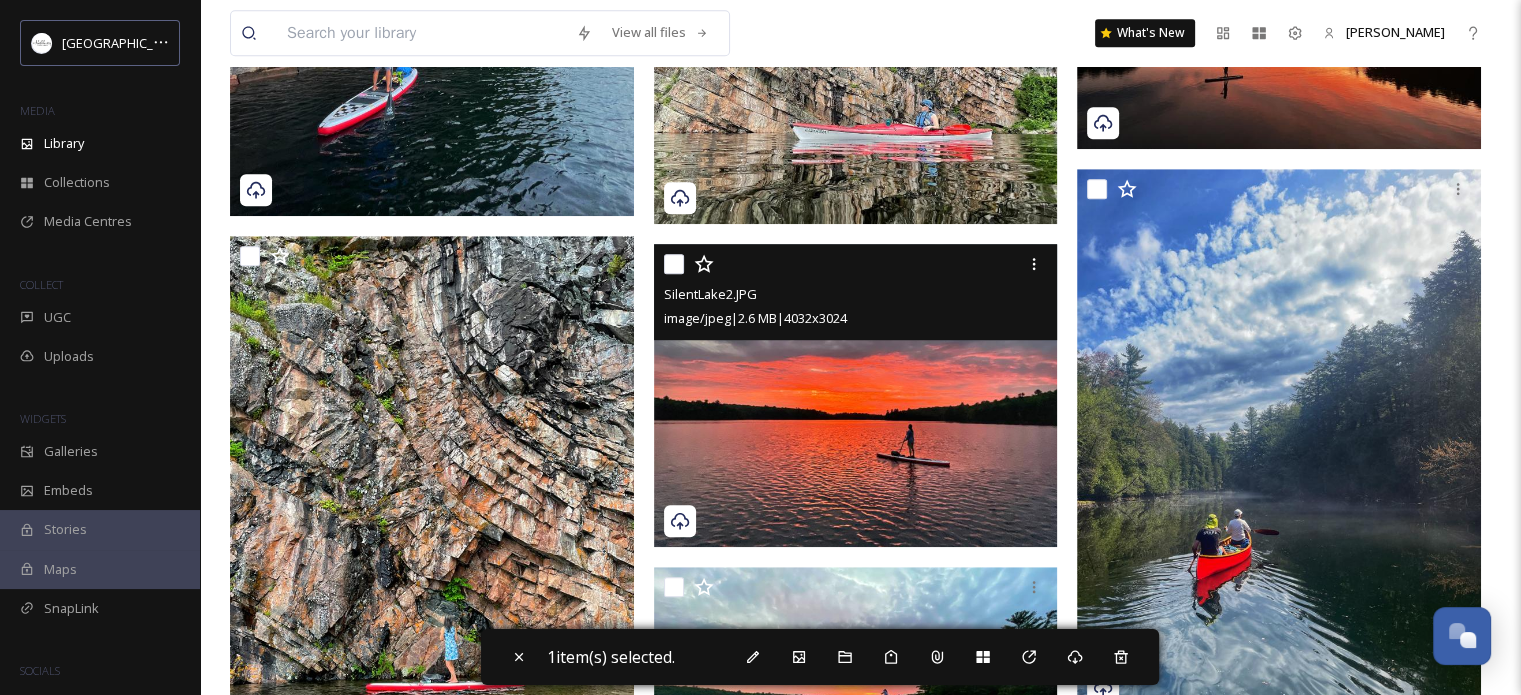 scroll, scrollTop: 1400, scrollLeft: 0, axis: vertical 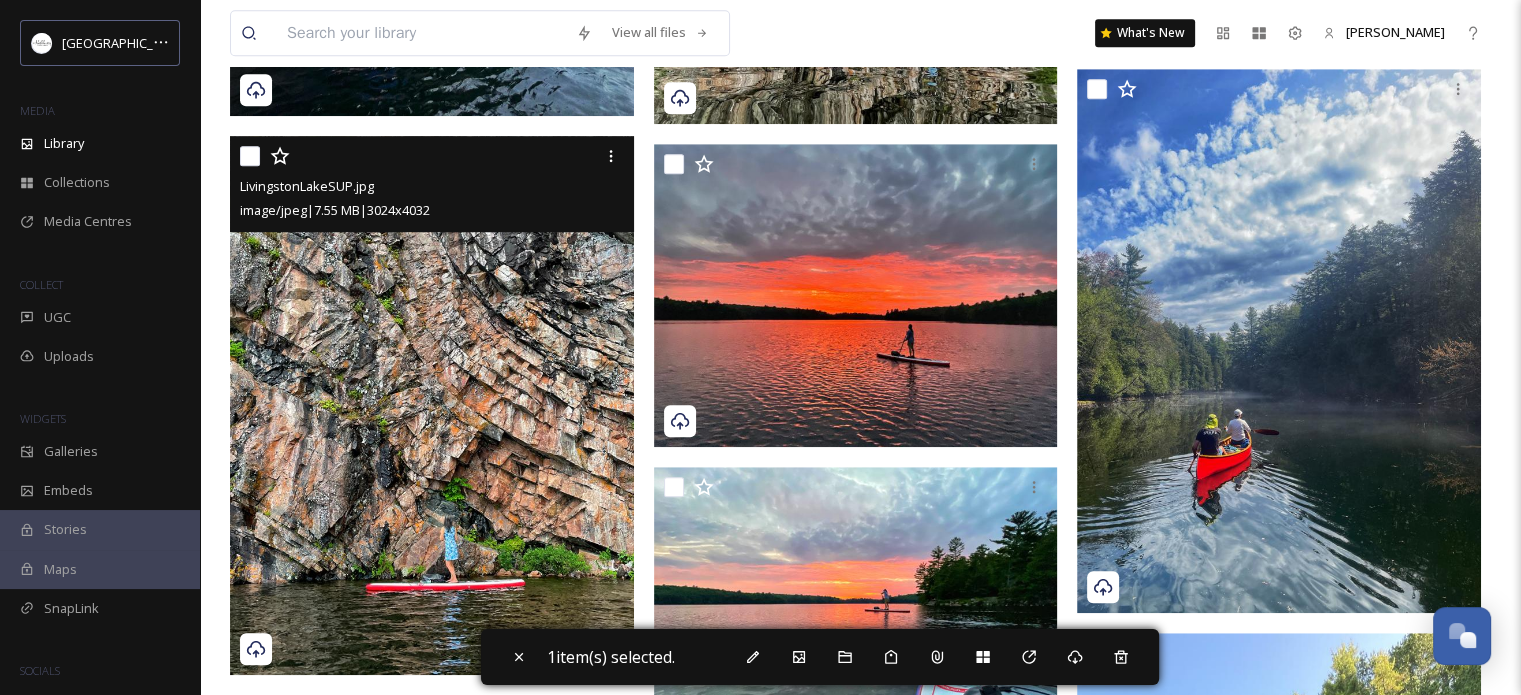 click at bounding box center [250, 156] 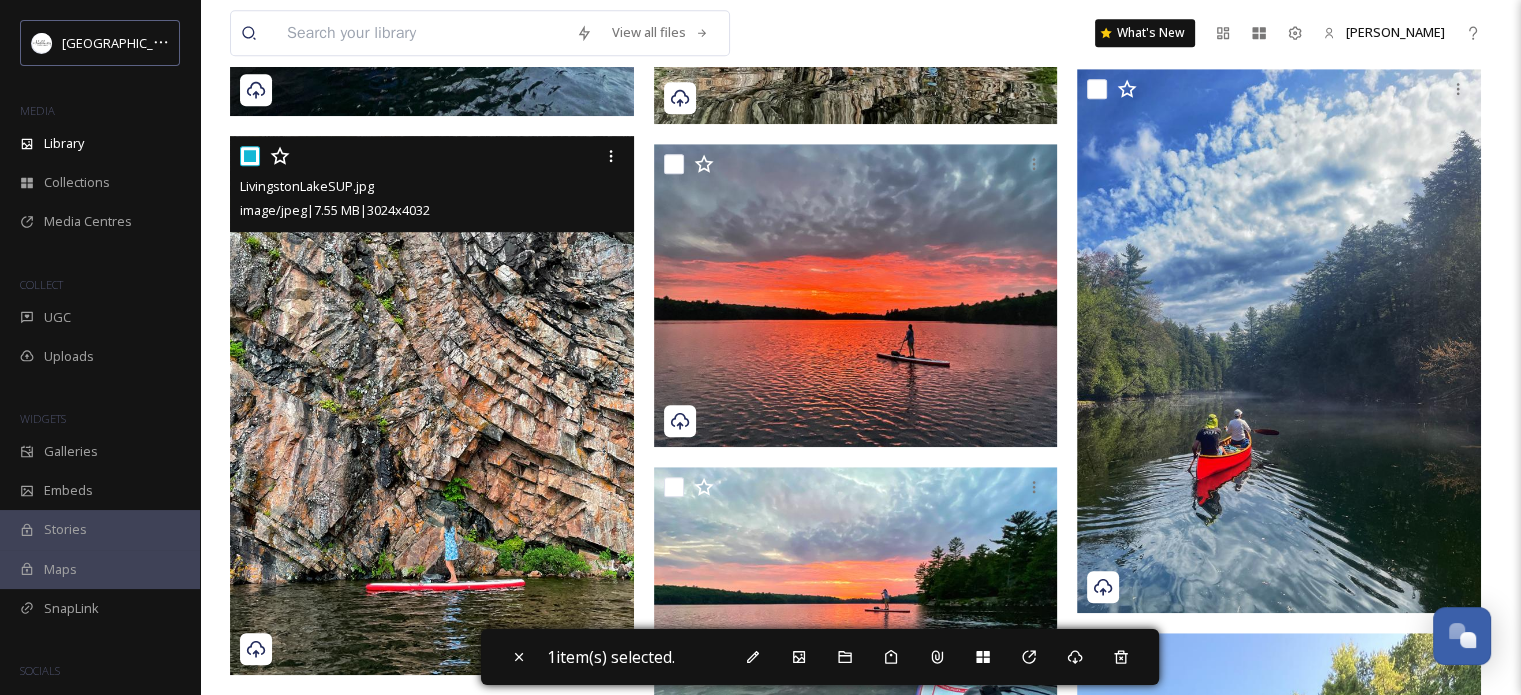 checkbox on "true" 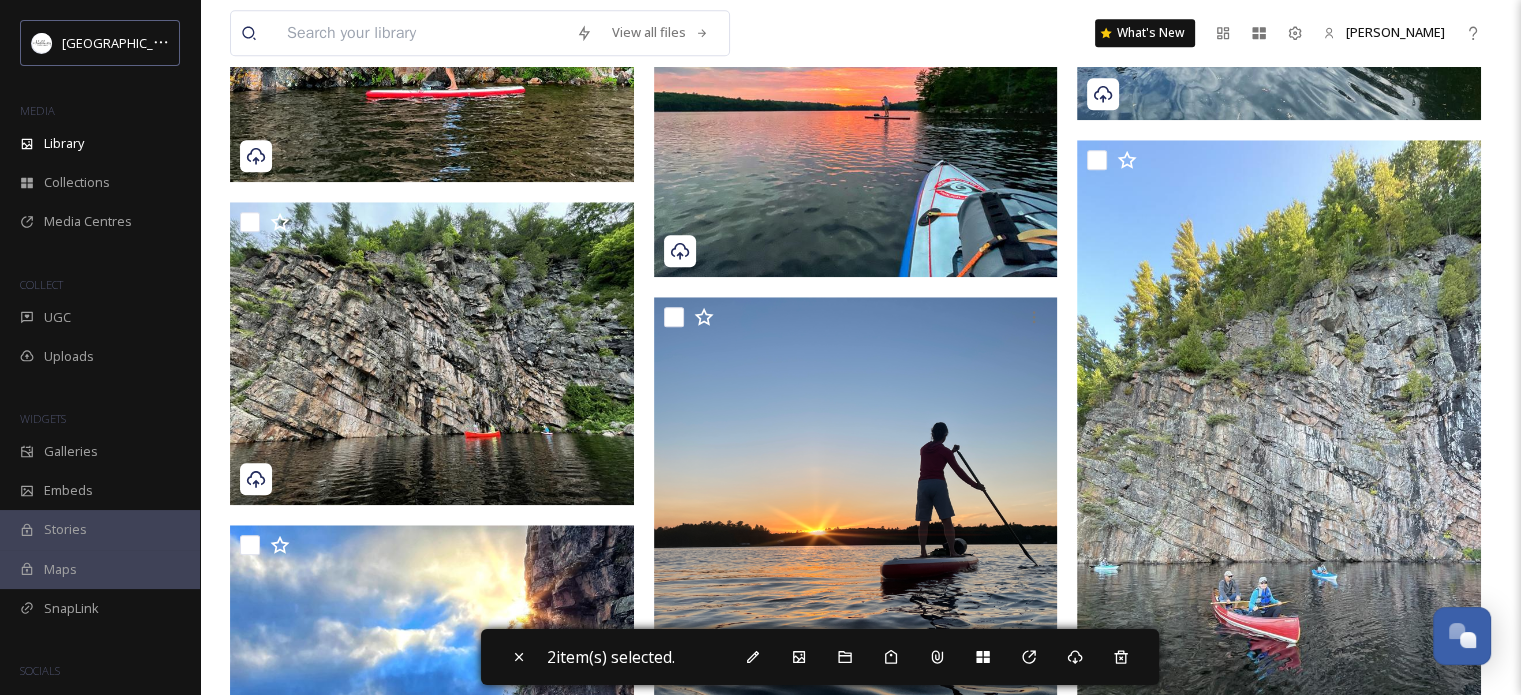 scroll, scrollTop: 1900, scrollLeft: 0, axis: vertical 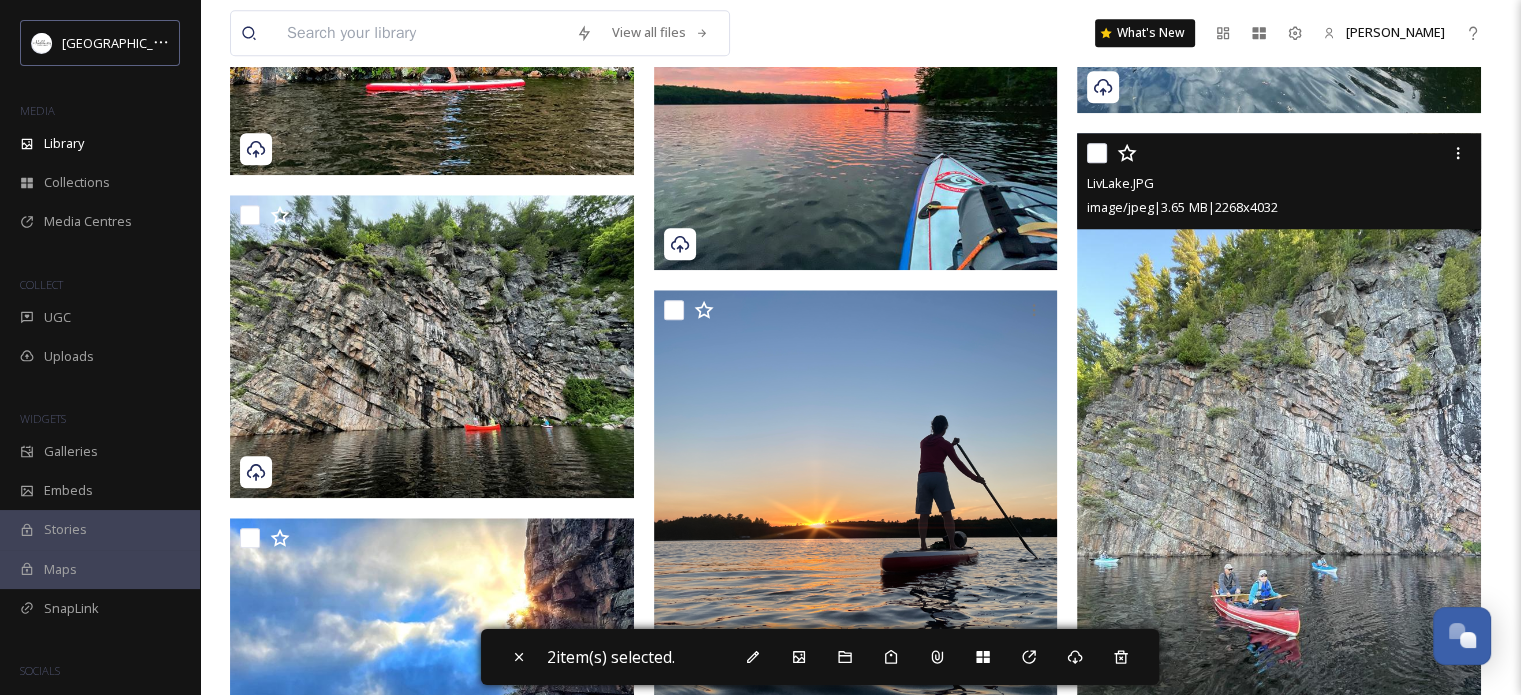 click at bounding box center (1097, 153) 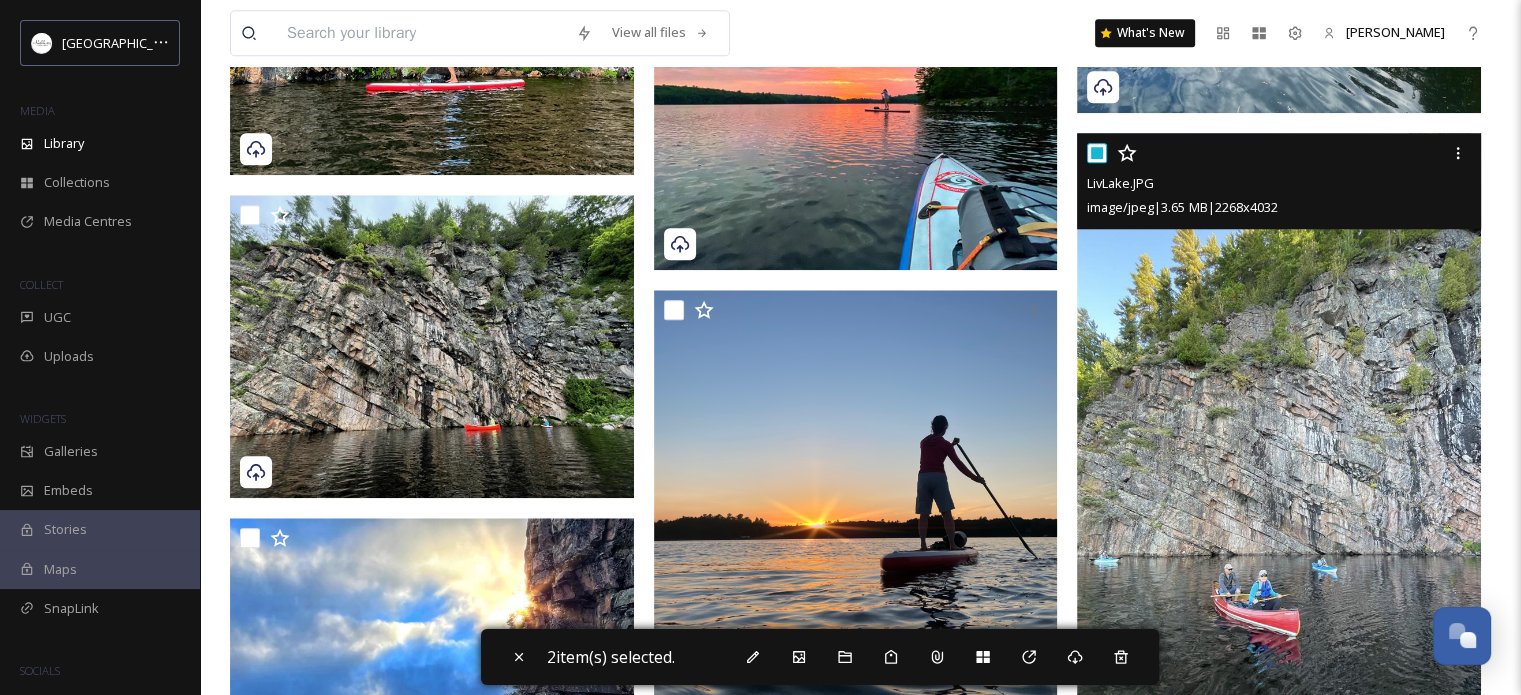 checkbox on "true" 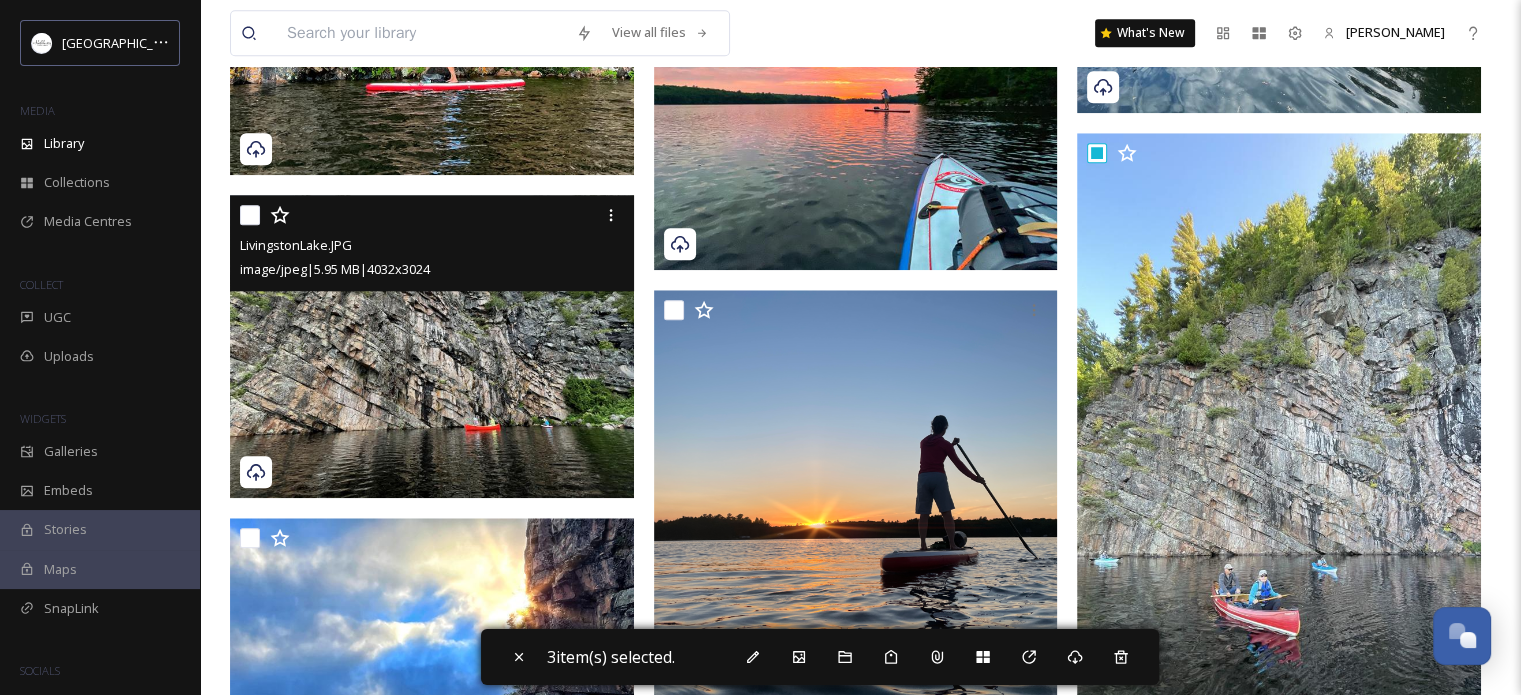 click at bounding box center [434, 215] 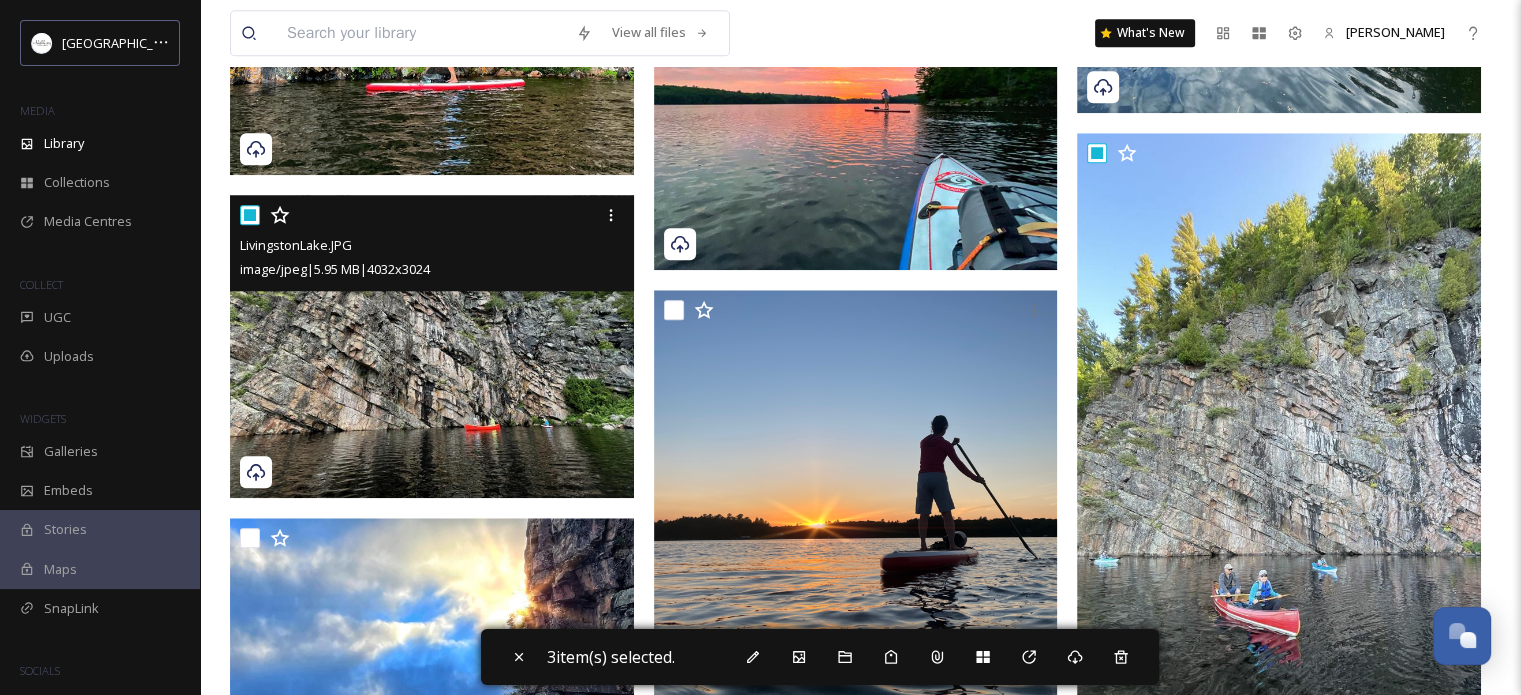 checkbox on "true" 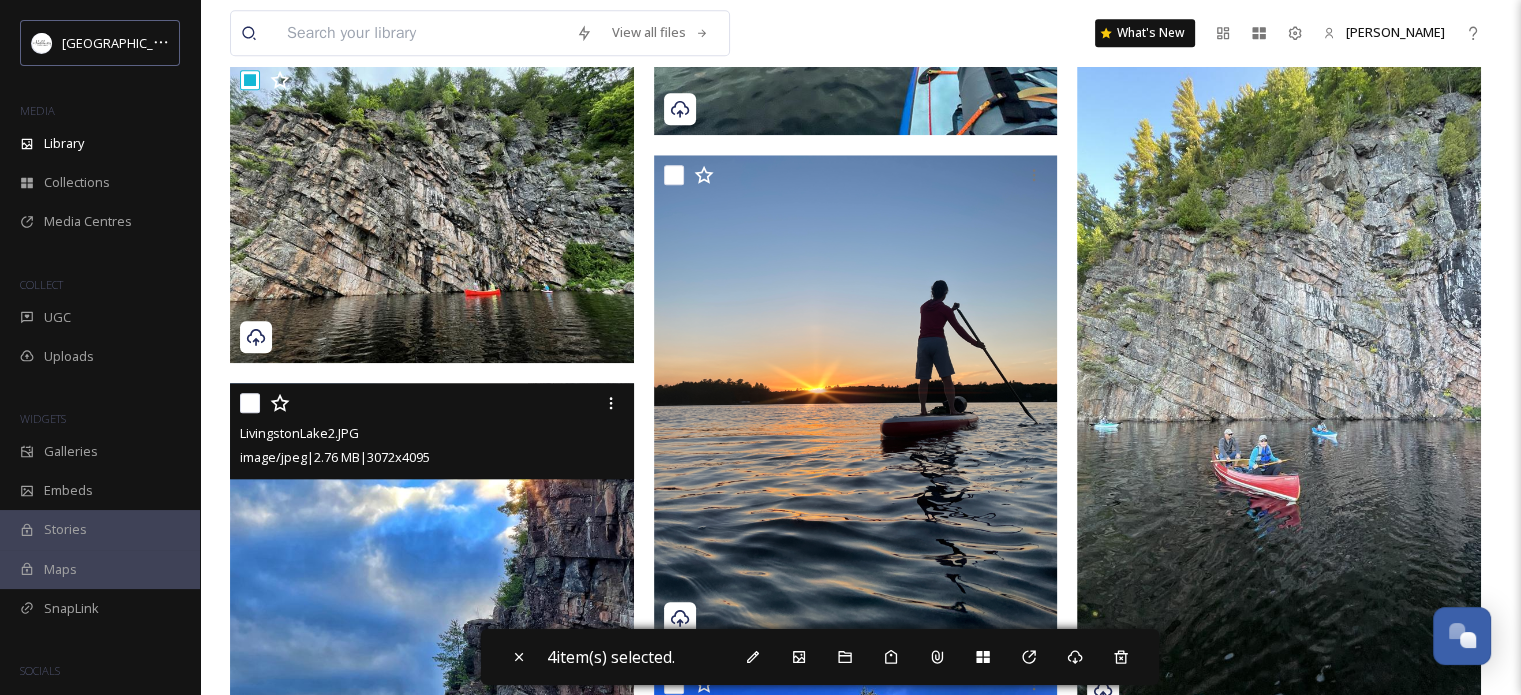 scroll, scrollTop: 2300, scrollLeft: 0, axis: vertical 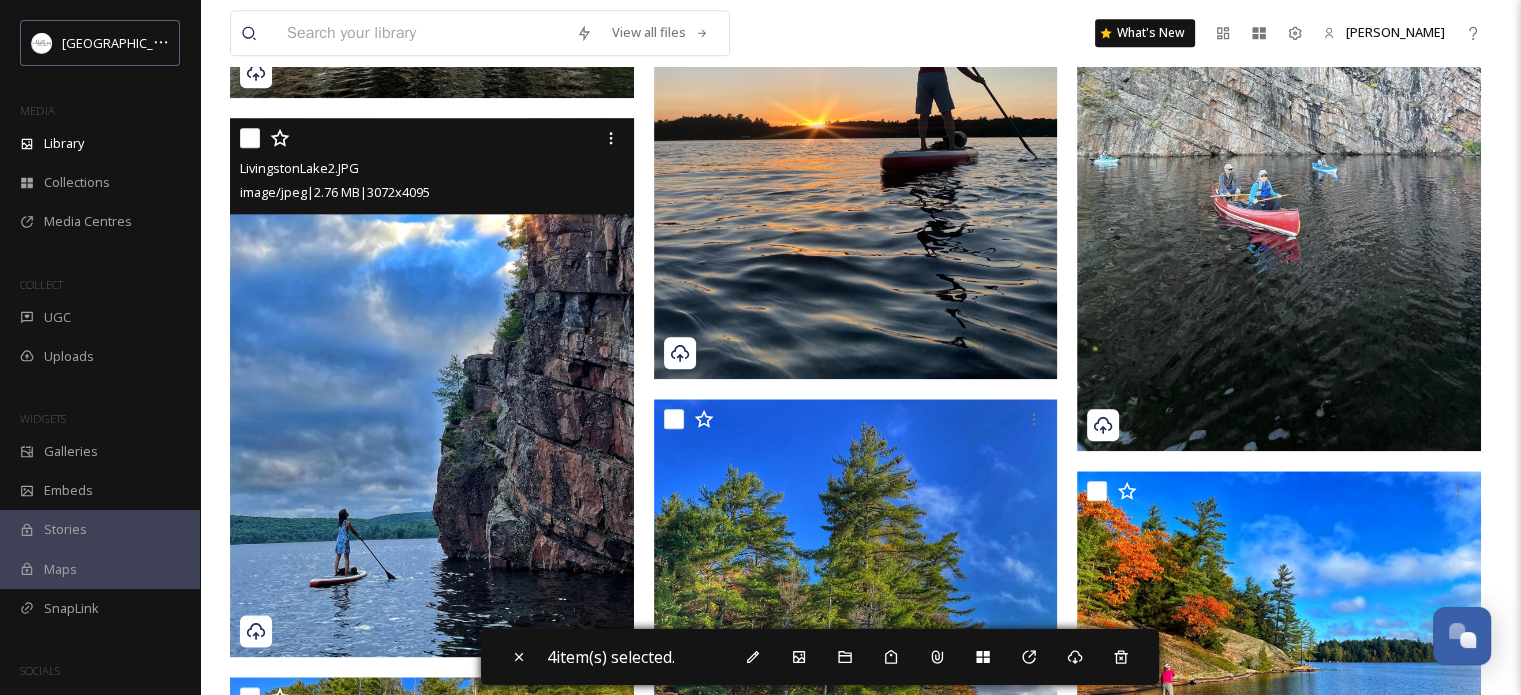 click at bounding box center [250, 138] 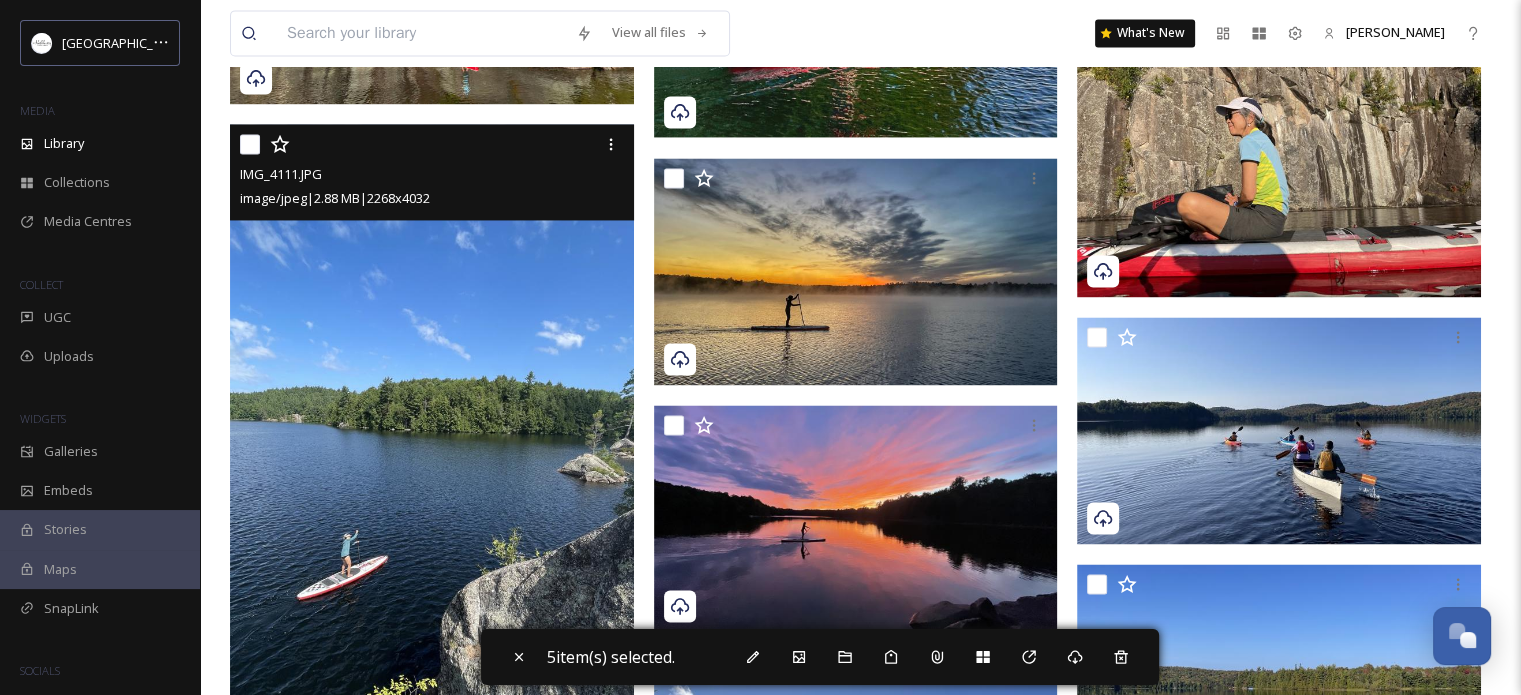 scroll, scrollTop: 3200, scrollLeft: 0, axis: vertical 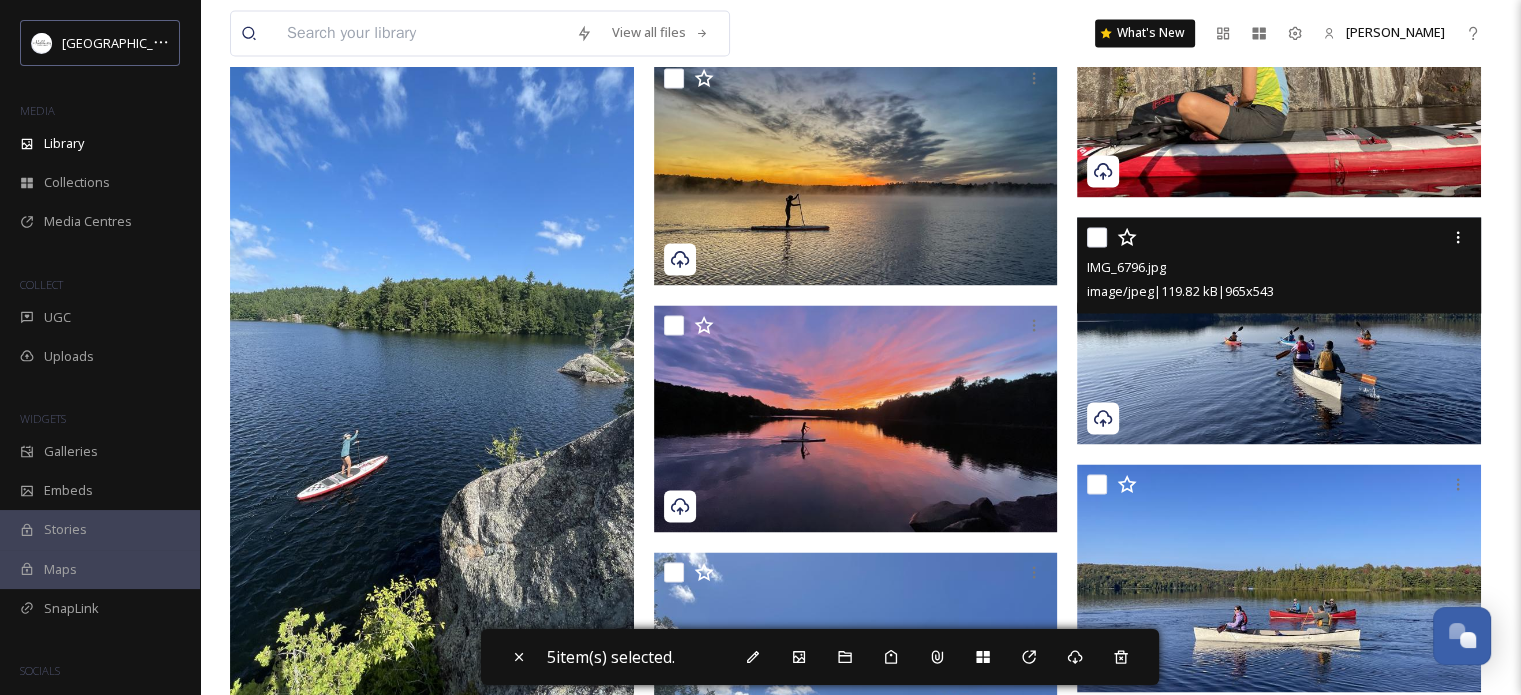 click at bounding box center (1097, 237) 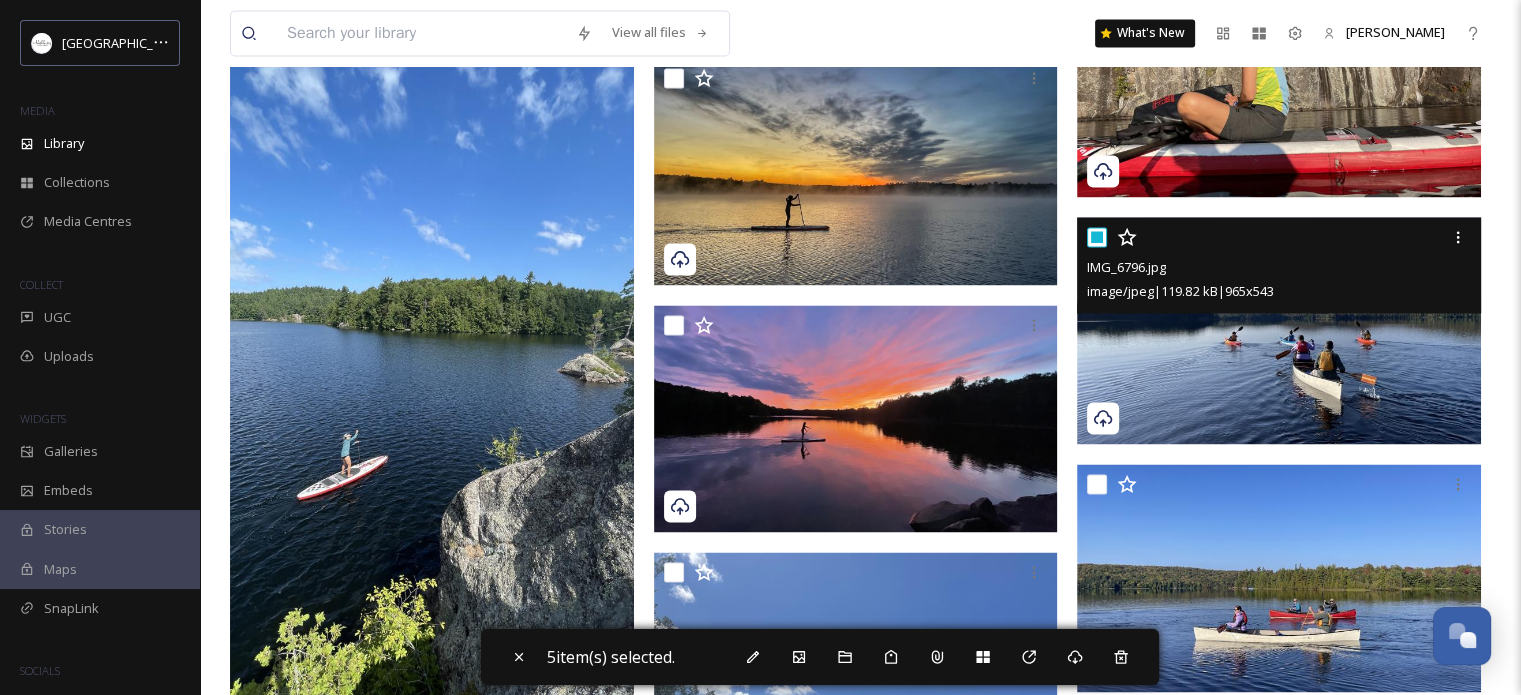 checkbox on "true" 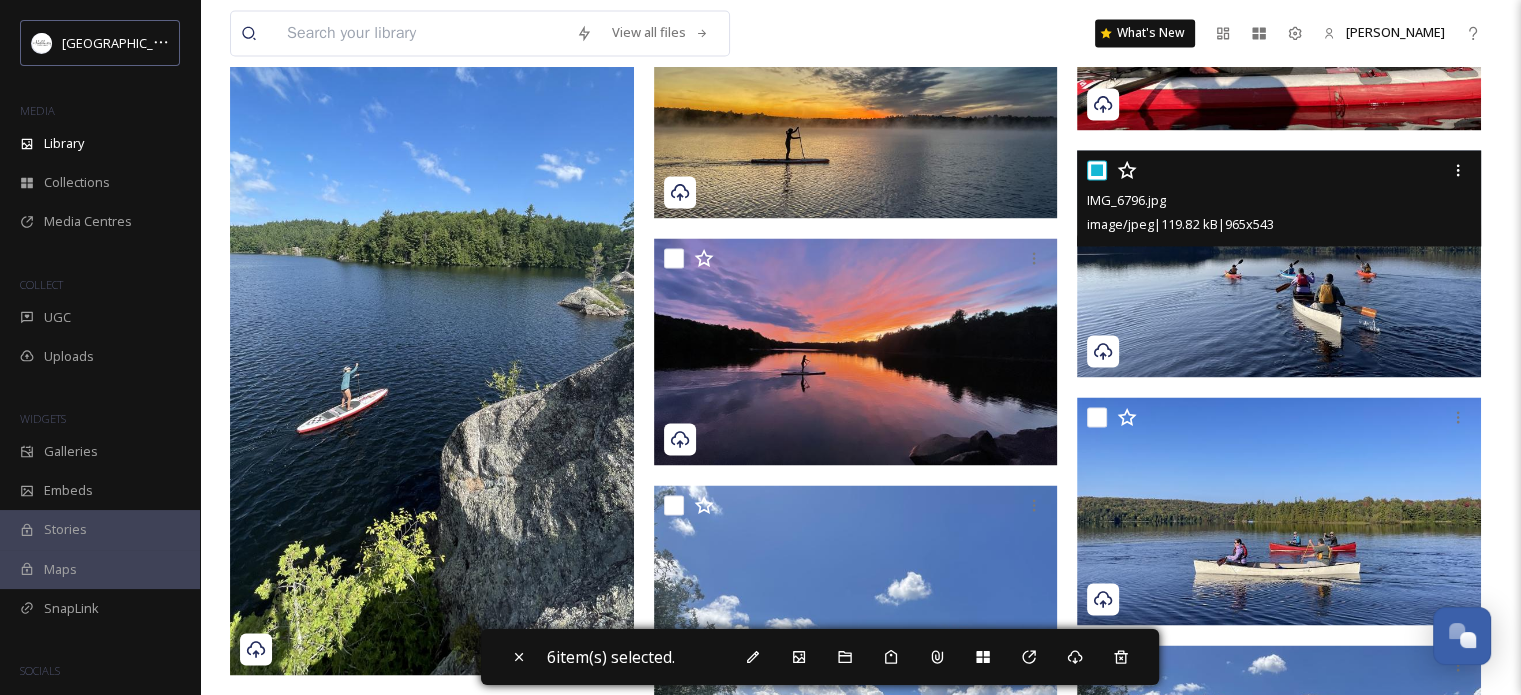scroll, scrollTop: 3500, scrollLeft: 0, axis: vertical 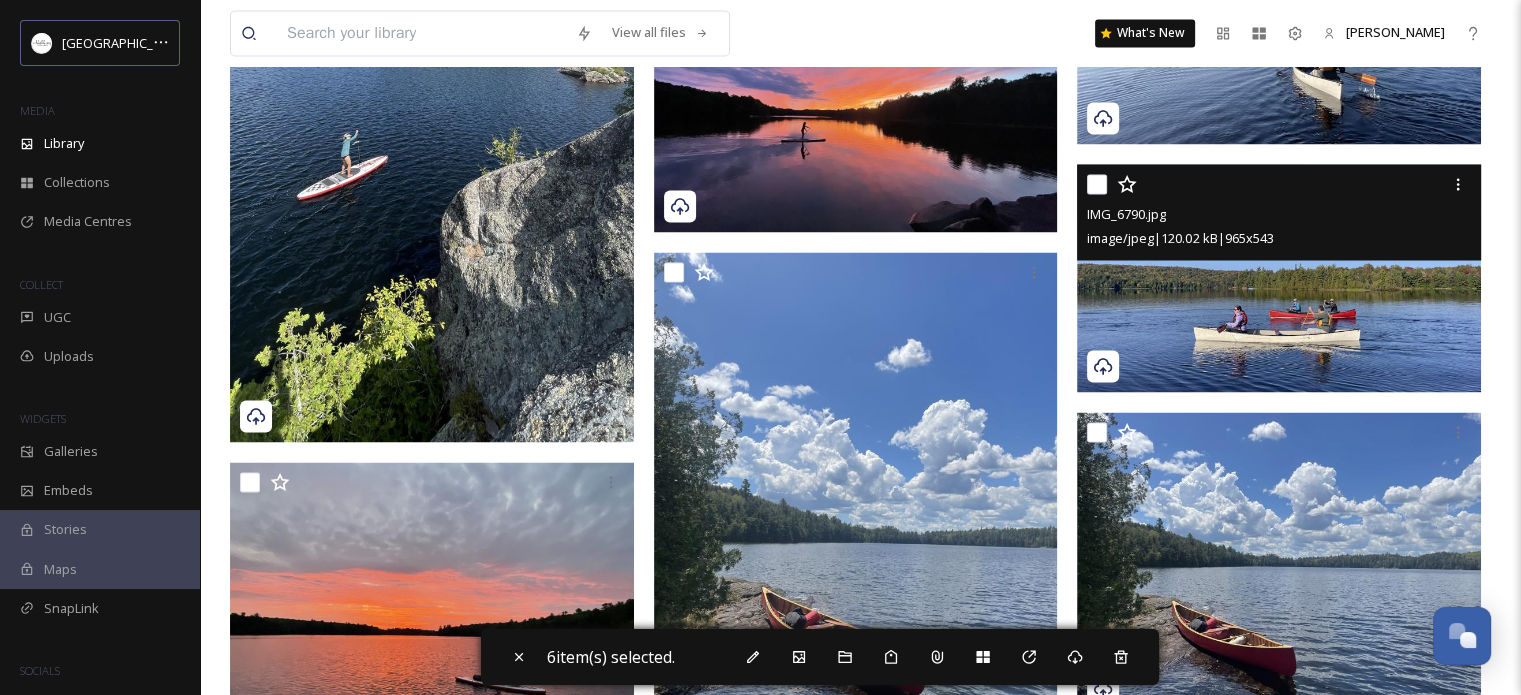 click at bounding box center (1097, 184) 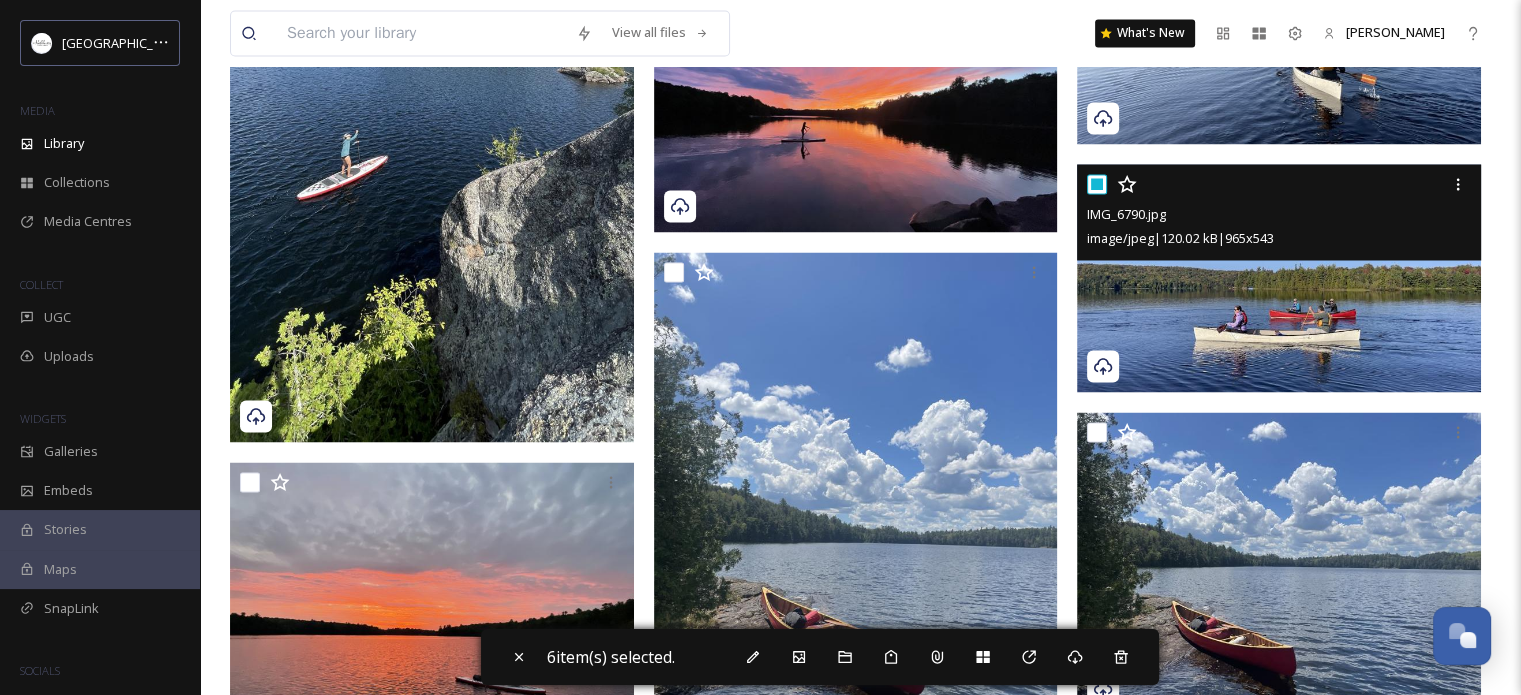 checkbox on "true" 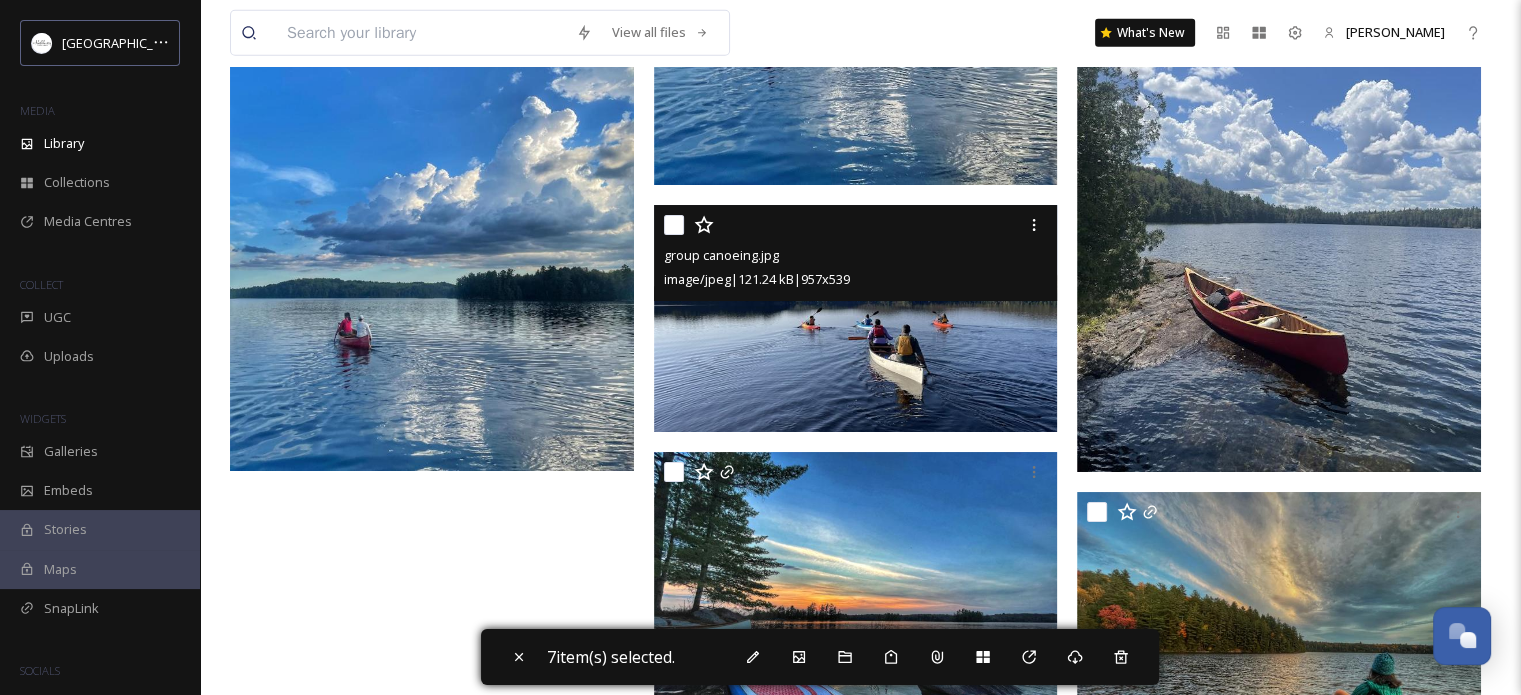 scroll, scrollTop: 6100, scrollLeft: 0, axis: vertical 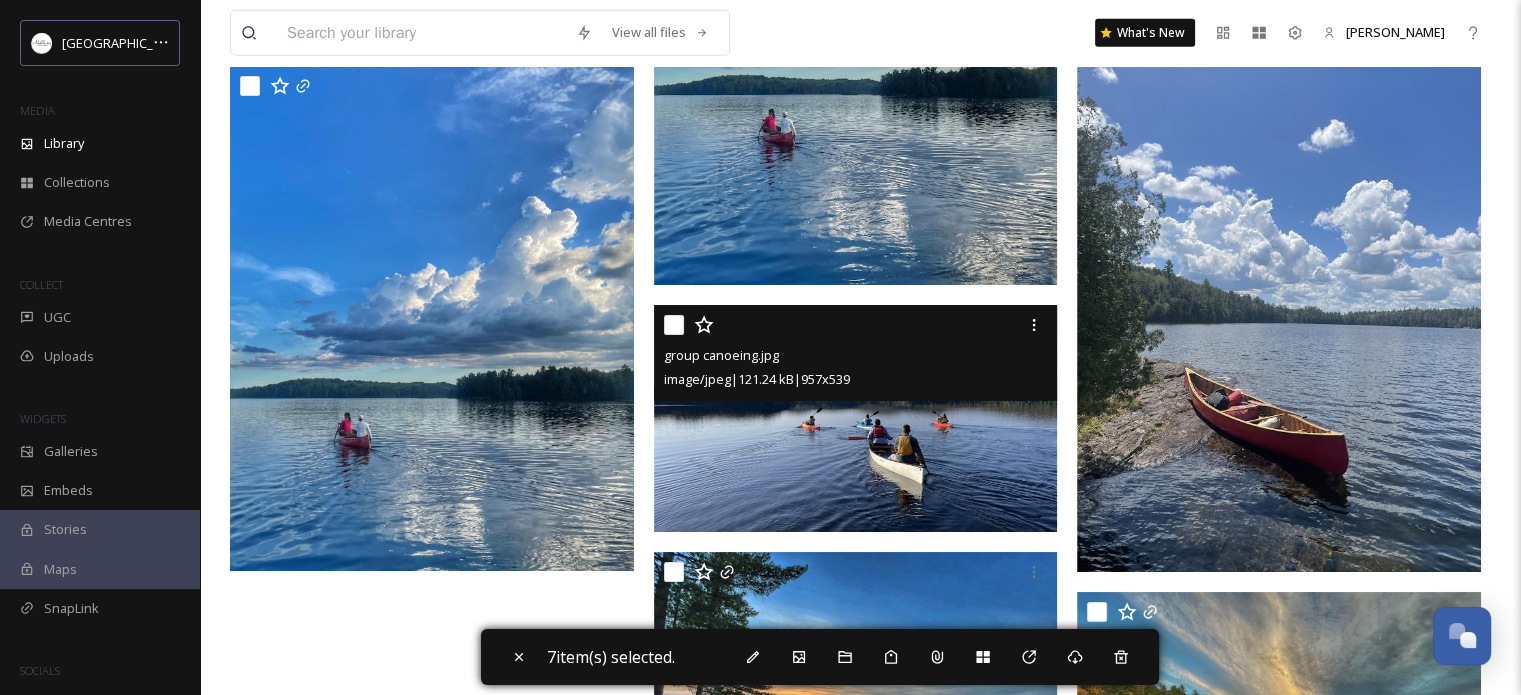 click at bounding box center (674, 325) 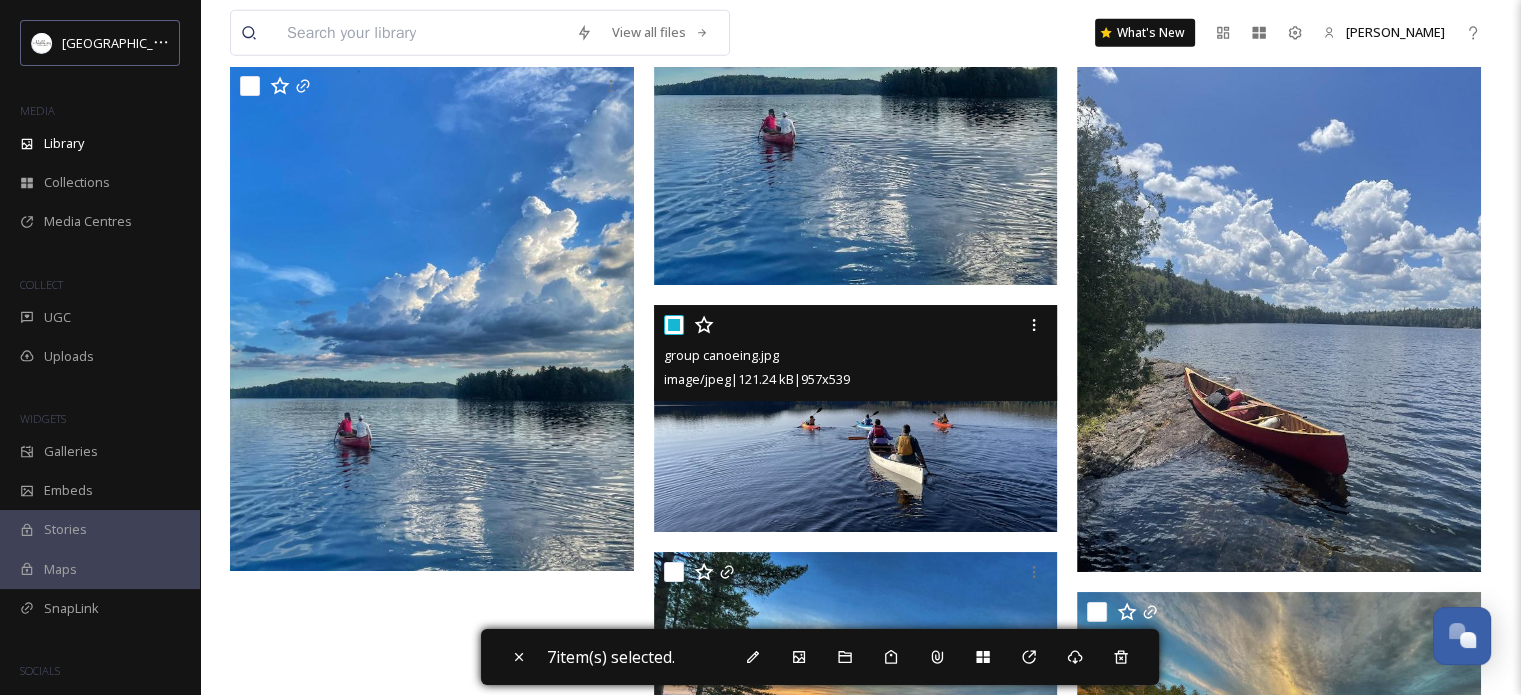 checkbox on "true" 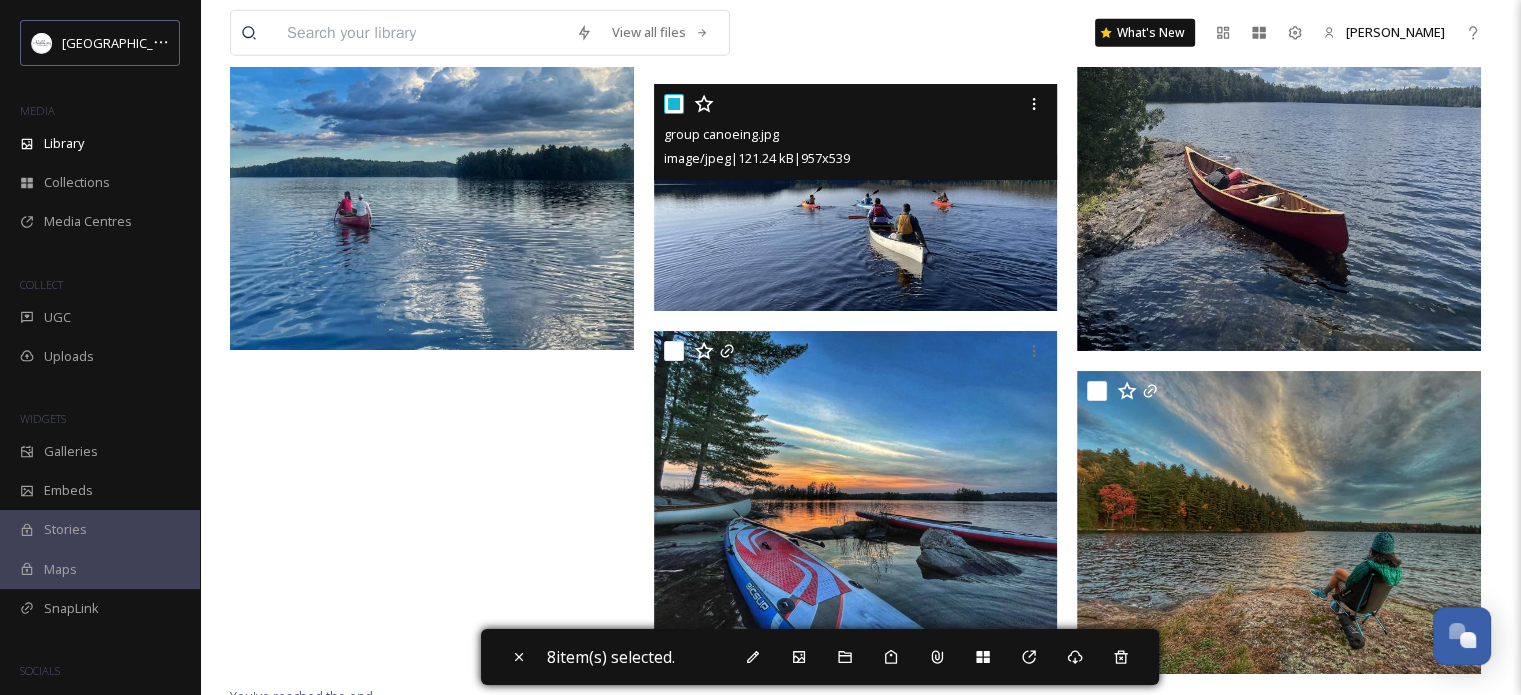 scroll, scrollTop: 6333, scrollLeft: 0, axis: vertical 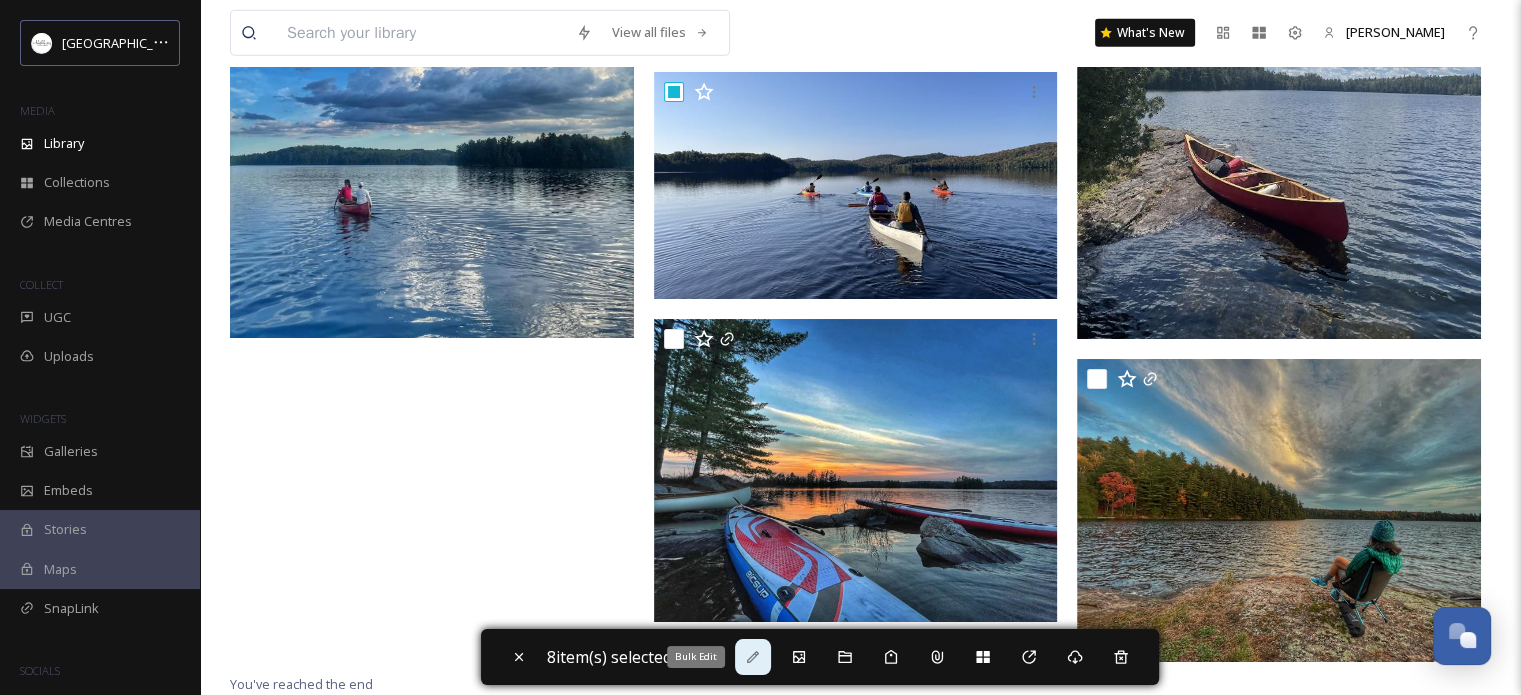 click 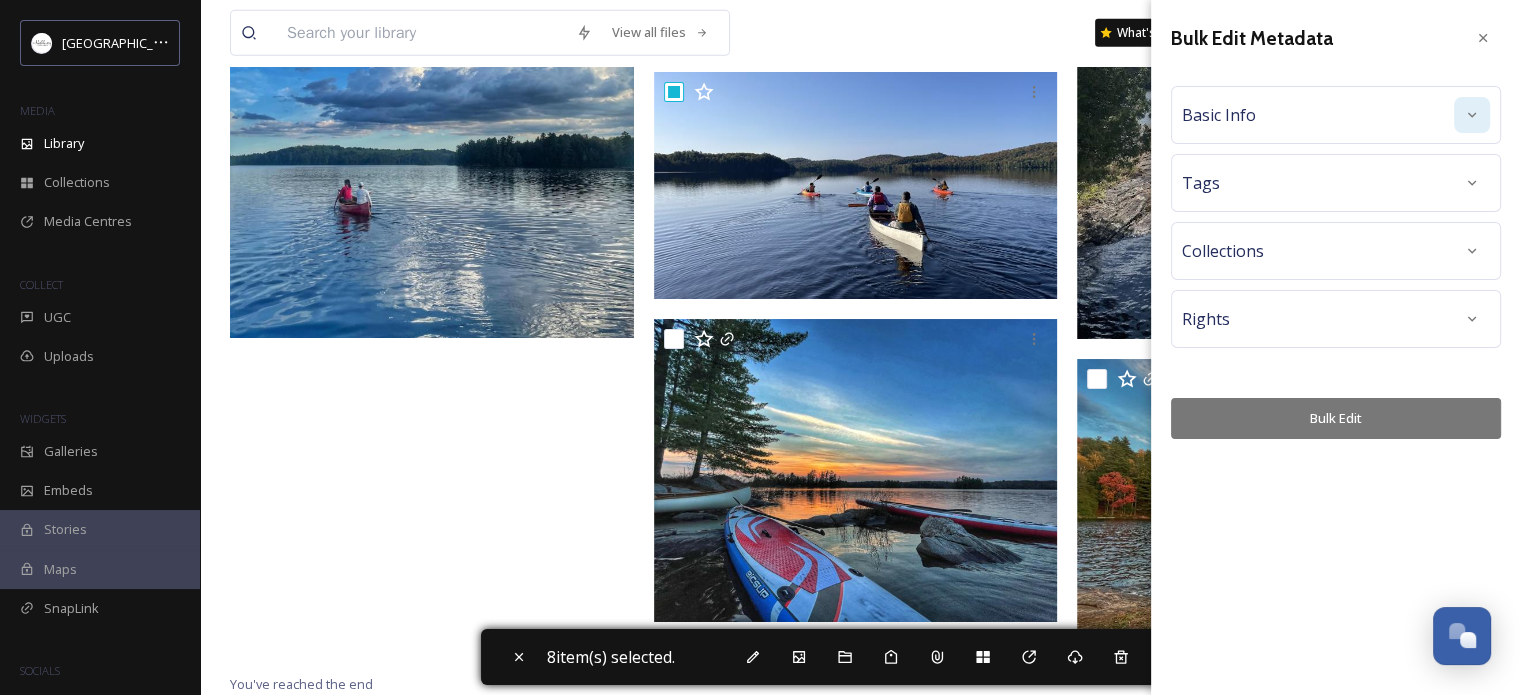 click 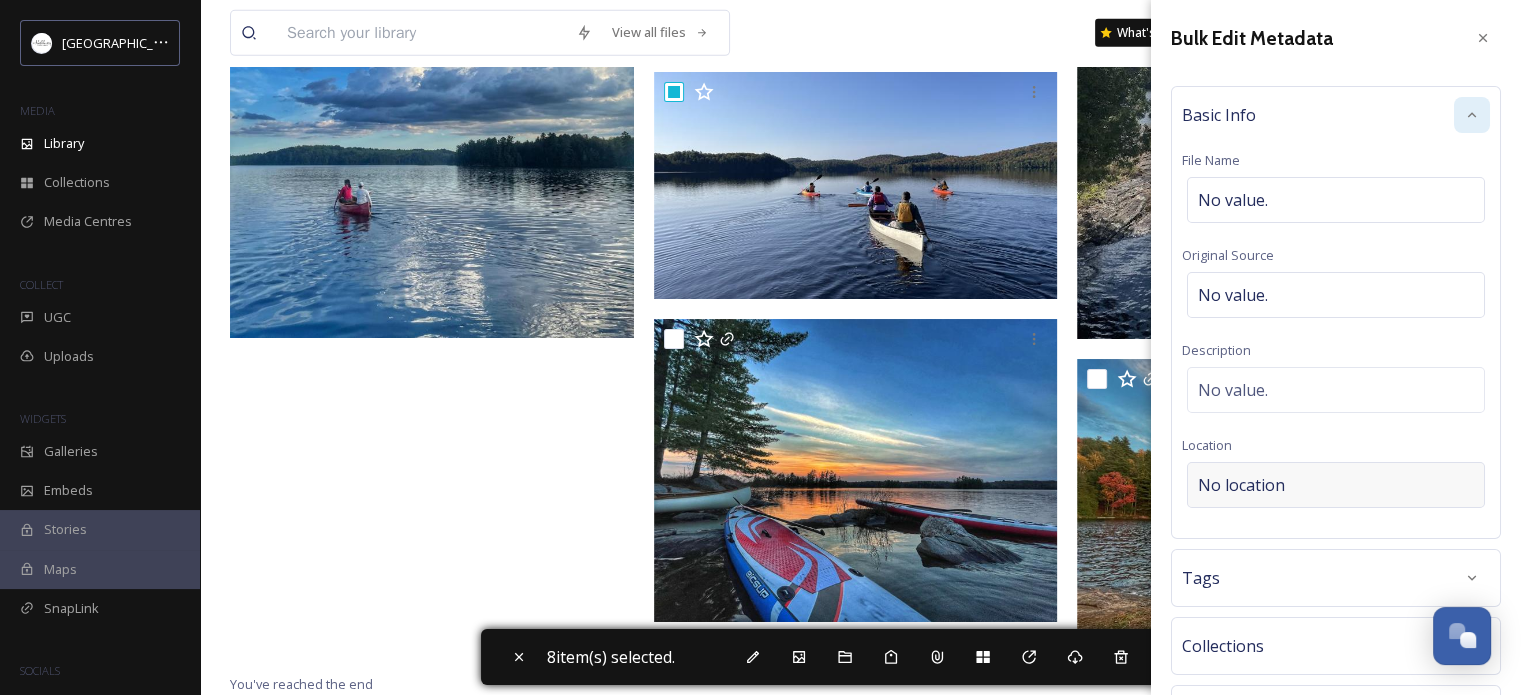 click on "No location" at bounding box center [1241, 485] 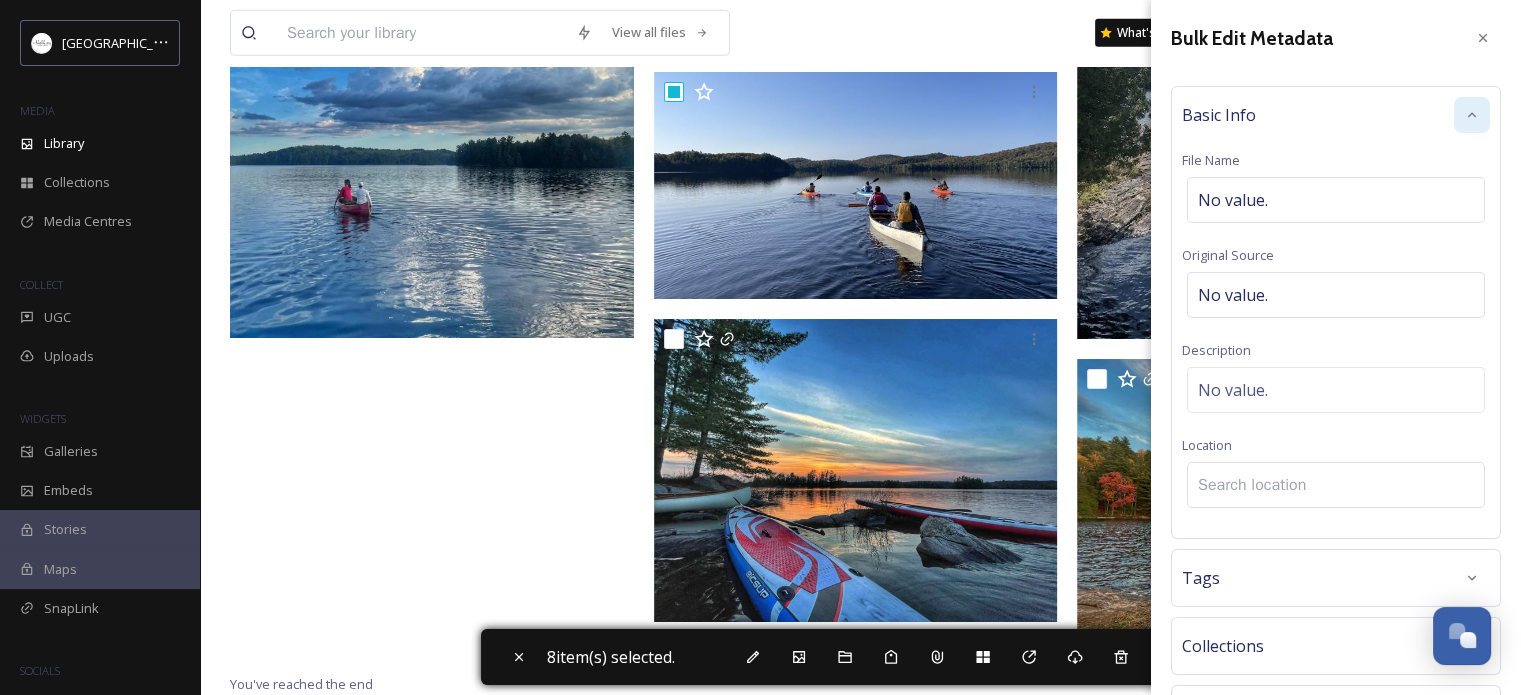 click at bounding box center (1336, 485) 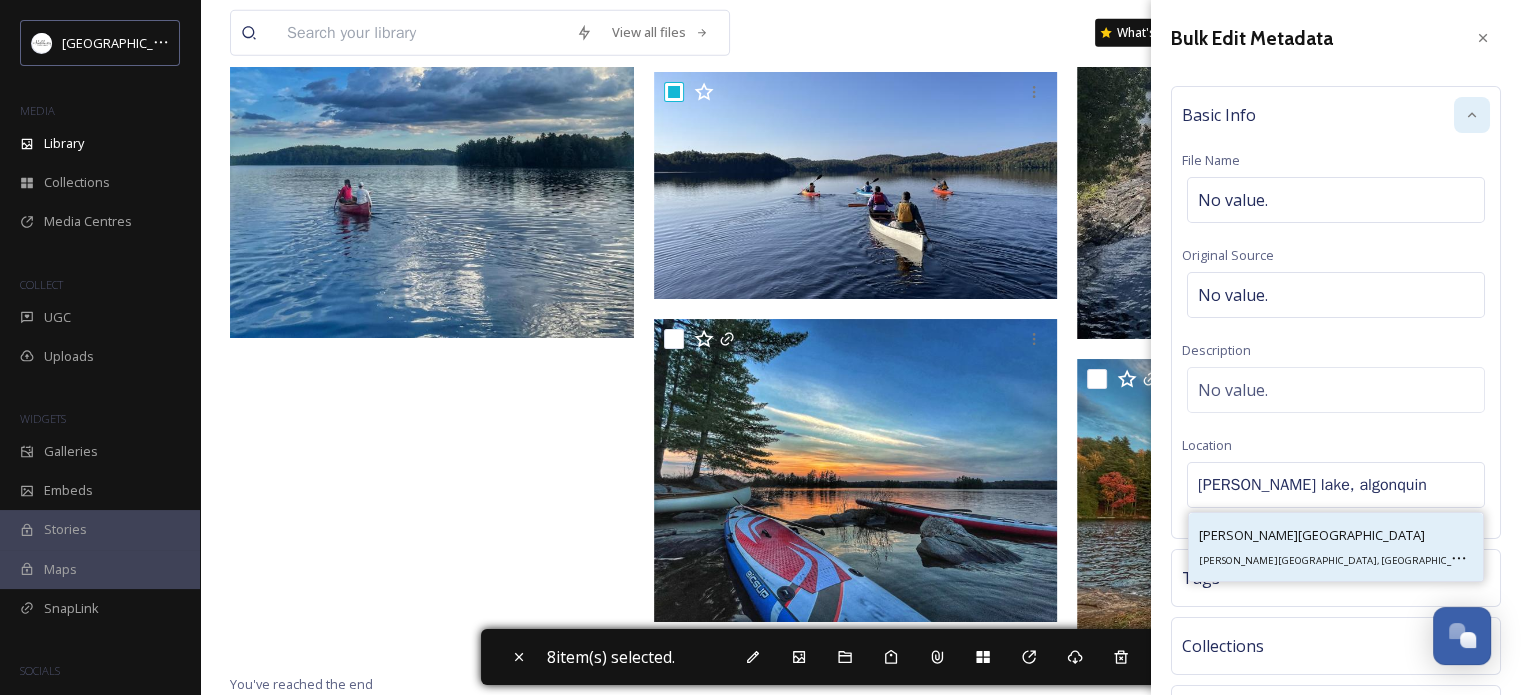 type on "[PERSON_NAME] lake, algonquin" 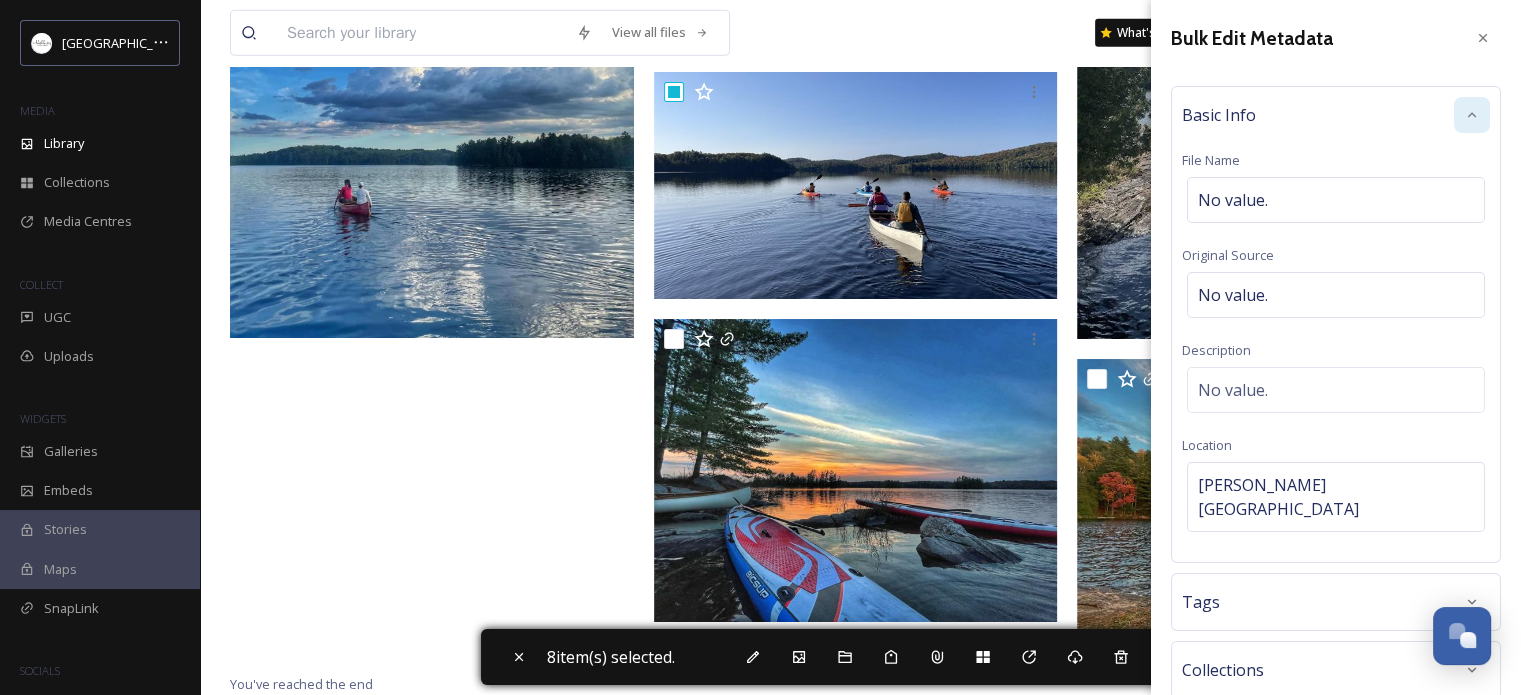 scroll, scrollTop: 155, scrollLeft: 0, axis: vertical 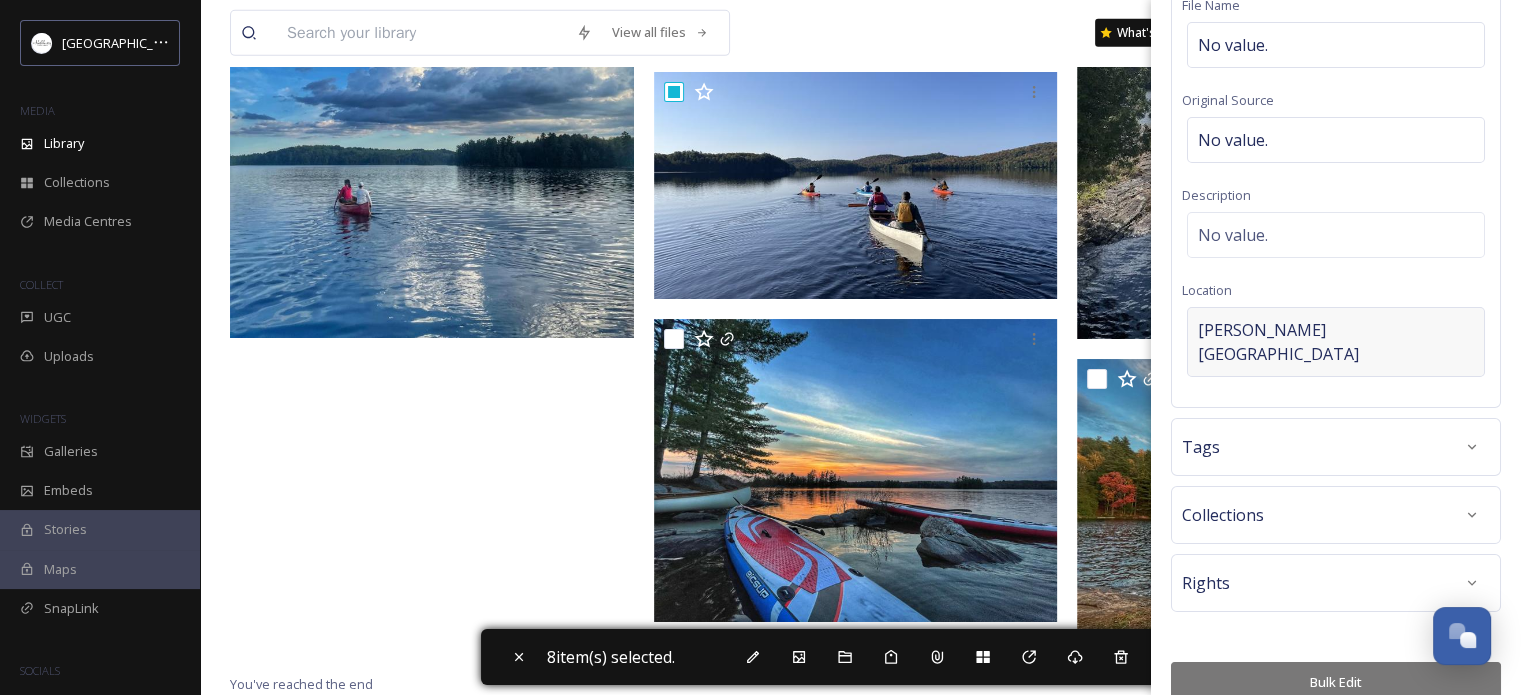 click on "[PERSON_NAME][GEOGRAPHIC_DATA]" at bounding box center (1336, 342) 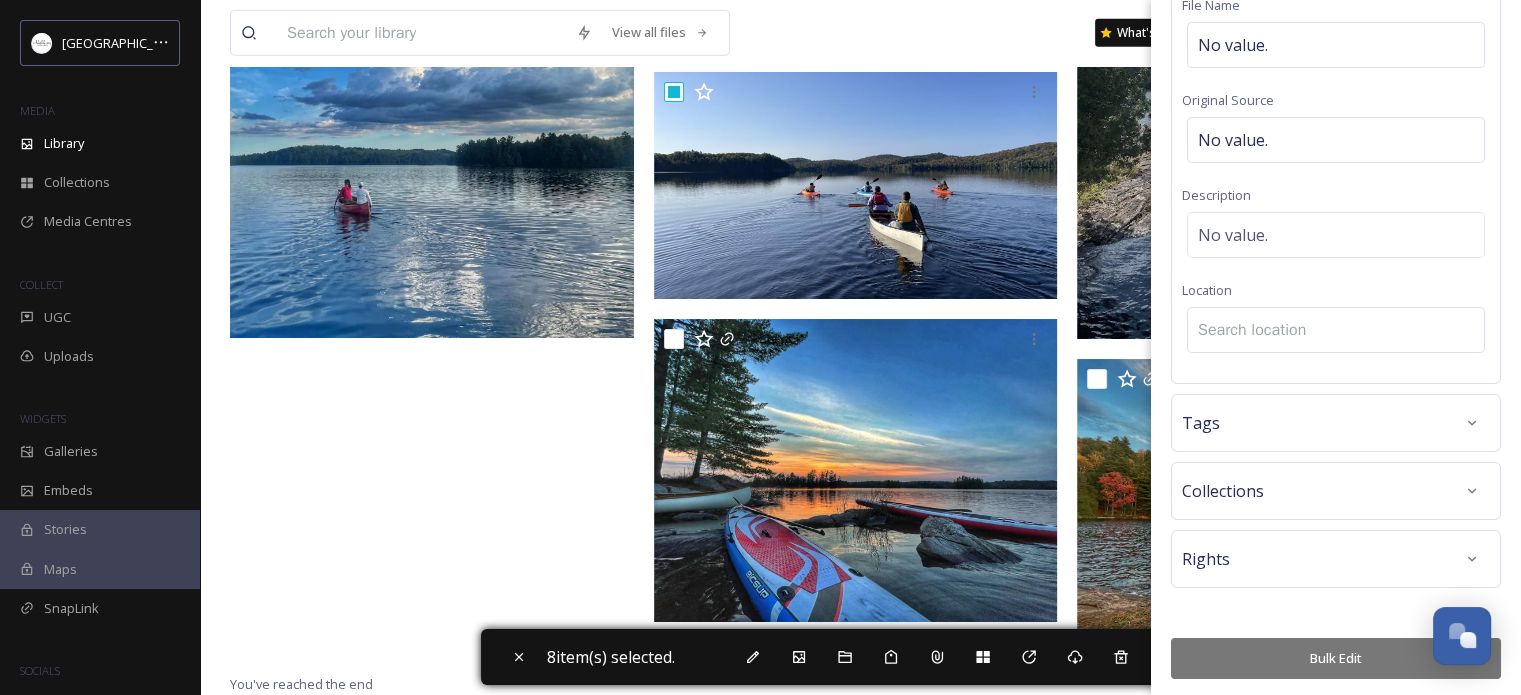 click at bounding box center [1336, 330] 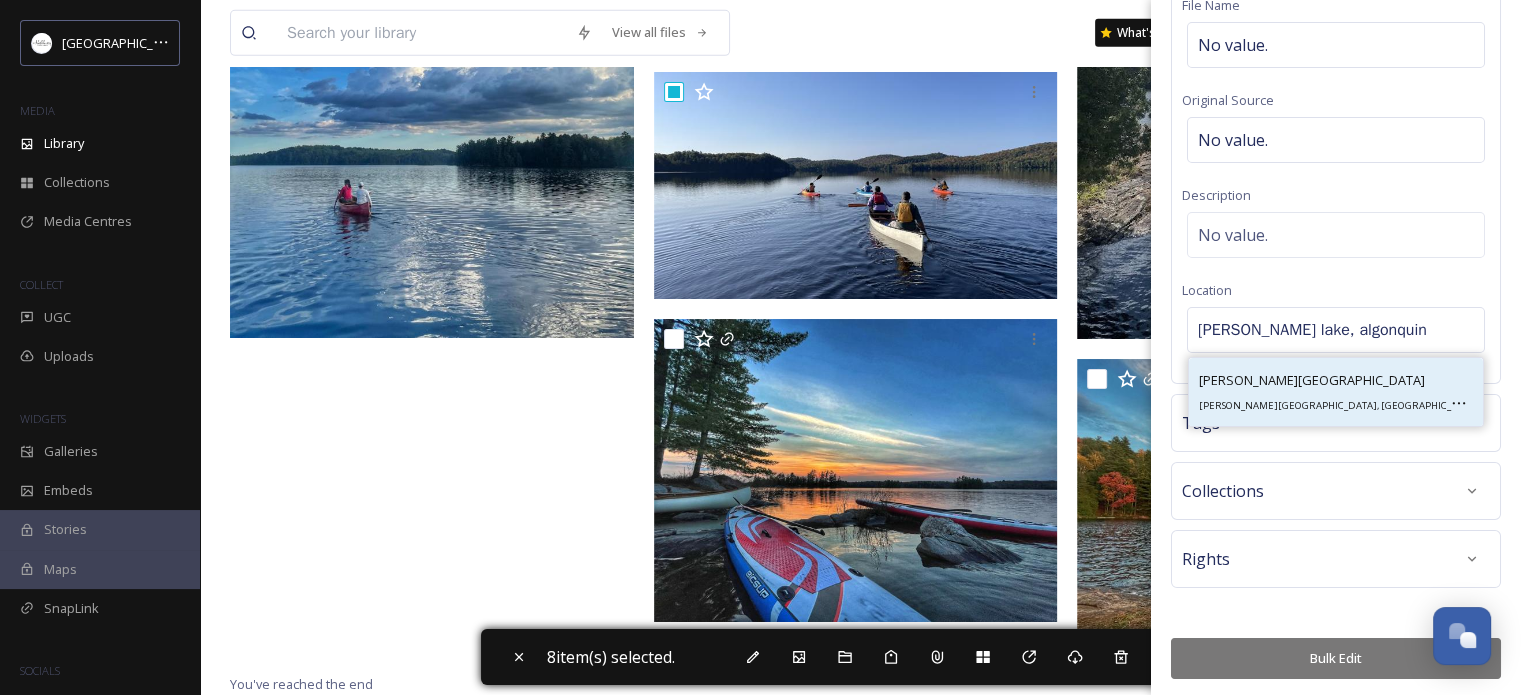 type on "[PERSON_NAME] lake, algonquin" 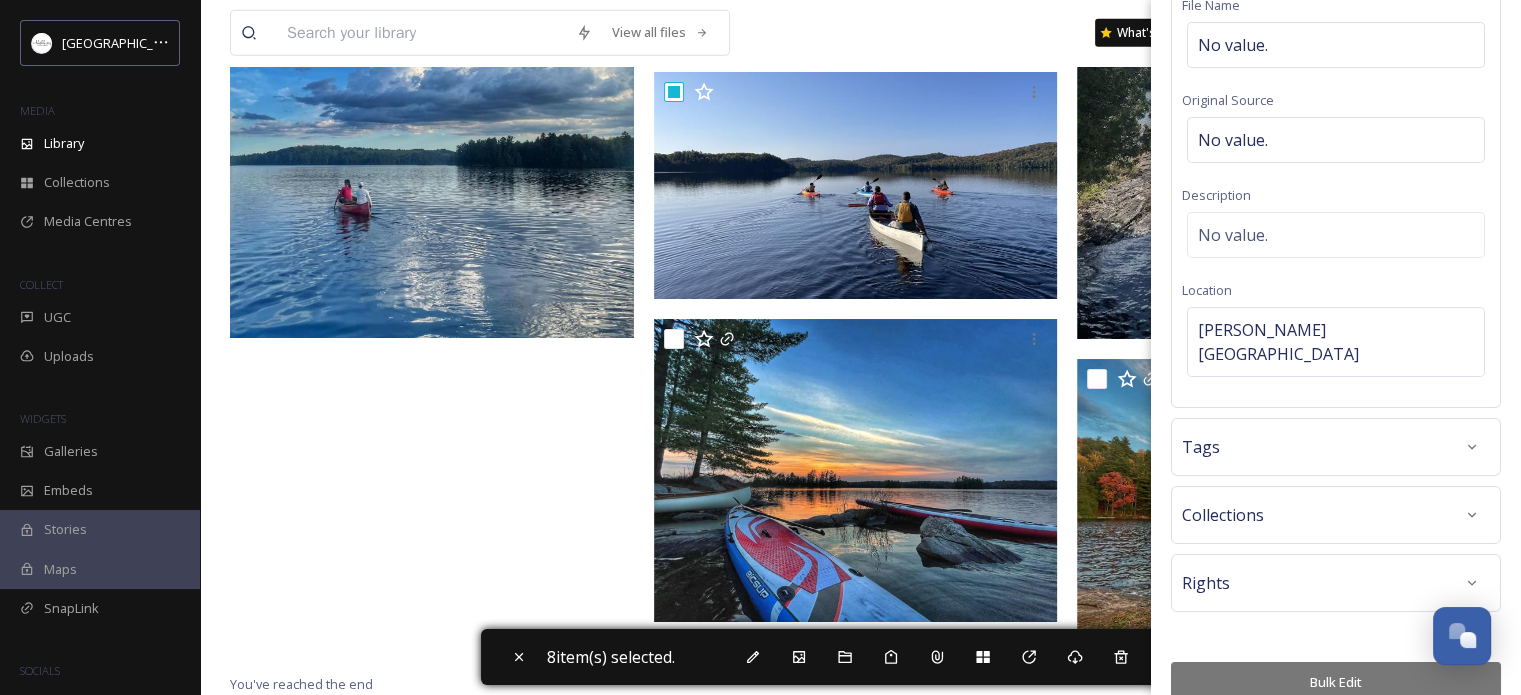 click on "Bulk Edit" at bounding box center [1336, 682] 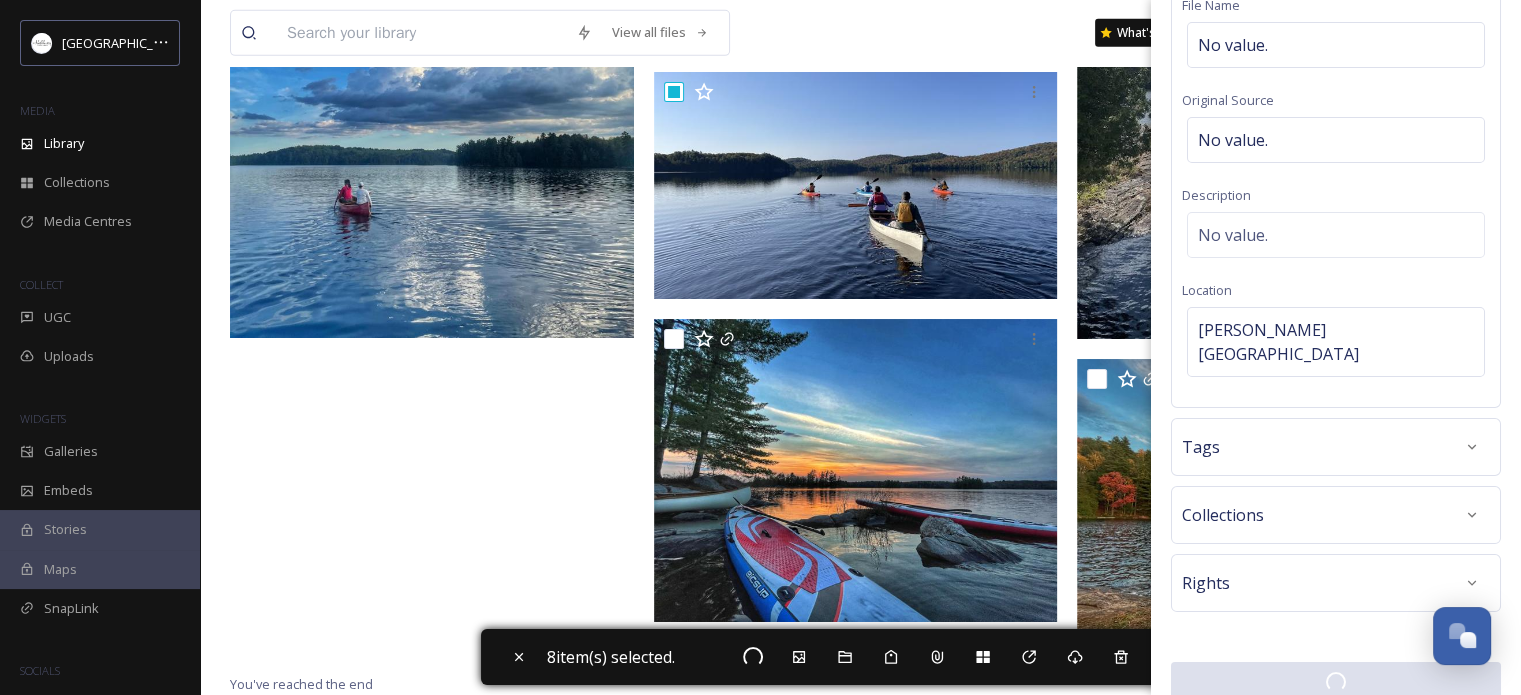 scroll, scrollTop: 154, scrollLeft: 0, axis: vertical 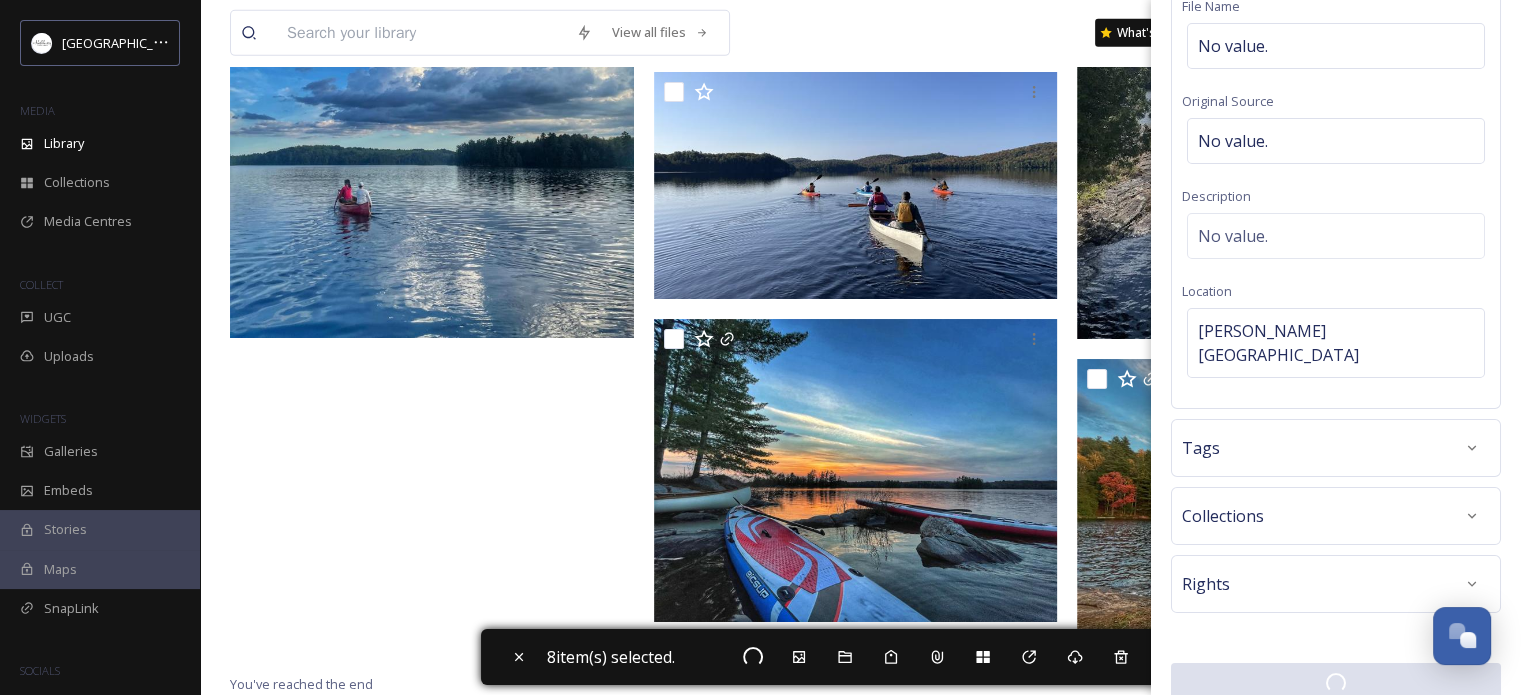 checkbox on "false" 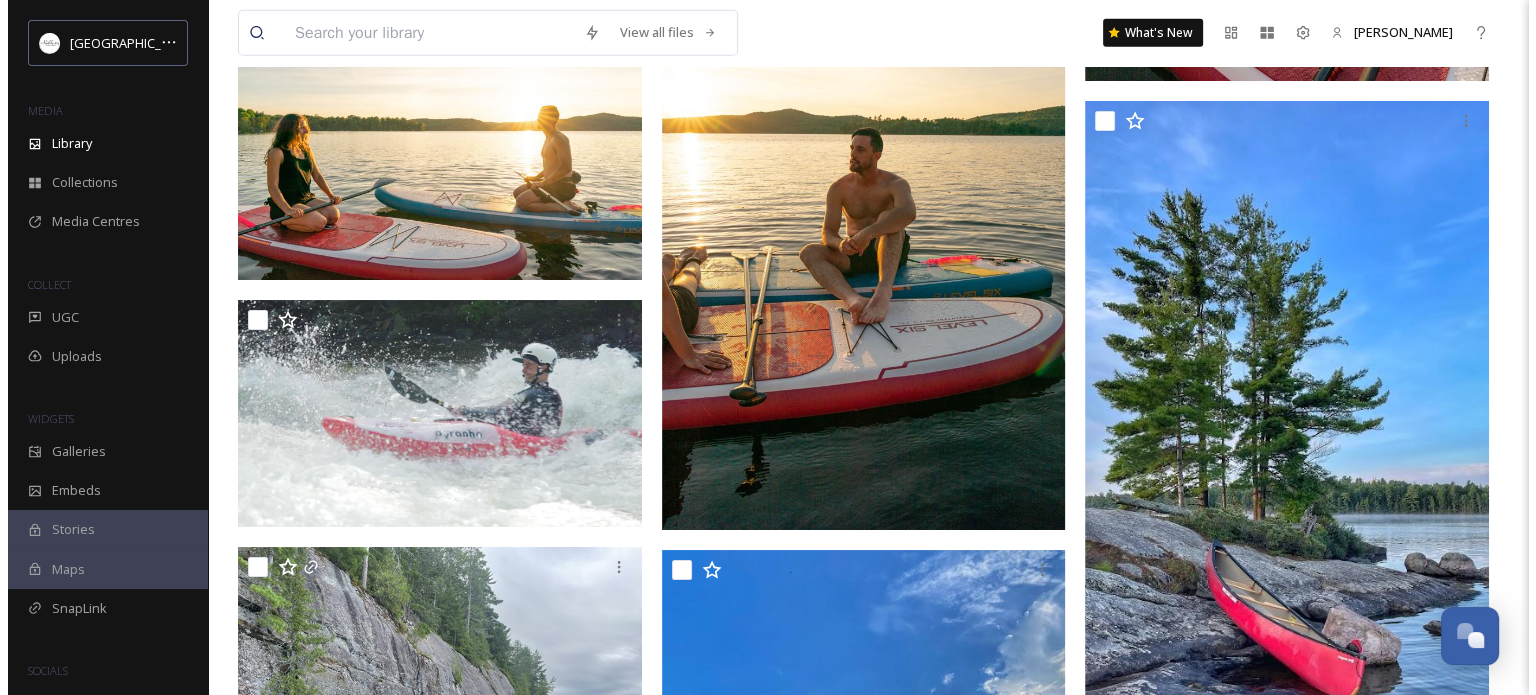 scroll, scrollTop: 5300, scrollLeft: 0, axis: vertical 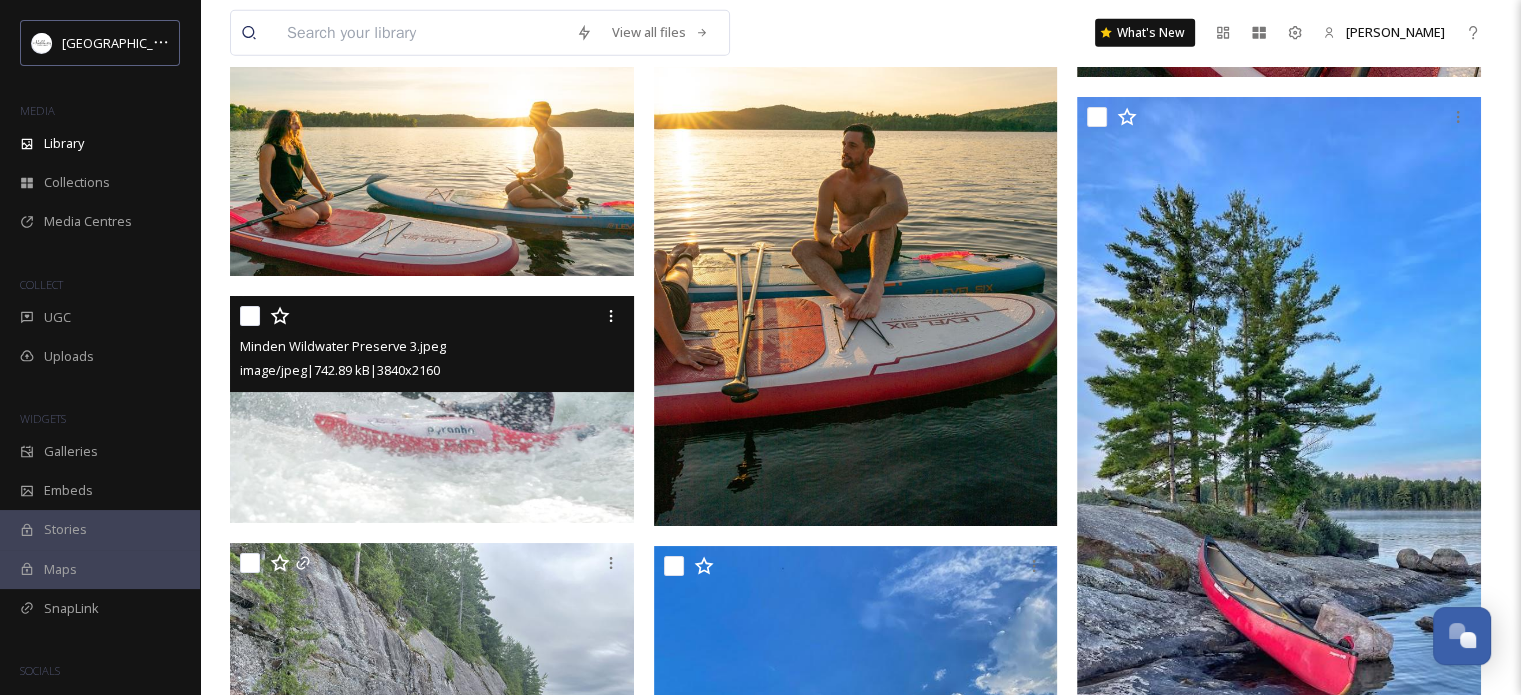 click on "Minden Wildwater Preserve 3.jpeg image/jpeg  |  742.89 kB  |  3840  x  2160" at bounding box center (432, 344) 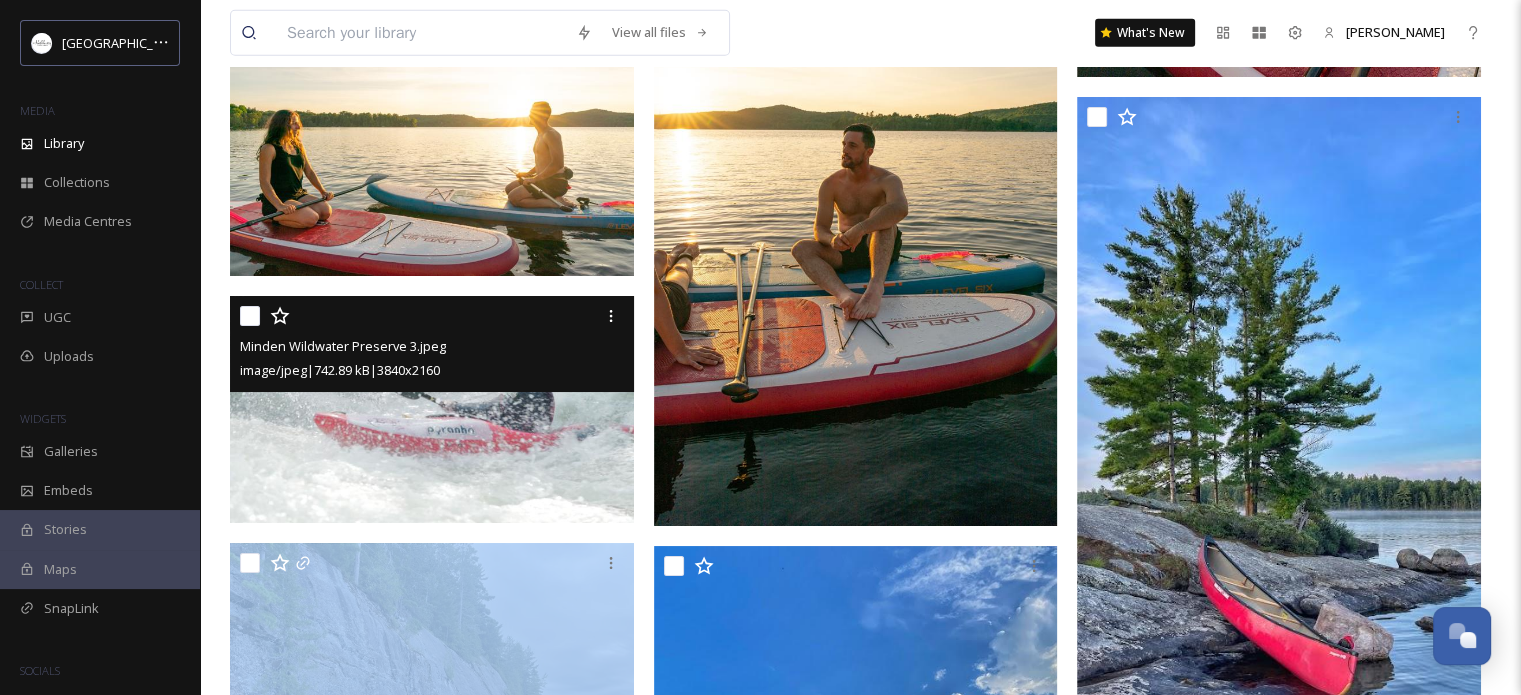 click on "image/jpeg  |  742.89 kB  |  3840  x  2160" at bounding box center (434, 370) 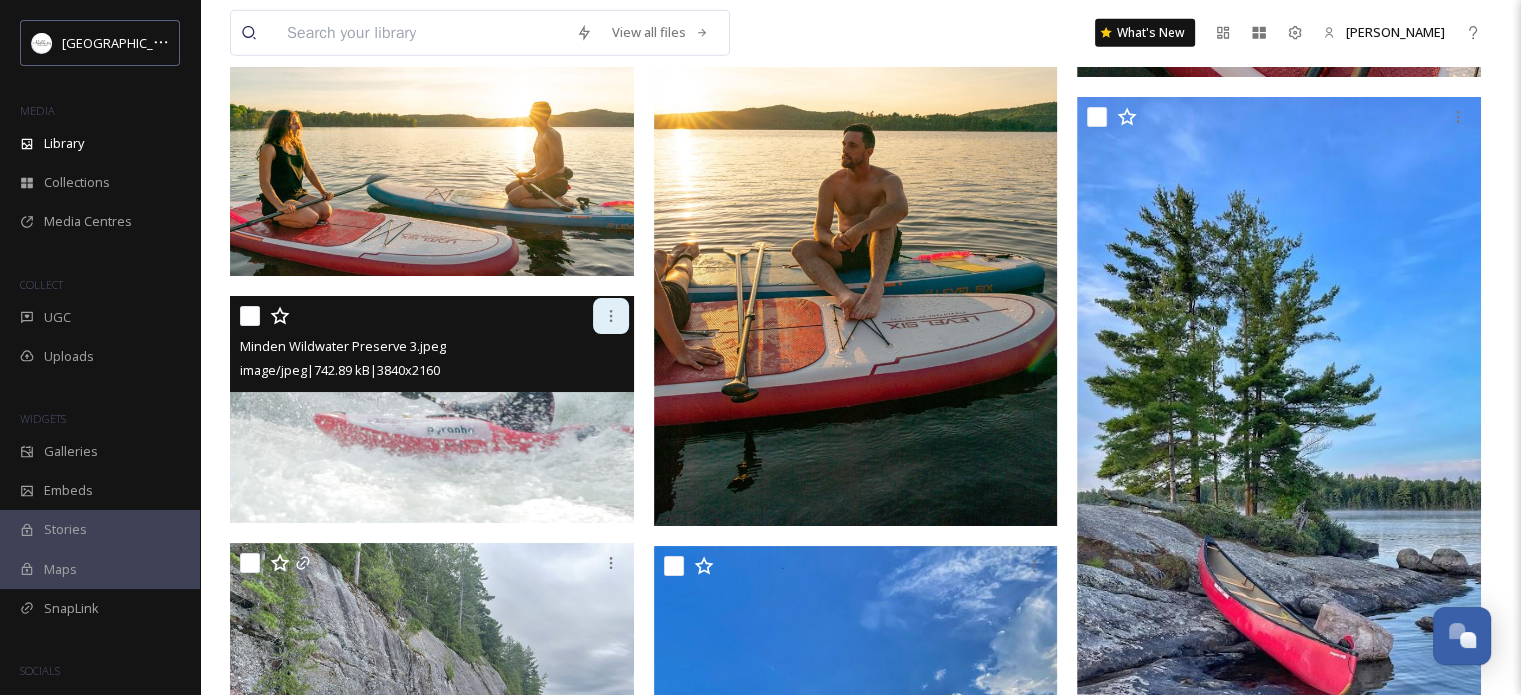click at bounding box center [611, 316] 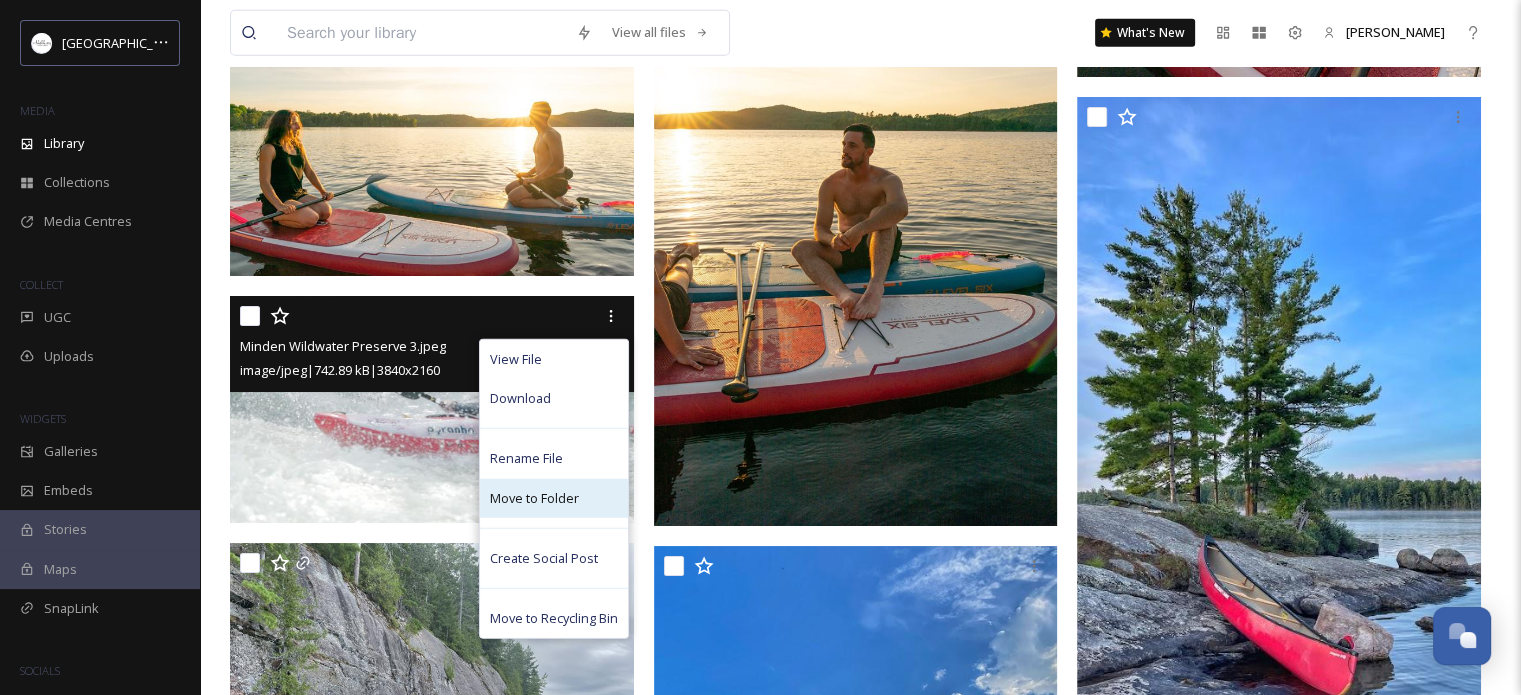 click on "Move to Folder" at bounding box center (534, 498) 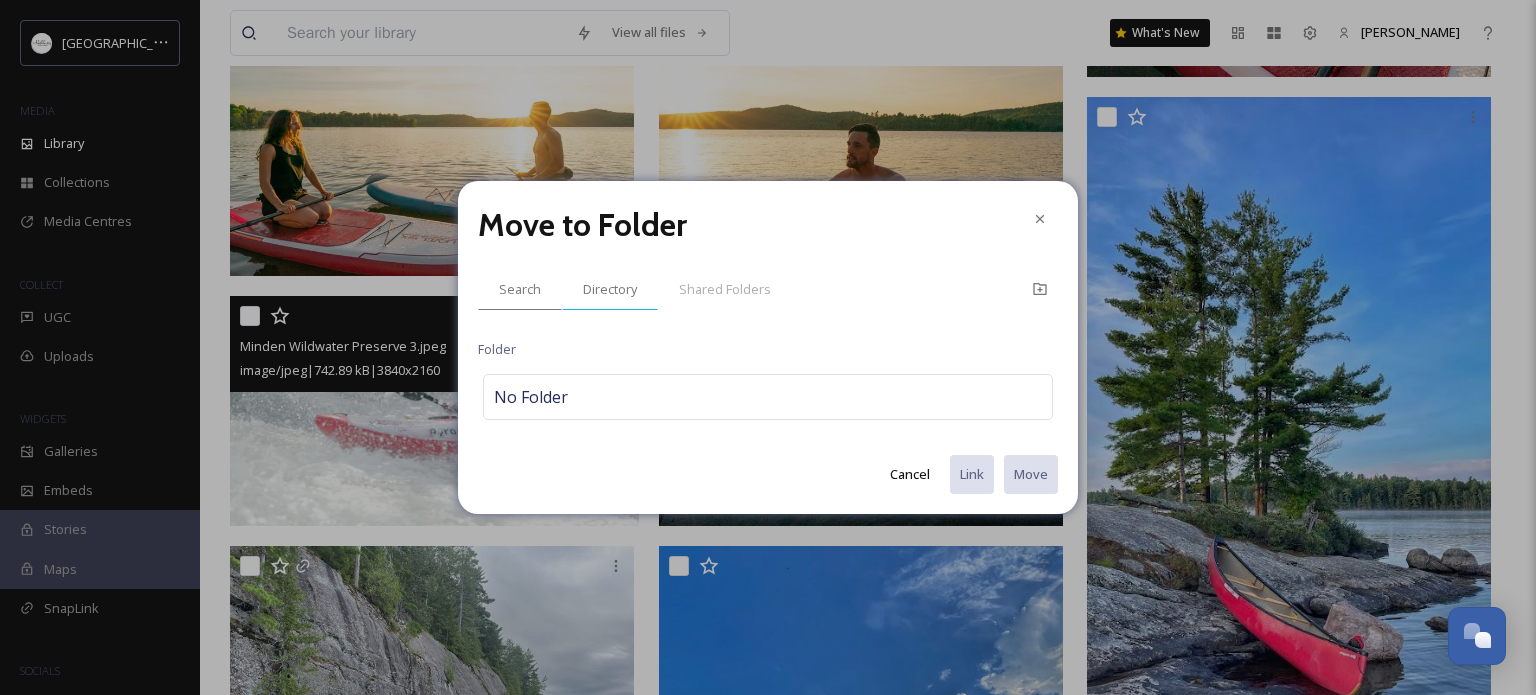 click on "Directory" at bounding box center (610, 289) 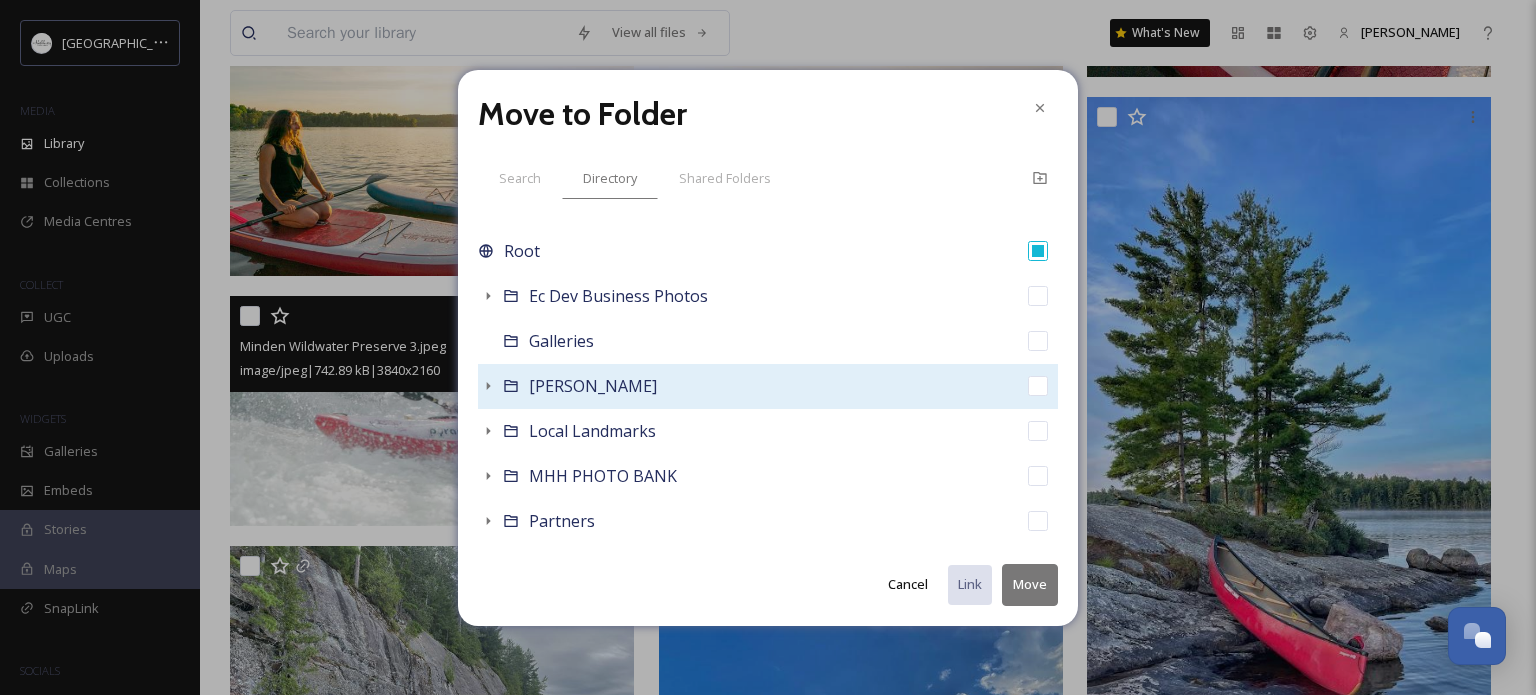 scroll, scrollTop: 100, scrollLeft: 0, axis: vertical 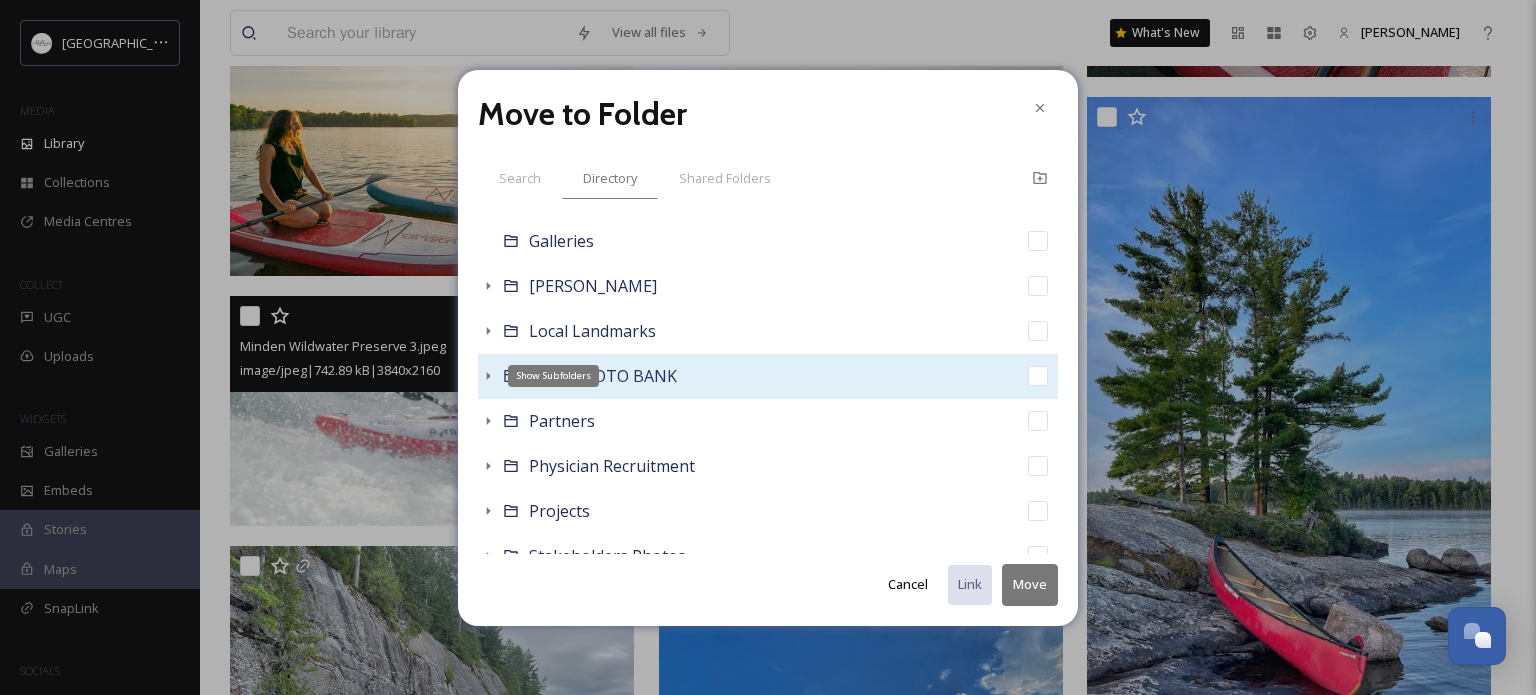 click 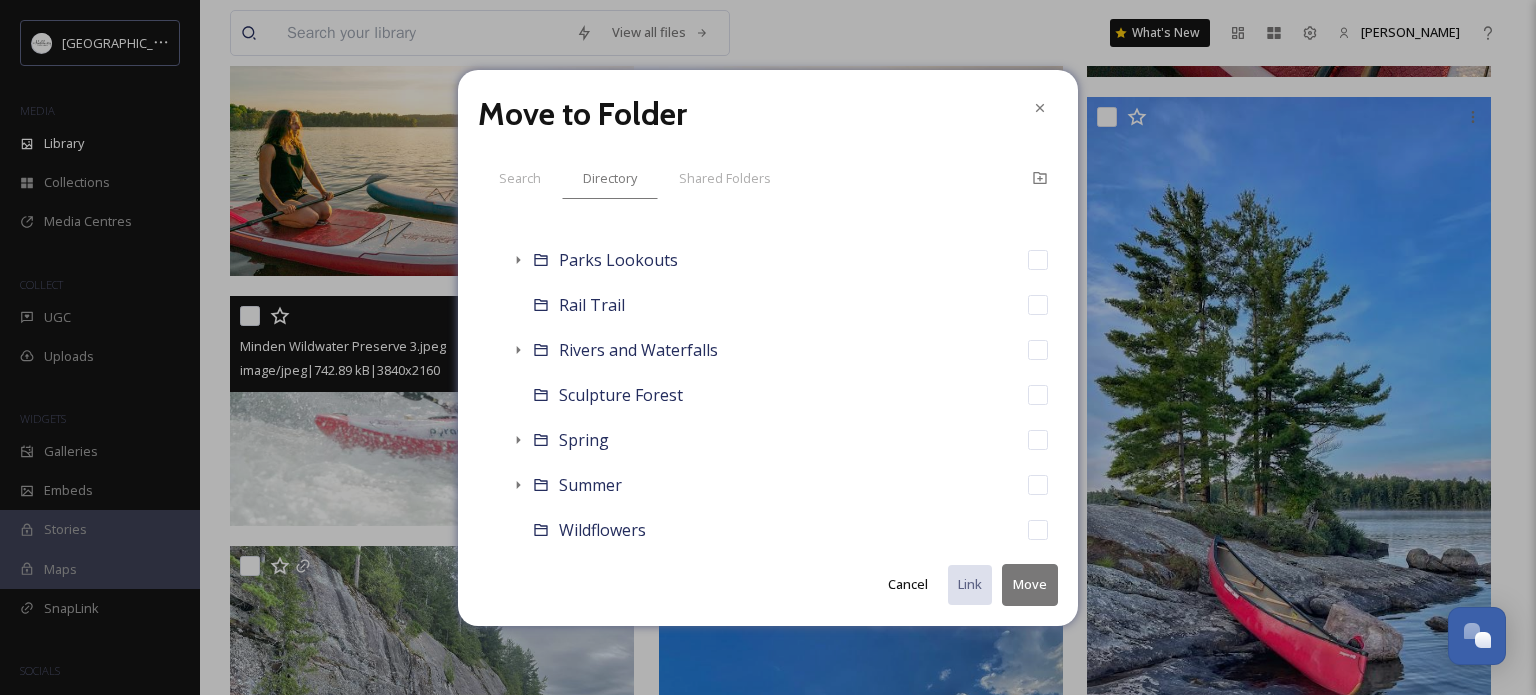 scroll, scrollTop: 700, scrollLeft: 0, axis: vertical 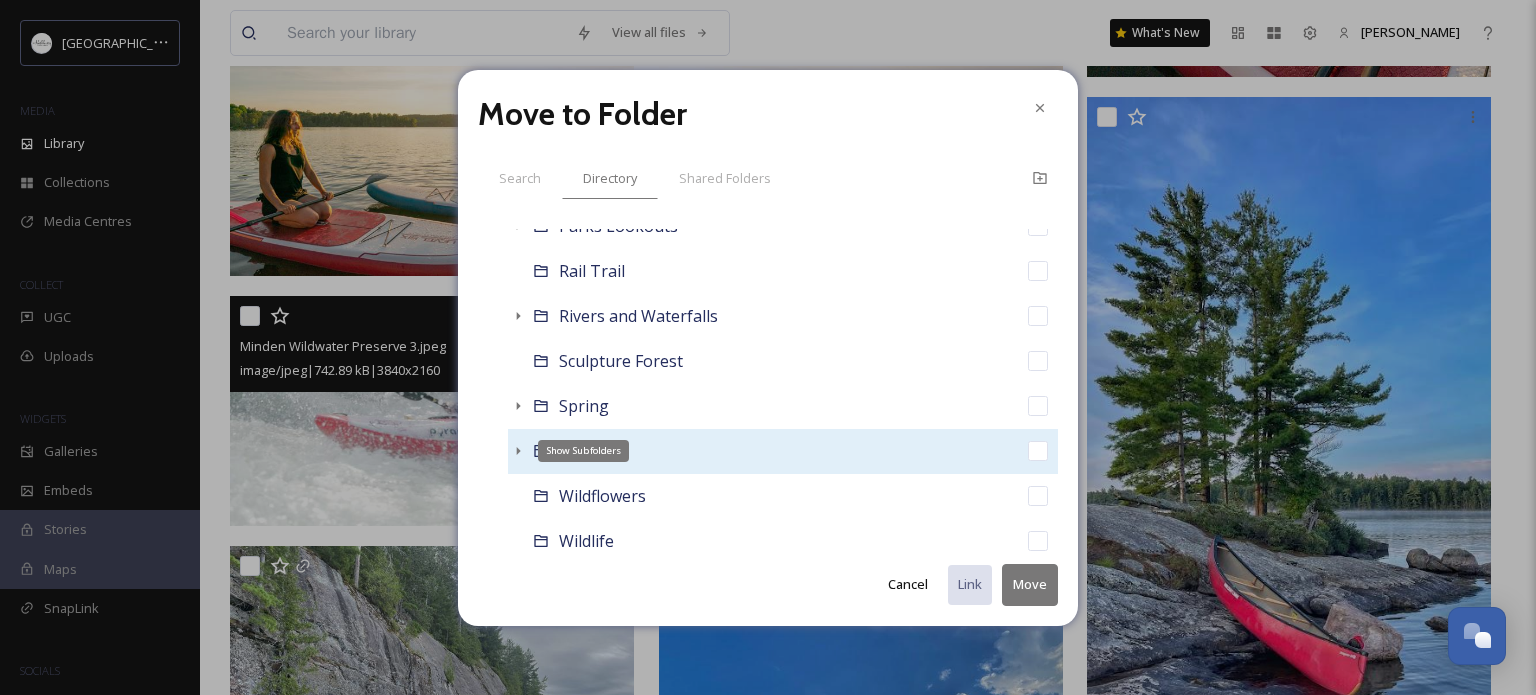 click 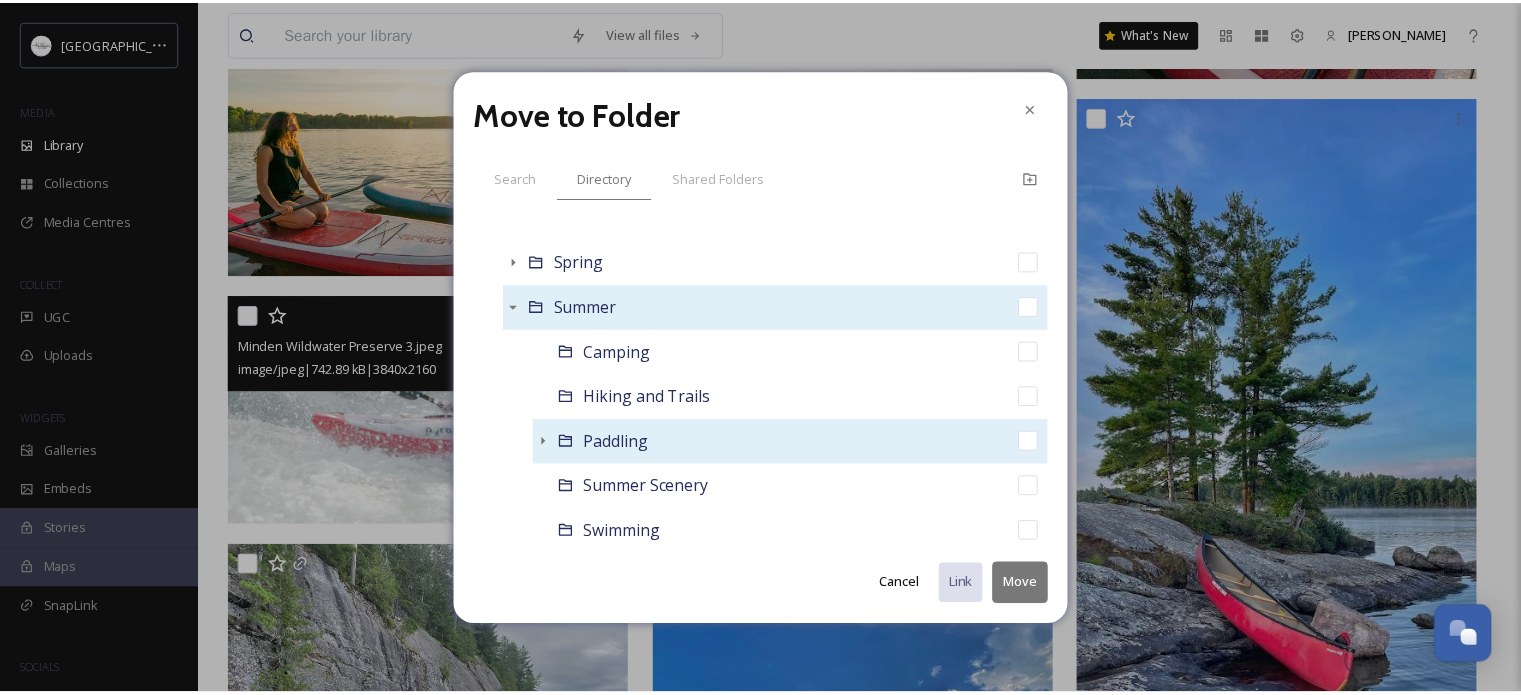 scroll, scrollTop: 900, scrollLeft: 0, axis: vertical 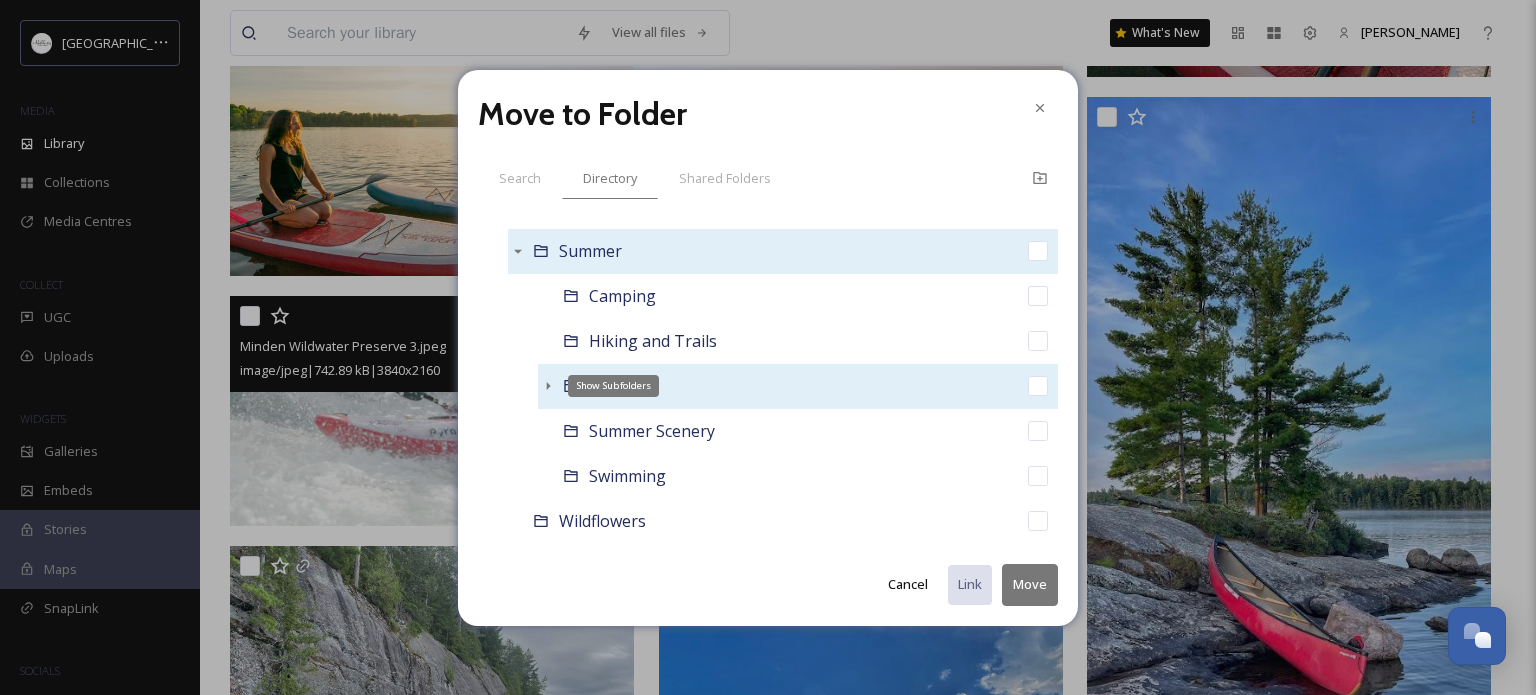 click 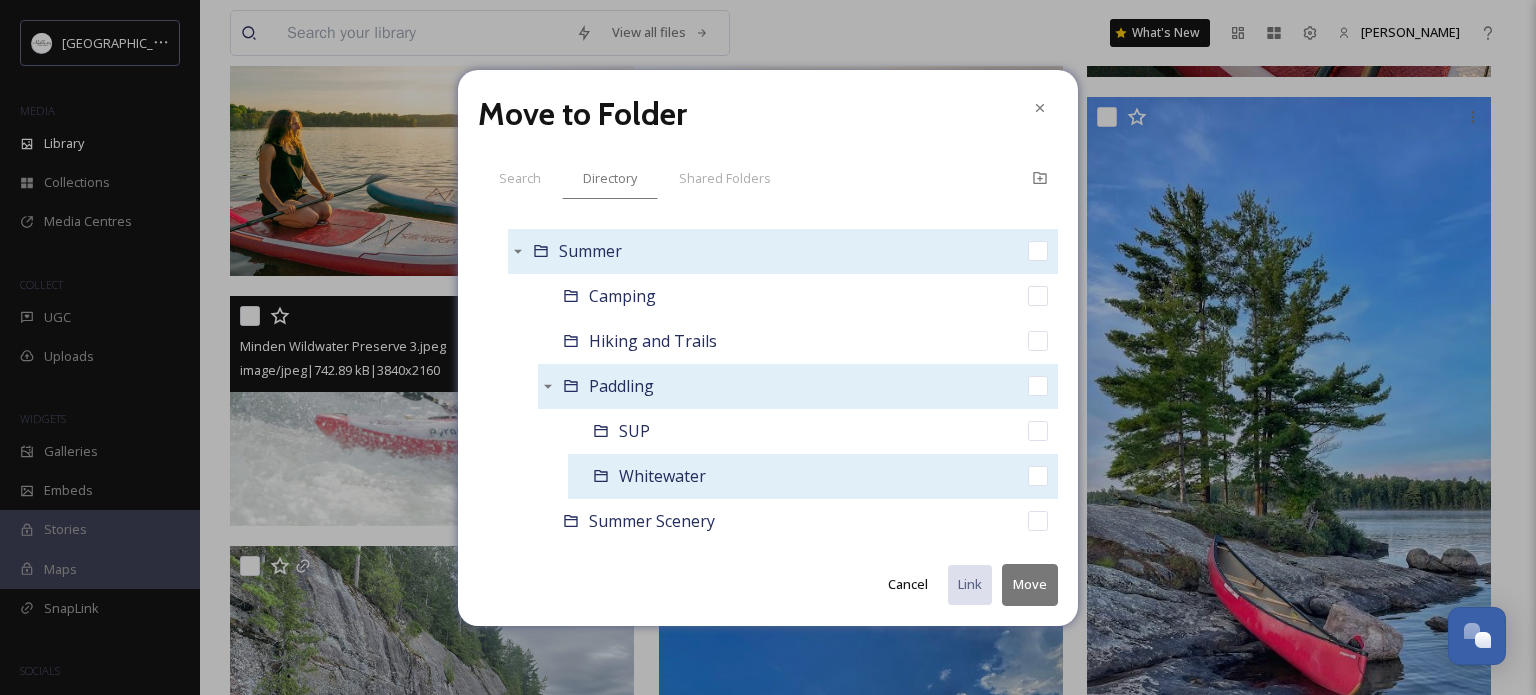 click on "Whitewater" at bounding box center [662, 476] 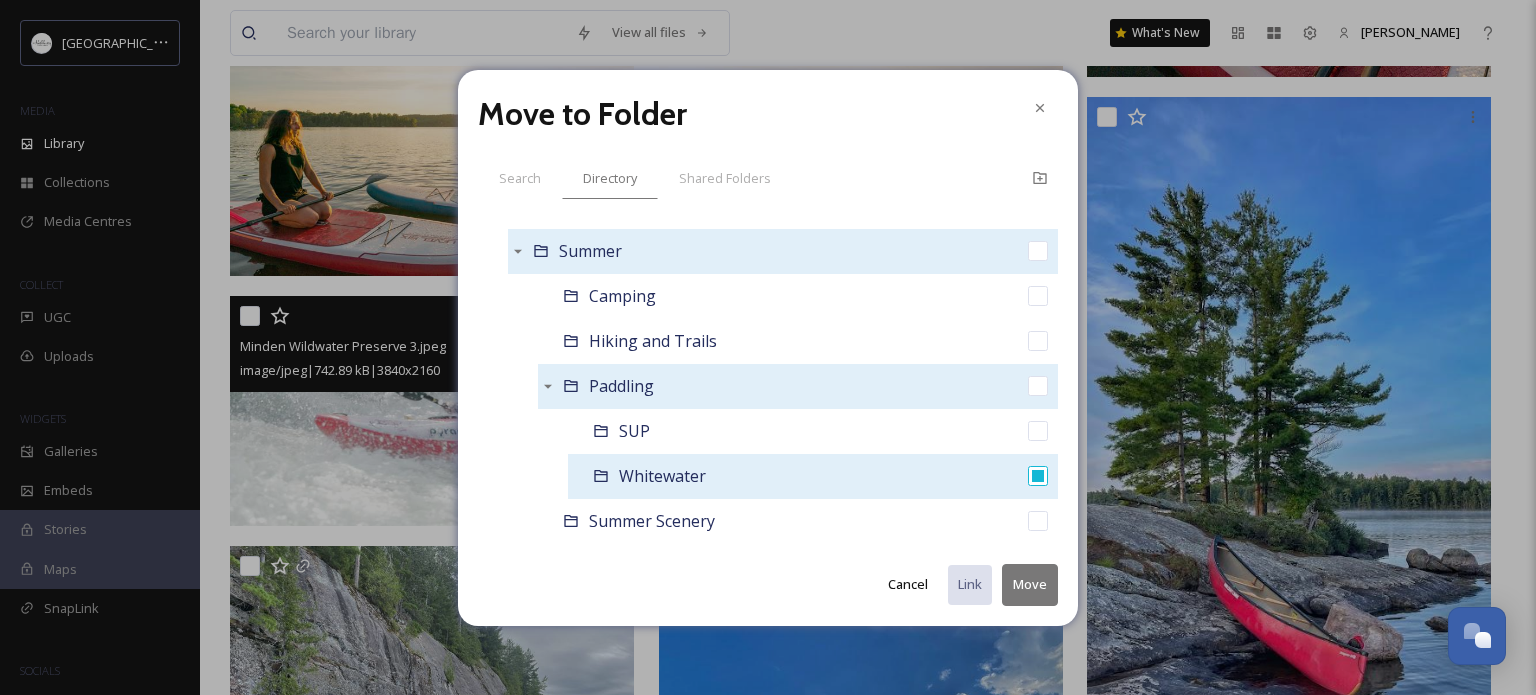checkbox on "false" 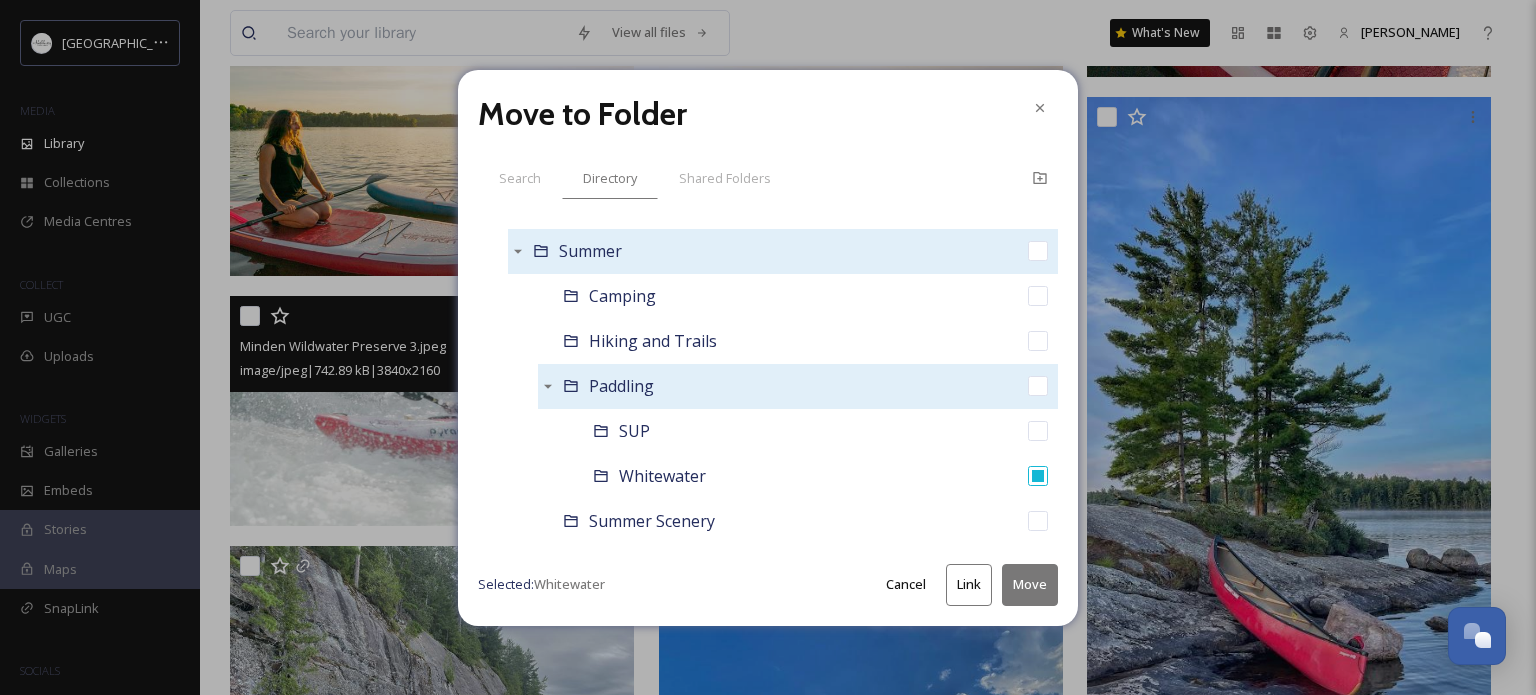 click on "Move" at bounding box center (1030, 584) 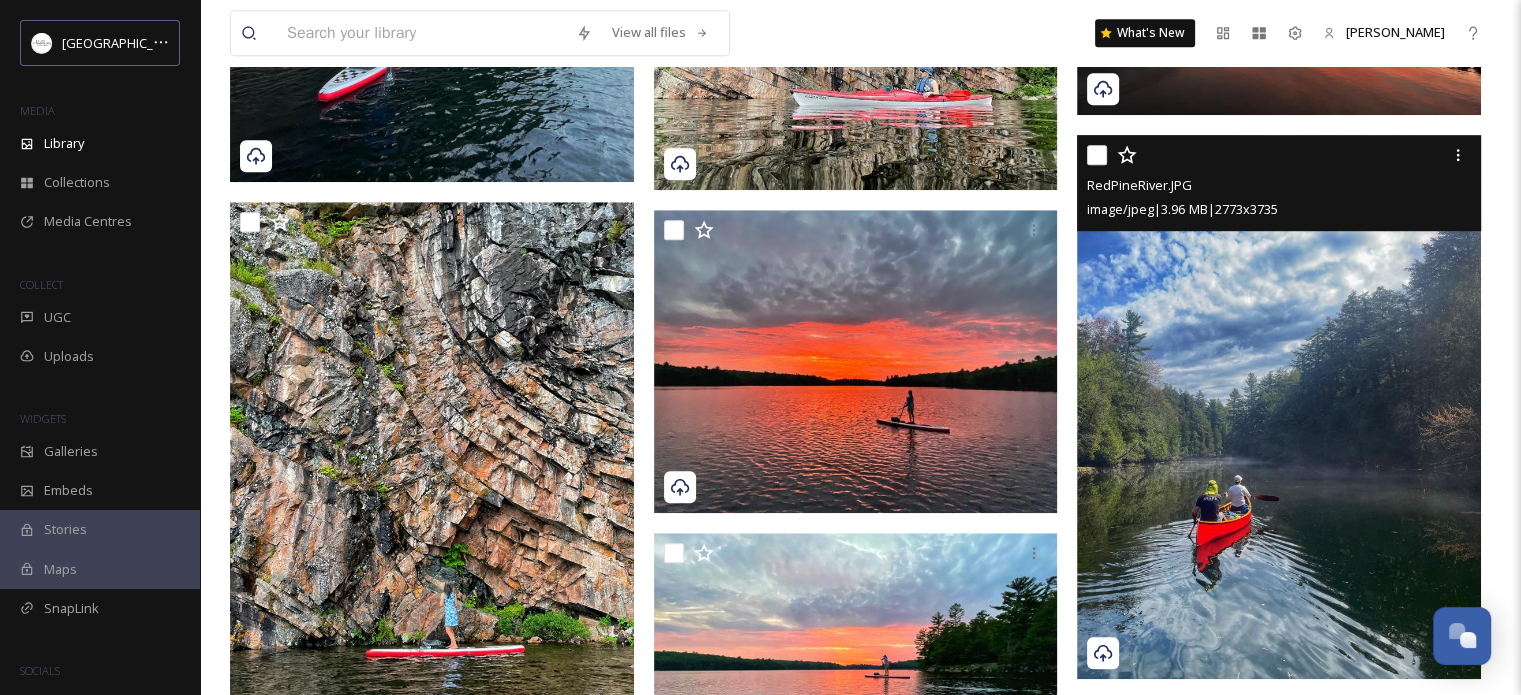 scroll, scrollTop: 1300, scrollLeft: 0, axis: vertical 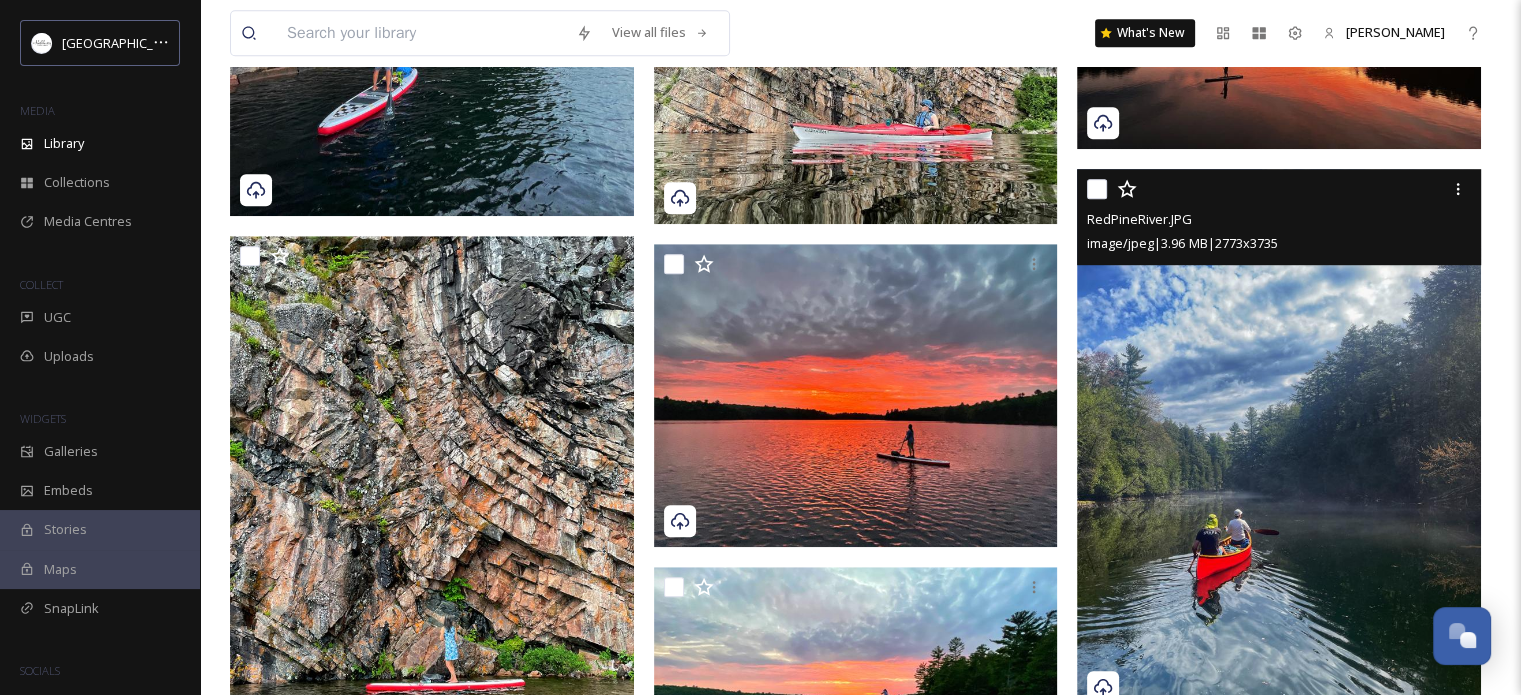 click at bounding box center (1097, 189) 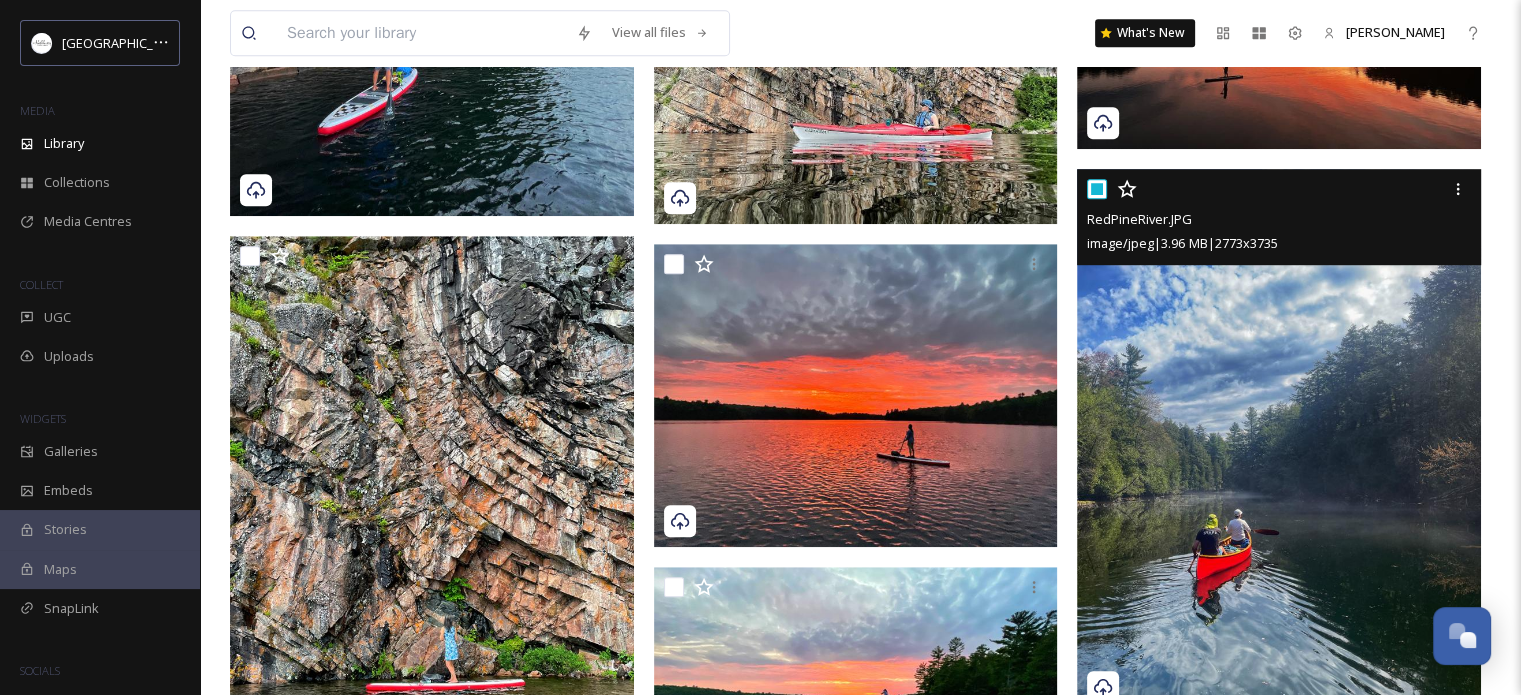 checkbox on "true" 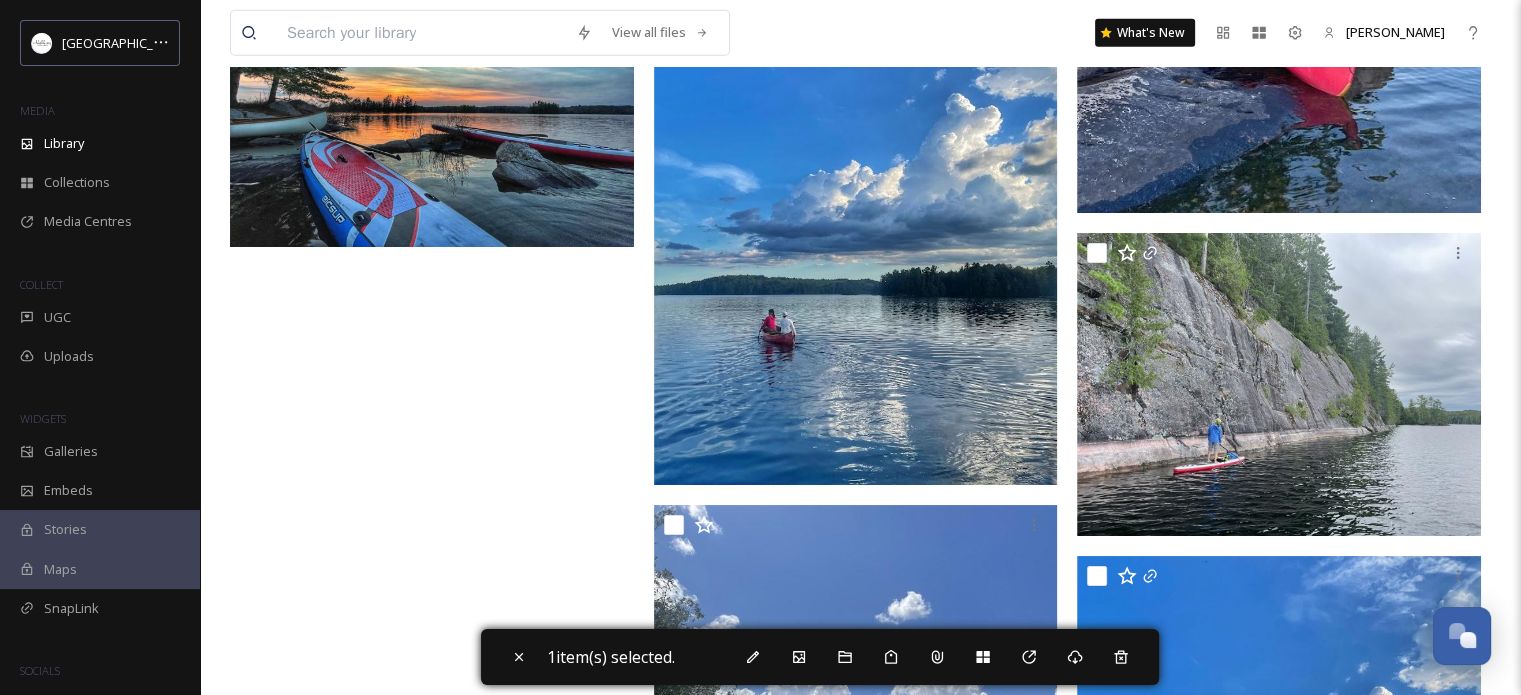 scroll, scrollTop: 5800, scrollLeft: 0, axis: vertical 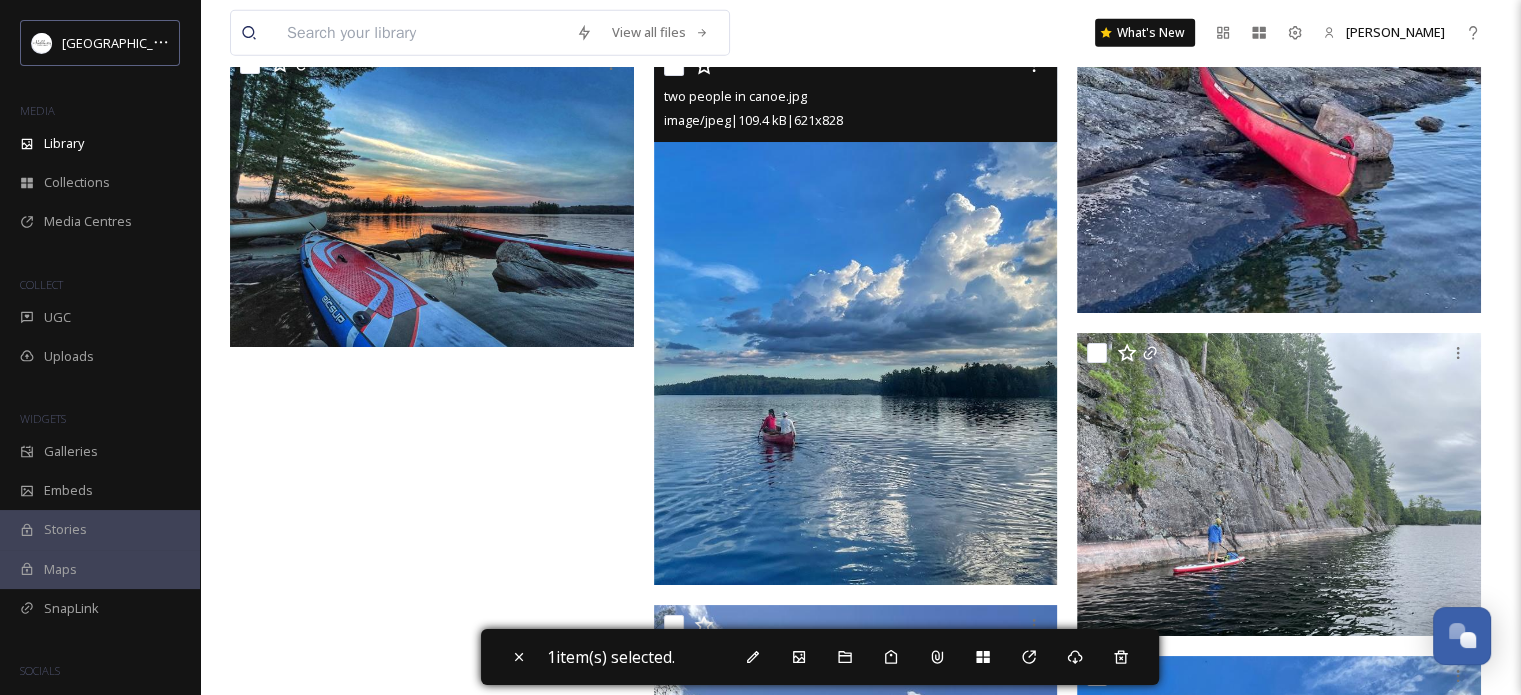 click at bounding box center [674, 66] 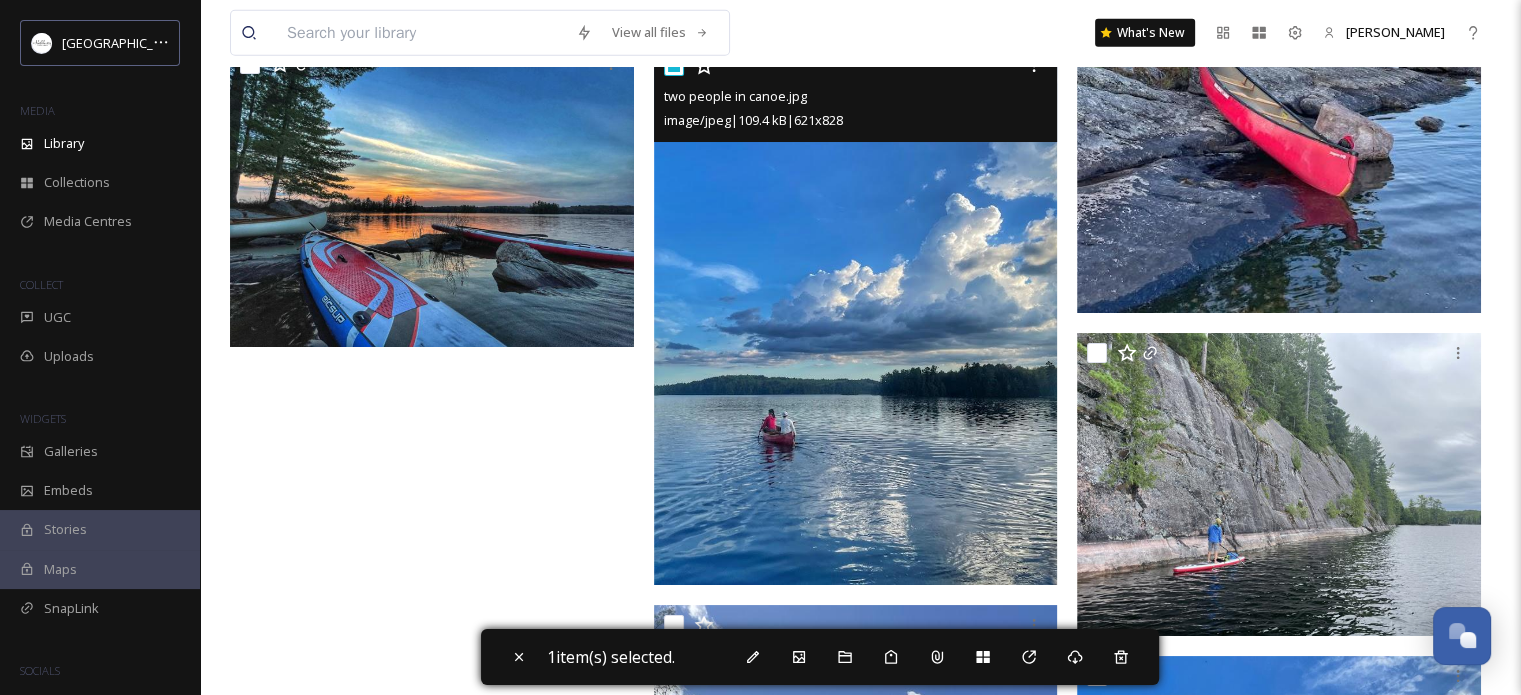 checkbox on "true" 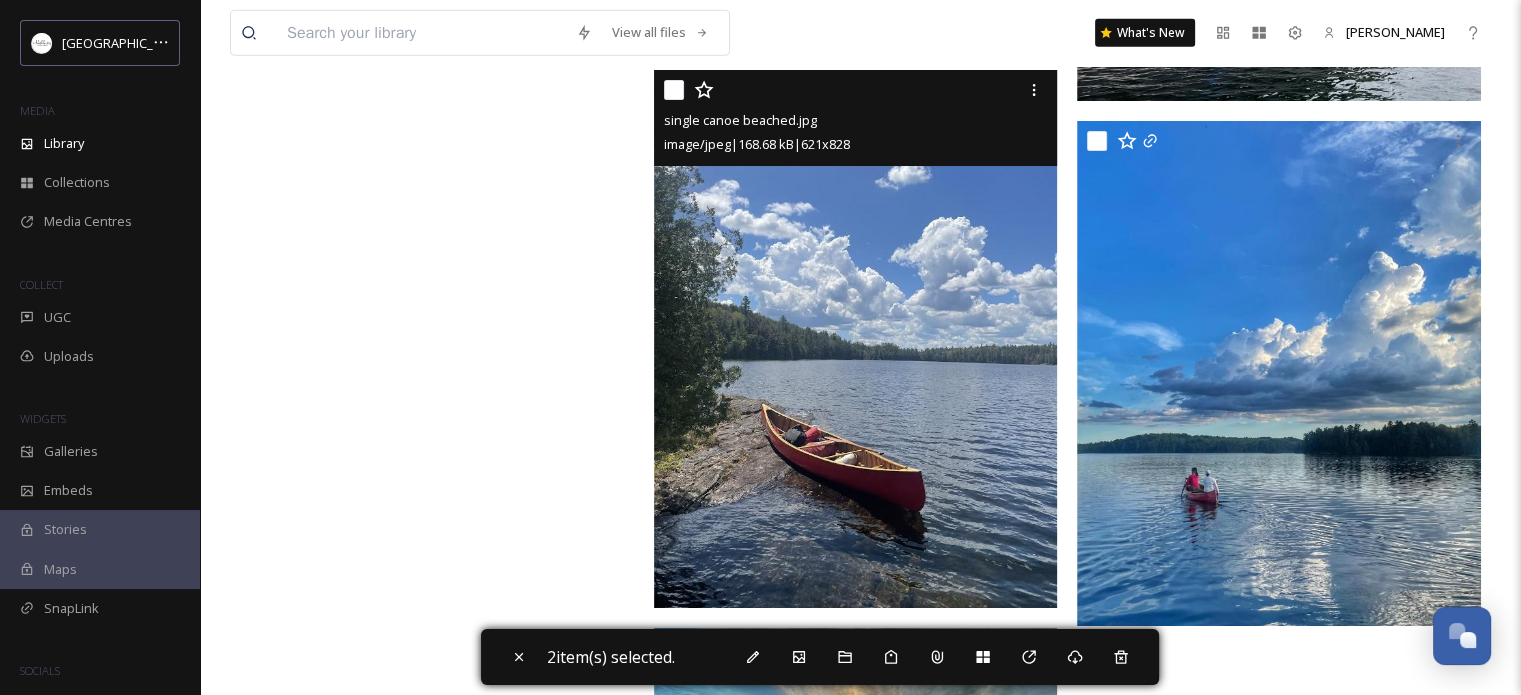 scroll, scrollTop: 6300, scrollLeft: 0, axis: vertical 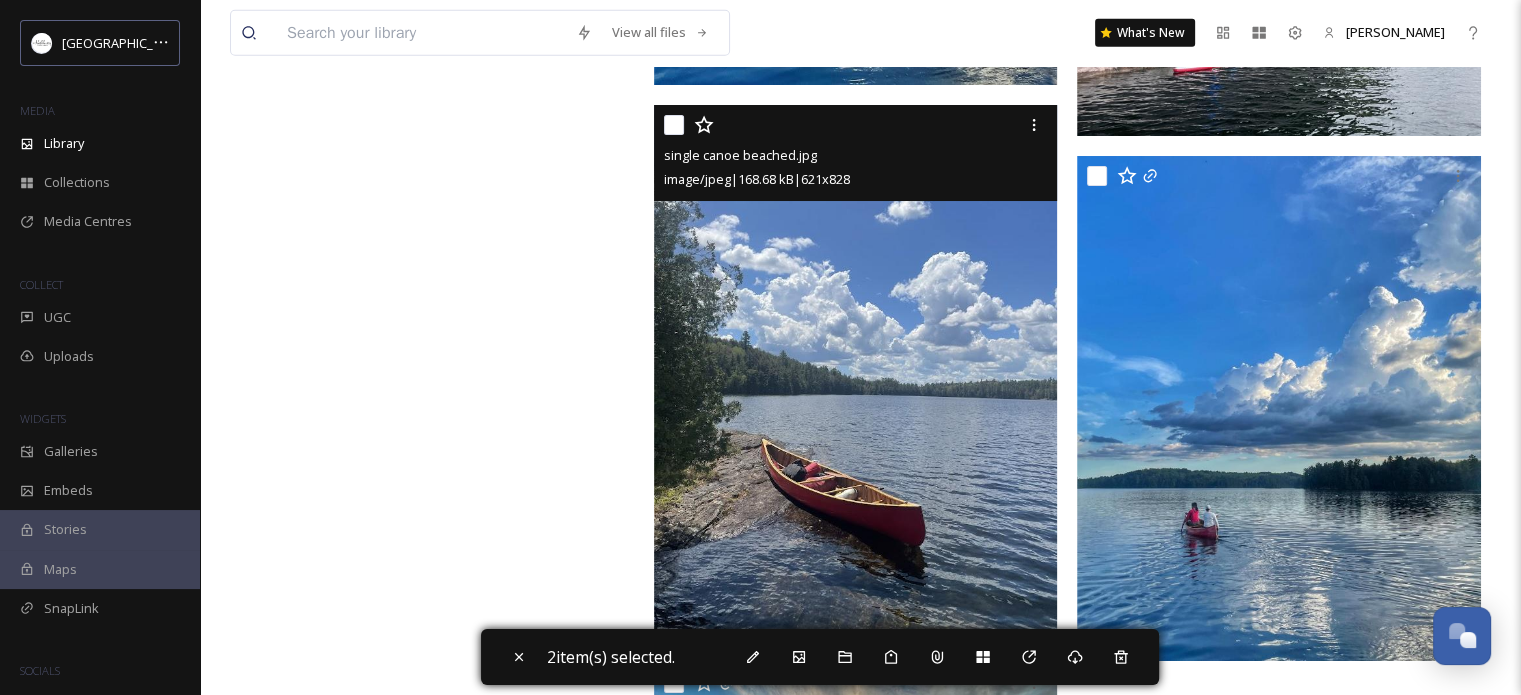 click at bounding box center (674, 125) 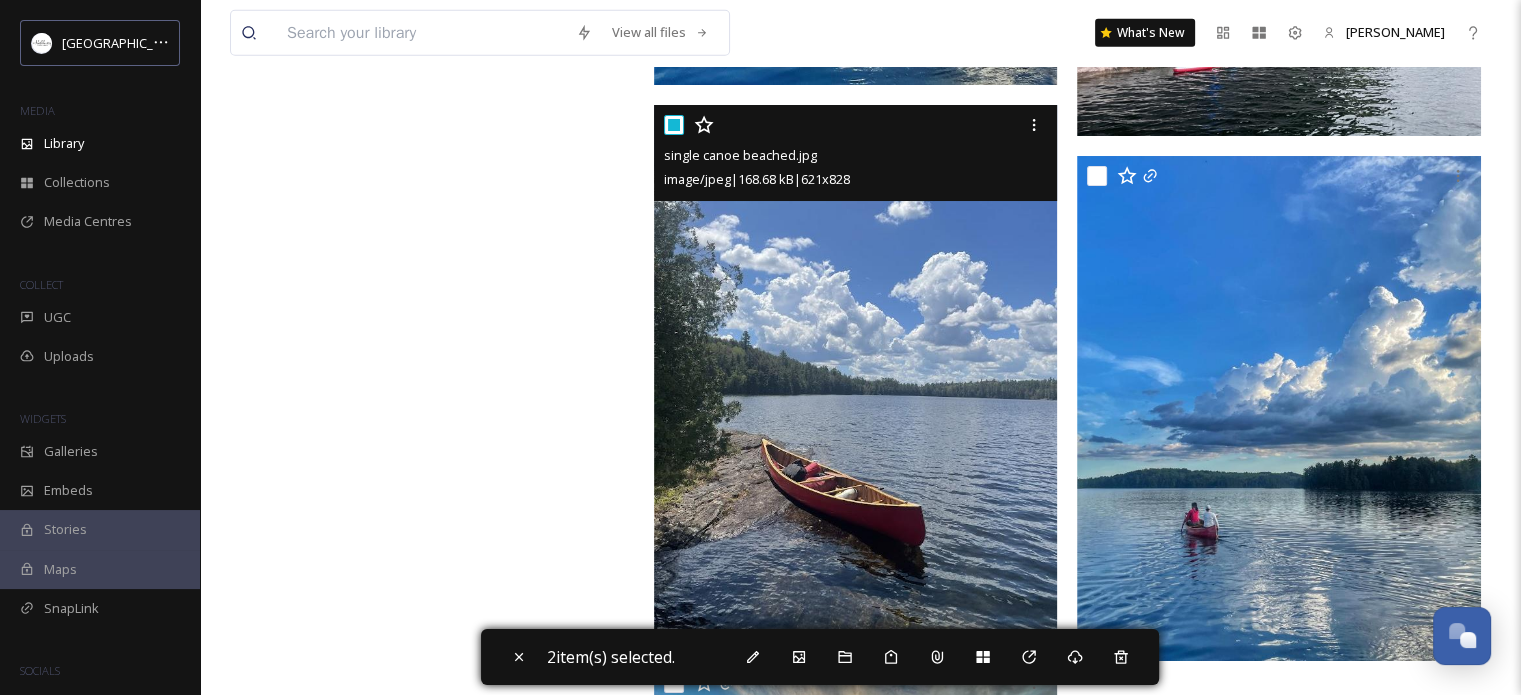 checkbox on "true" 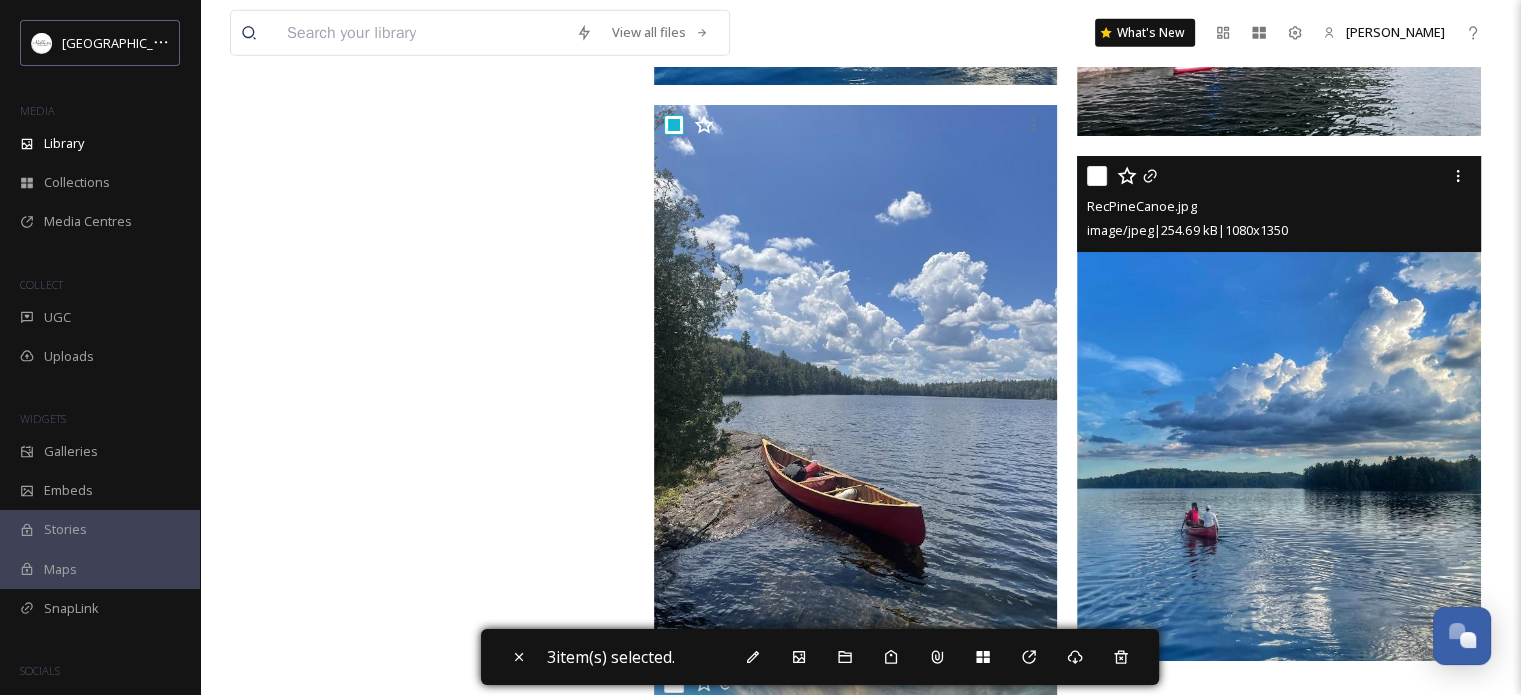 click at bounding box center [1097, 176] 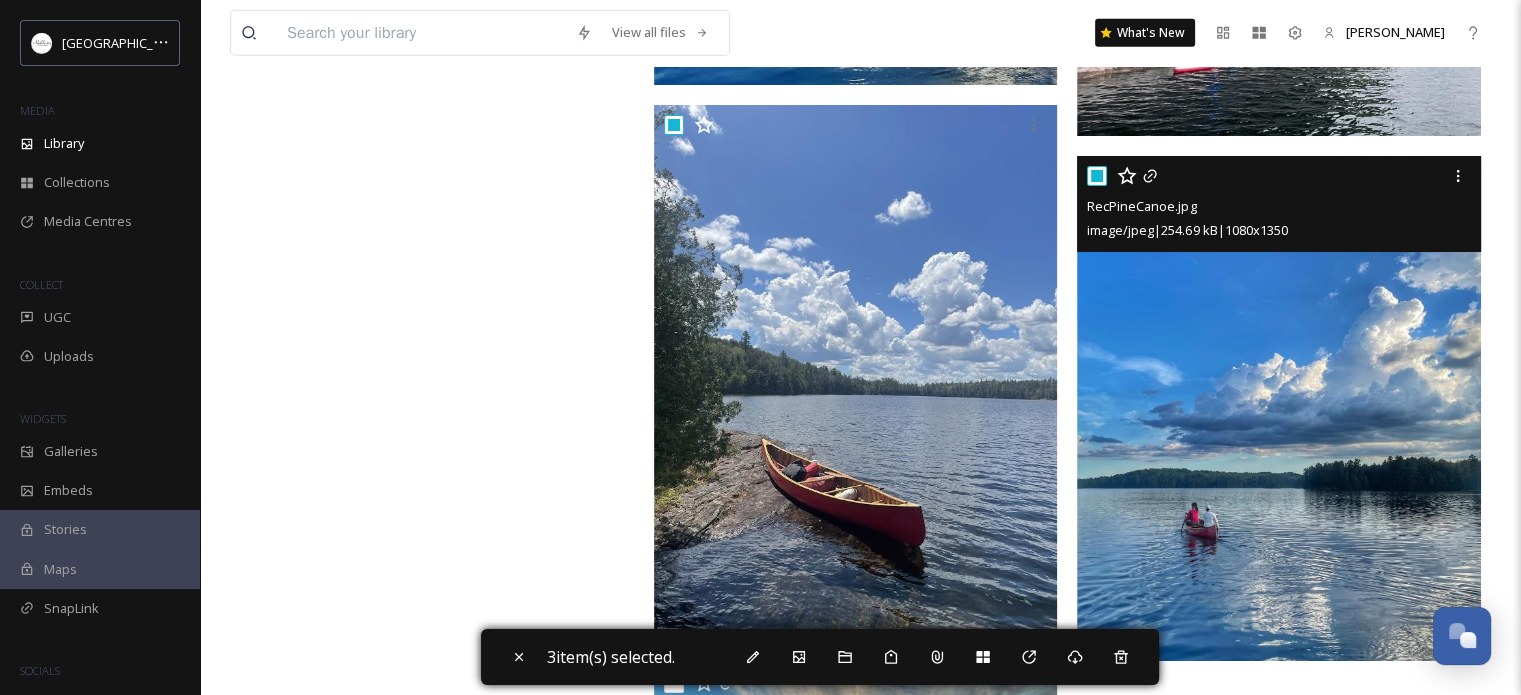checkbox on "true" 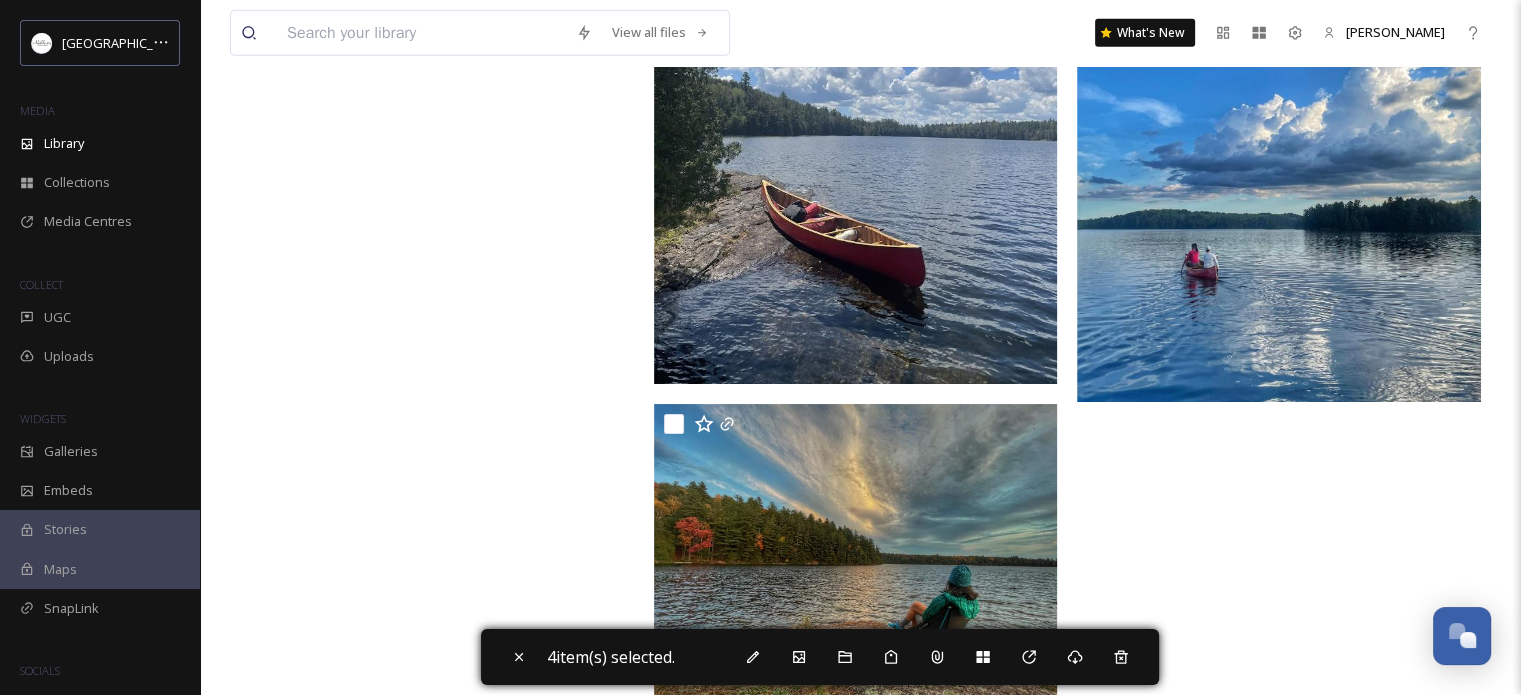 scroll, scrollTop: 6604, scrollLeft: 0, axis: vertical 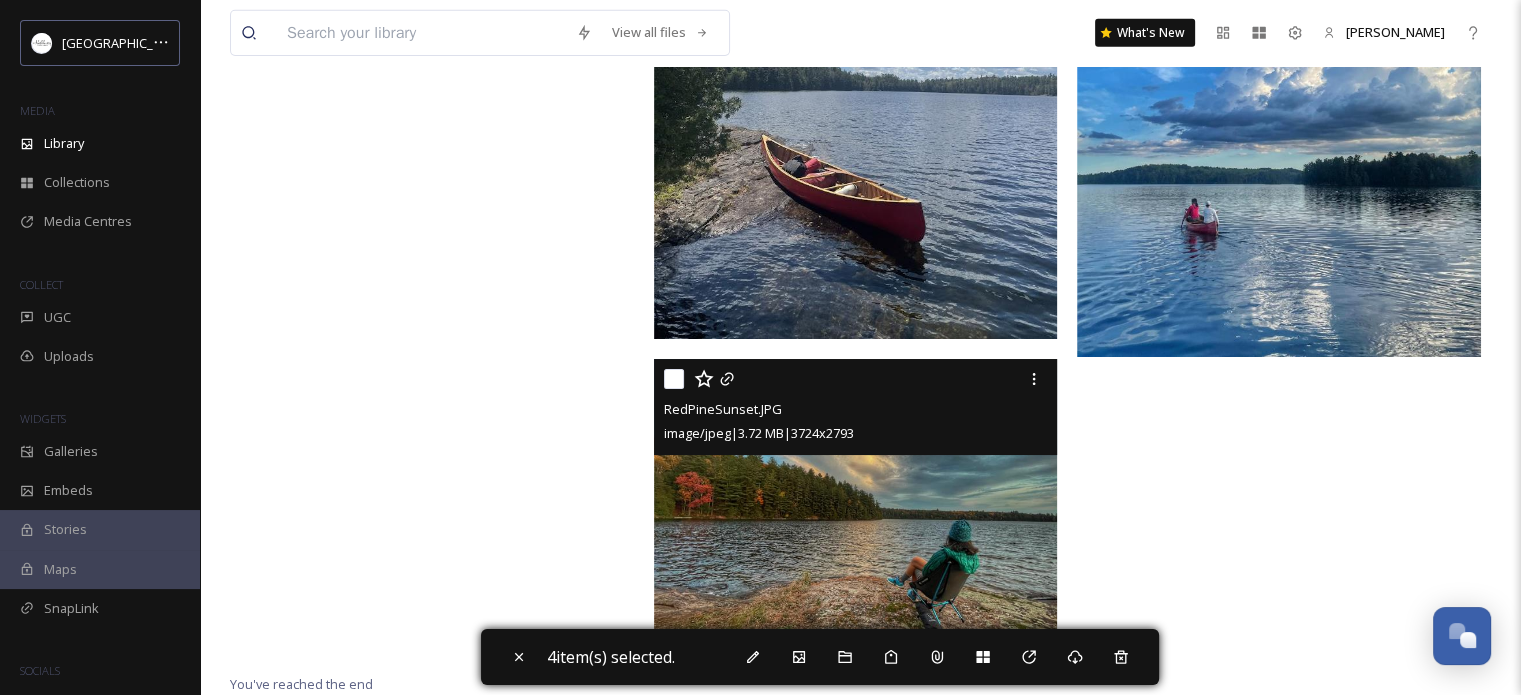 click at bounding box center (674, 379) 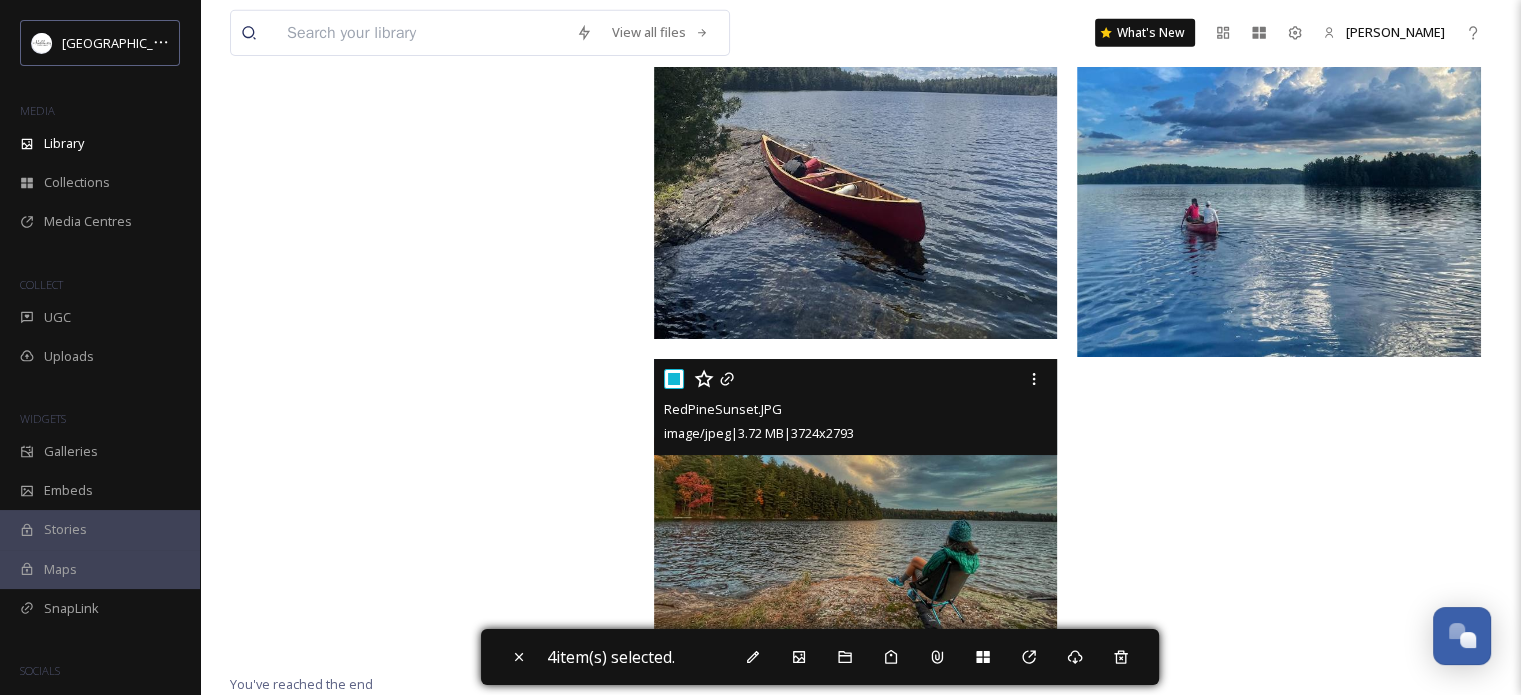 checkbox on "true" 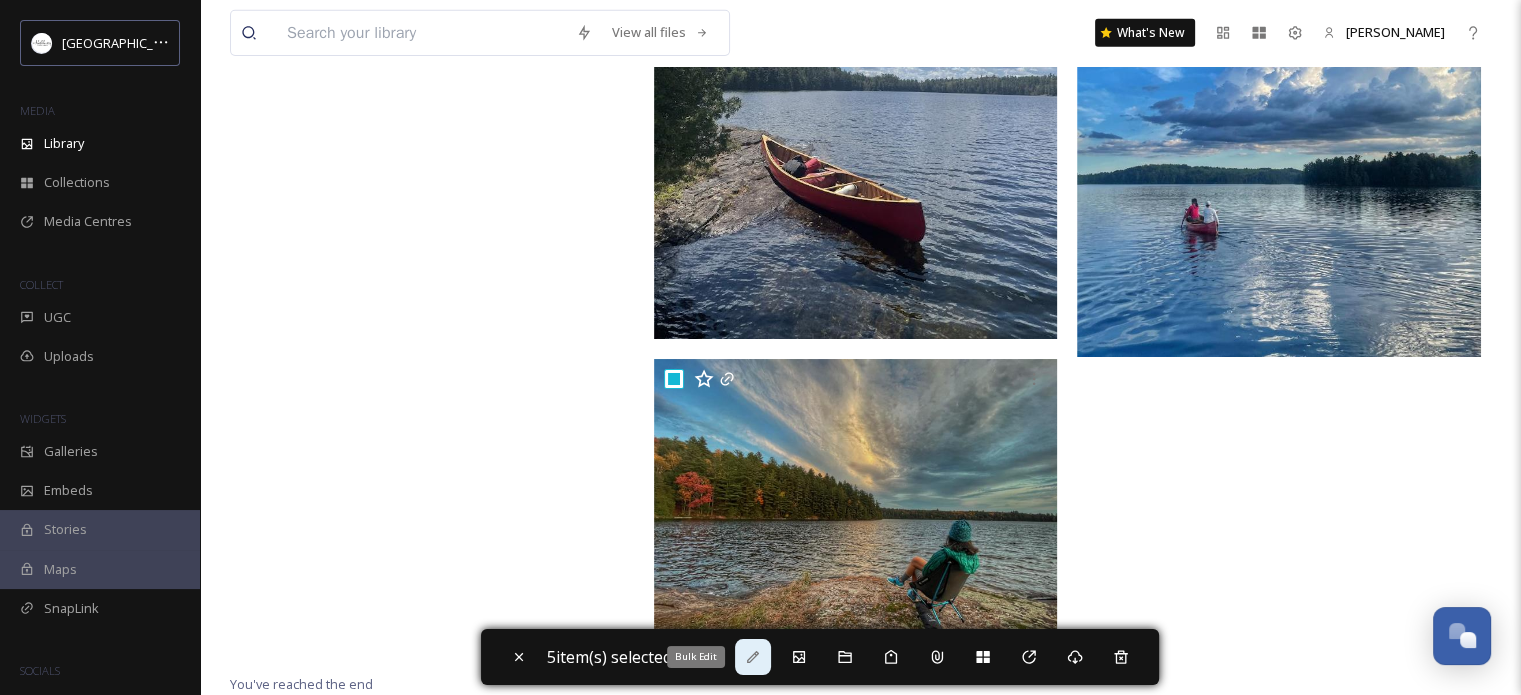 click 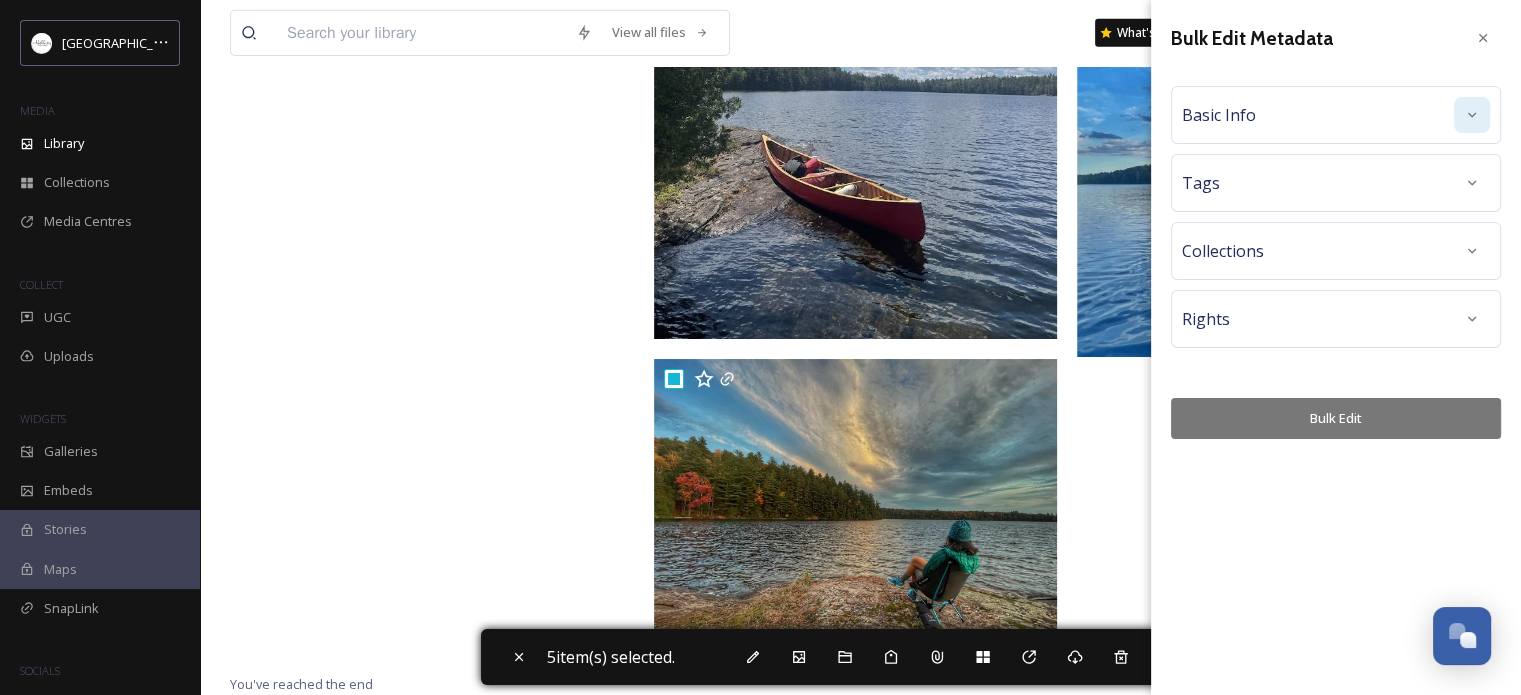 click 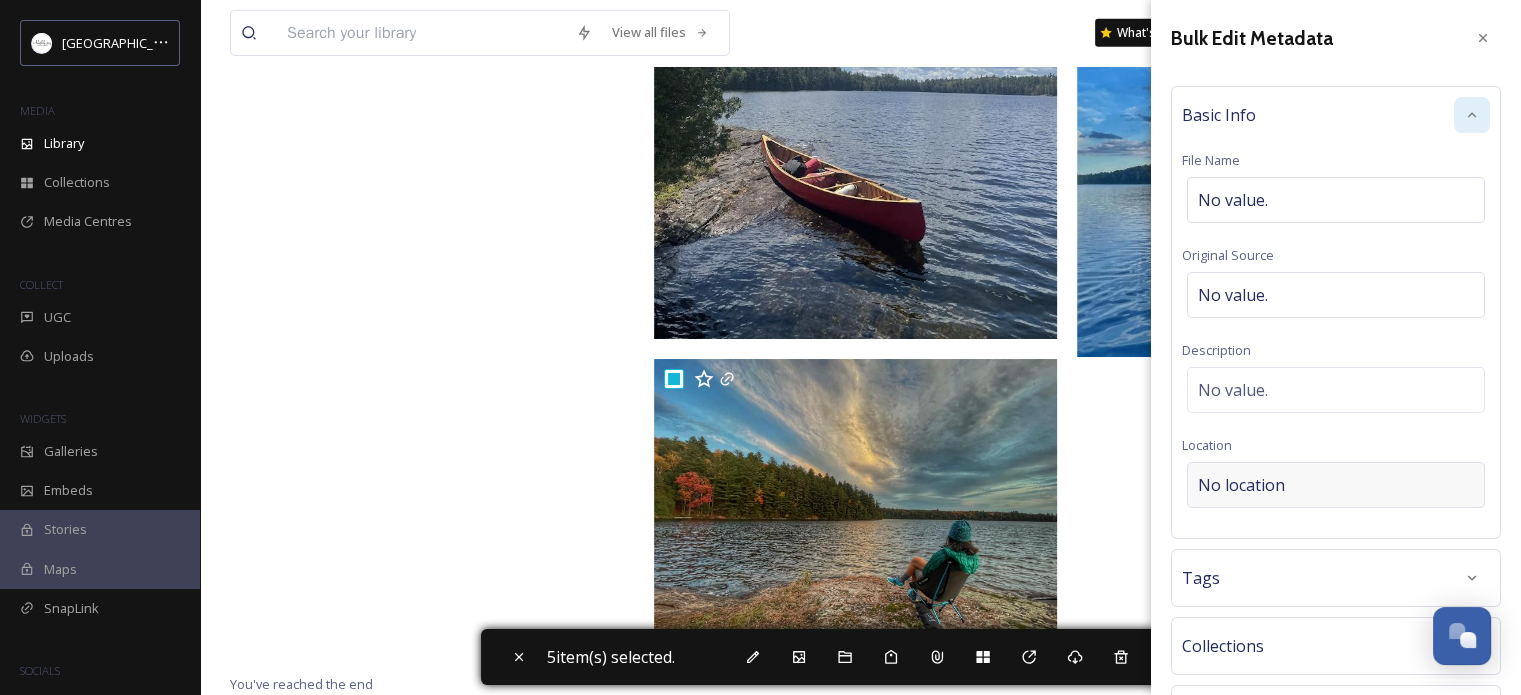 click on "No location" at bounding box center (1241, 485) 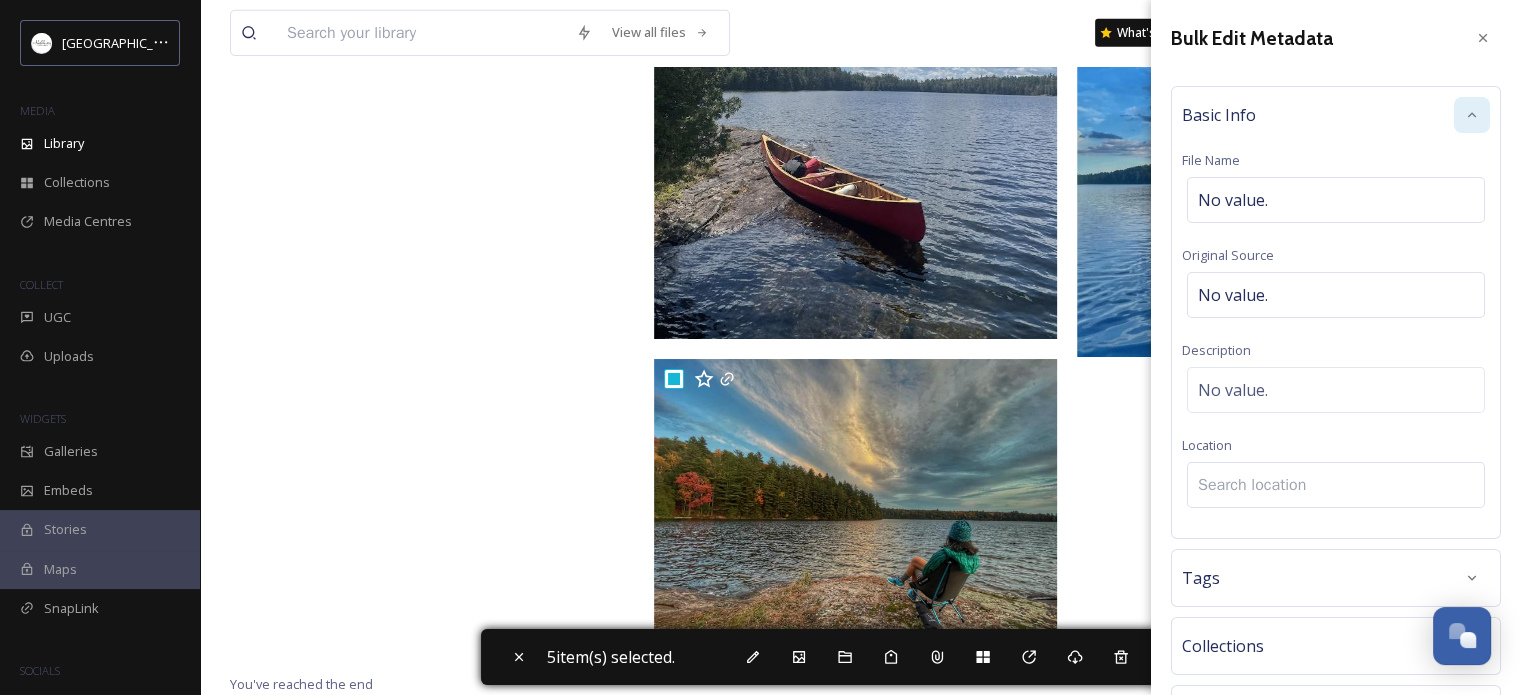 click at bounding box center [1336, 485] 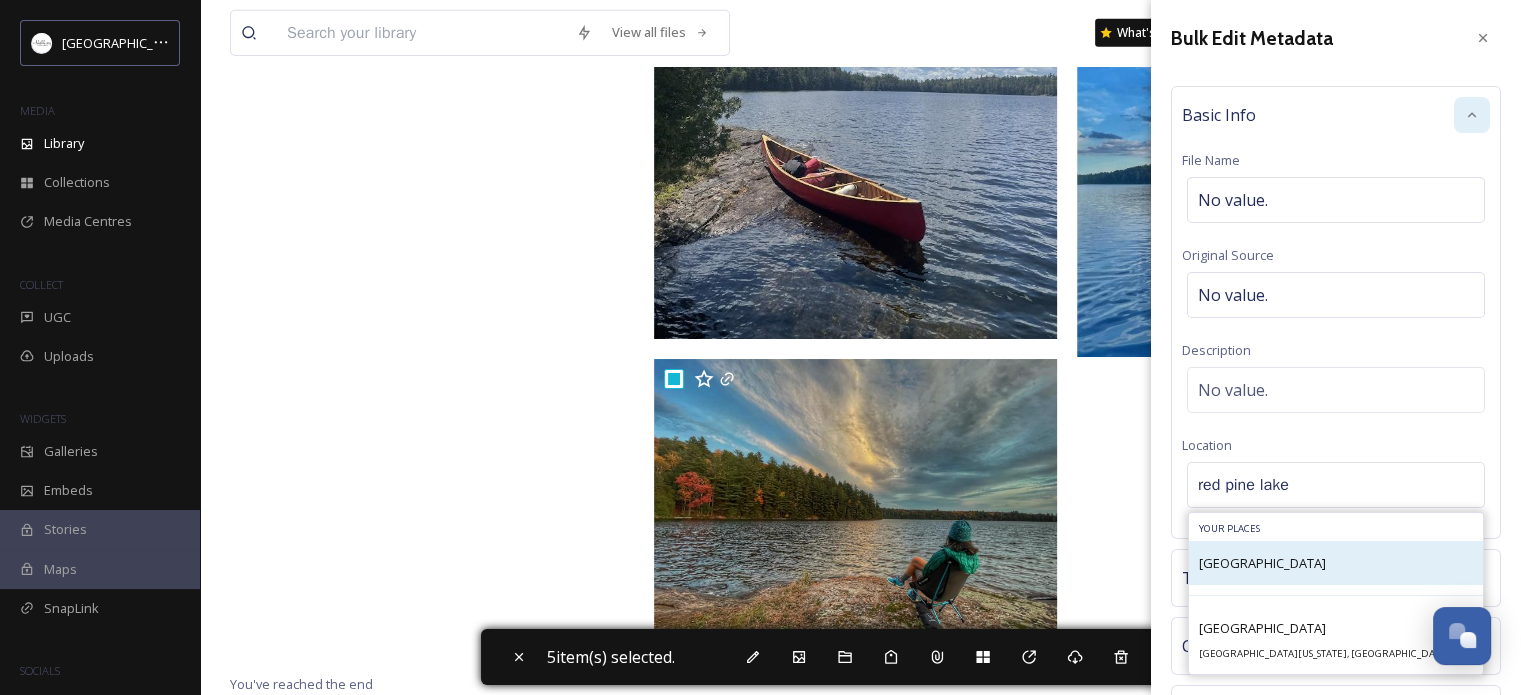 type on "red pine lake" 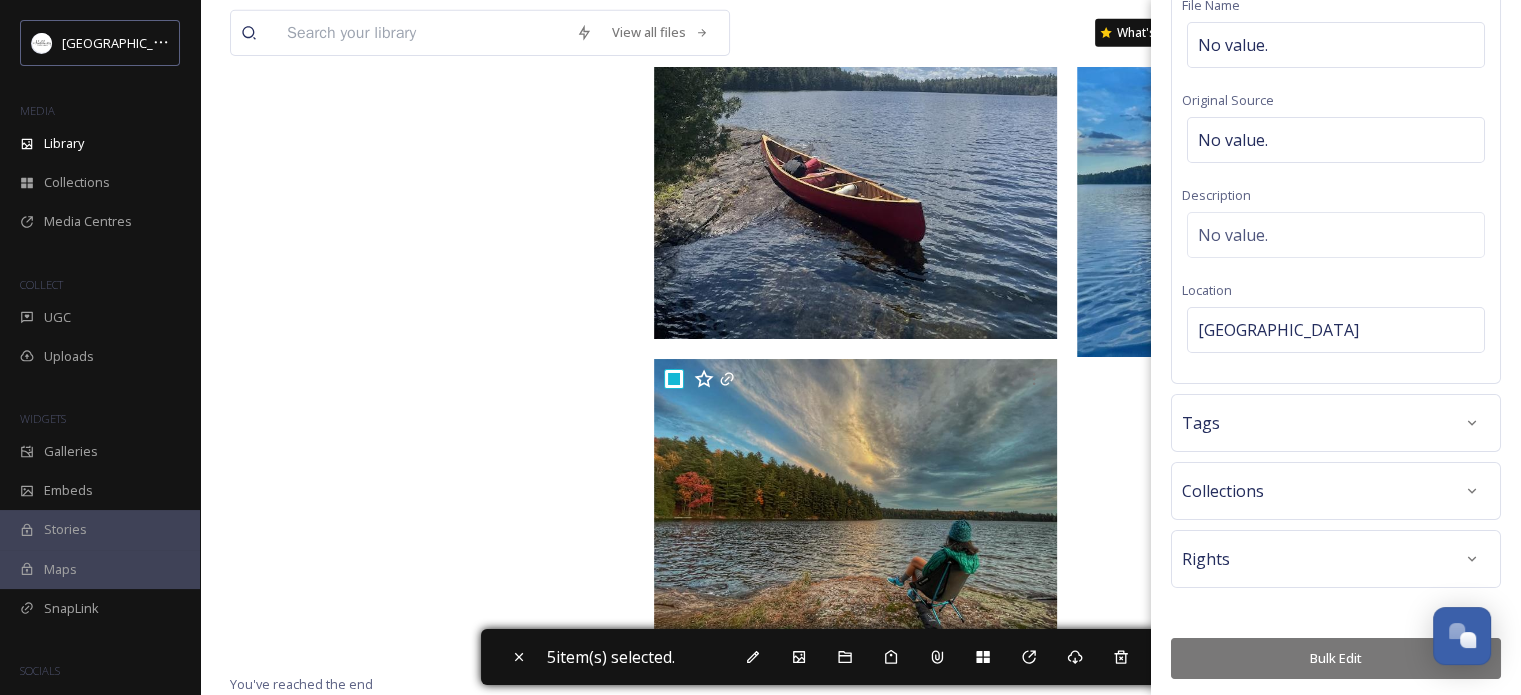 click on "Bulk Edit" at bounding box center [1336, 658] 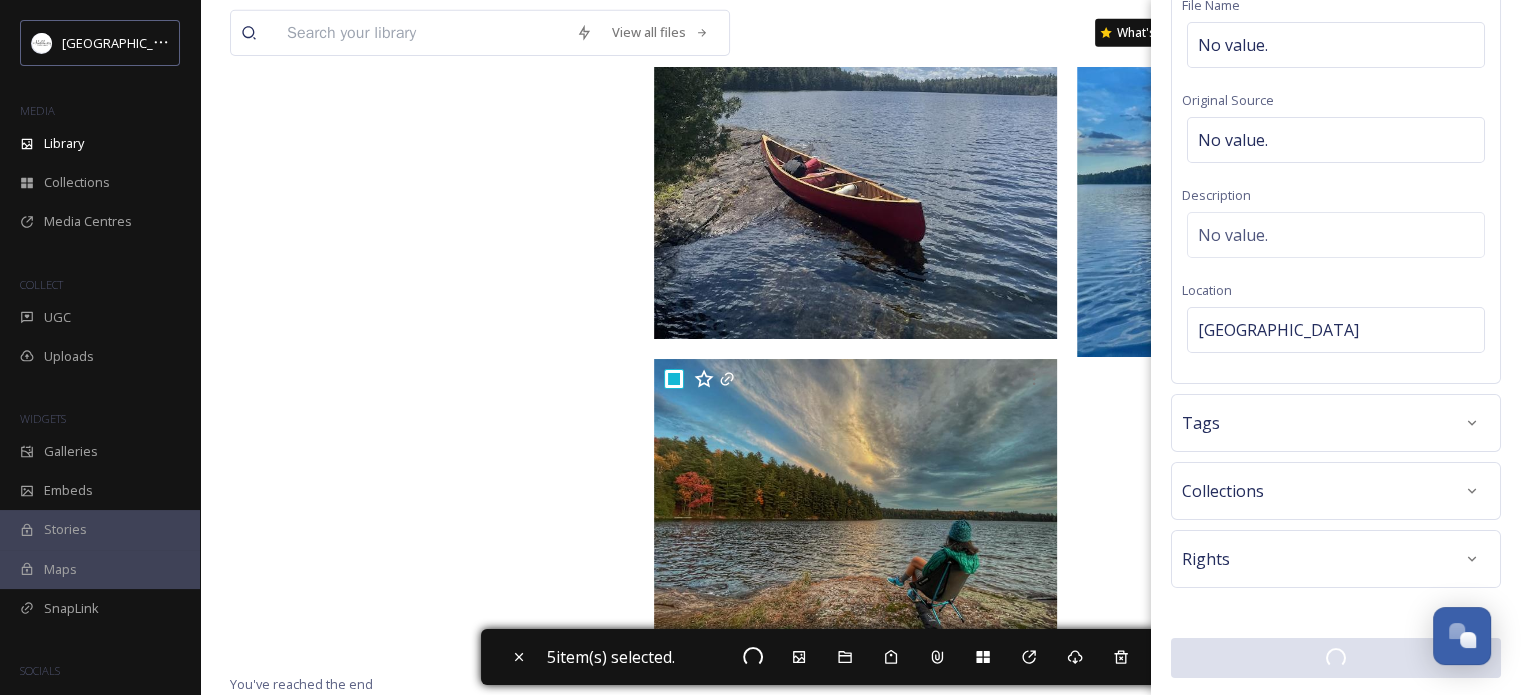 scroll, scrollTop: 154, scrollLeft: 0, axis: vertical 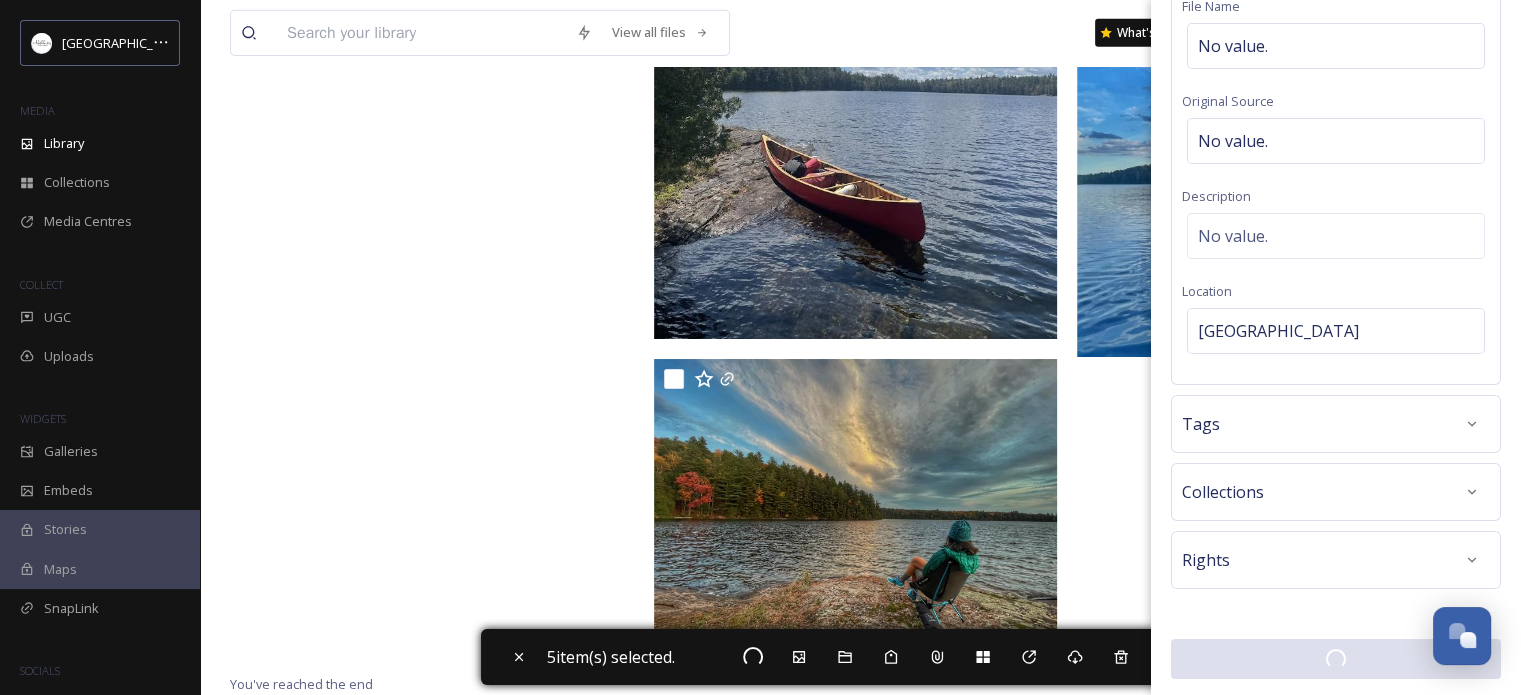 checkbox on "false" 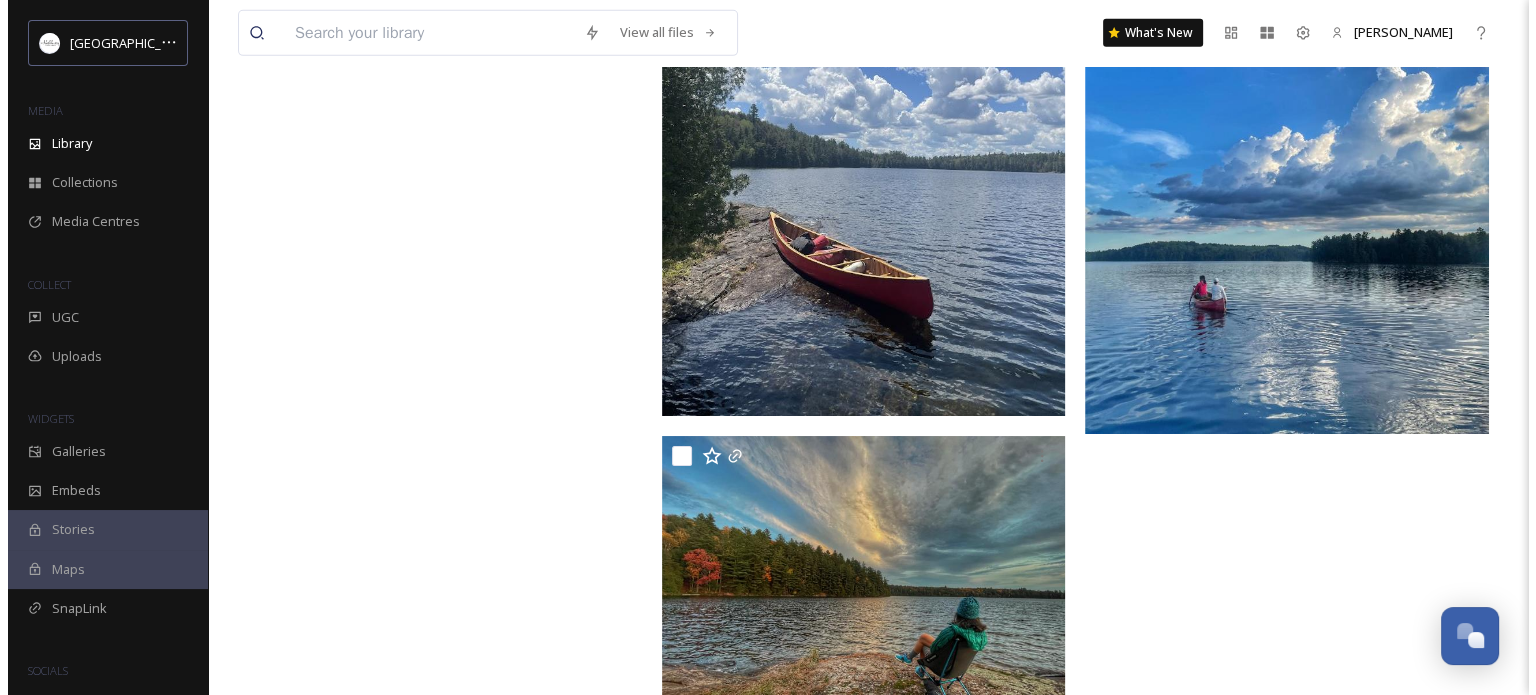 scroll, scrollTop: 6604, scrollLeft: 0, axis: vertical 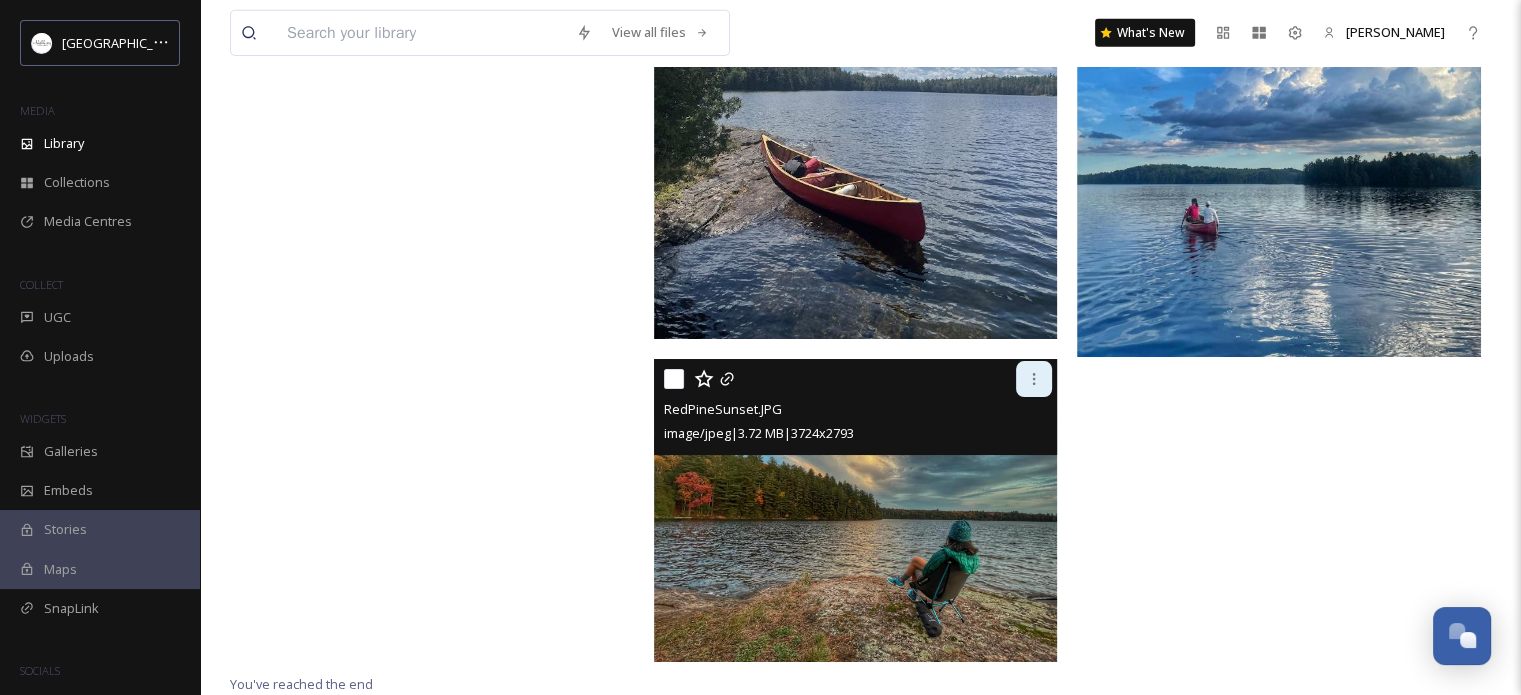 click 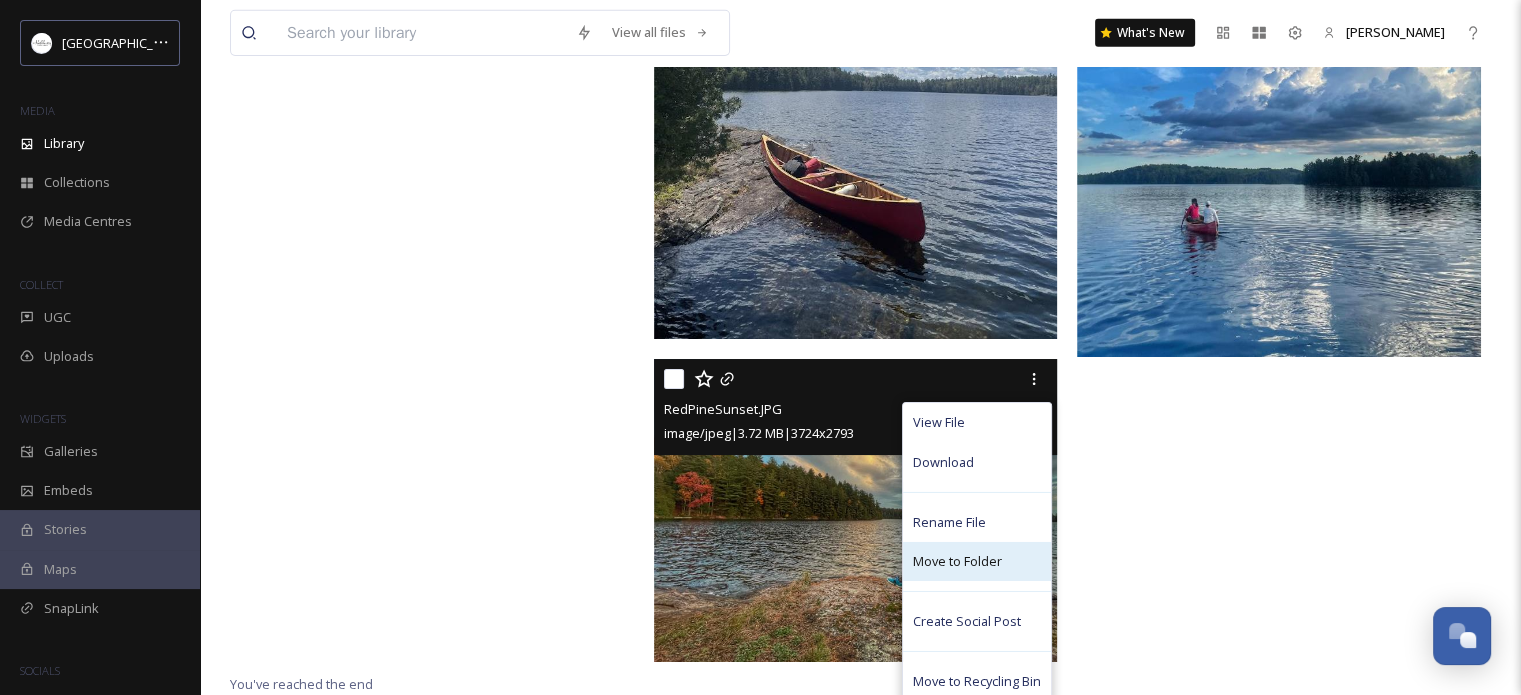 click on "Move to Folder" at bounding box center (957, 561) 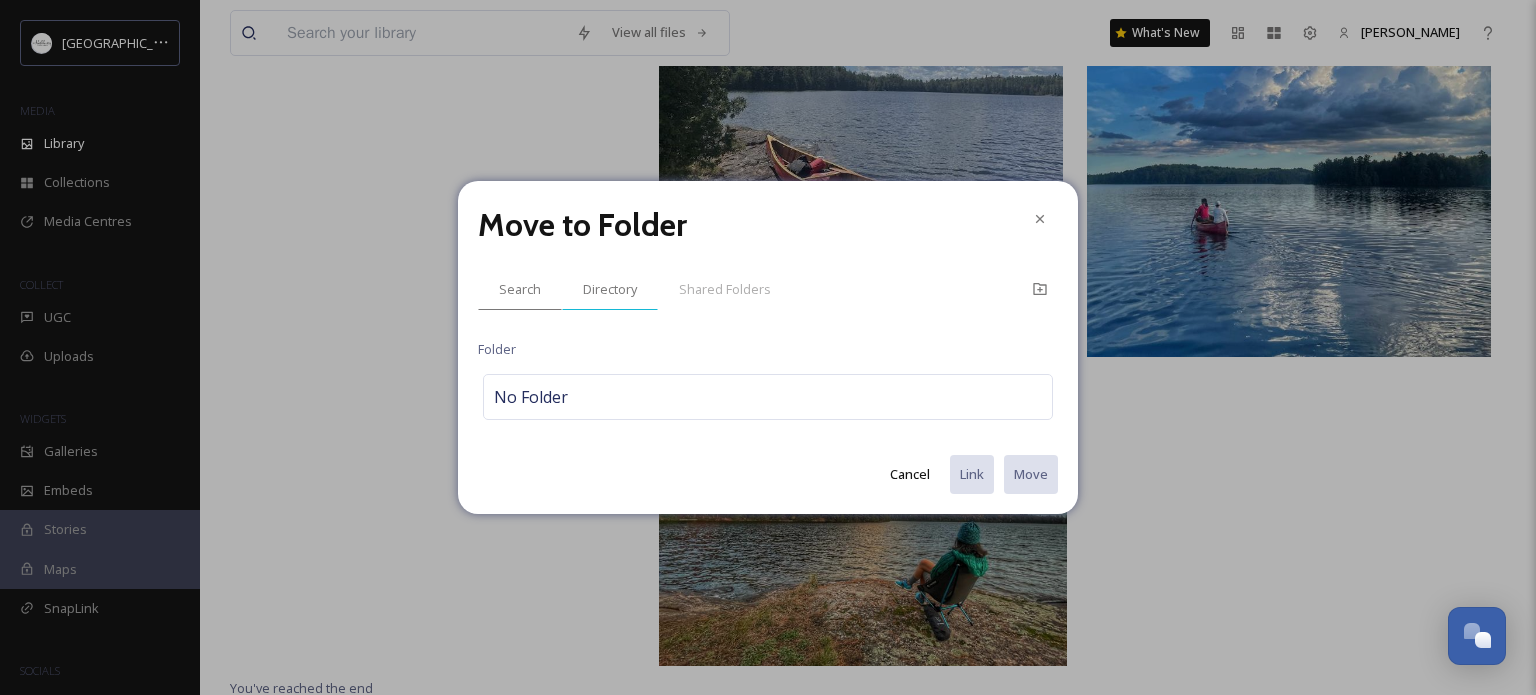 click on "Directory" at bounding box center [610, 289] 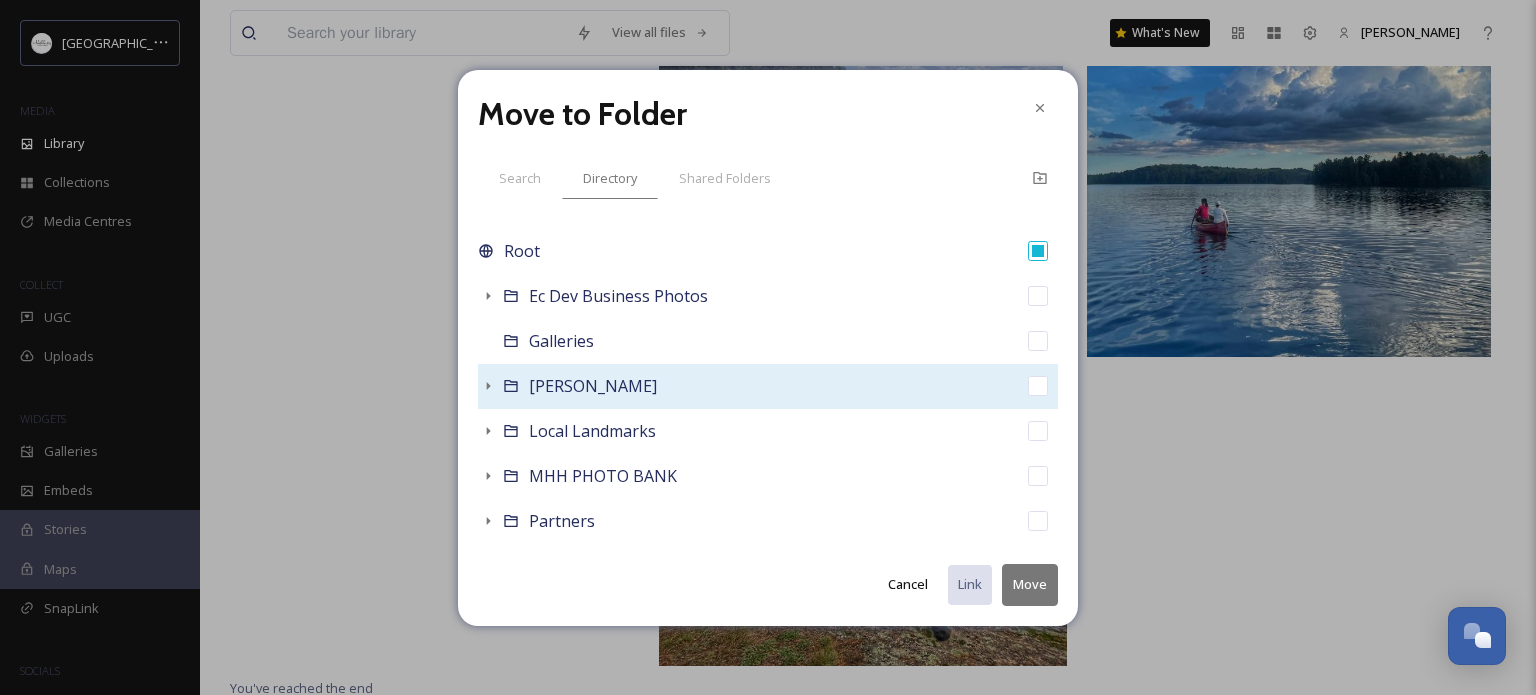 scroll, scrollTop: 100, scrollLeft: 0, axis: vertical 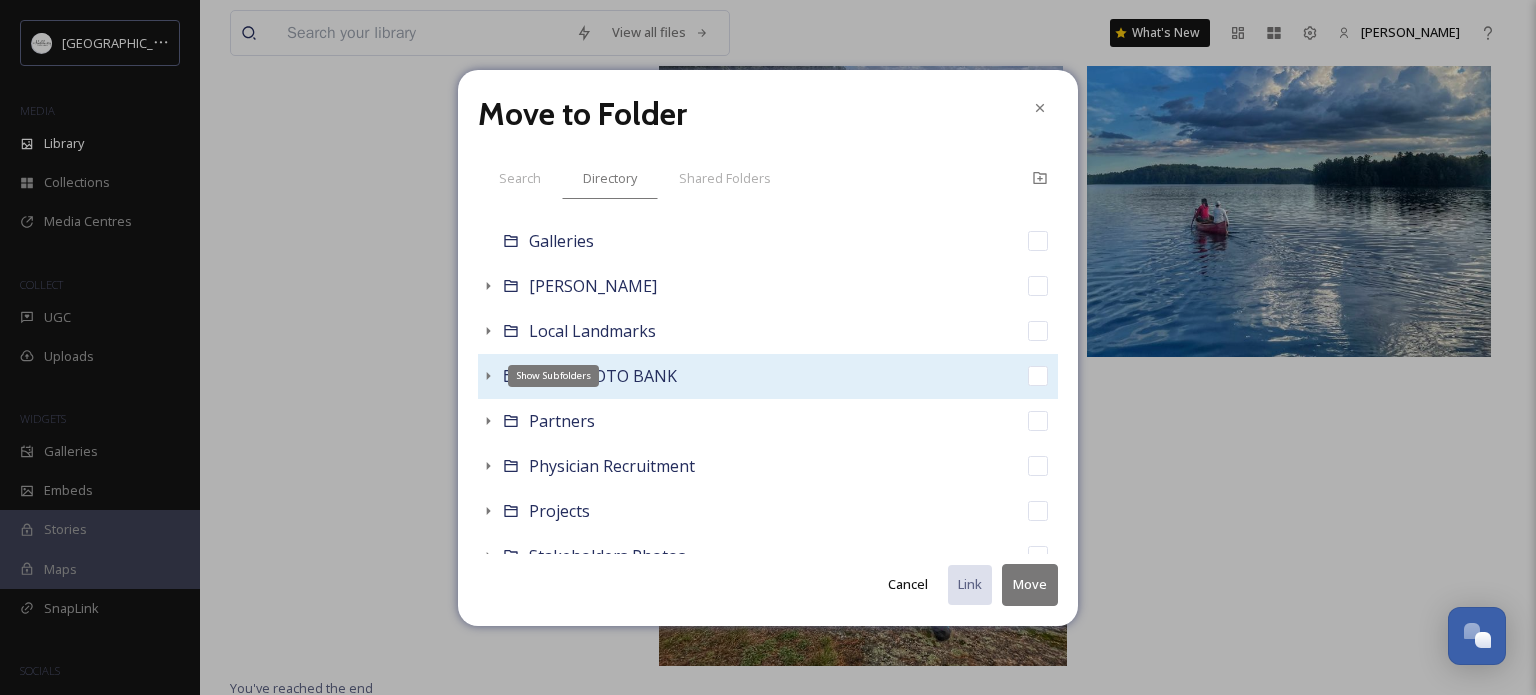click 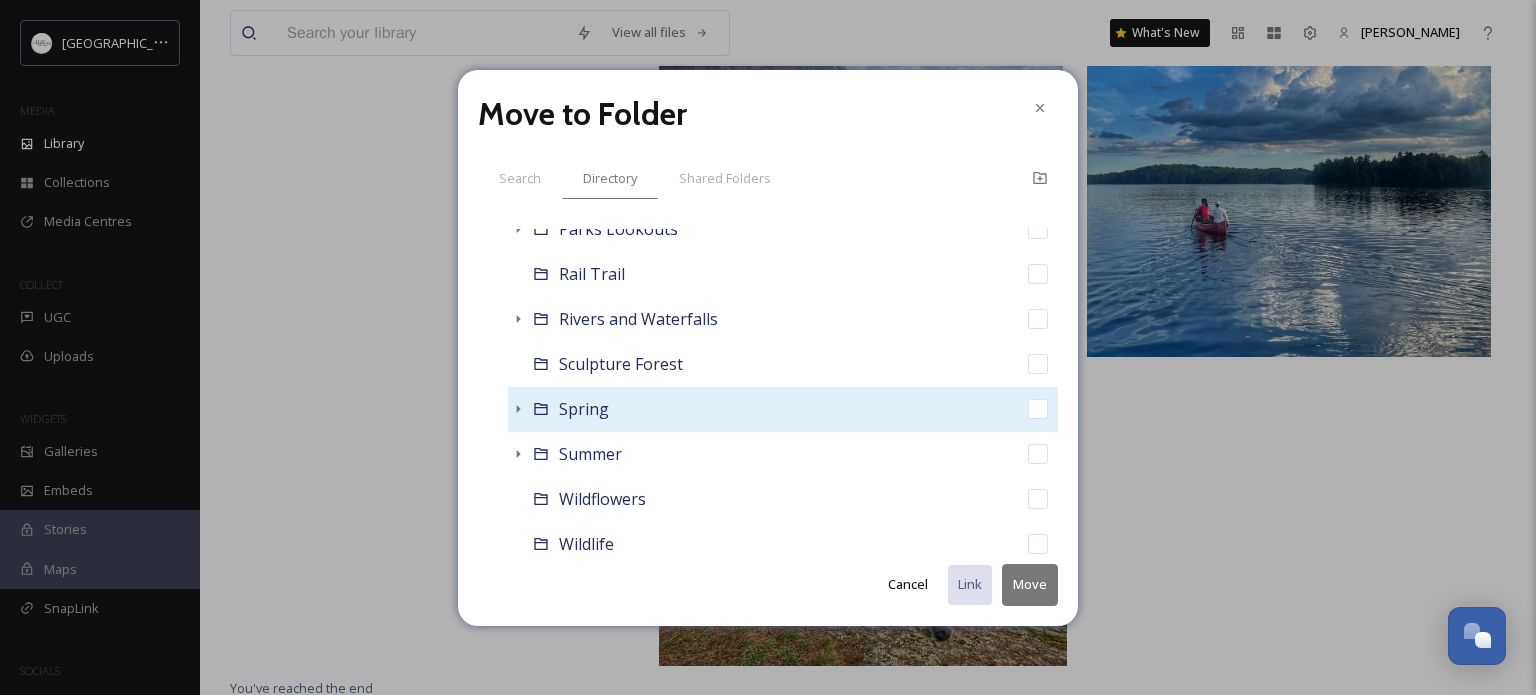 scroll, scrollTop: 700, scrollLeft: 0, axis: vertical 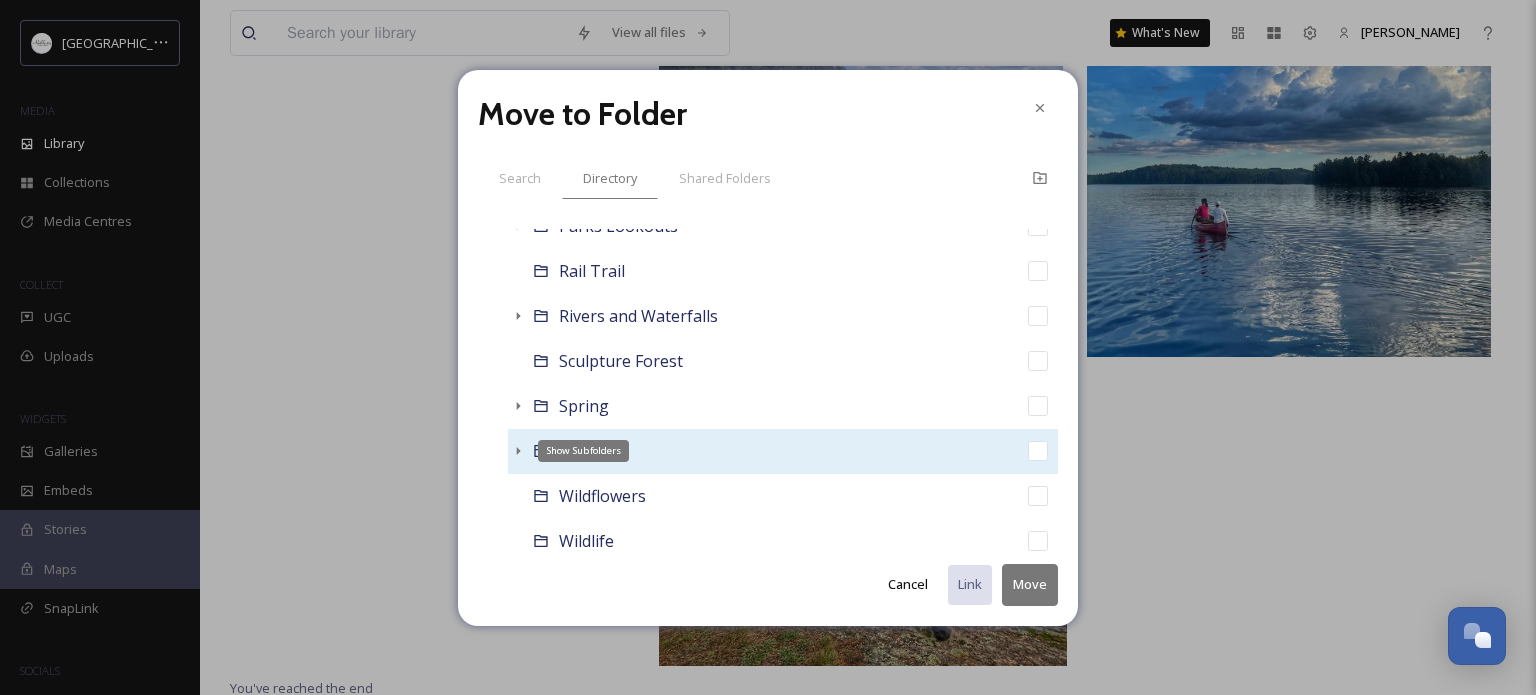 click 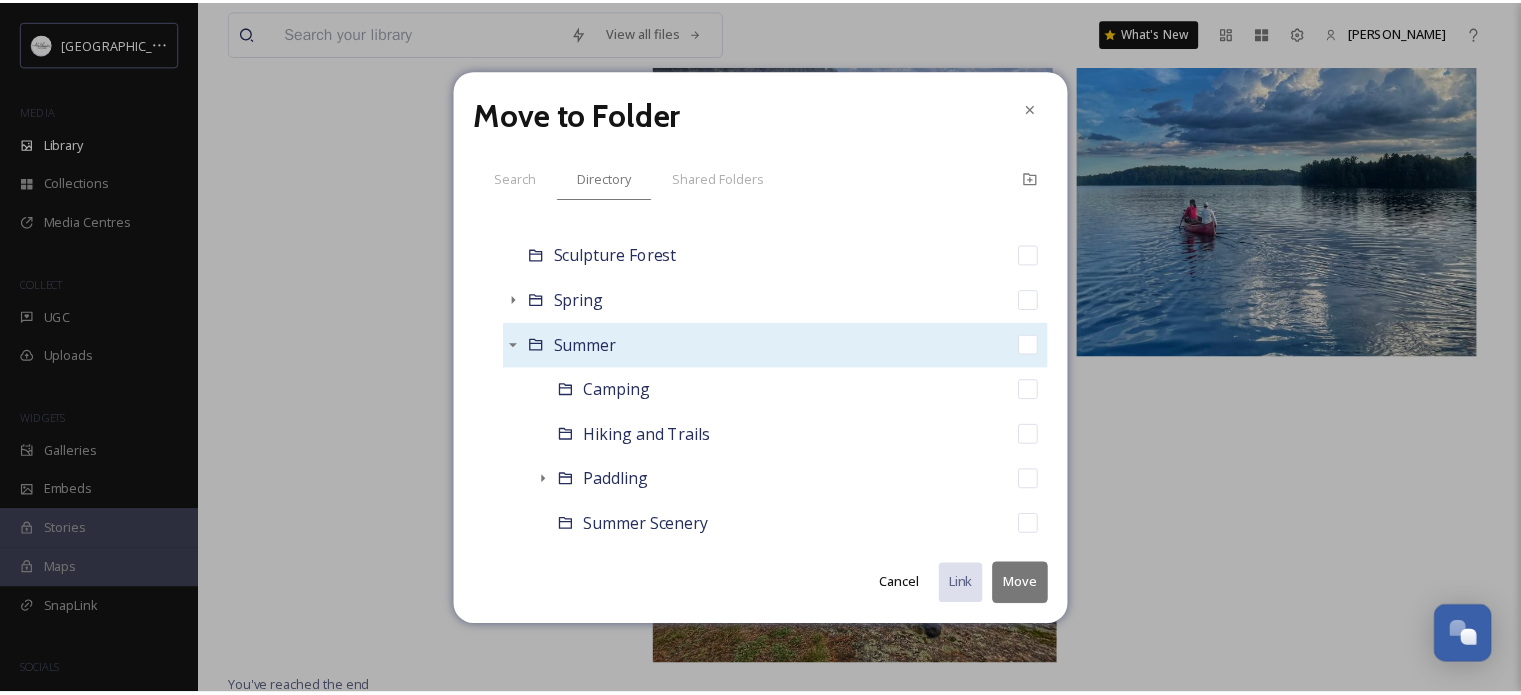 scroll, scrollTop: 800, scrollLeft: 0, axis: vertical 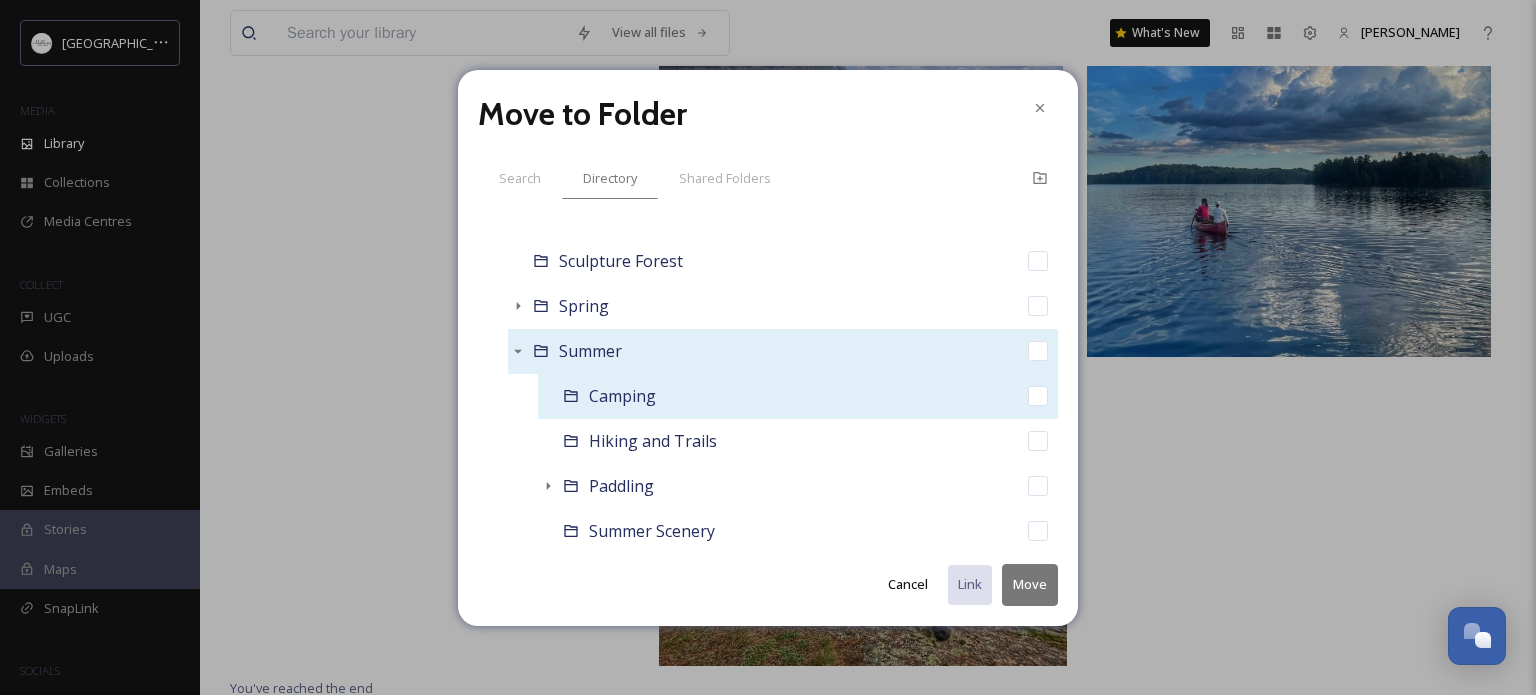 click on "Camping" at bounding box center [622, 396] 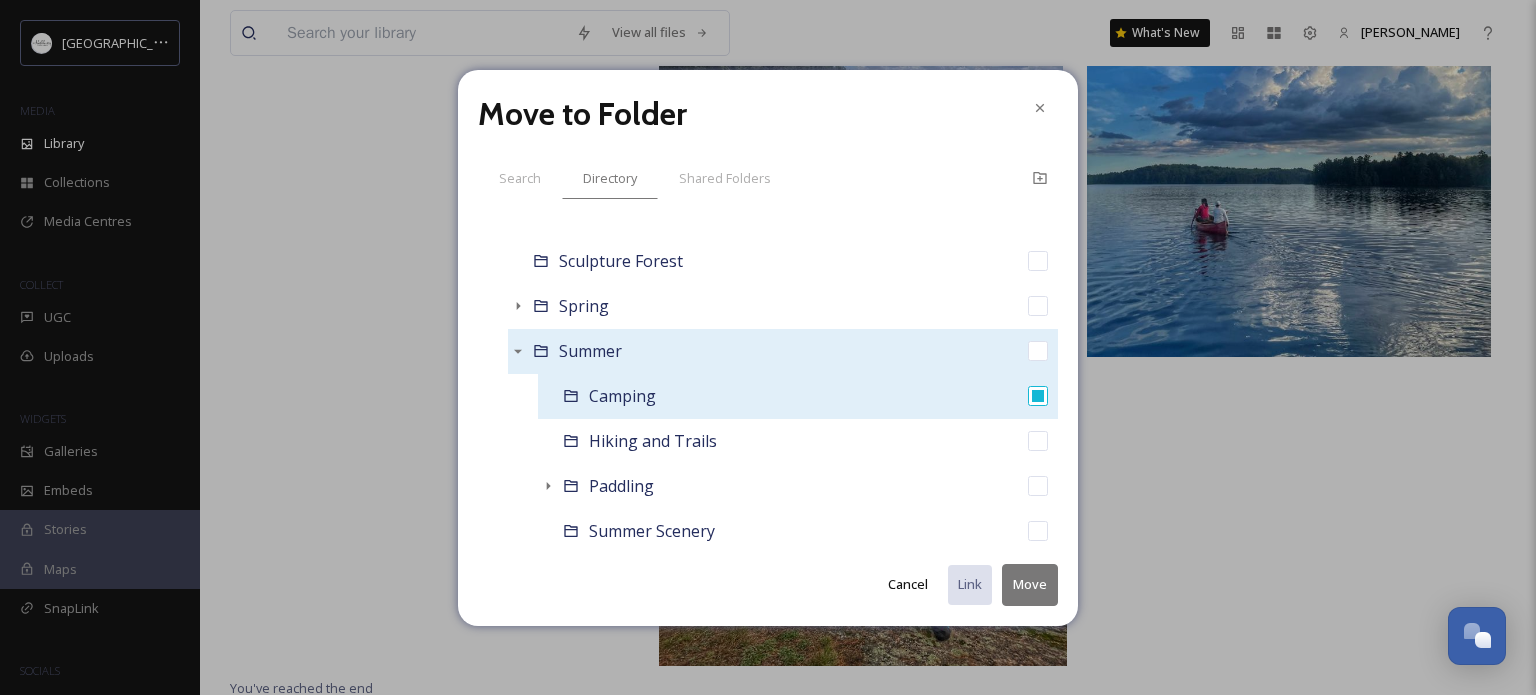 checkbox on "false" 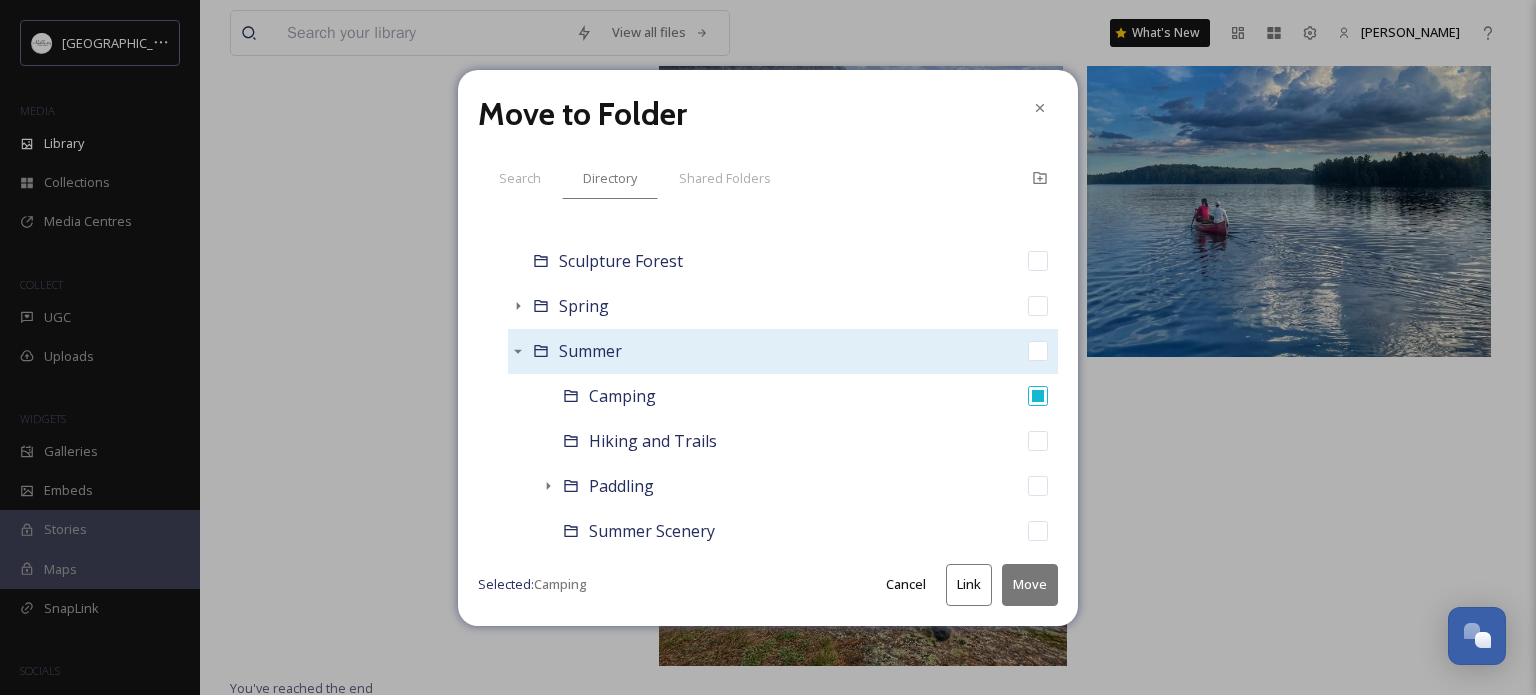 click on "Move" at bounding box center [1030, 584] 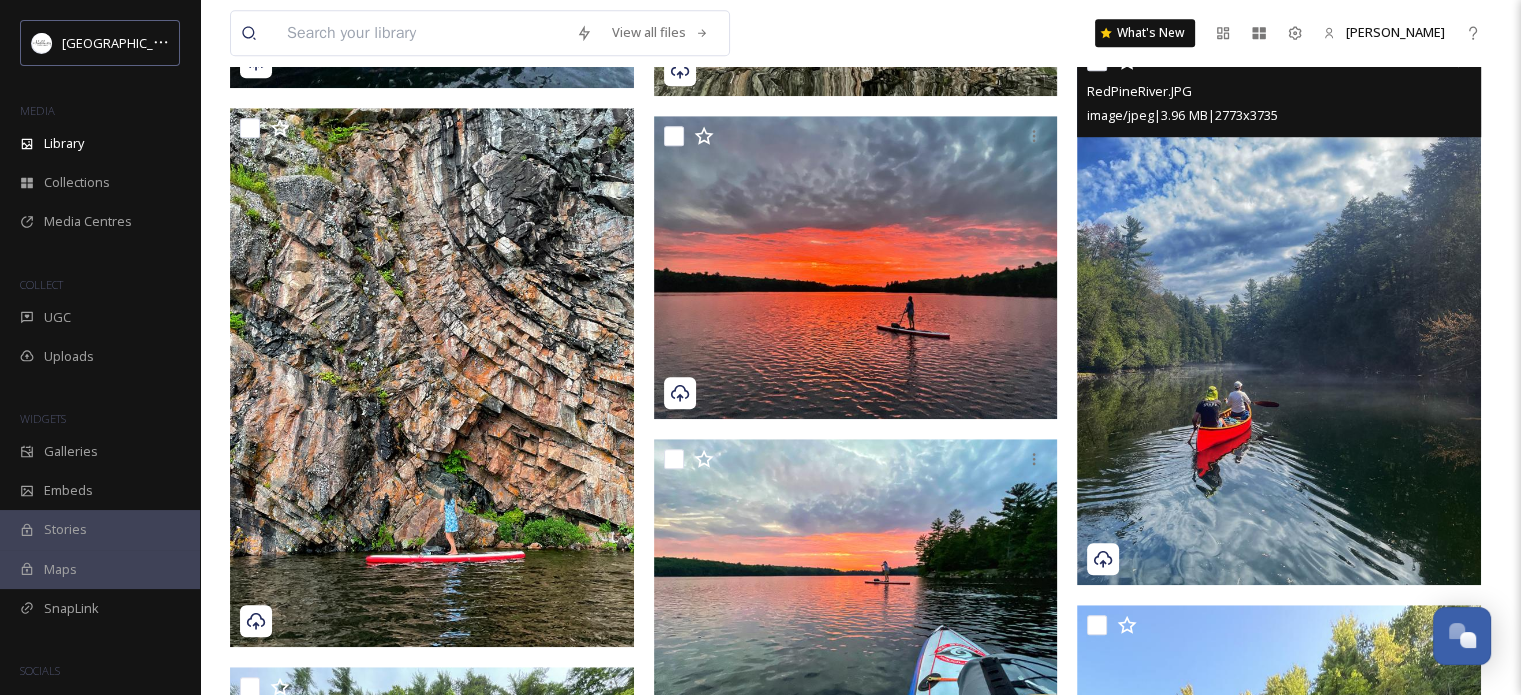 scroll, scrollTop: 1304, scrollLeft: 0, axis: vertical 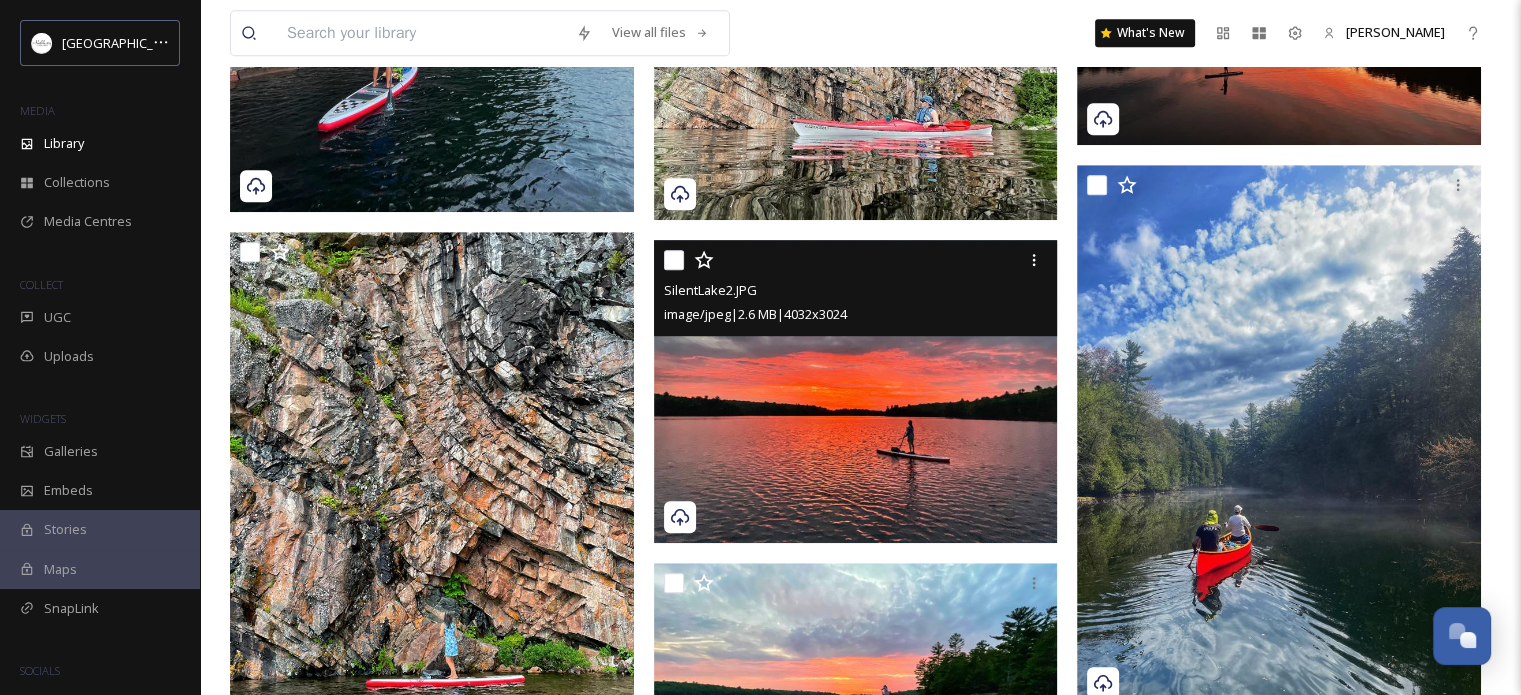 click at bounding box center [674, 260] 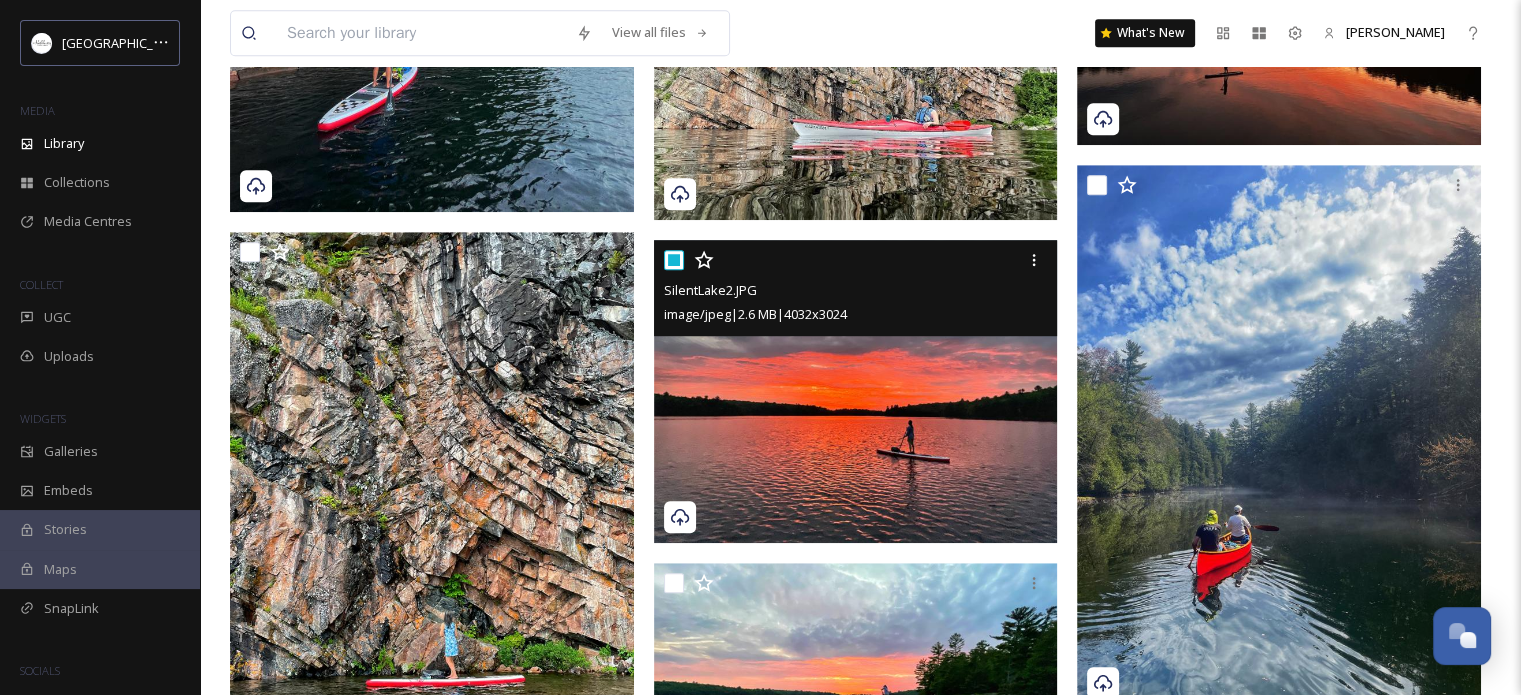checkbox on "true" 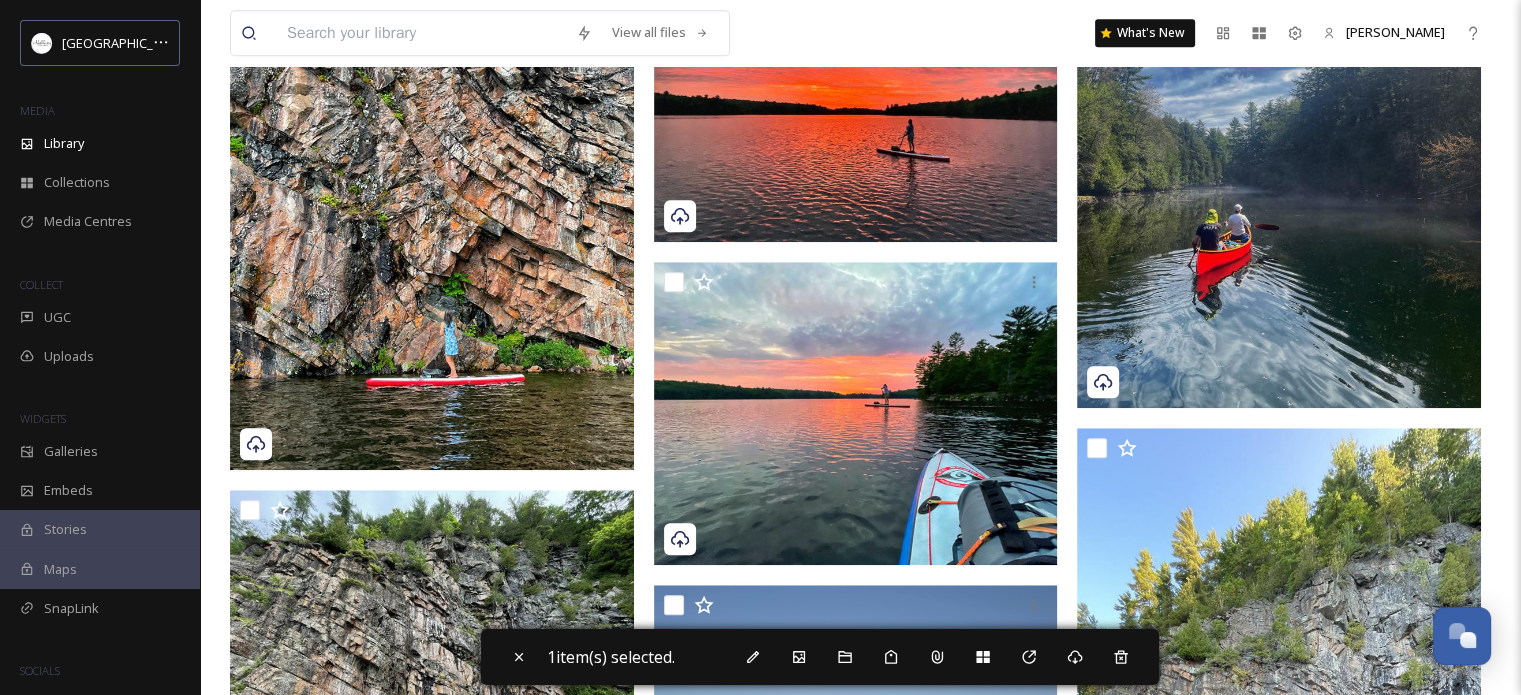 scroll, scrollTop: 1704, scrollLeft: 0, axis: vertical 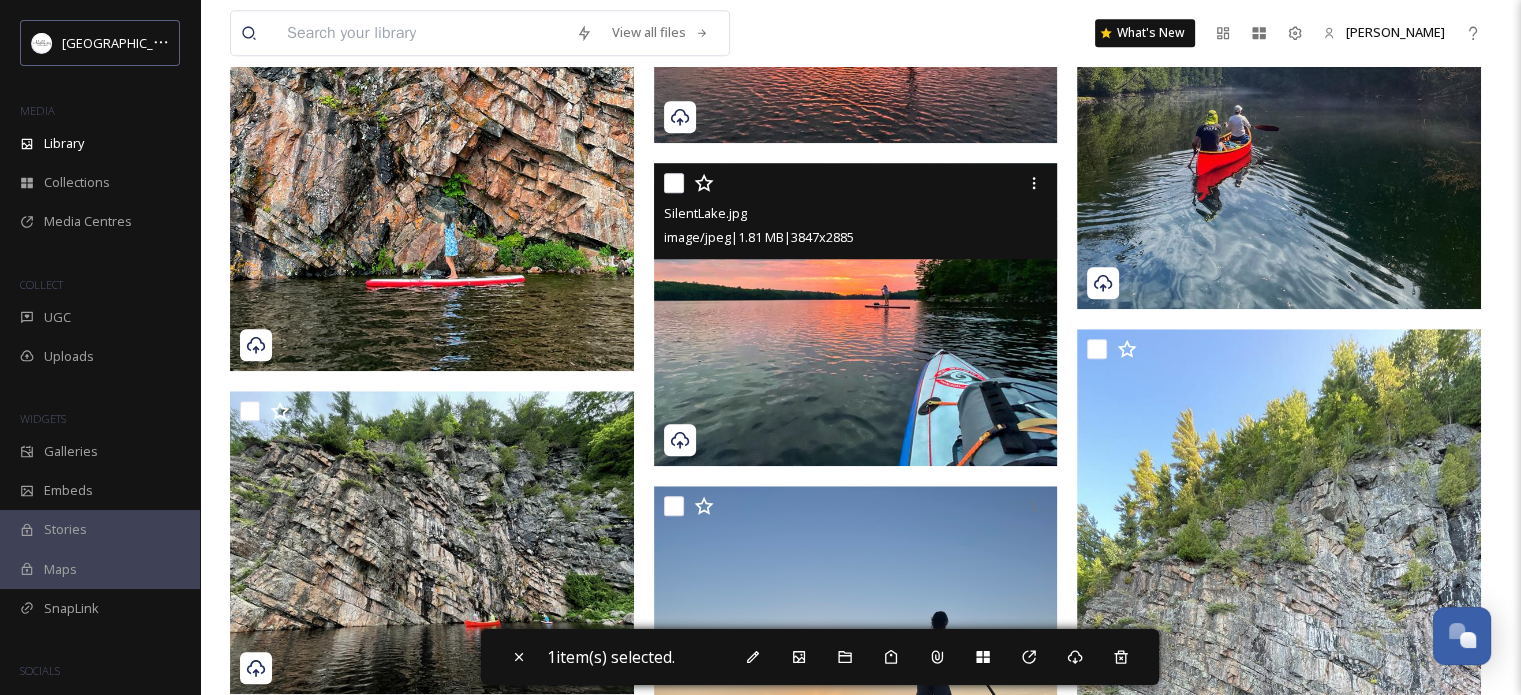 click at bounding box center (674, 183) 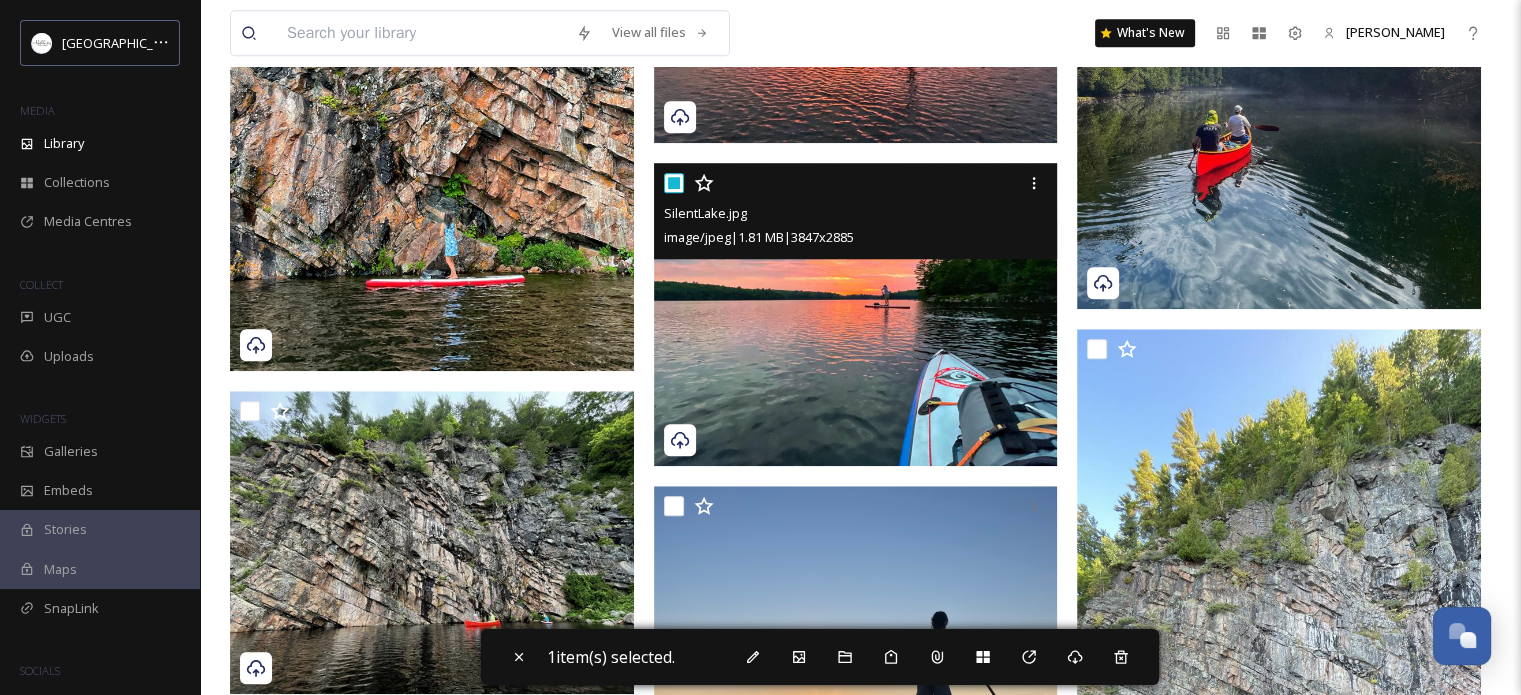 checkbox on "true" 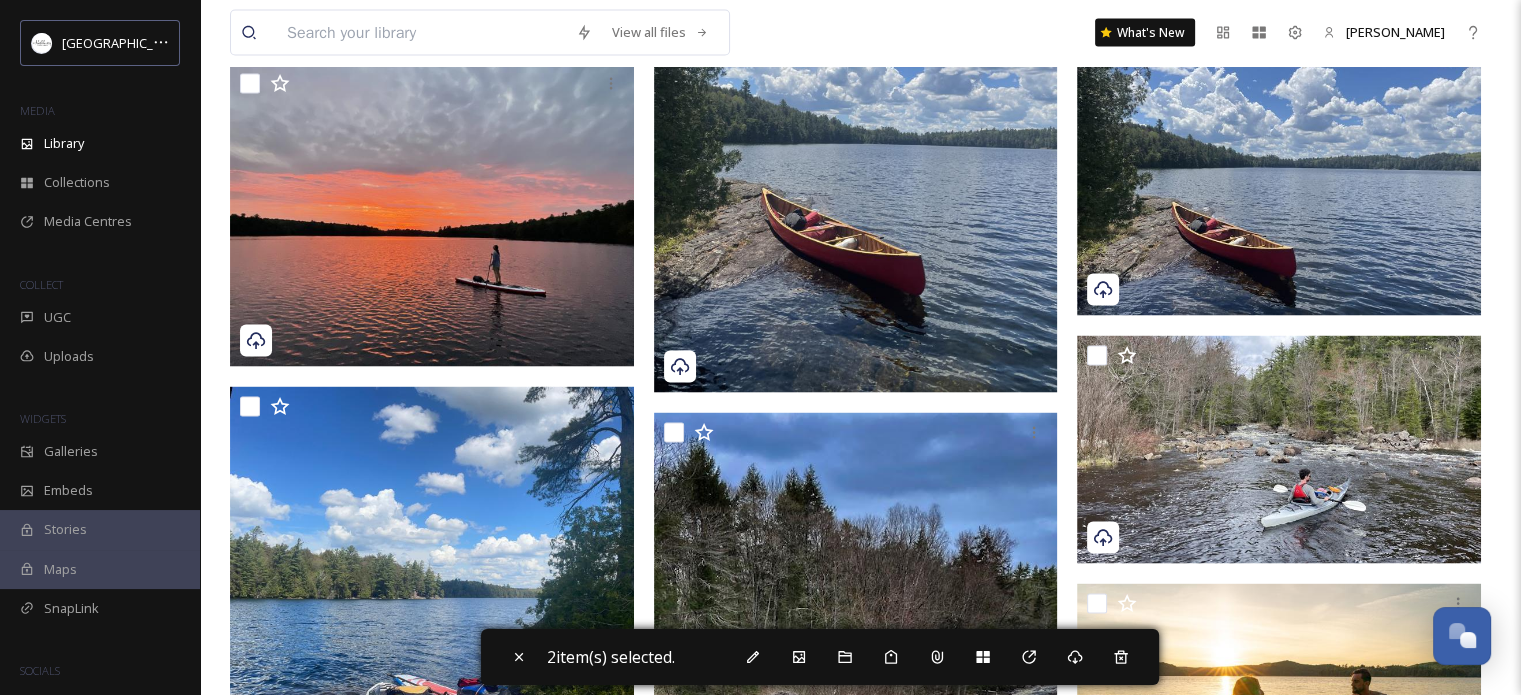 scroll, scrollTop: 3904, scrollLeft: 0, axis: vertical 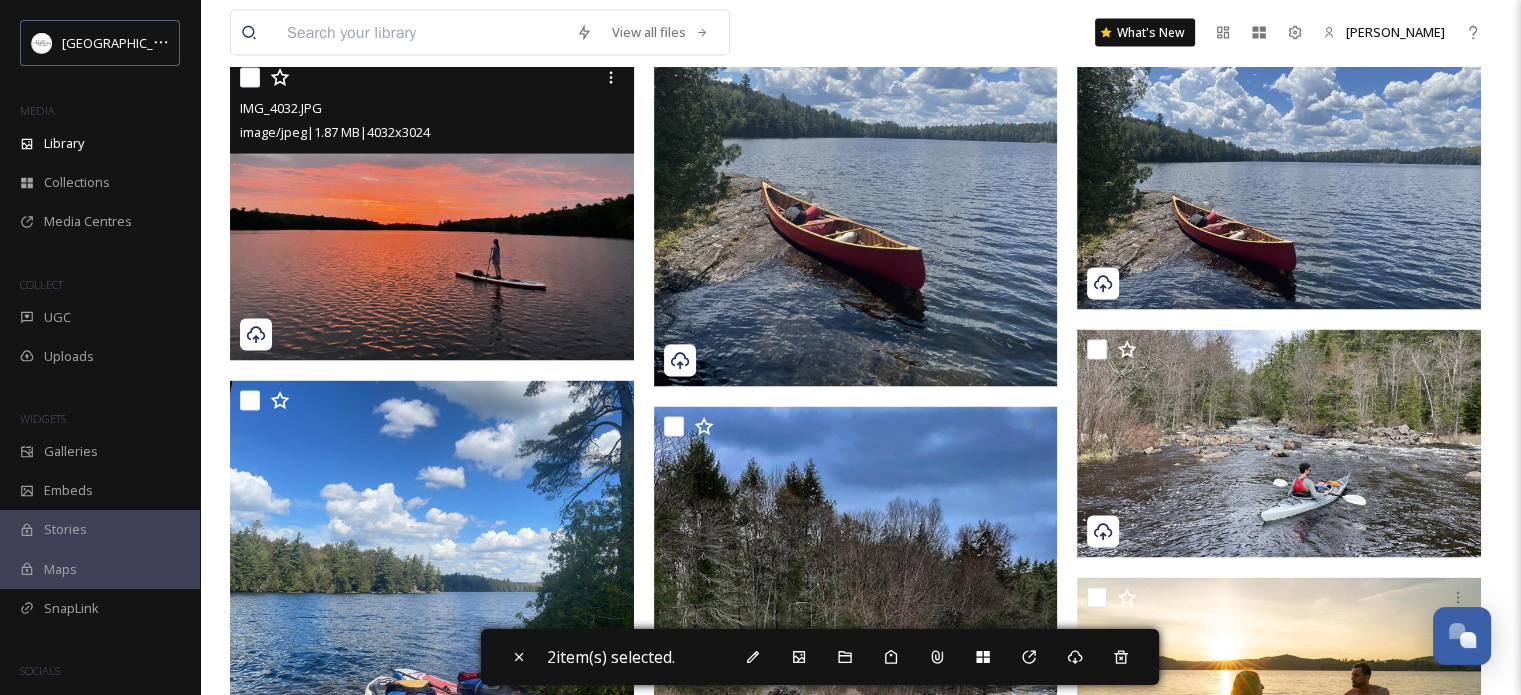 click at bounding box center [250, 78] 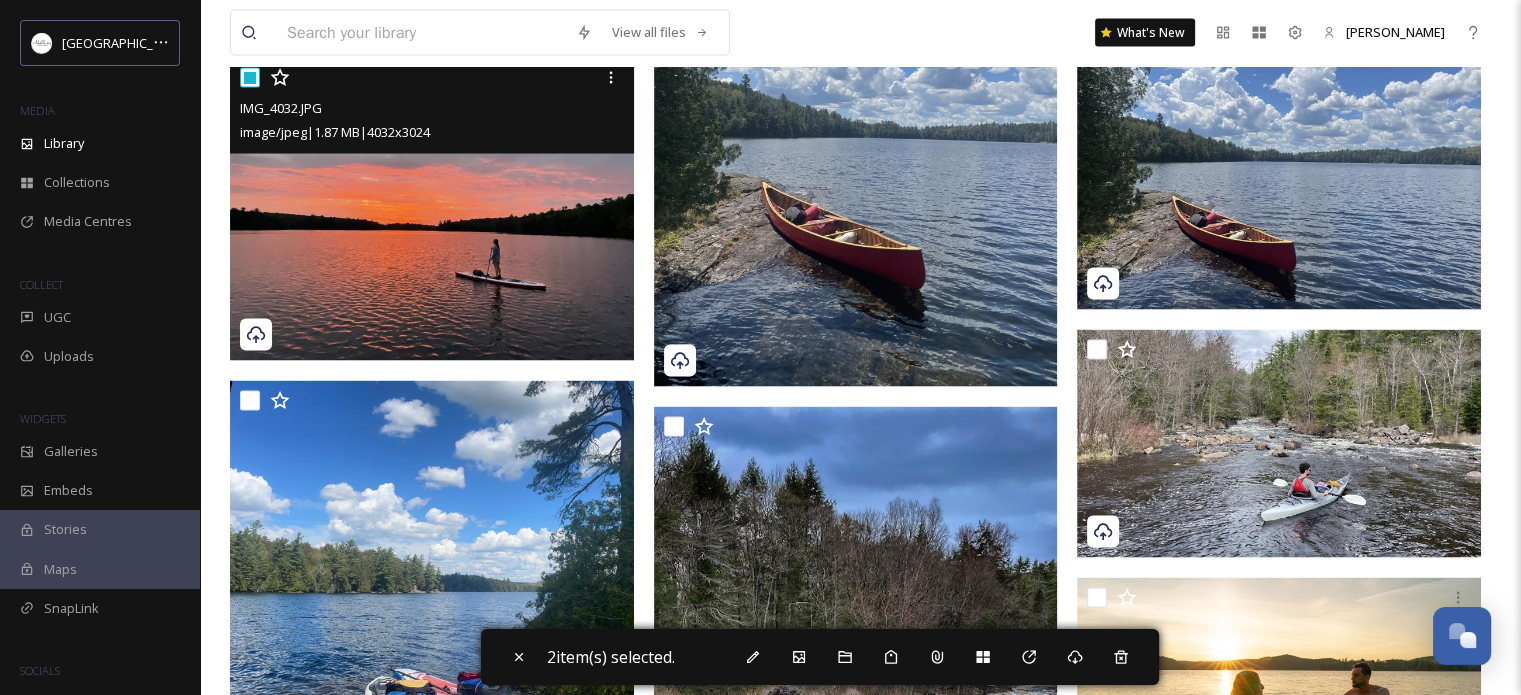 checkbox on "true" 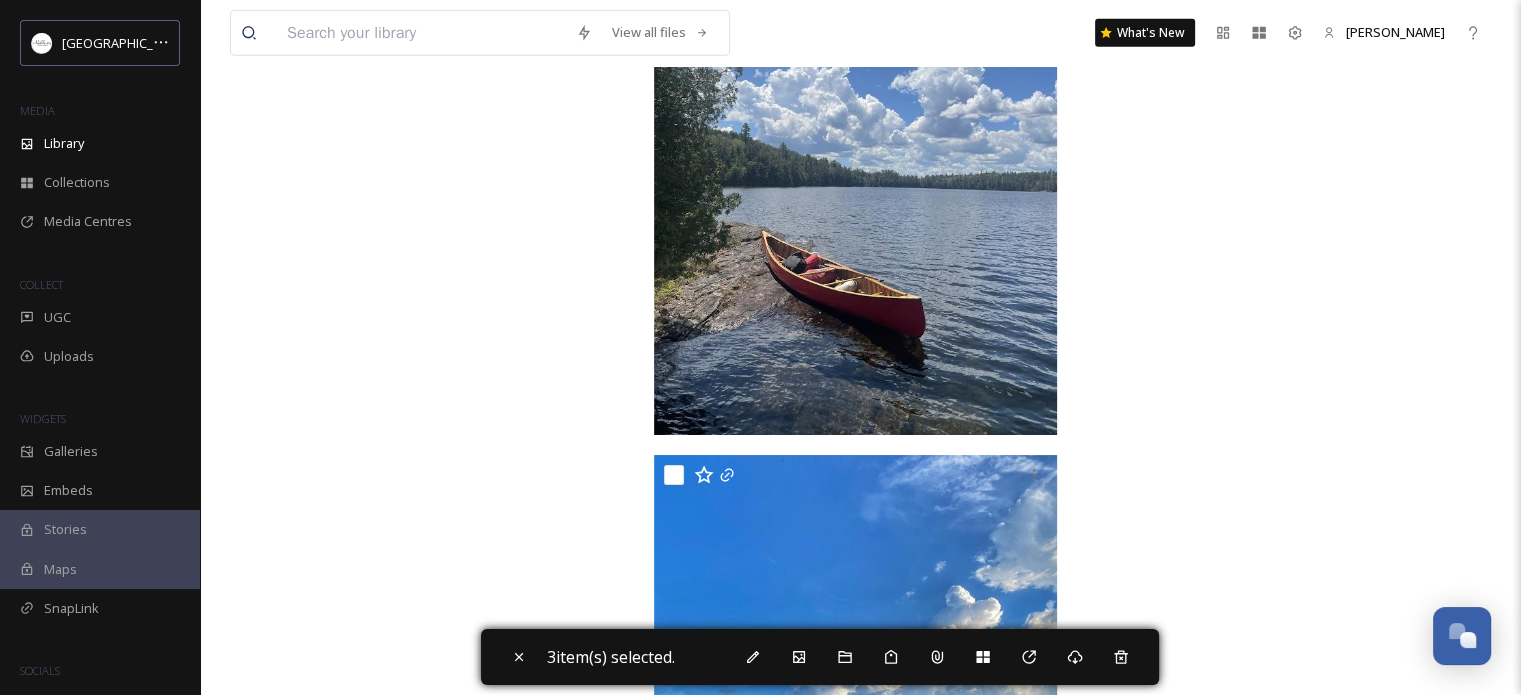 scroll, scrollTop: 6807, scrollLeft: 0, axis: vertical 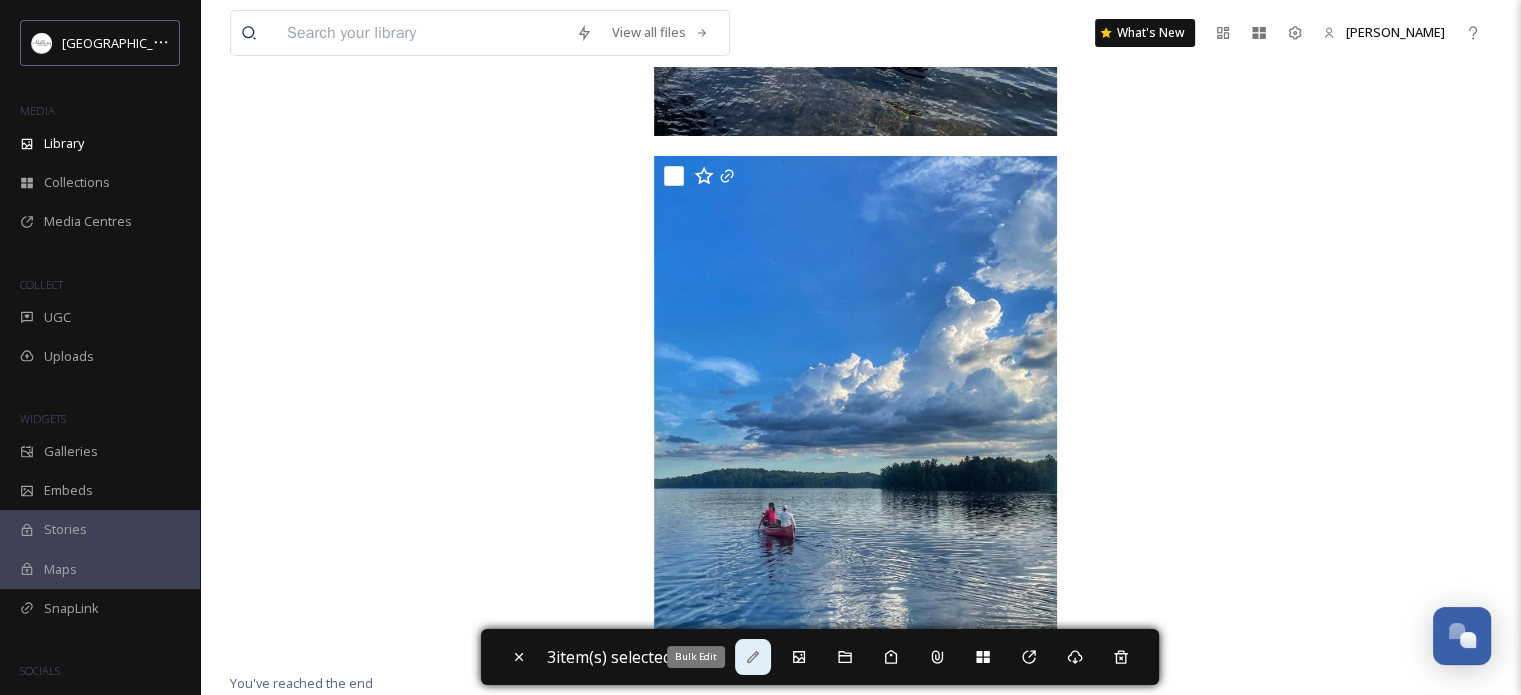 click 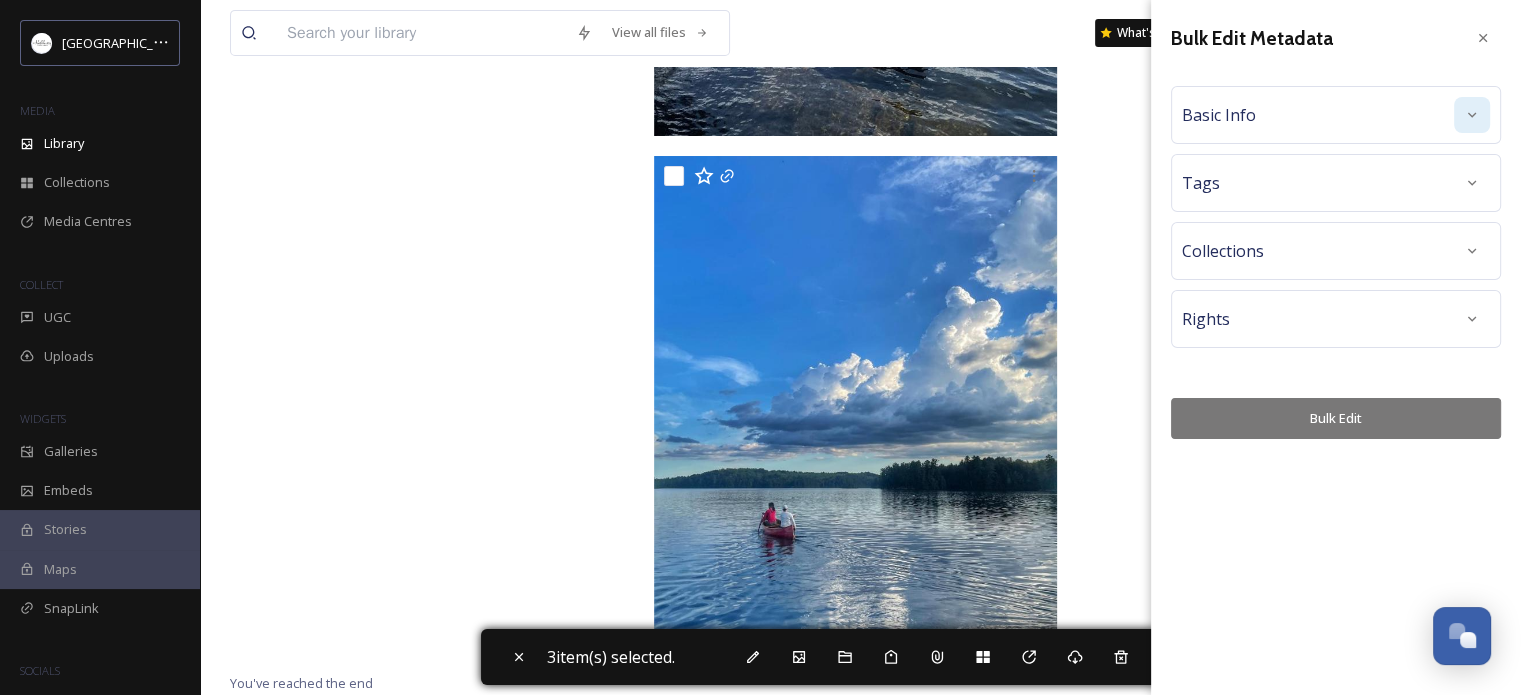 click 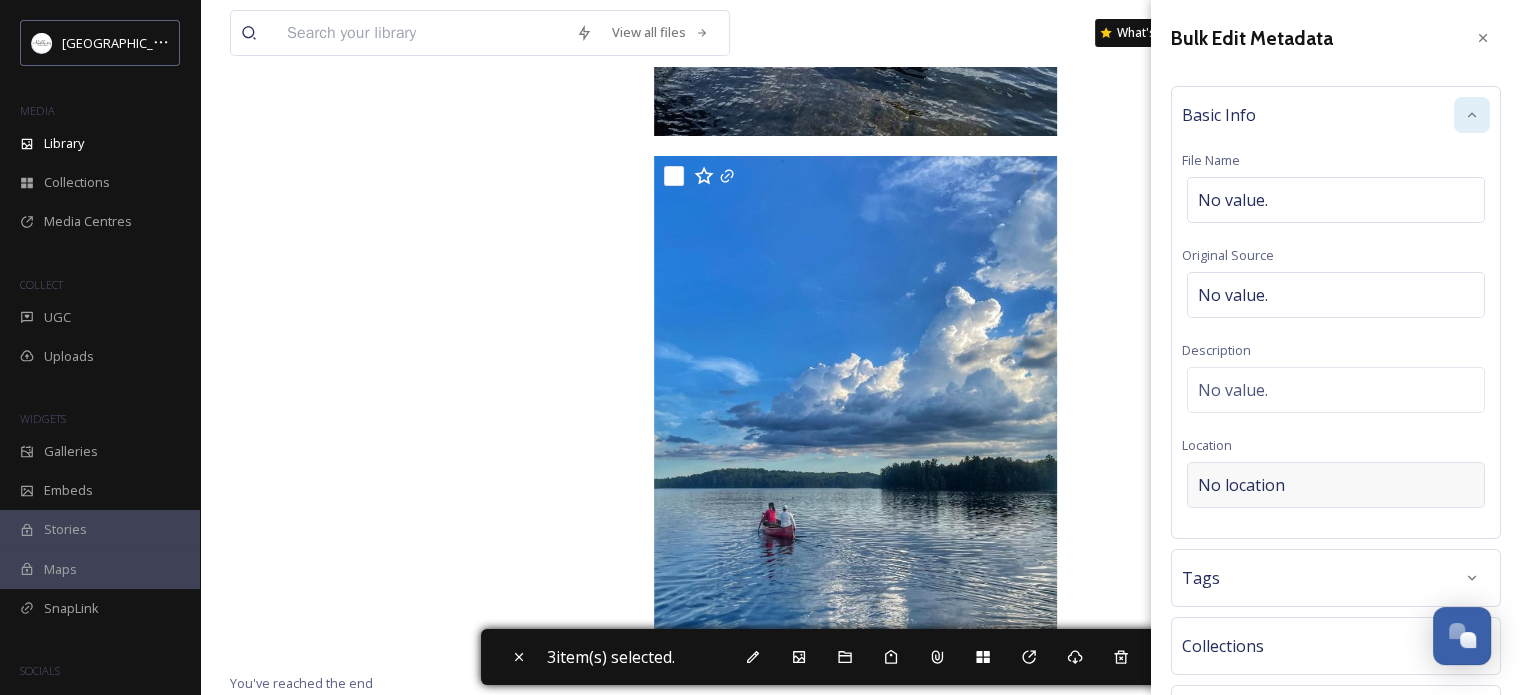 click on "No location" at bounding box center [1241, 485] 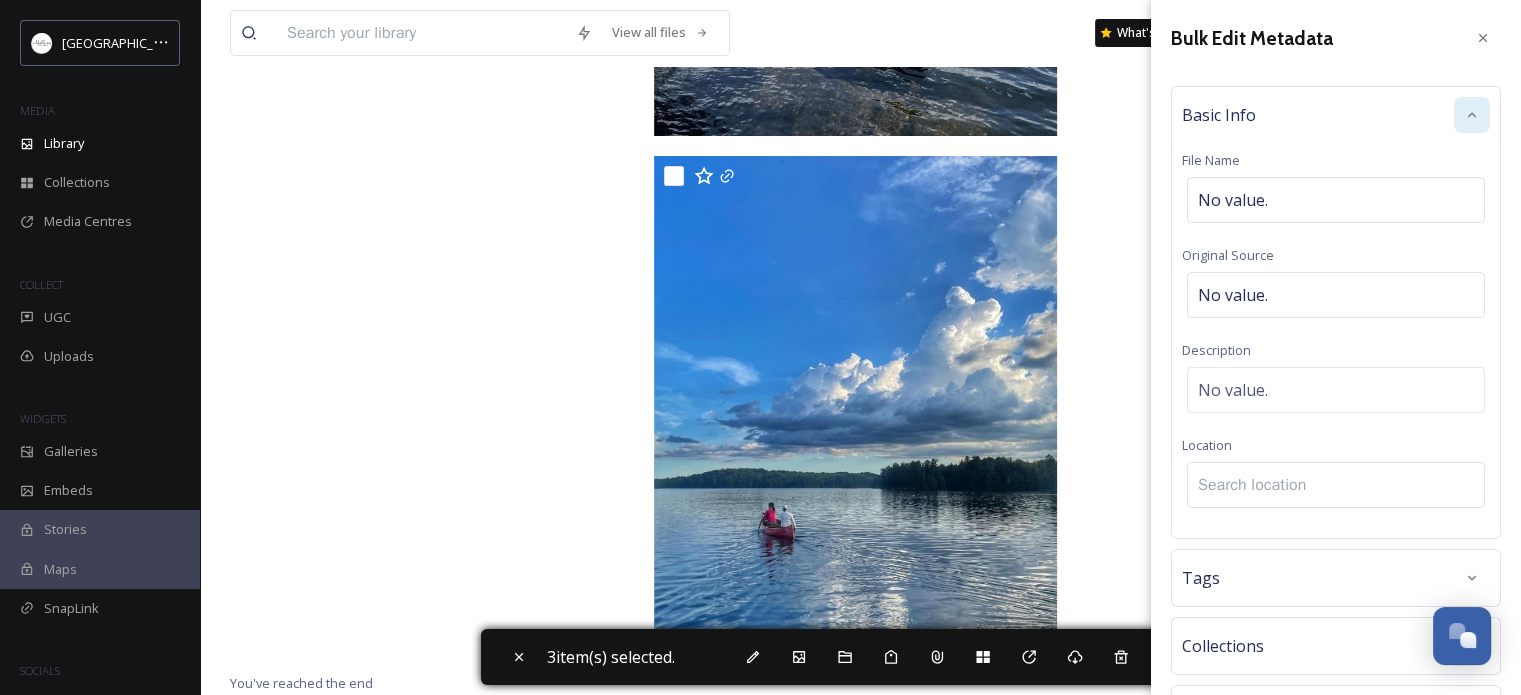 click at bounding box center (1336, 485) 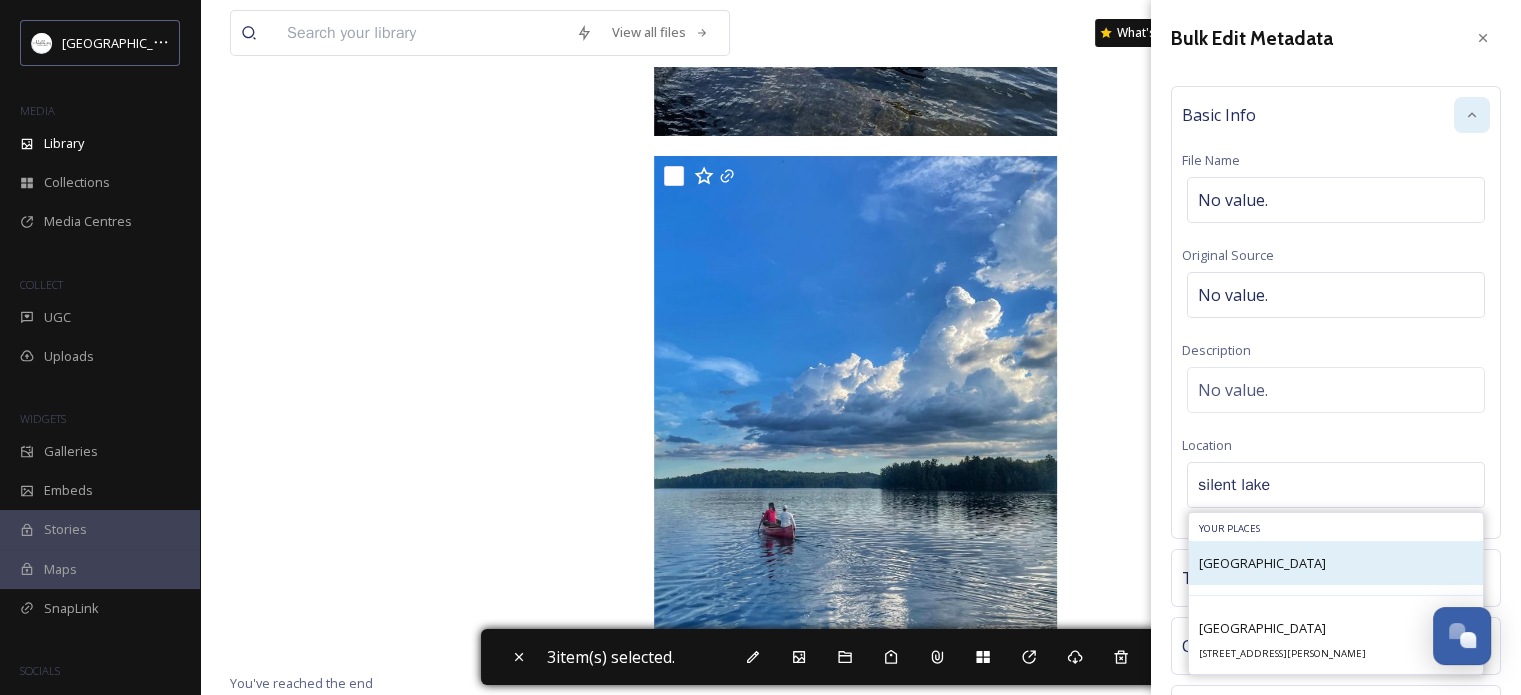 type on "silent lake" 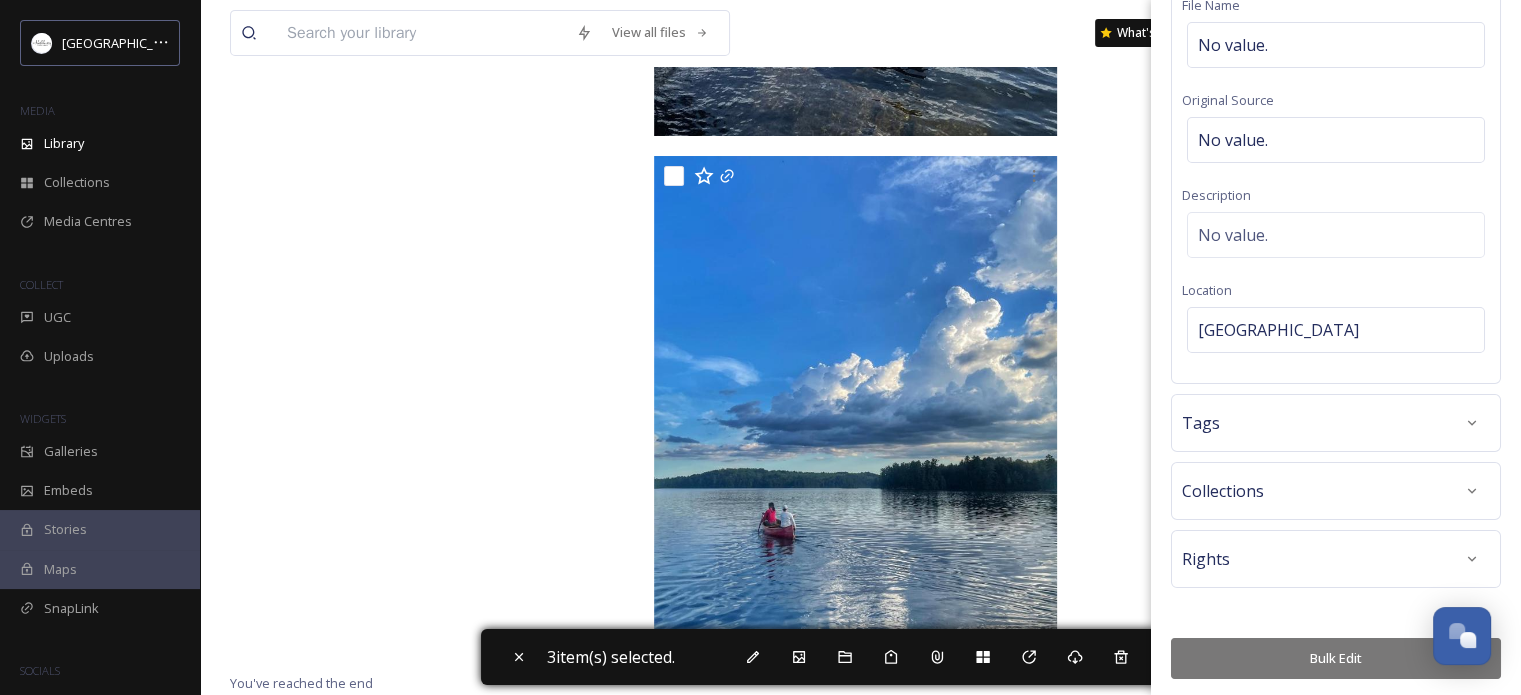click on "Bulk Edit" at bounding box center [1336, 658] 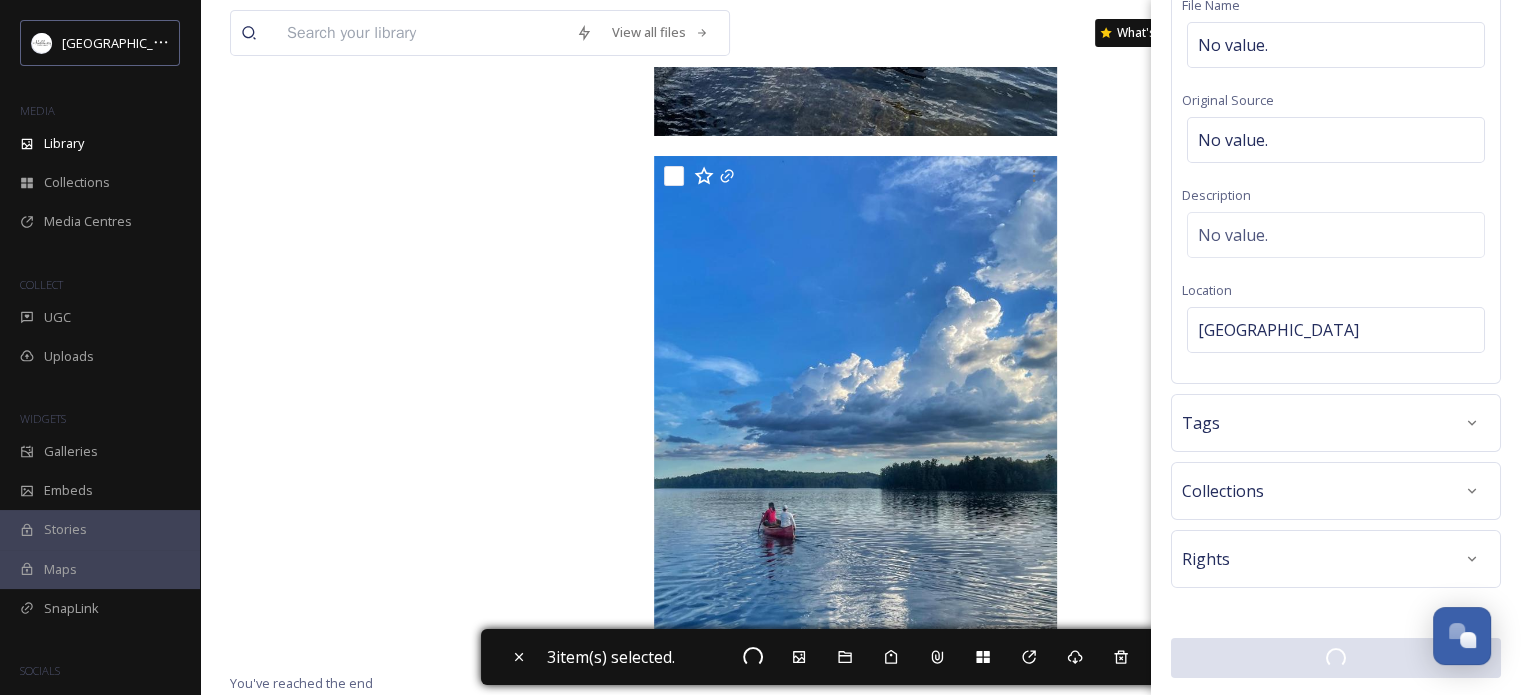 scroll, scrollTop: 154, scrollLeft: 0, axis: vertical 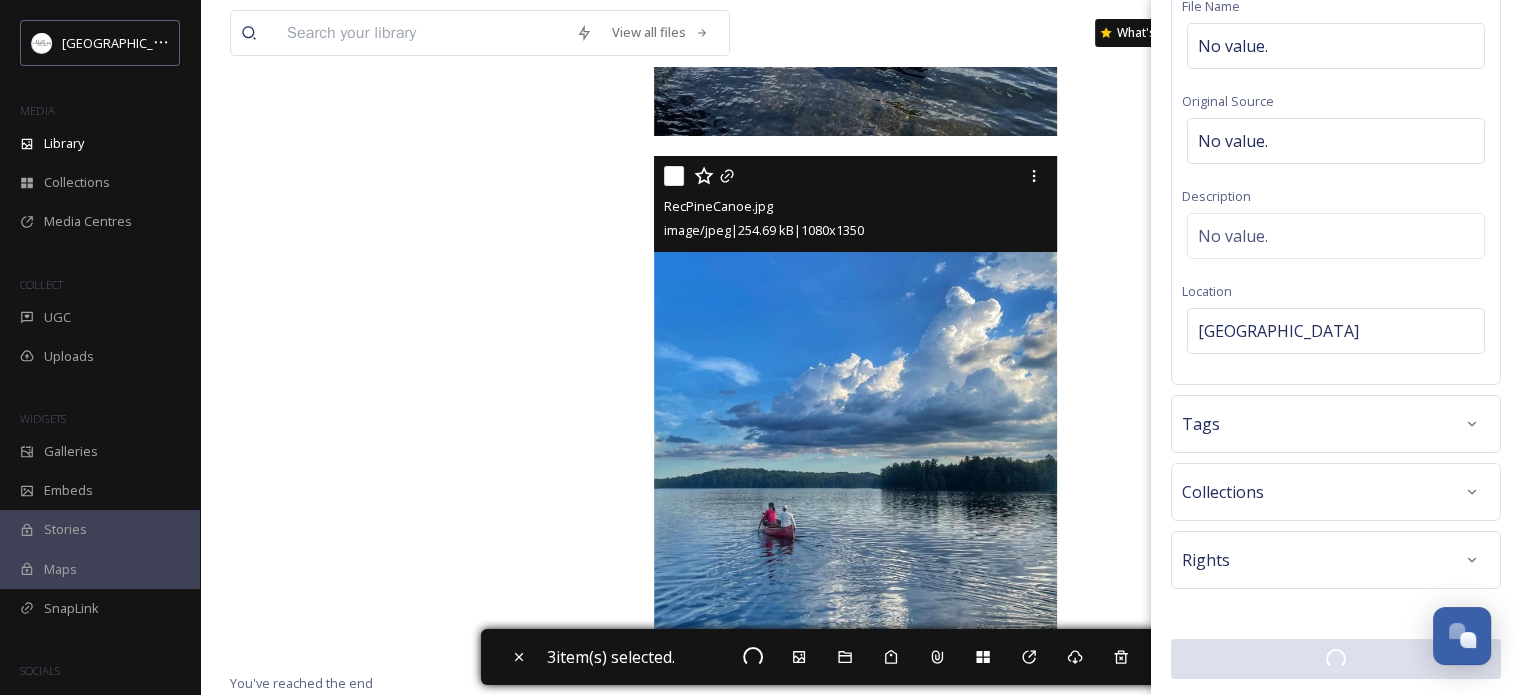 checkbox on "false" 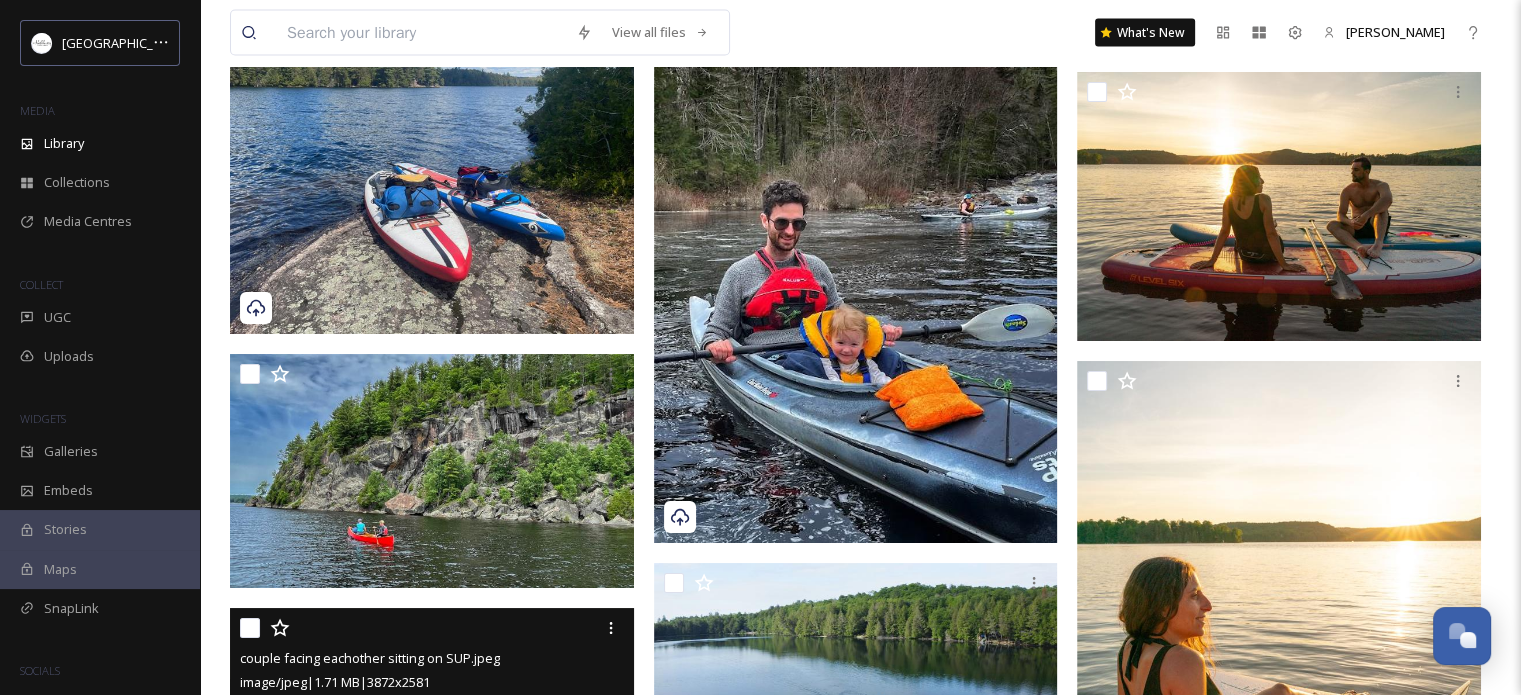 scroll, scrollTop: 4507, scrollLeft: 0, axis: vertical 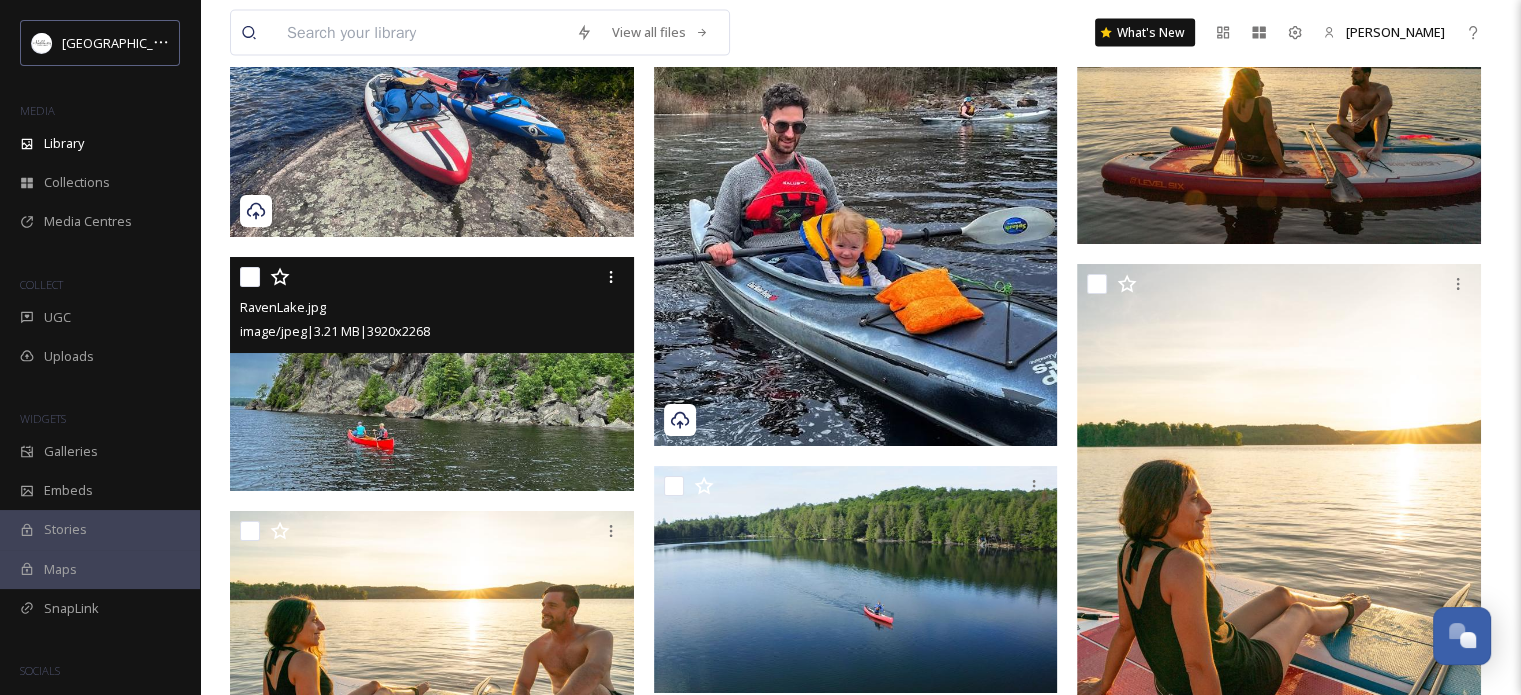 click at bounding box center [250, 277] 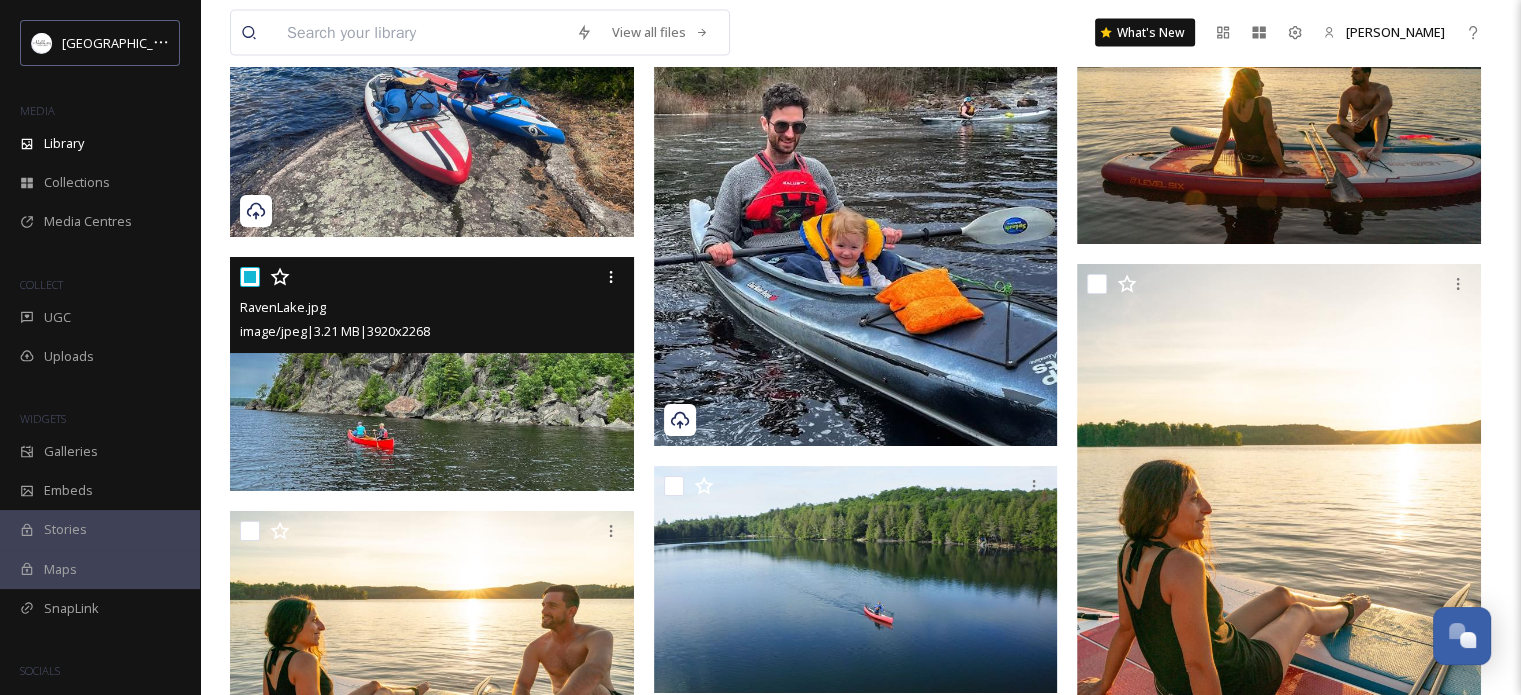 checkbox on "true" 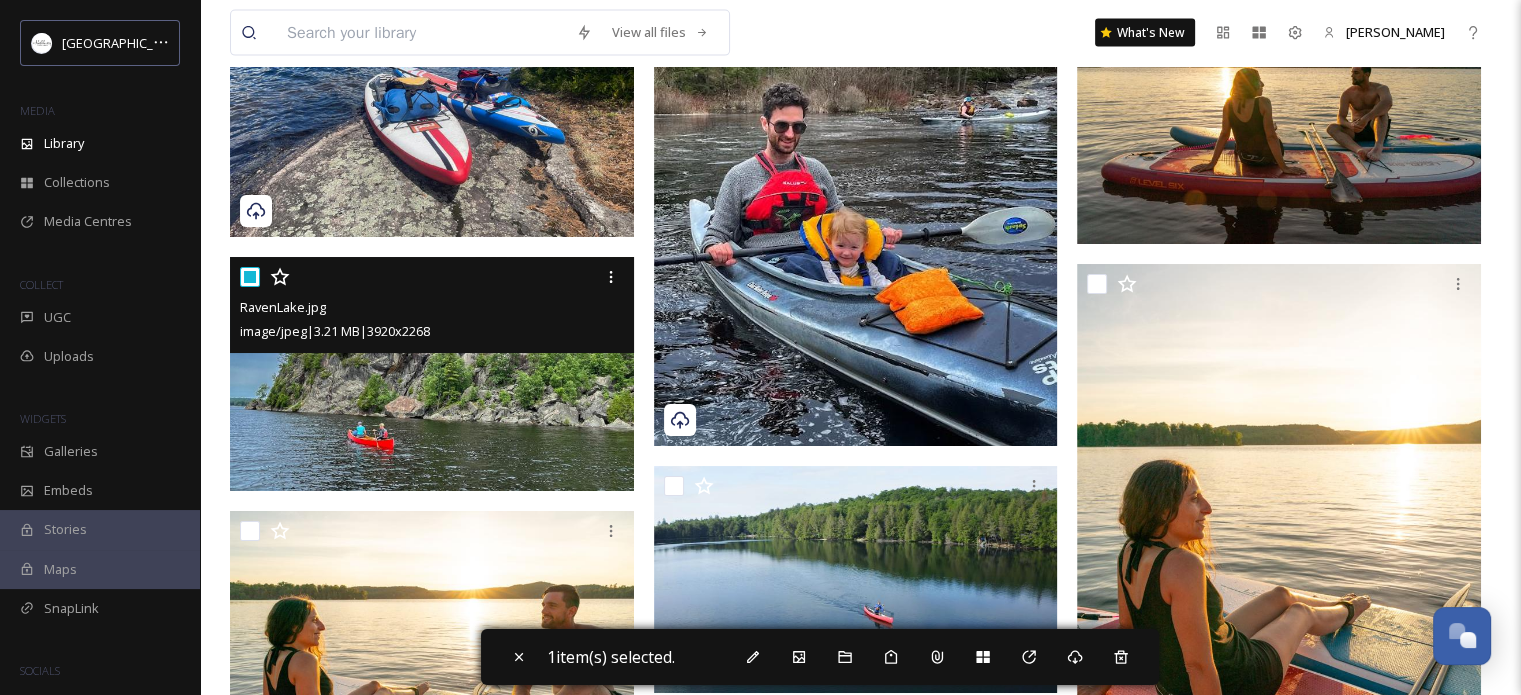 click at bounding box center [432, 374] 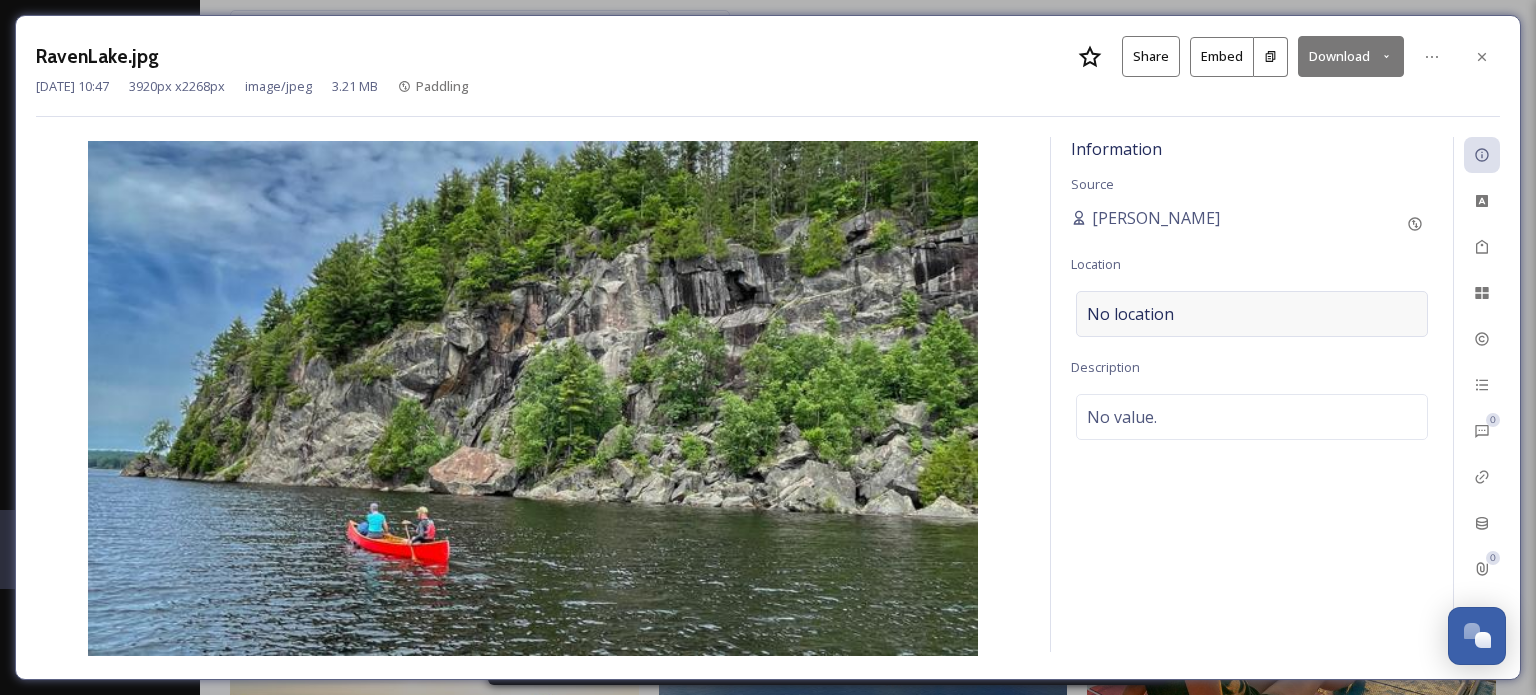 click on "No location" at bounding box center [1252, 314] 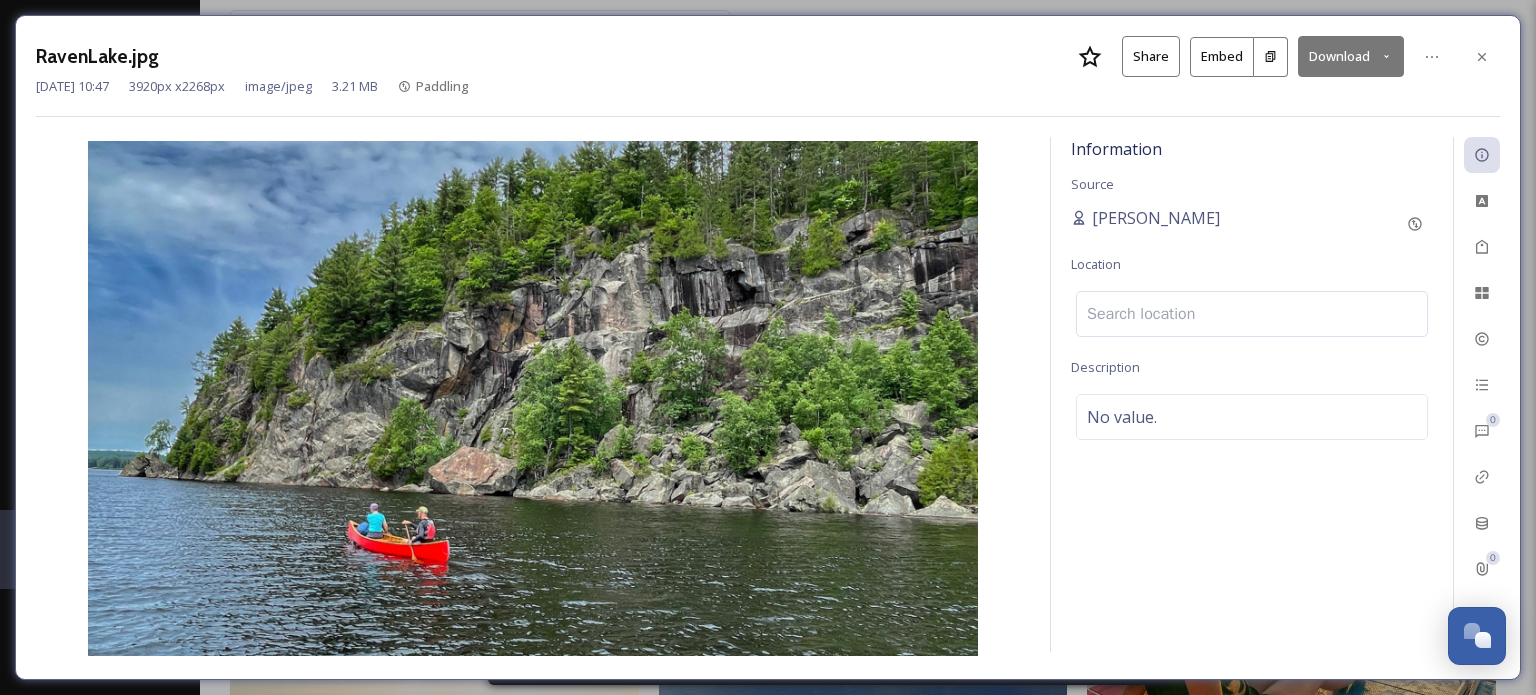 click at bounding box center [1252, 314] 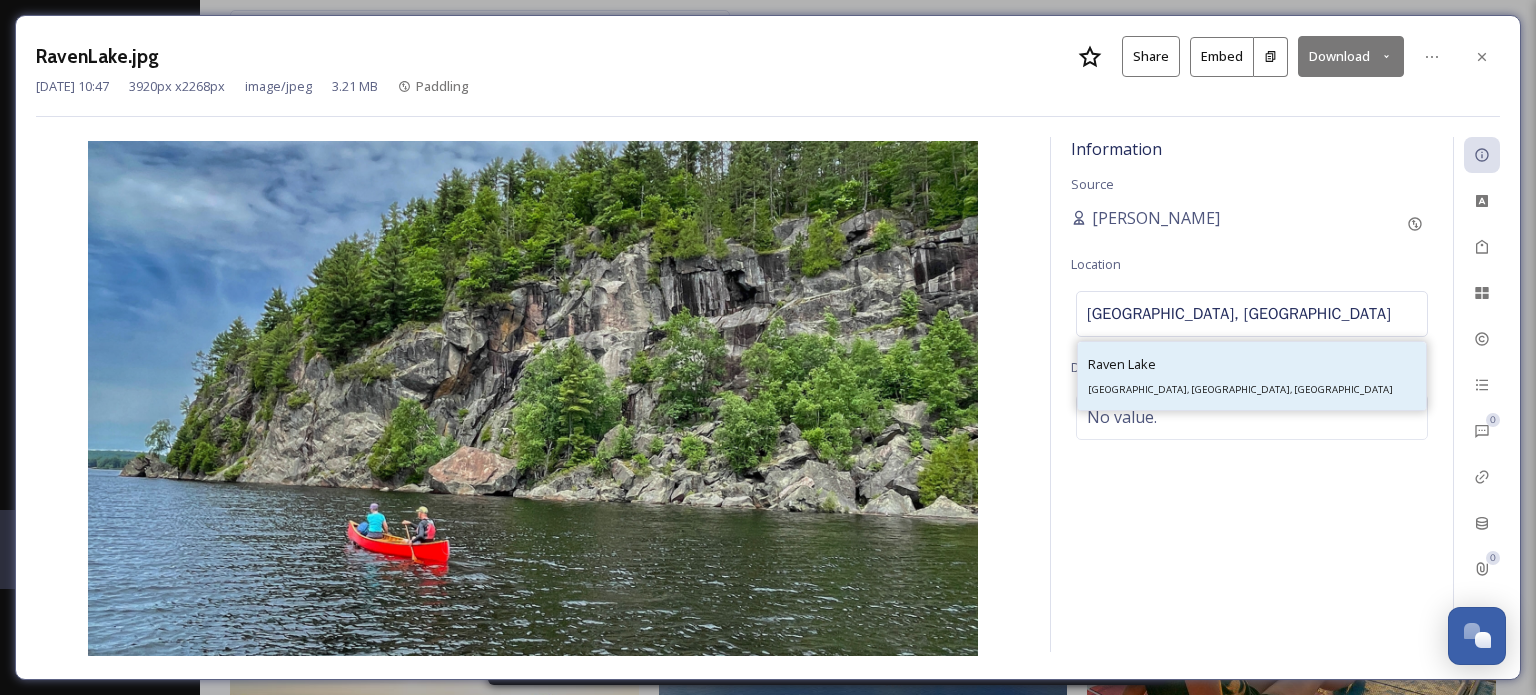 type on "[GEOGRAPHIC_DATA], [GEOGRAPHIC_DATA]" 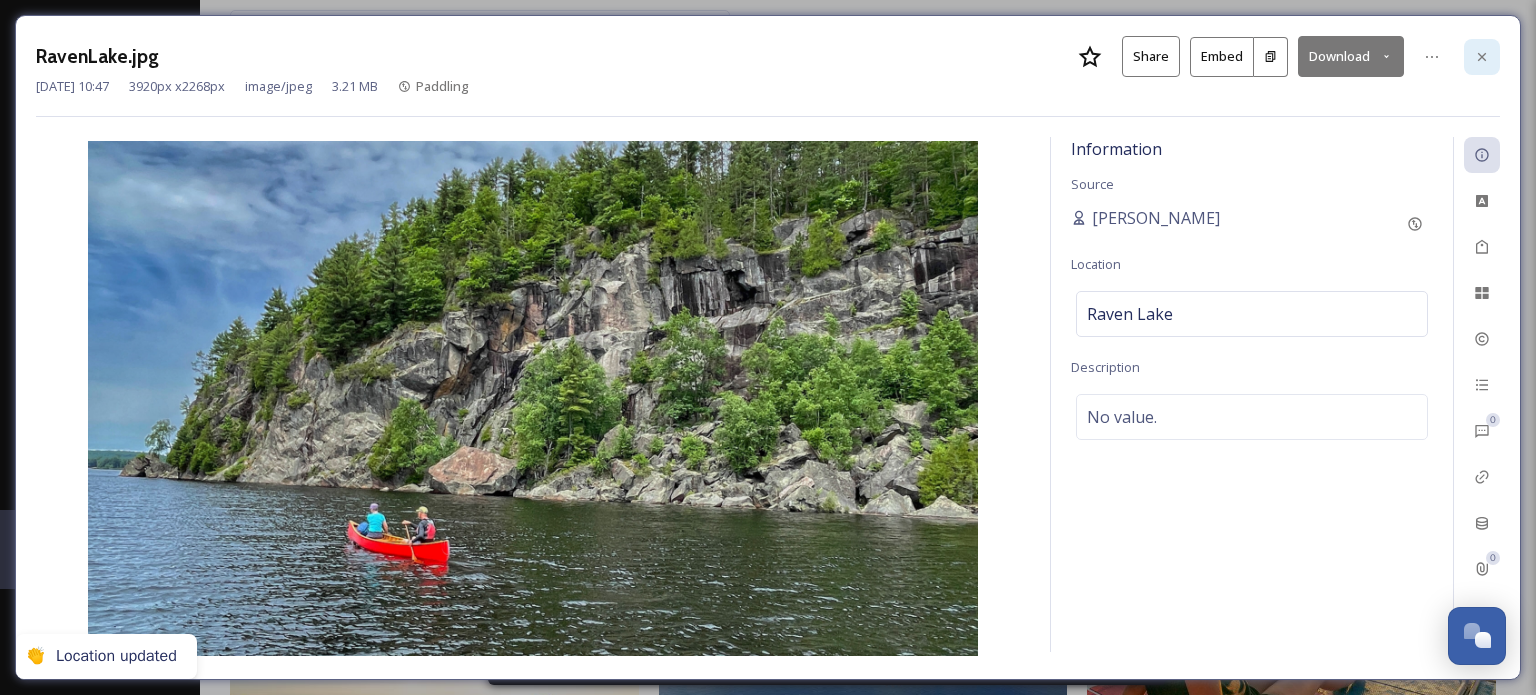 click 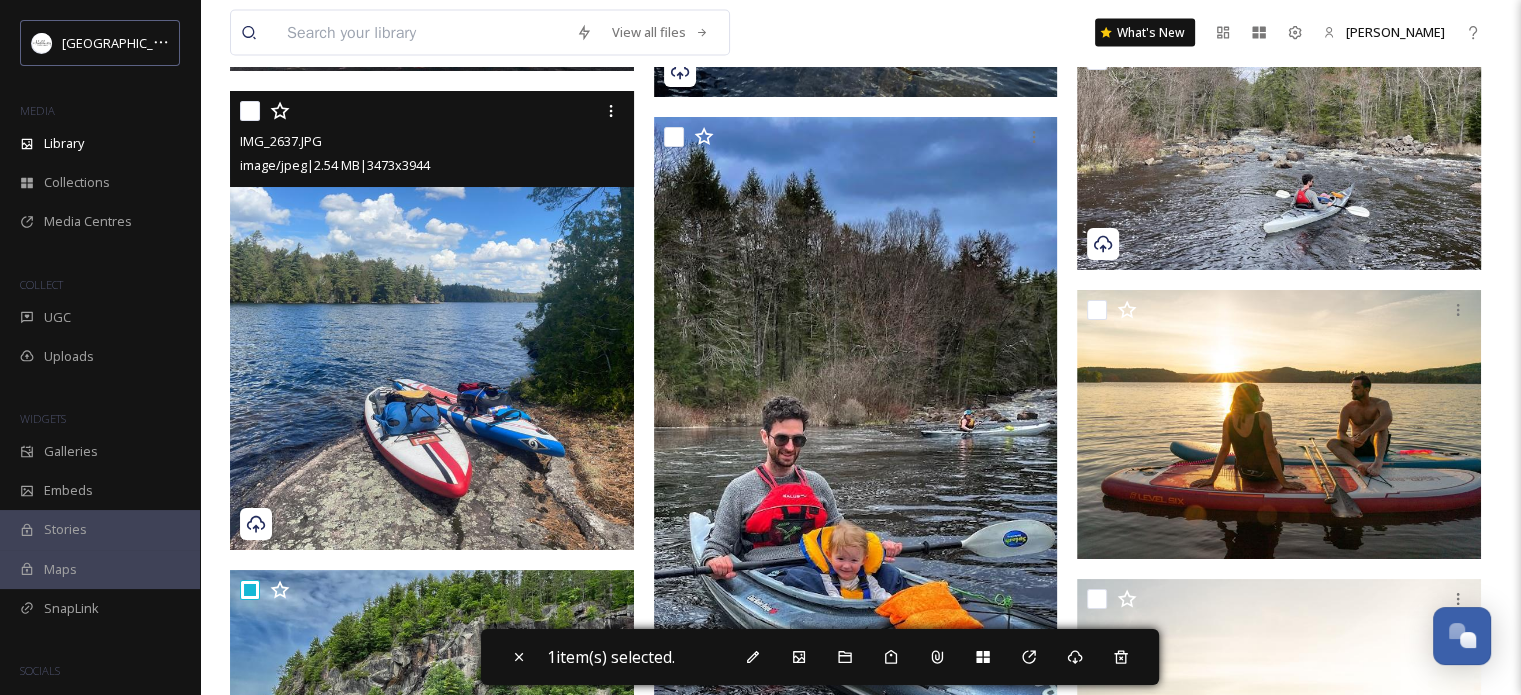 scroll, scrollTop: 4107, scrollLeft: 0, axis: vertical 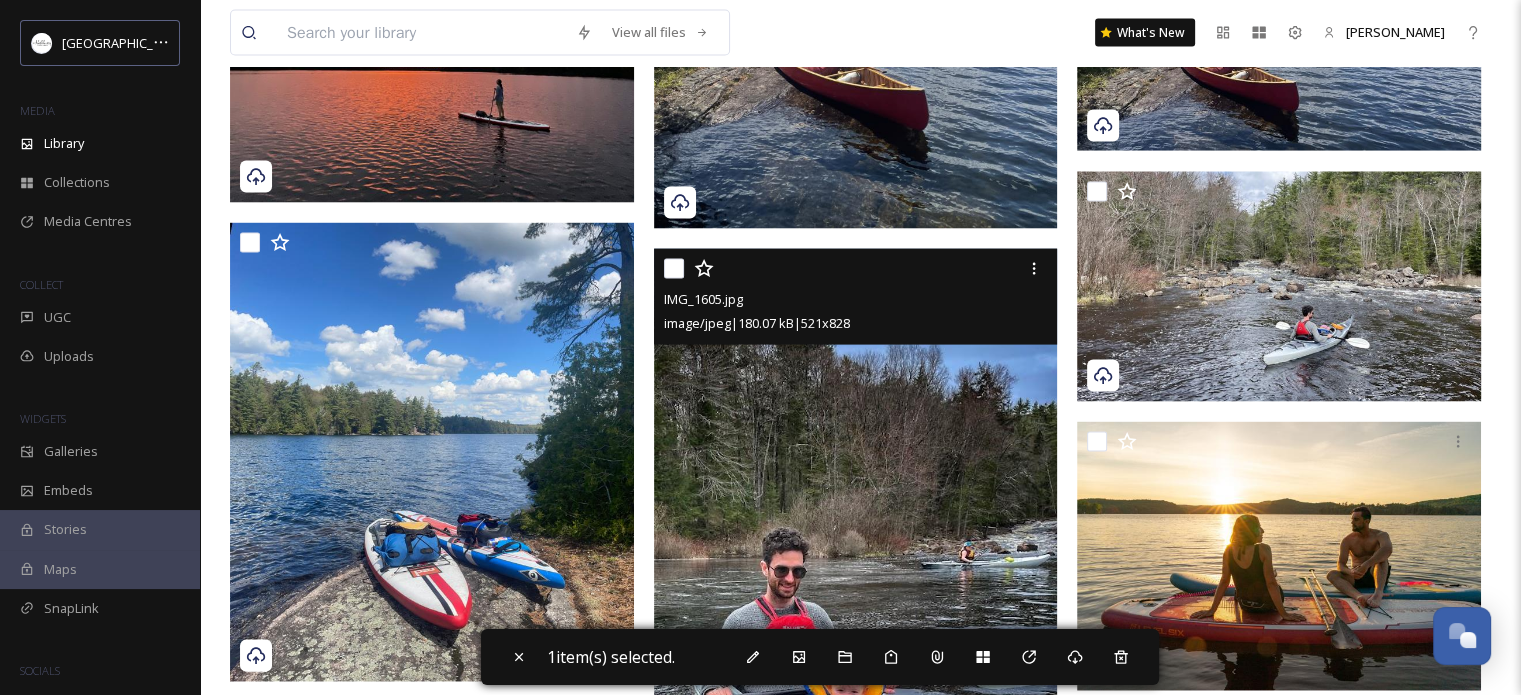 click at bounding box center [856, 570] 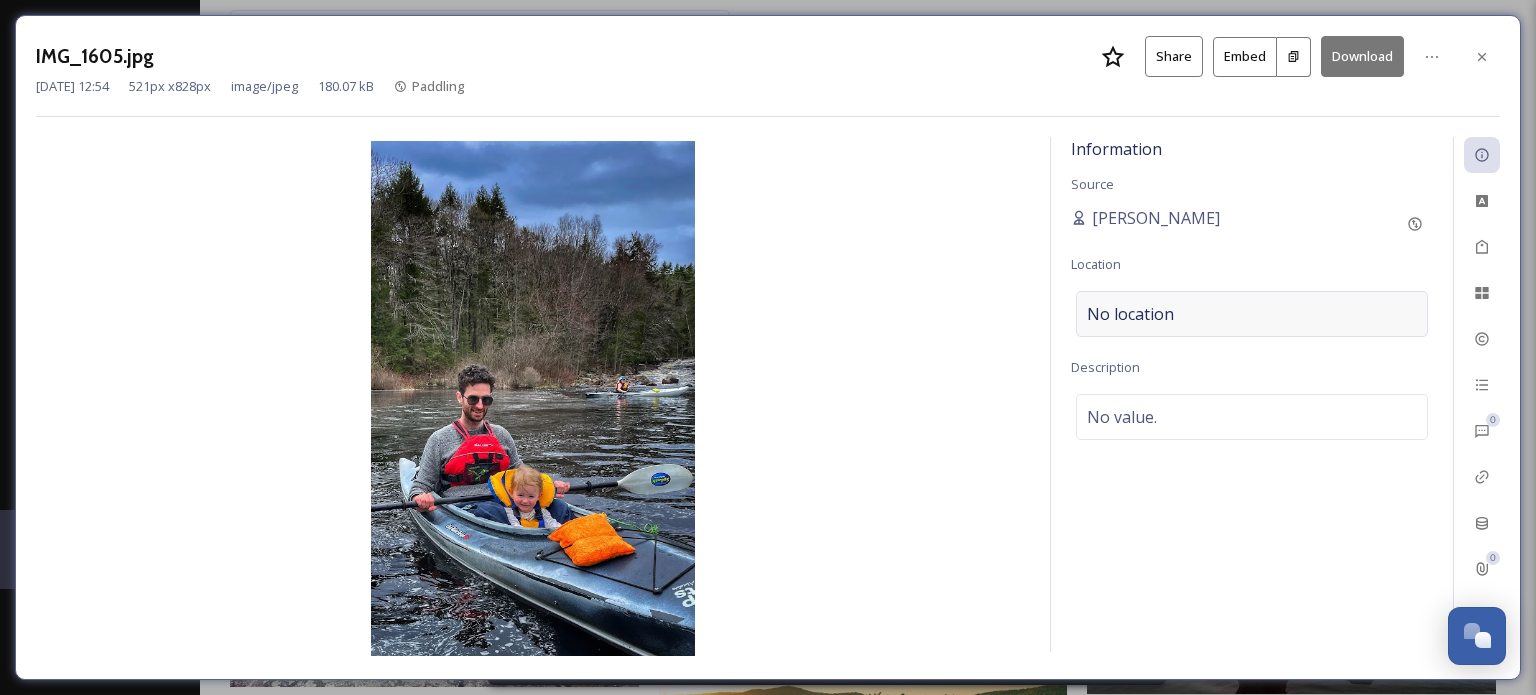 click on "No location" at bounding box center (1130, 314) 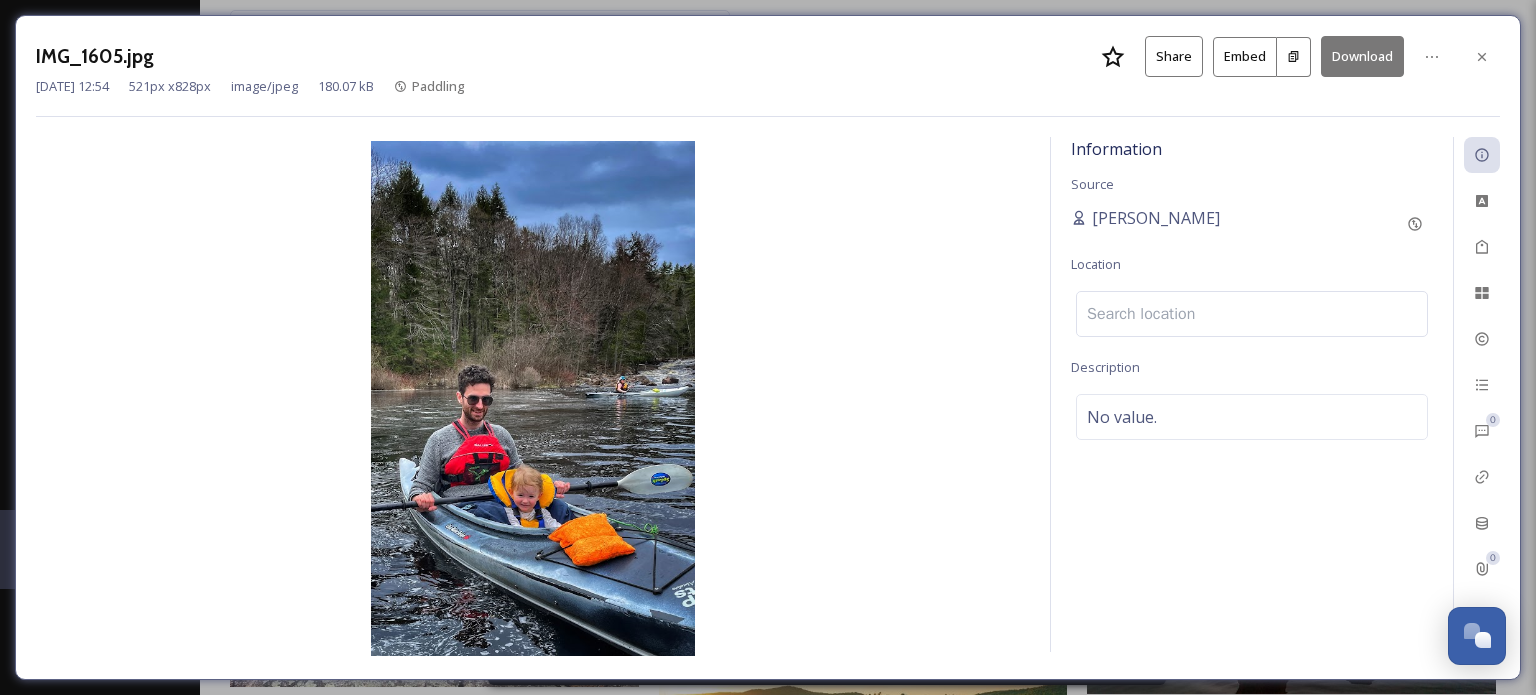click at bounding box center [1252, 314] 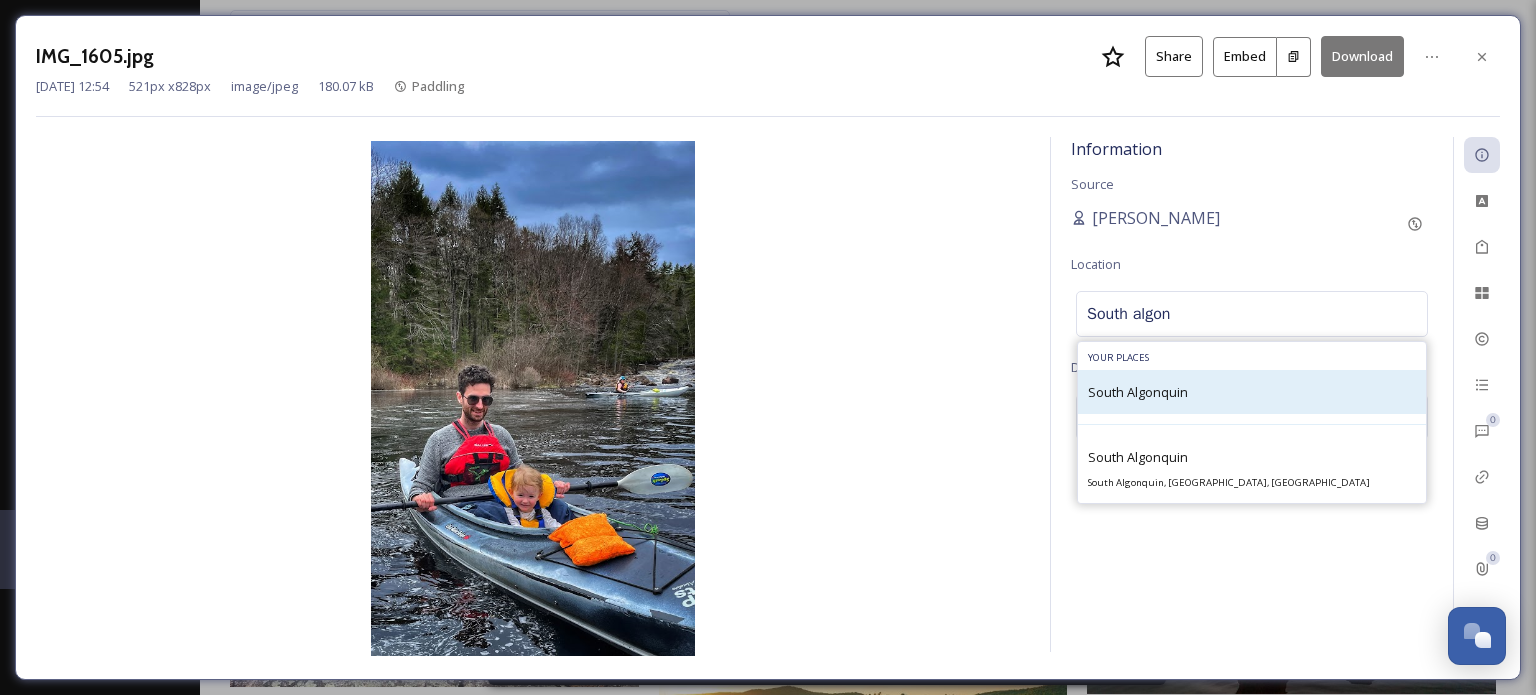 type on "South algon" 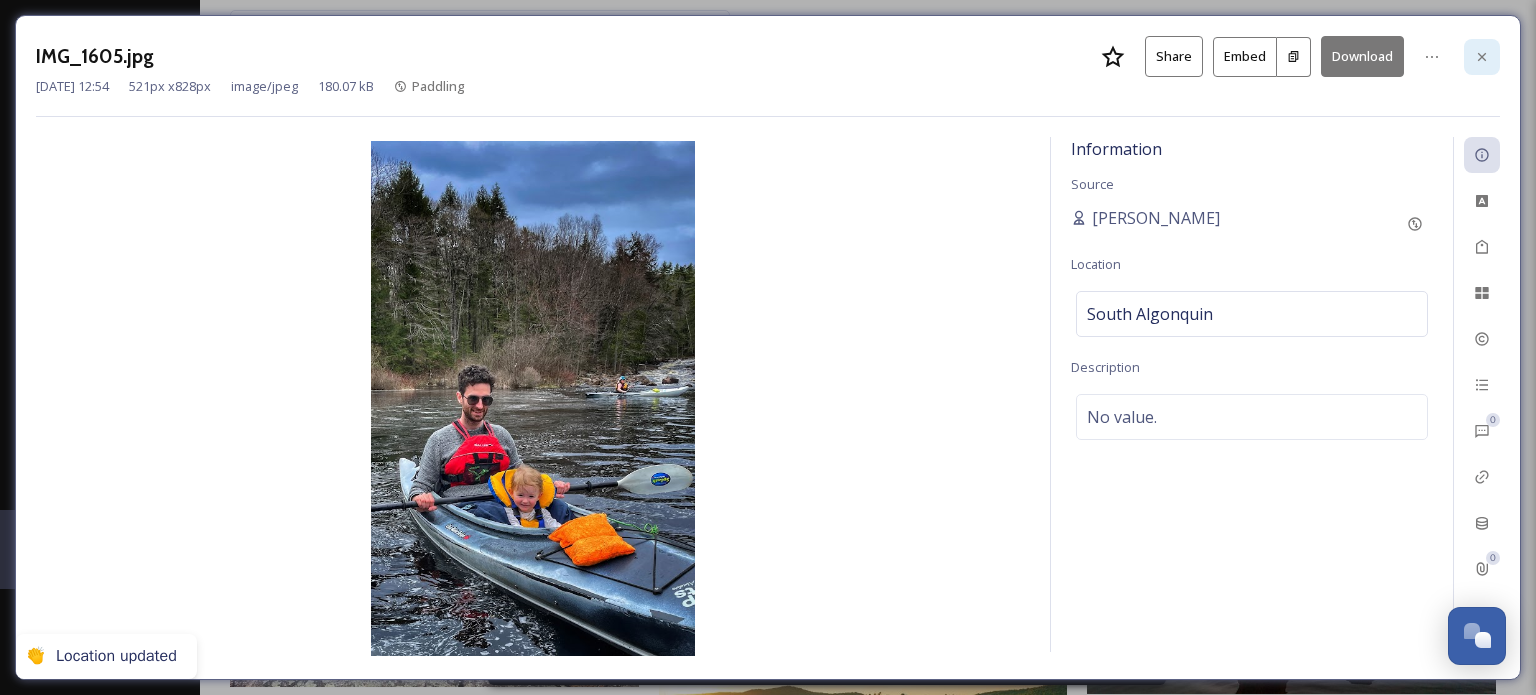click 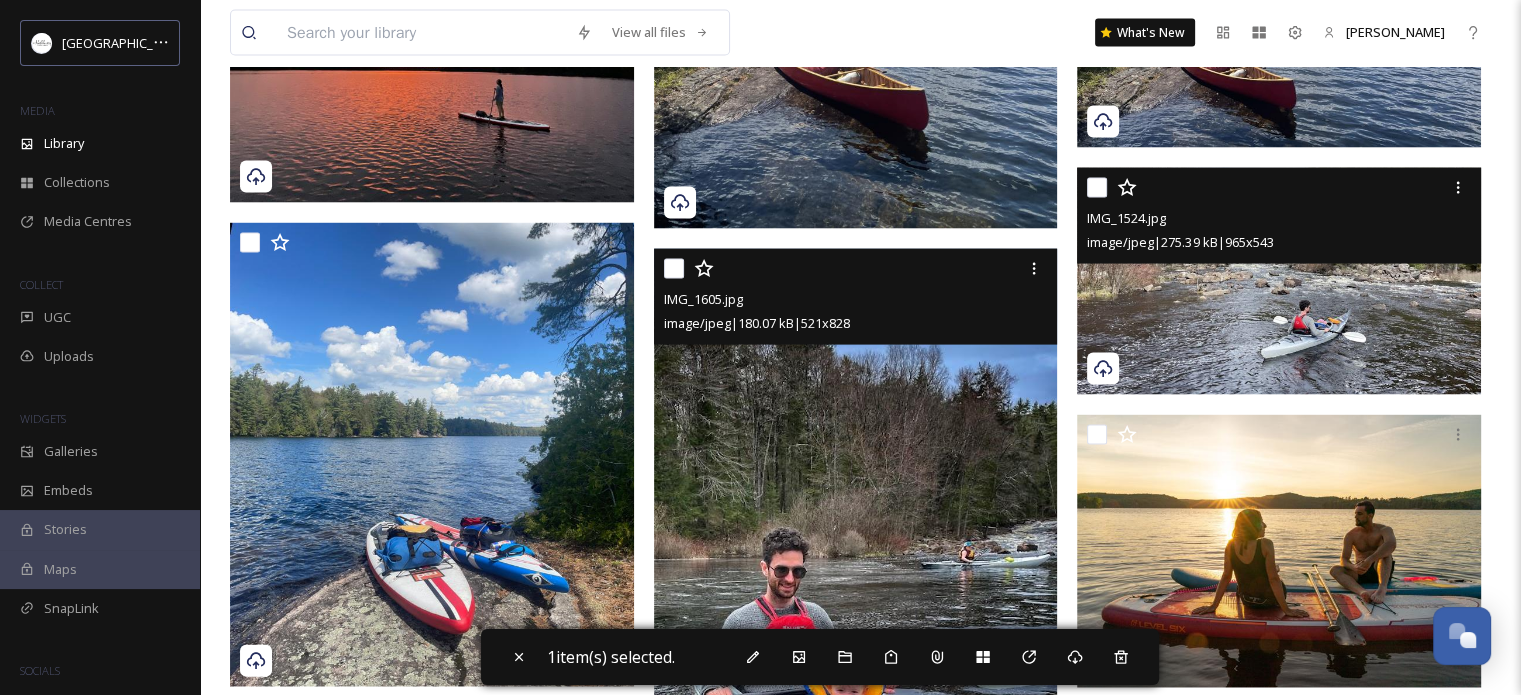 click at bounding box center [1279, 281] 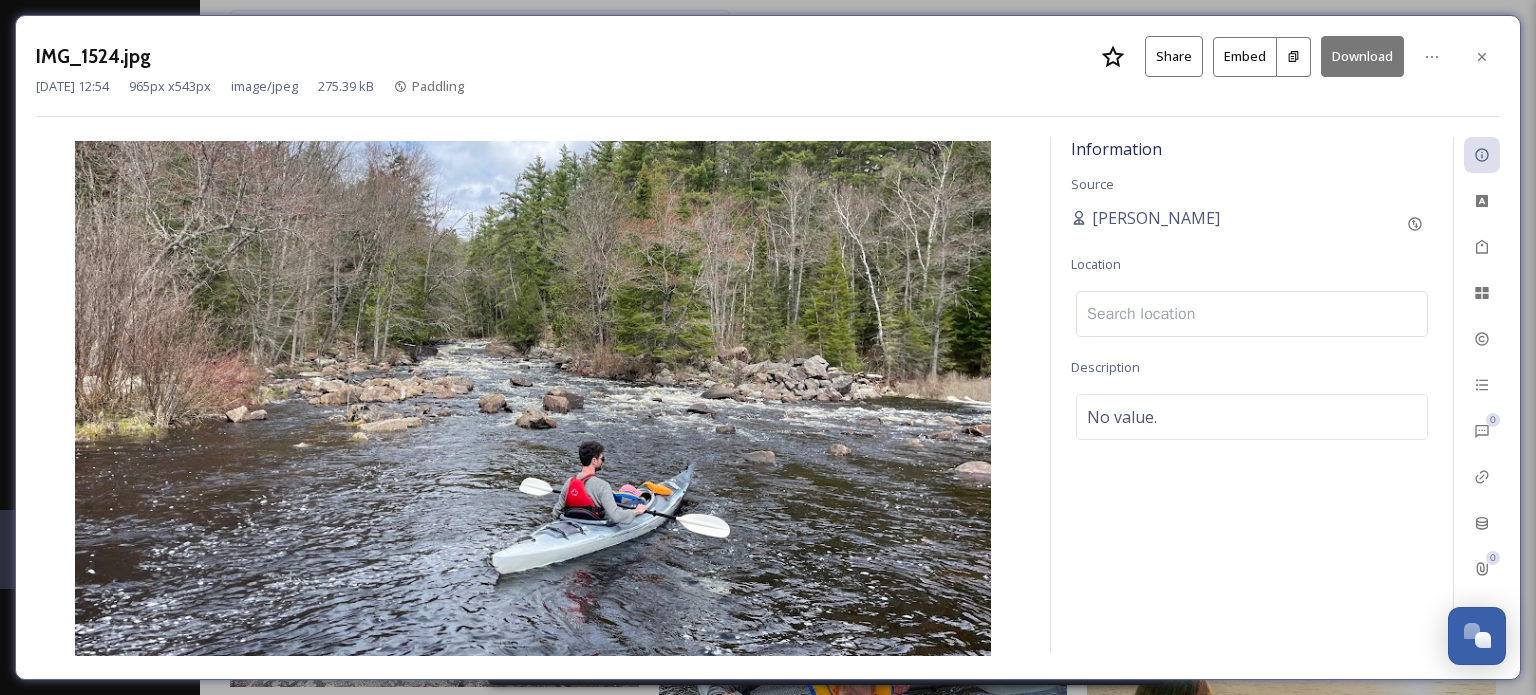 click at bounding box center [1252, 314] 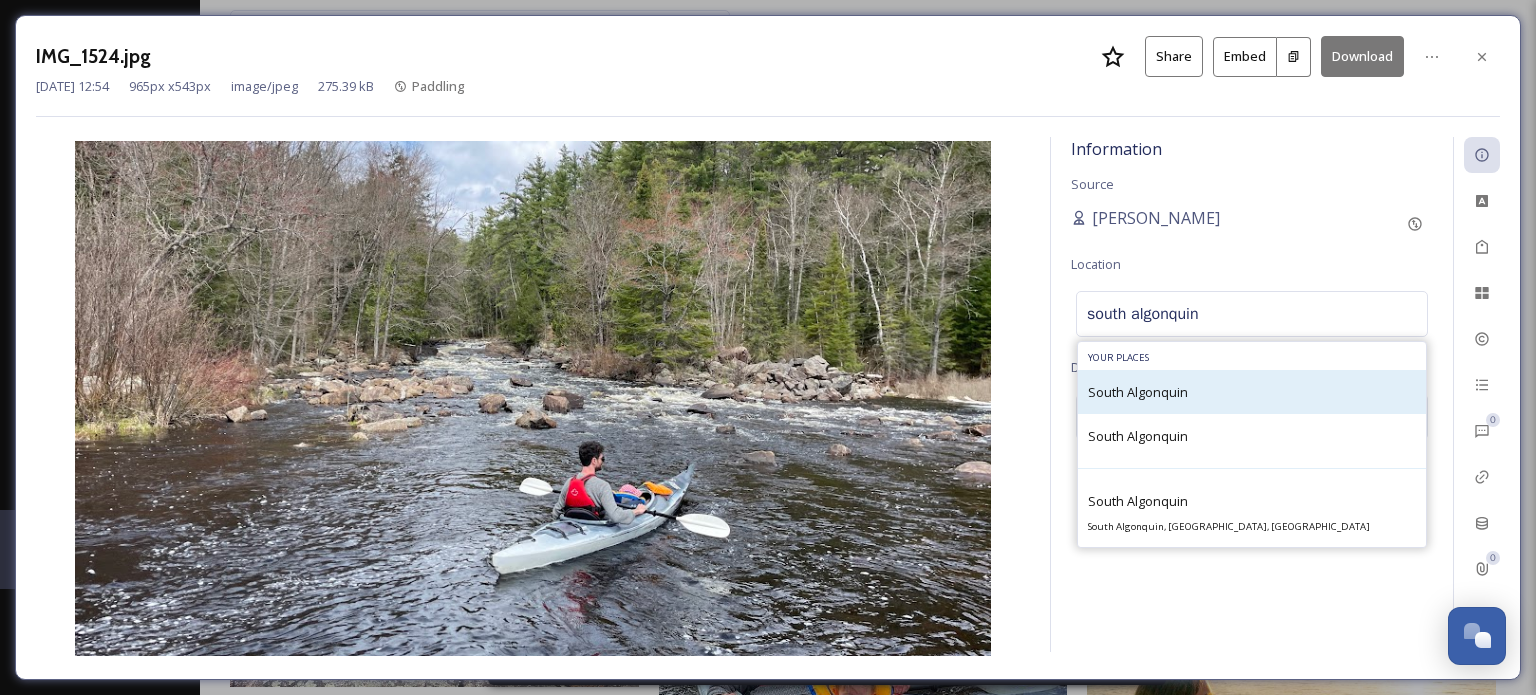 type on "south algonquin" 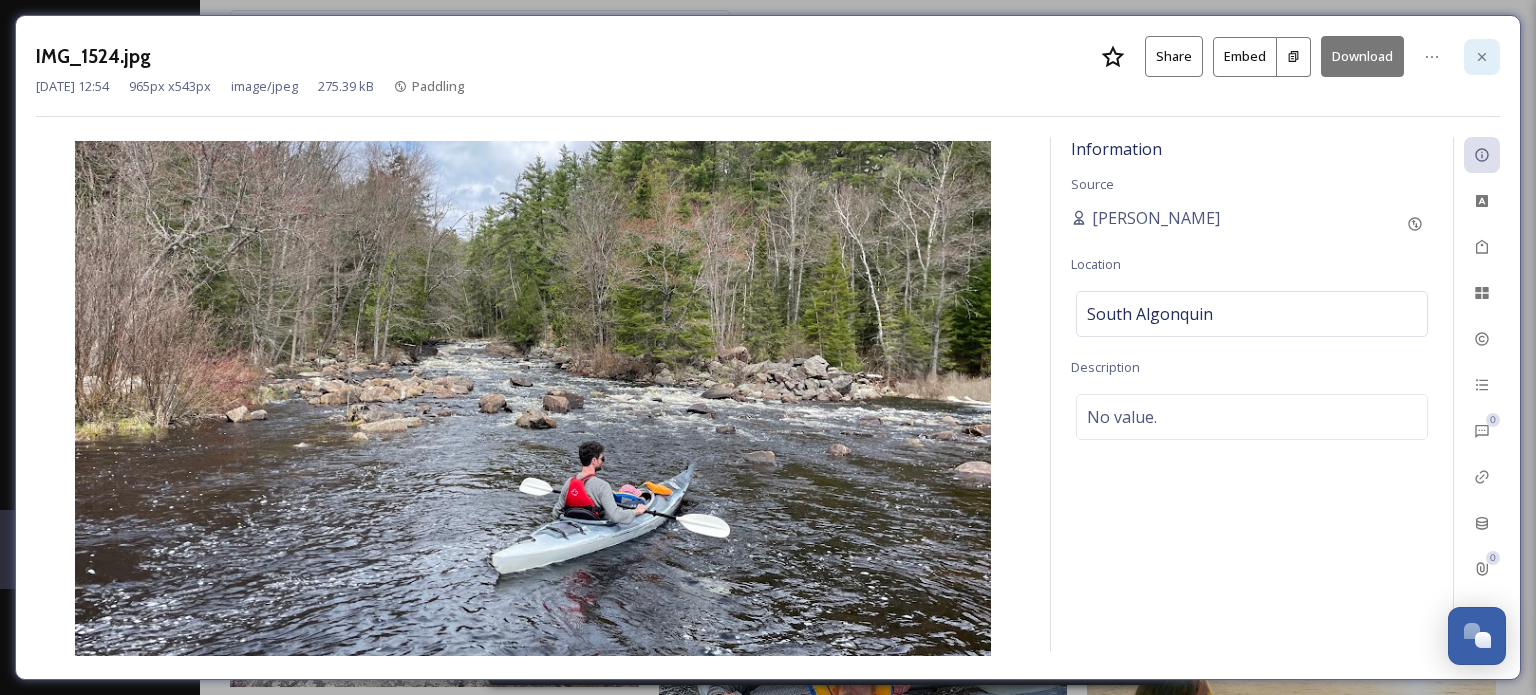 click 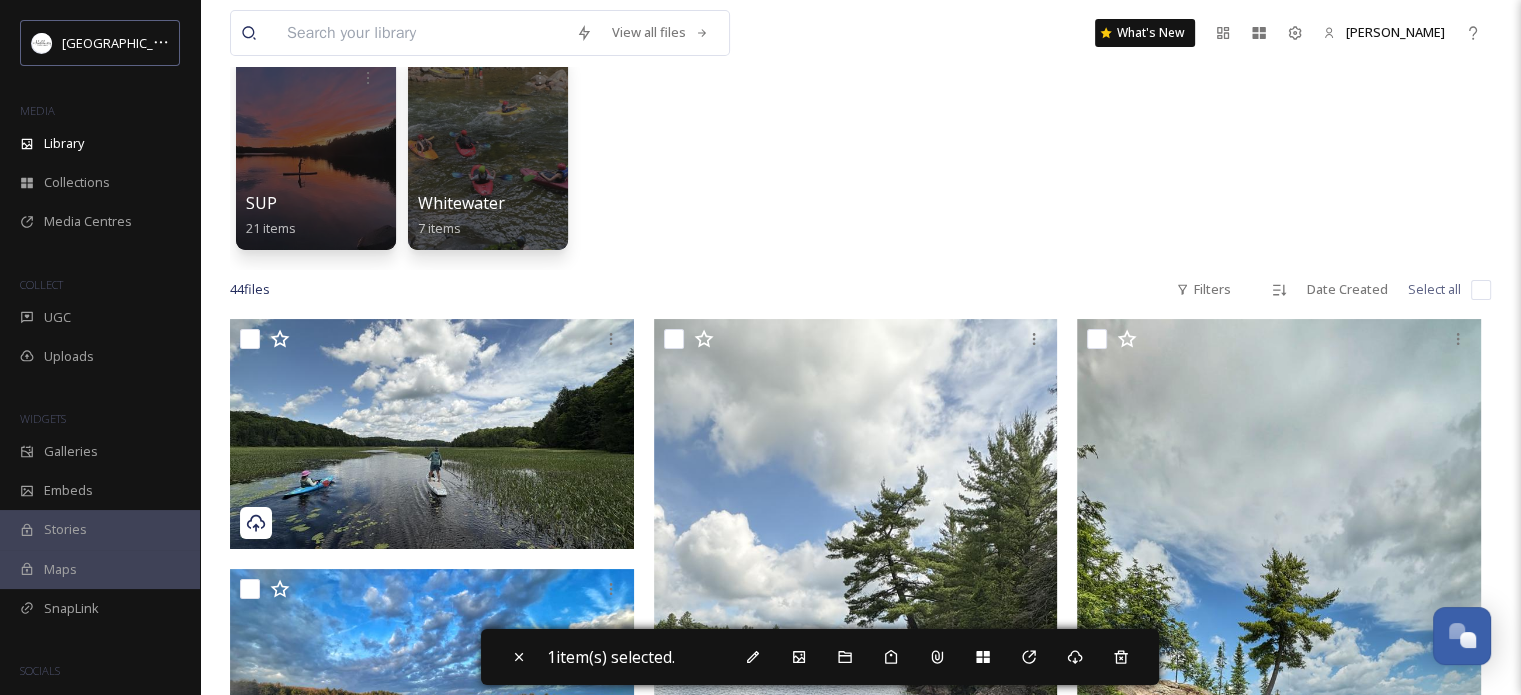 scroll, scrollTop: 0, scrollLeft: 0, axis: both 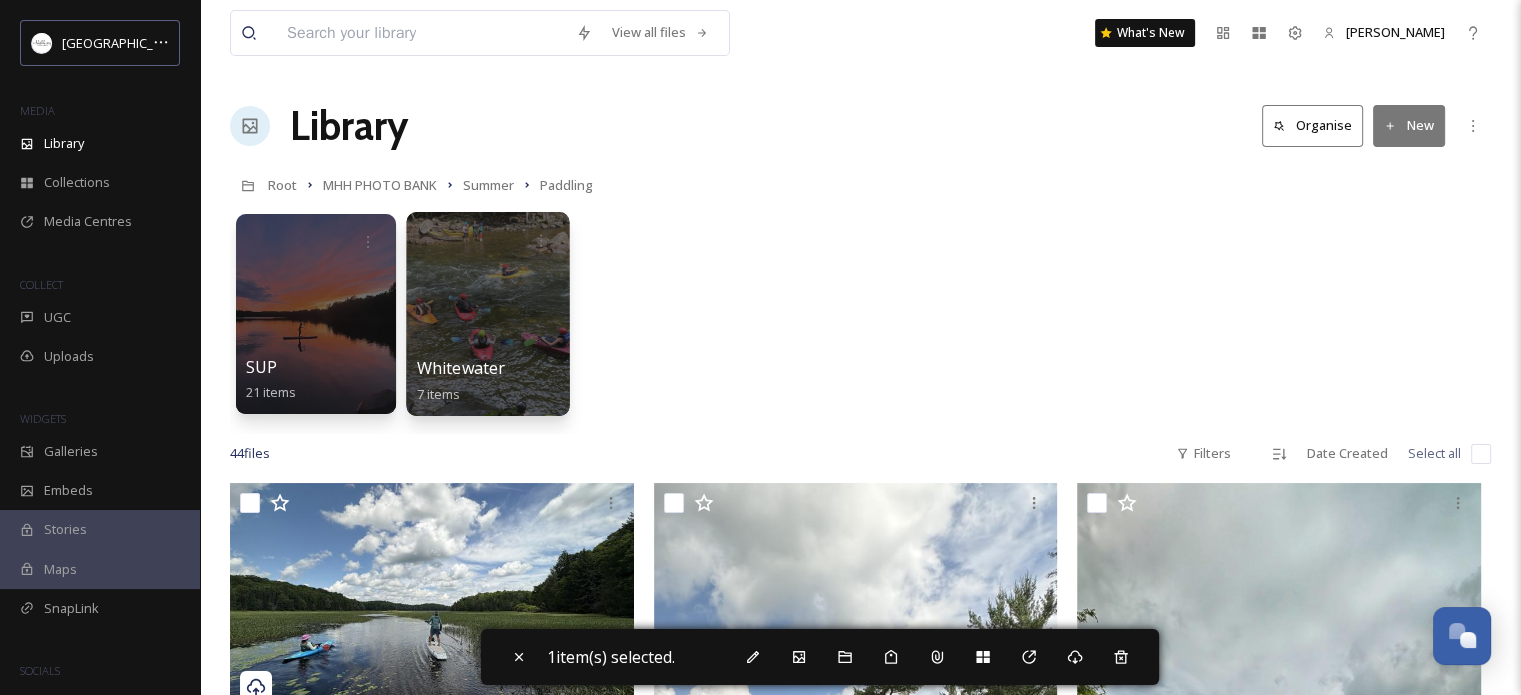 click at bounding box center (487, 314) 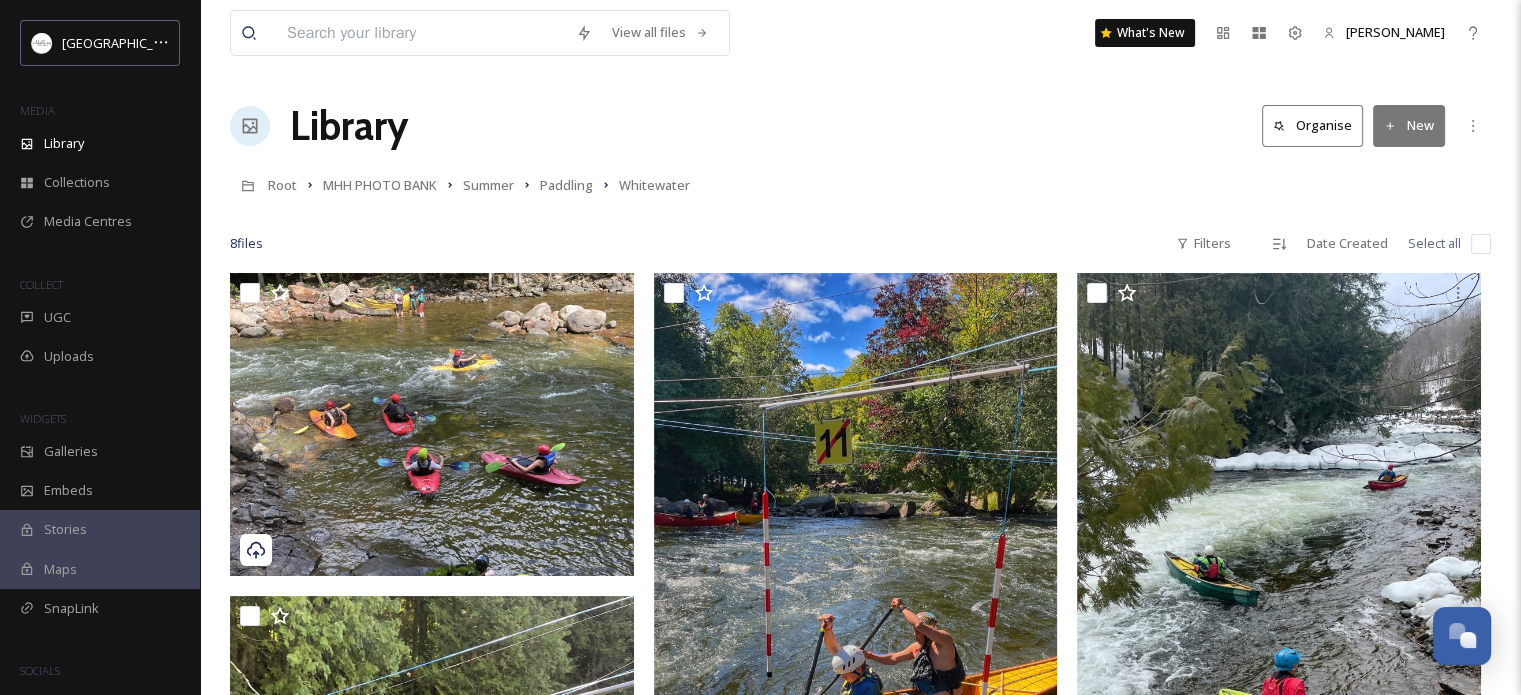 click at bounding box center (1481, 244) 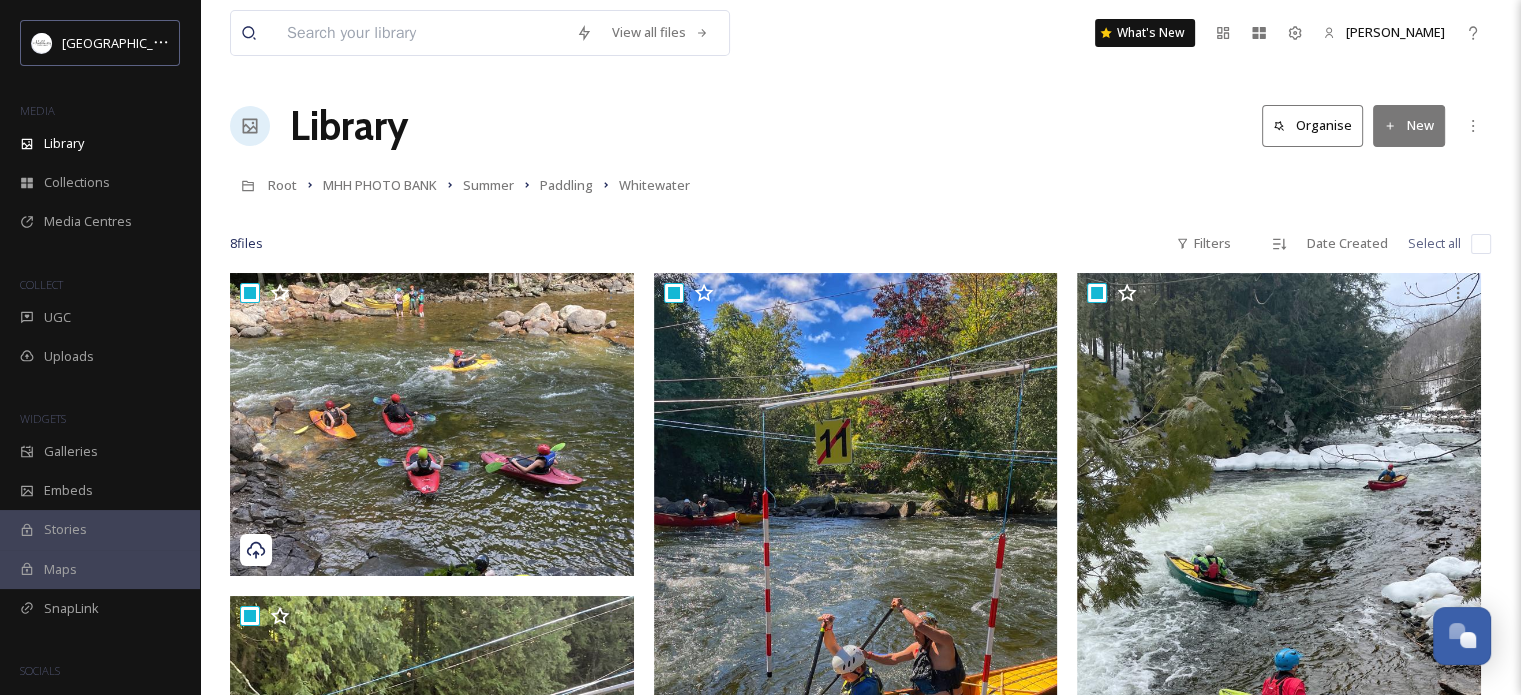 checkbox on "true" 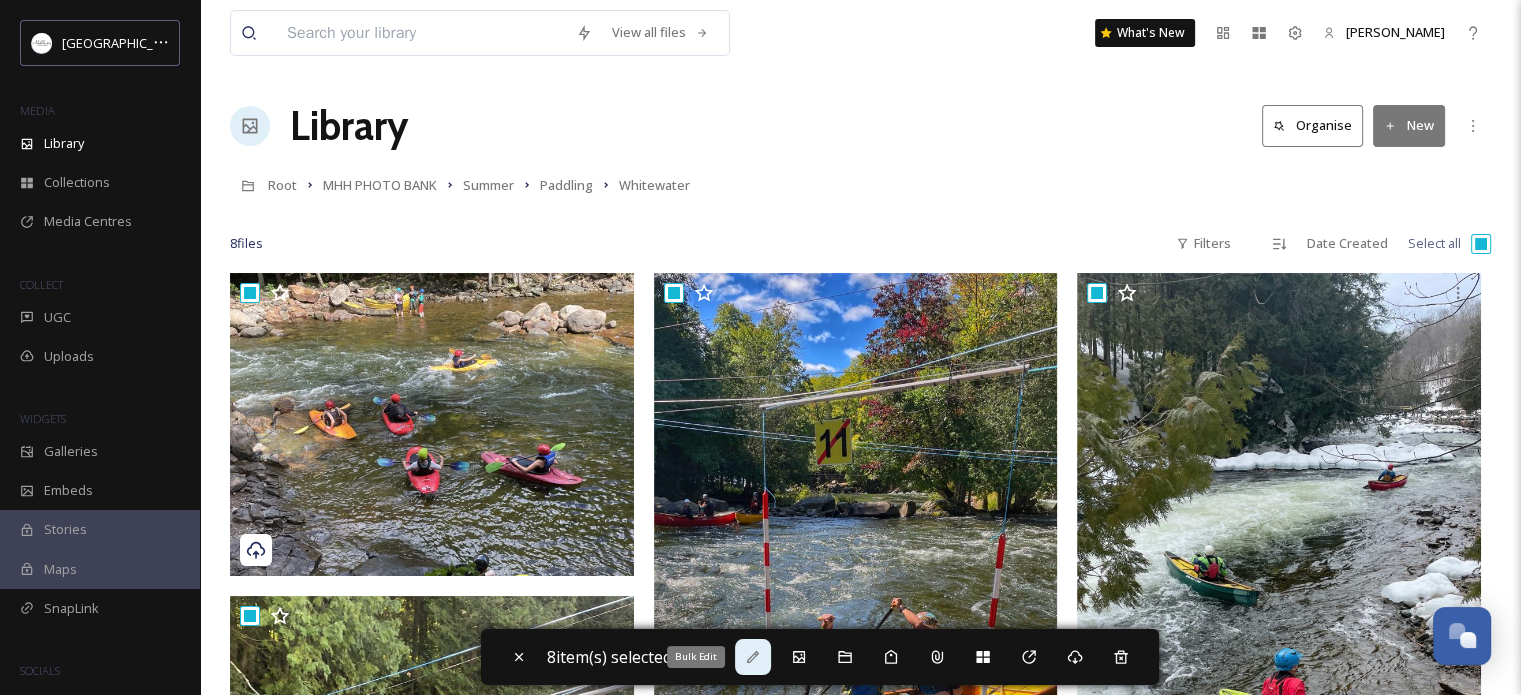 click 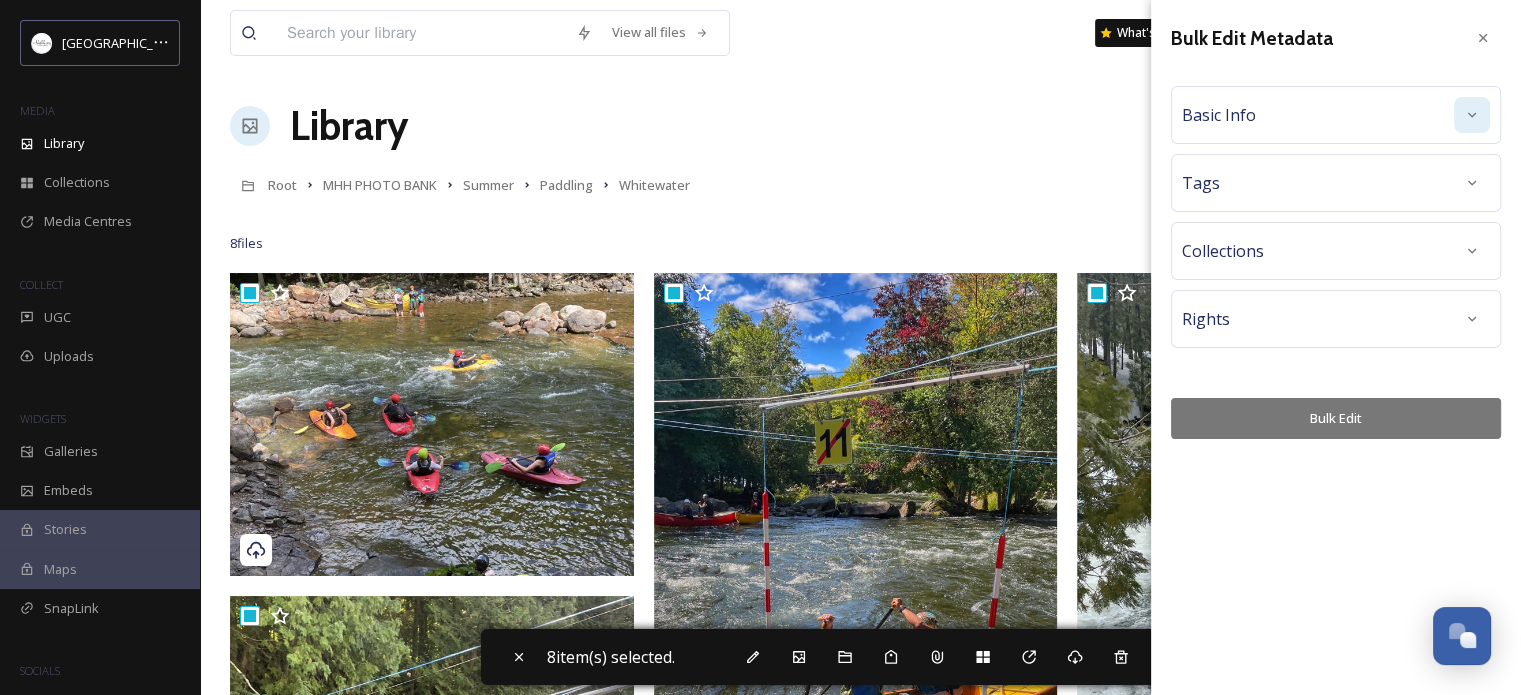 click 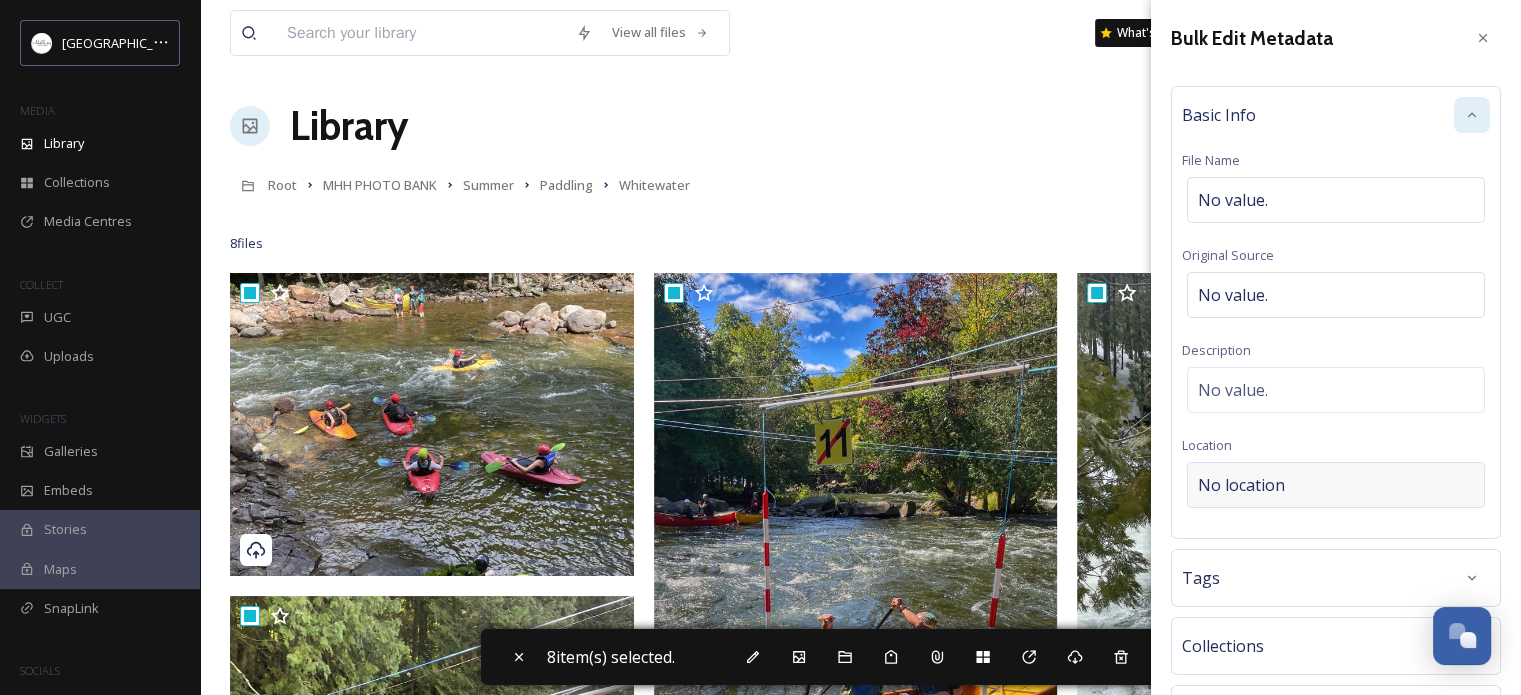 click on "No location" at bounding box center [1336, 485] 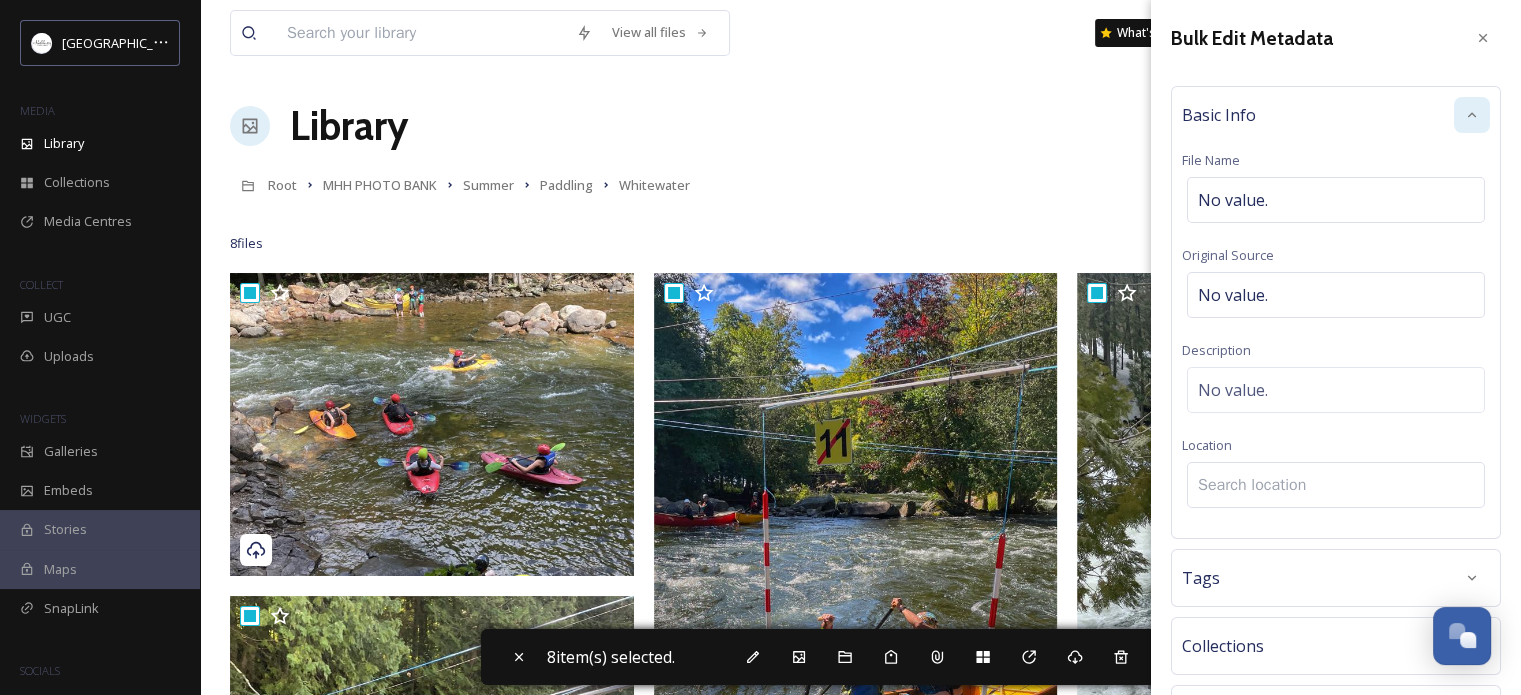 click at bounding box center [1336, 485] 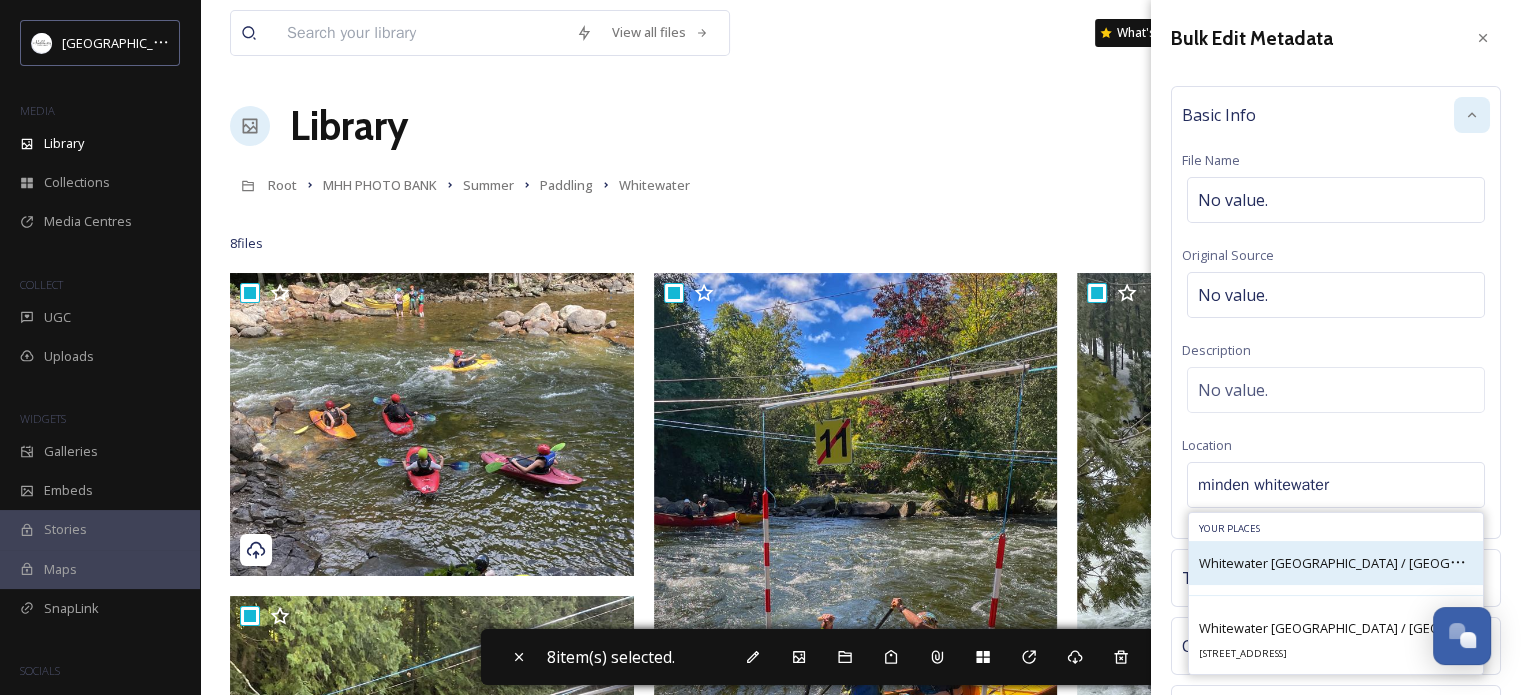 type on "minden whitewater" 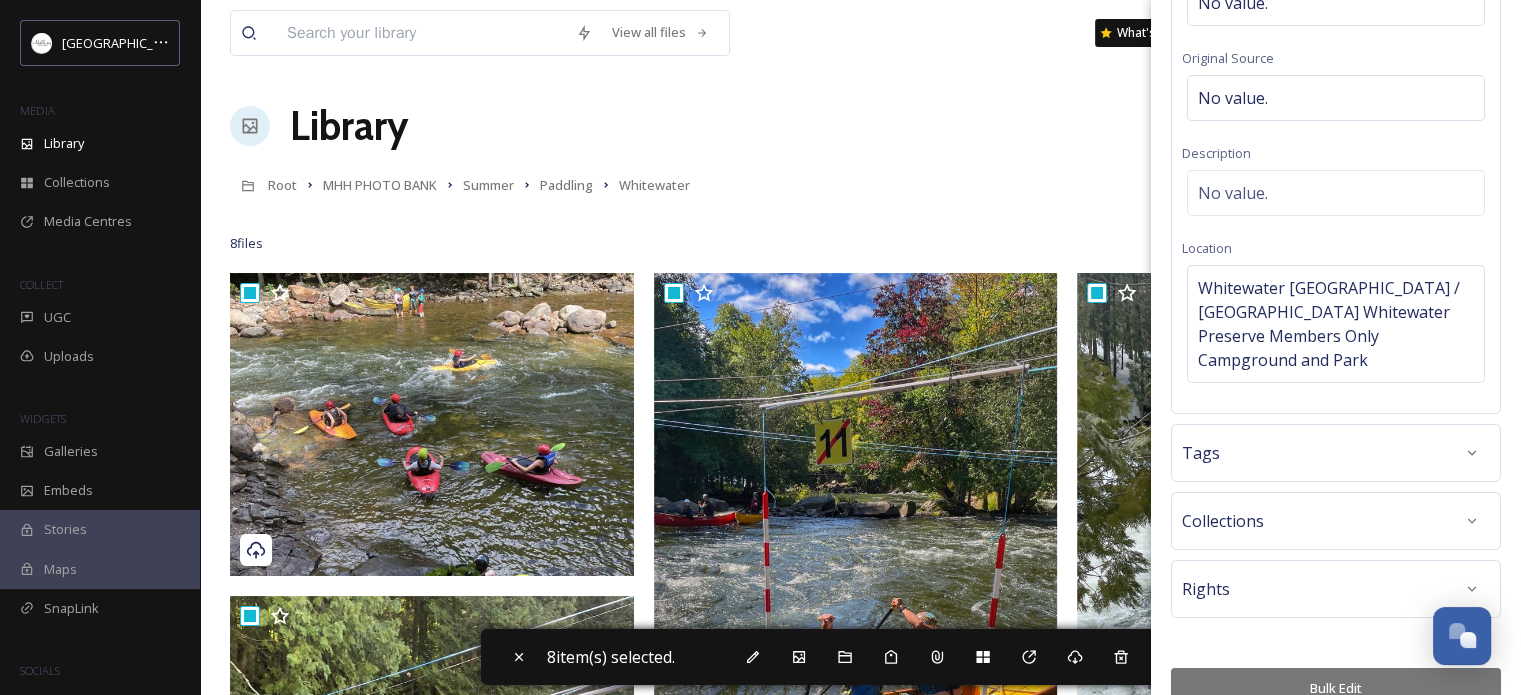 scroll, scrollTop: 203, scrollLeft: 0, axis: vertical 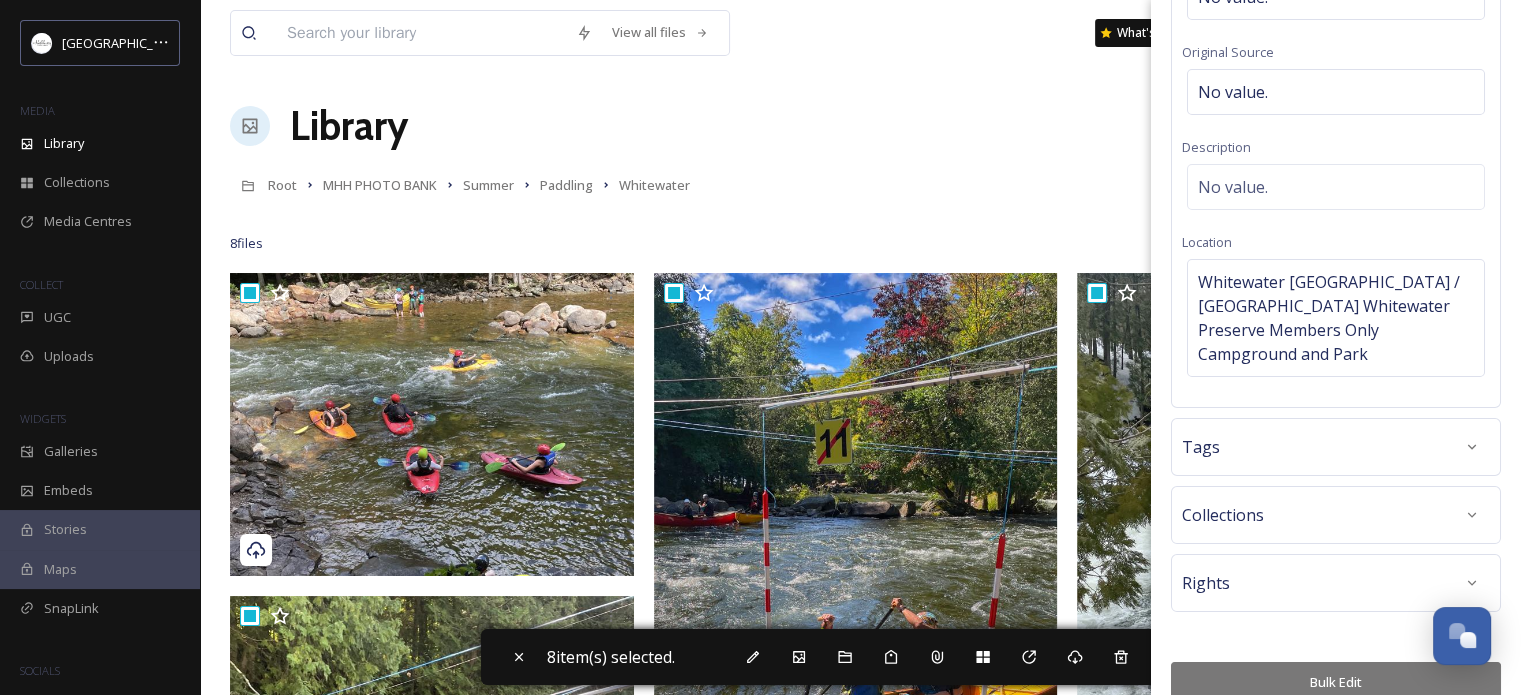 click on "Bulk Edit" at bounding box center [1336, 682] 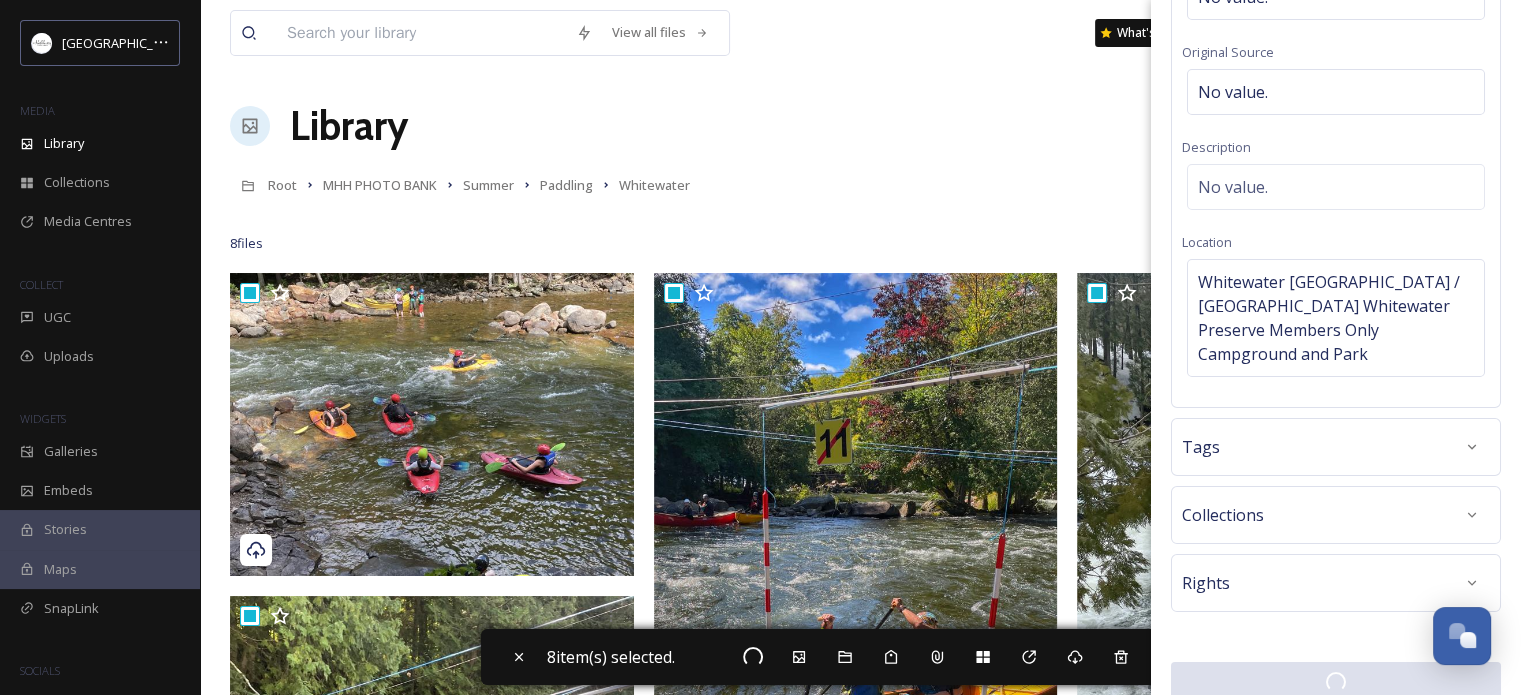 scroll, scrollTop: 202, scrollLeft: 0, axis: vertical 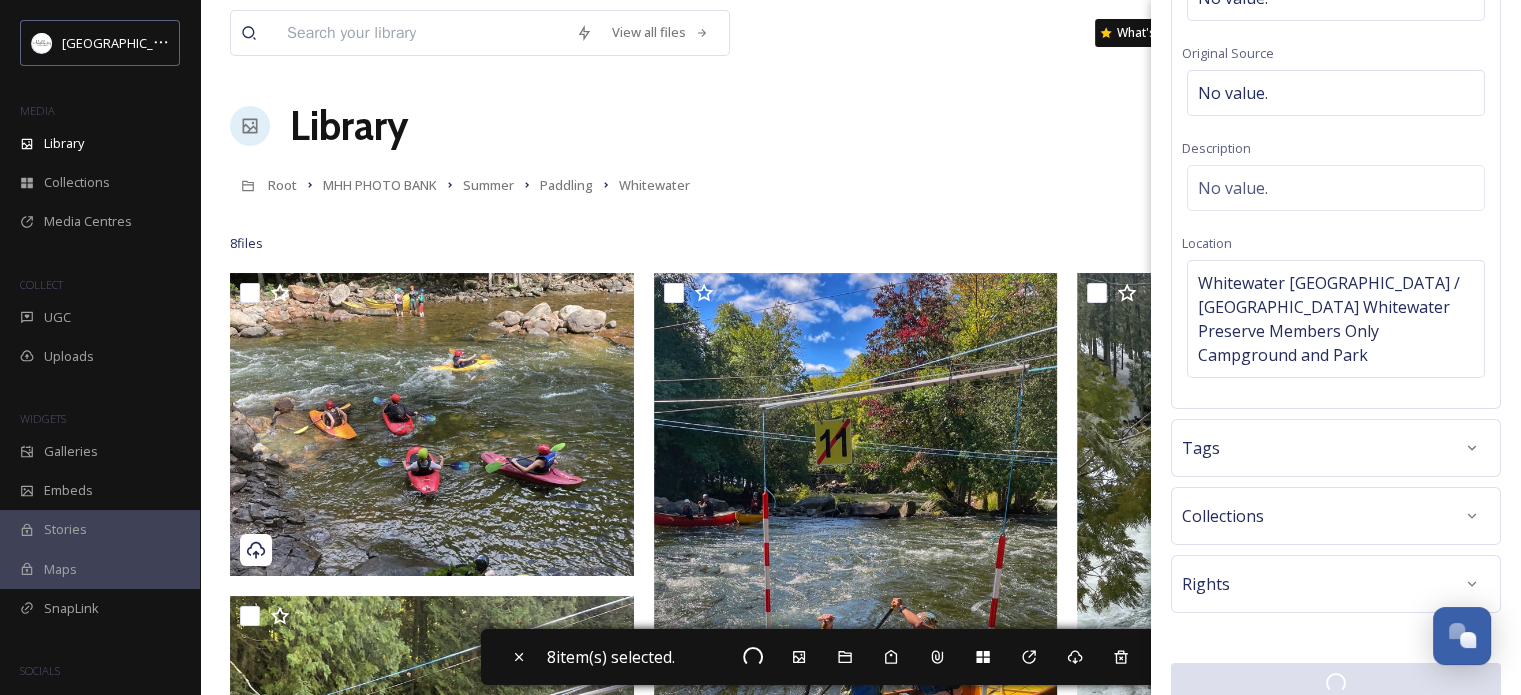 checkbox on "false" 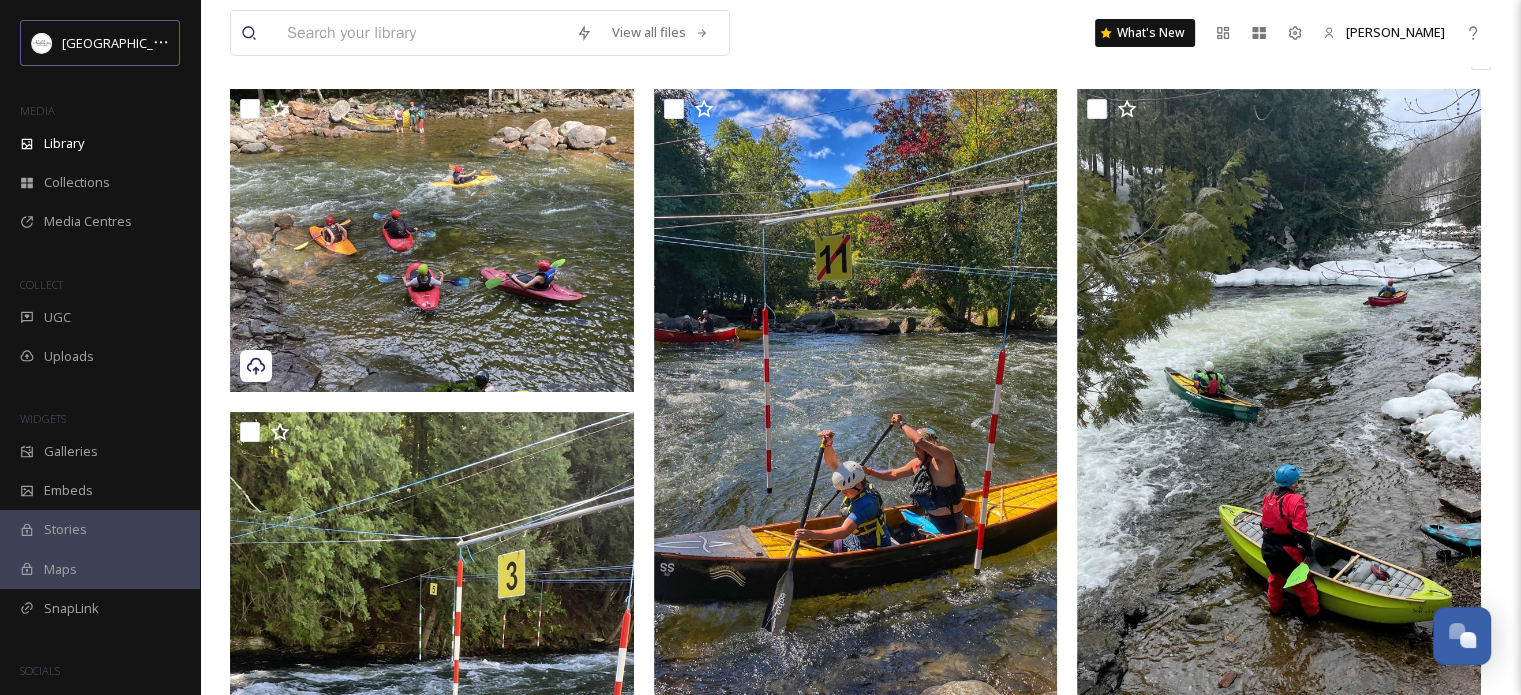 scroll, scrollTop: 0, scrollLeft: 0, axis: both 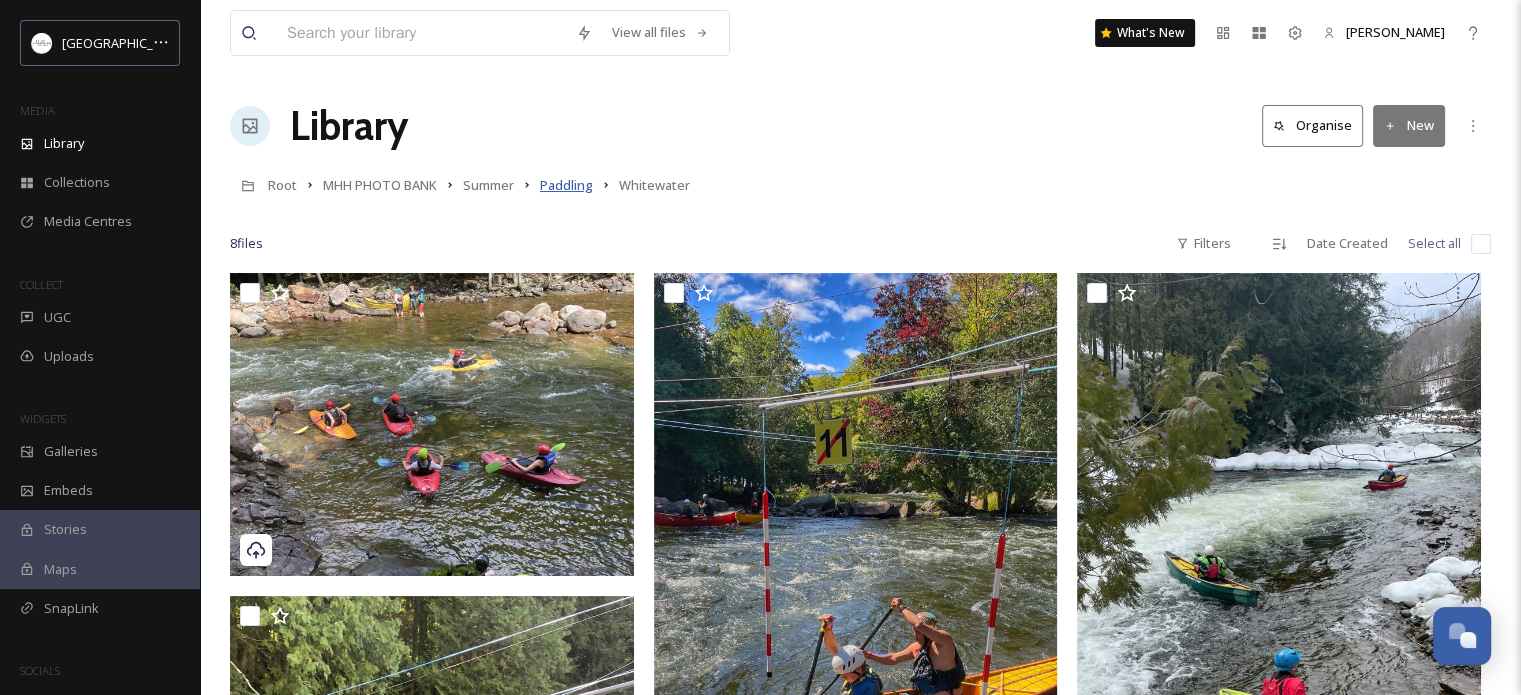 click on "Paddling" at bounding box center (566, 185) 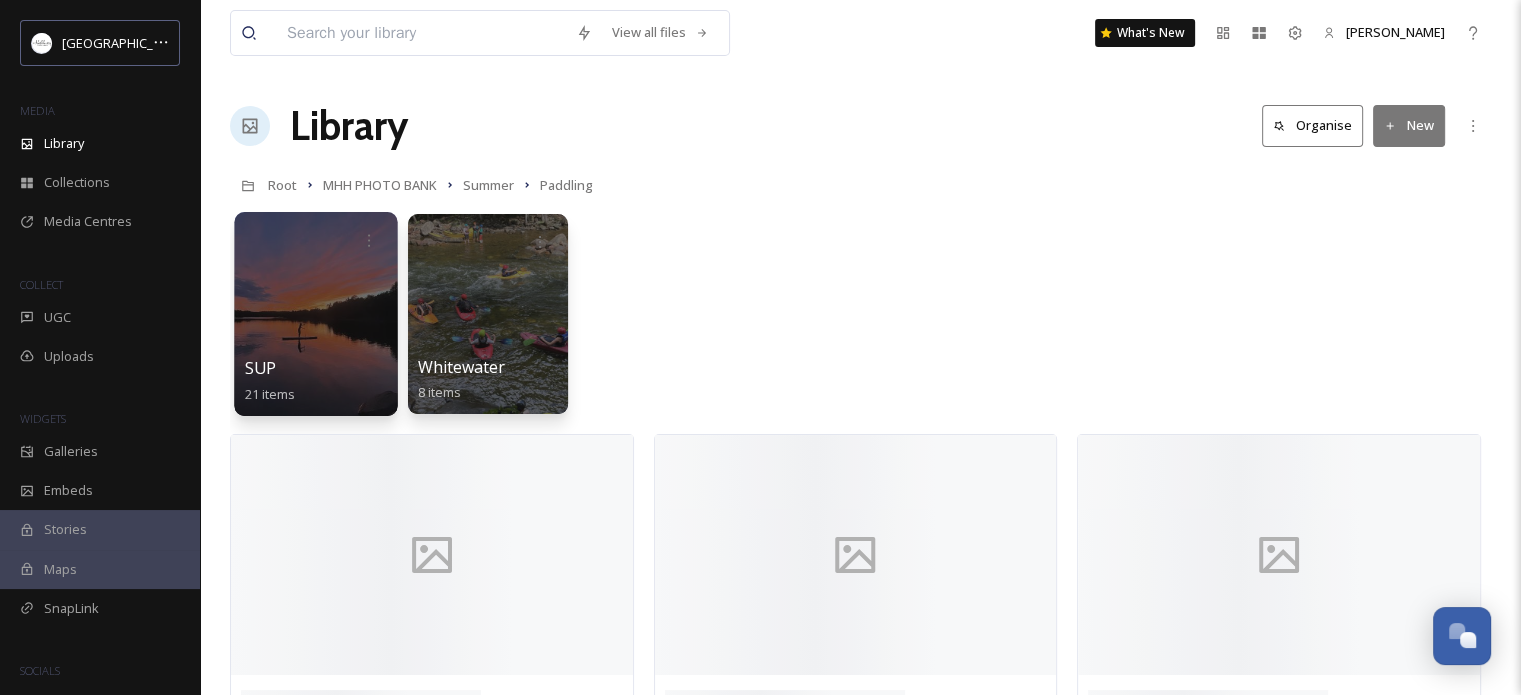 click at bounding box center (315, 314) 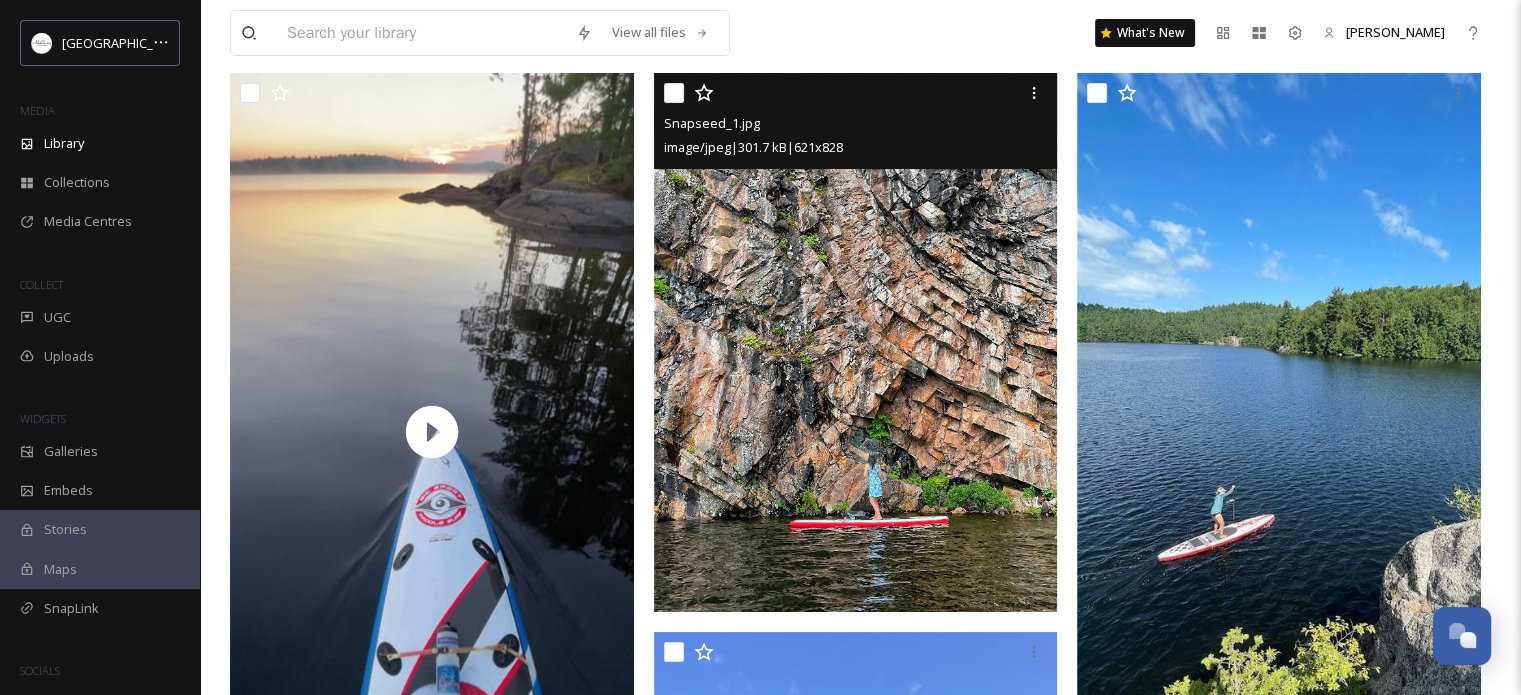 scroll, scrollTop: 0, scrollLeft: 0, axis: both 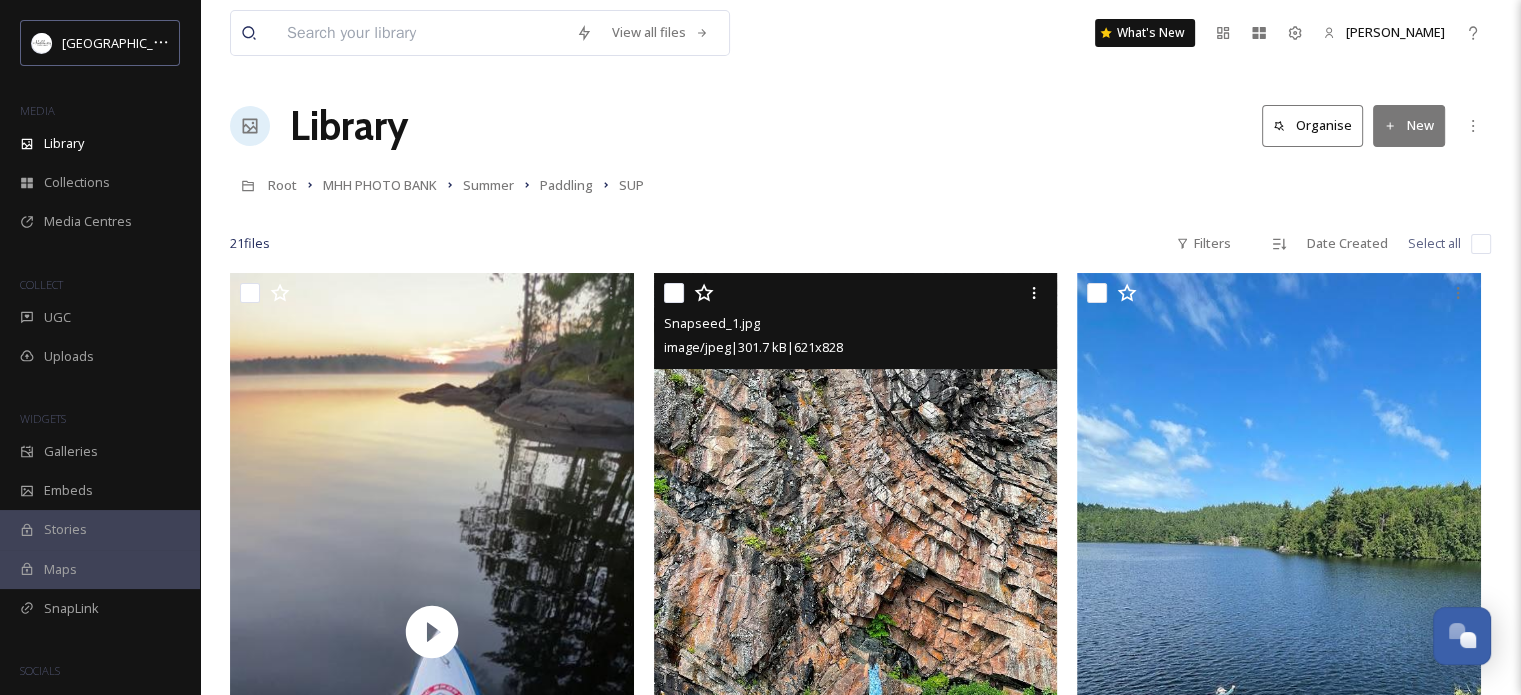 click at bounding box center (674, 293) 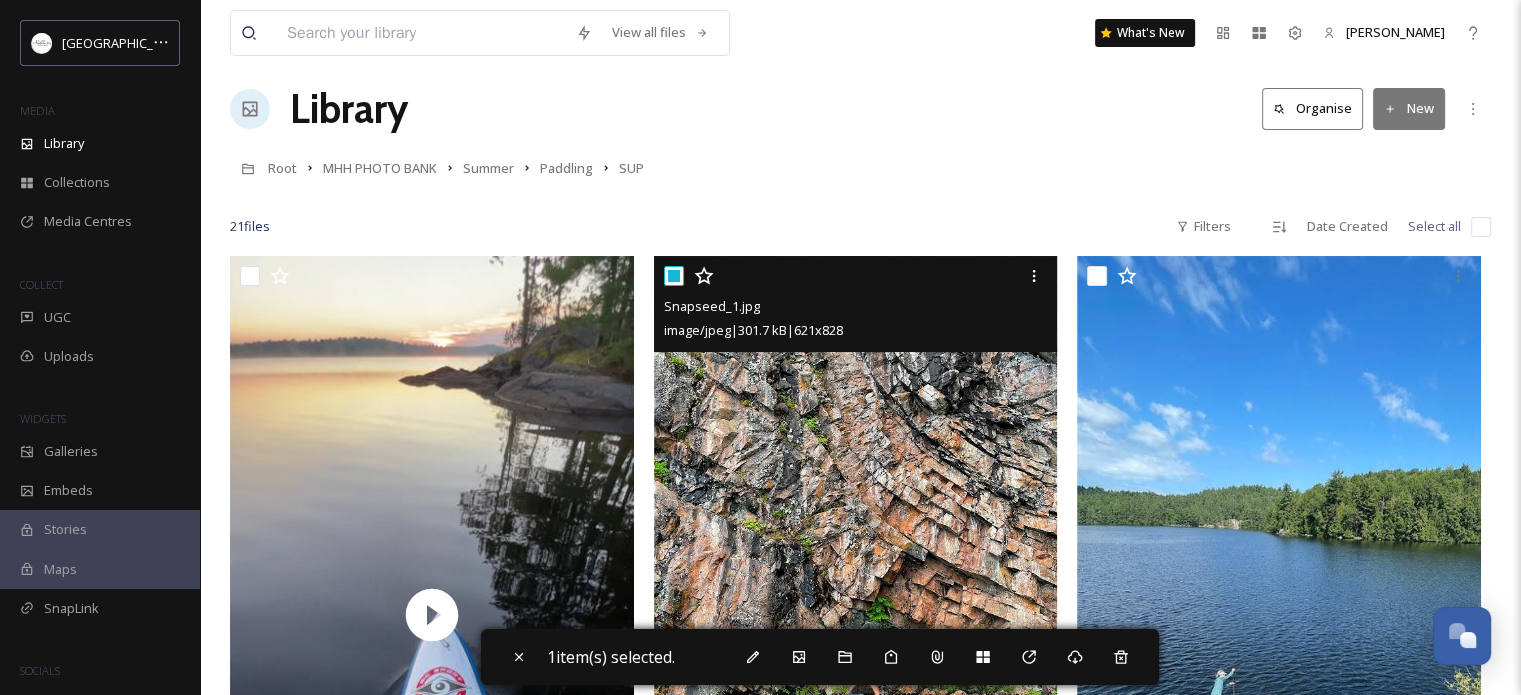 scroll, scrollTop: 3, scrollLeft: 0, axis: vertical 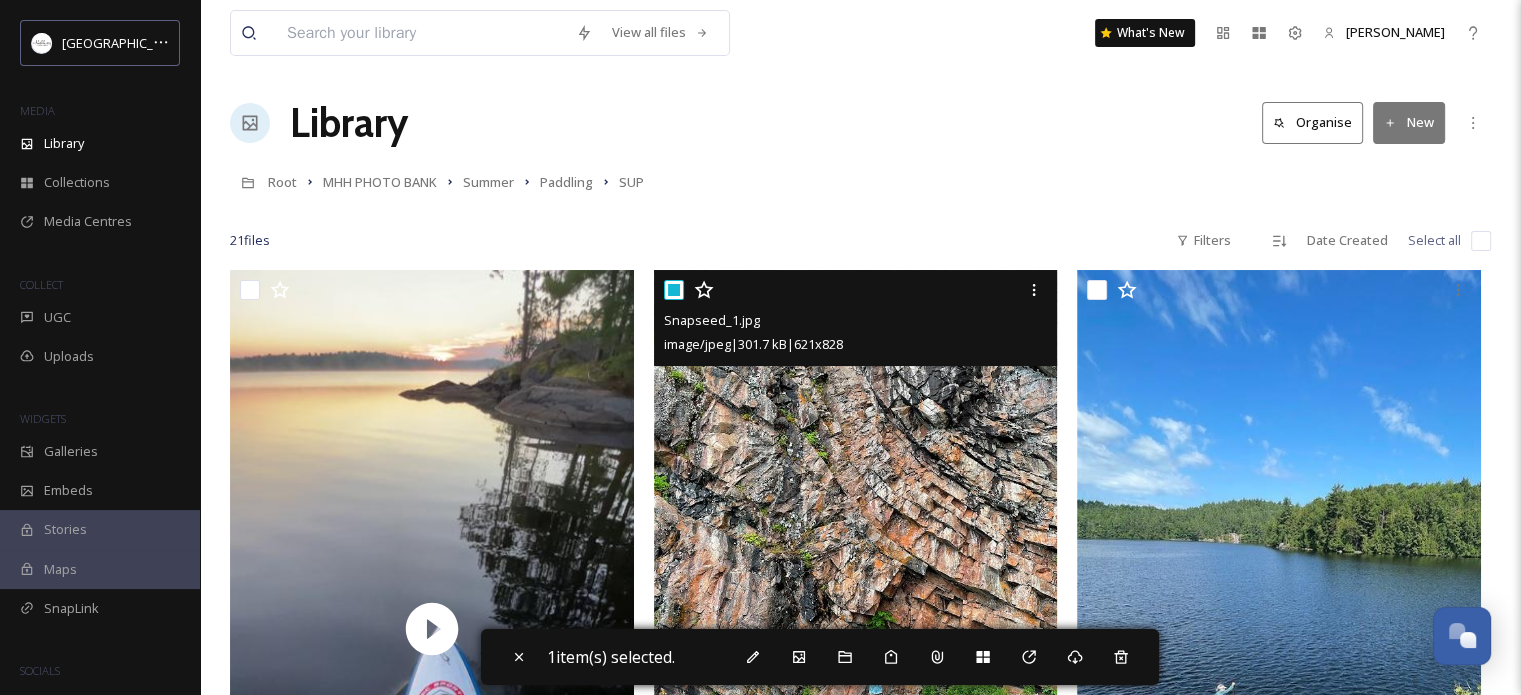 click at bounding box center [674, 290] 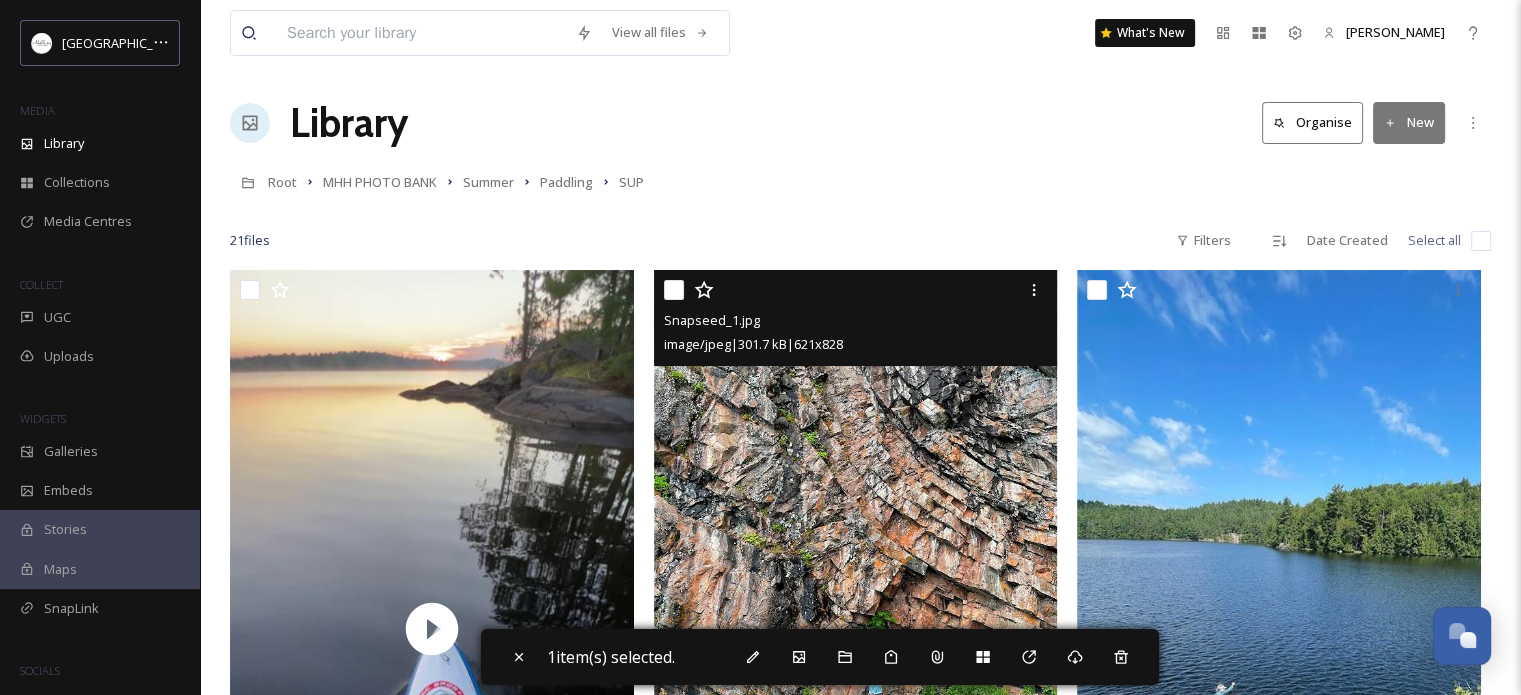 checkbox on "false" 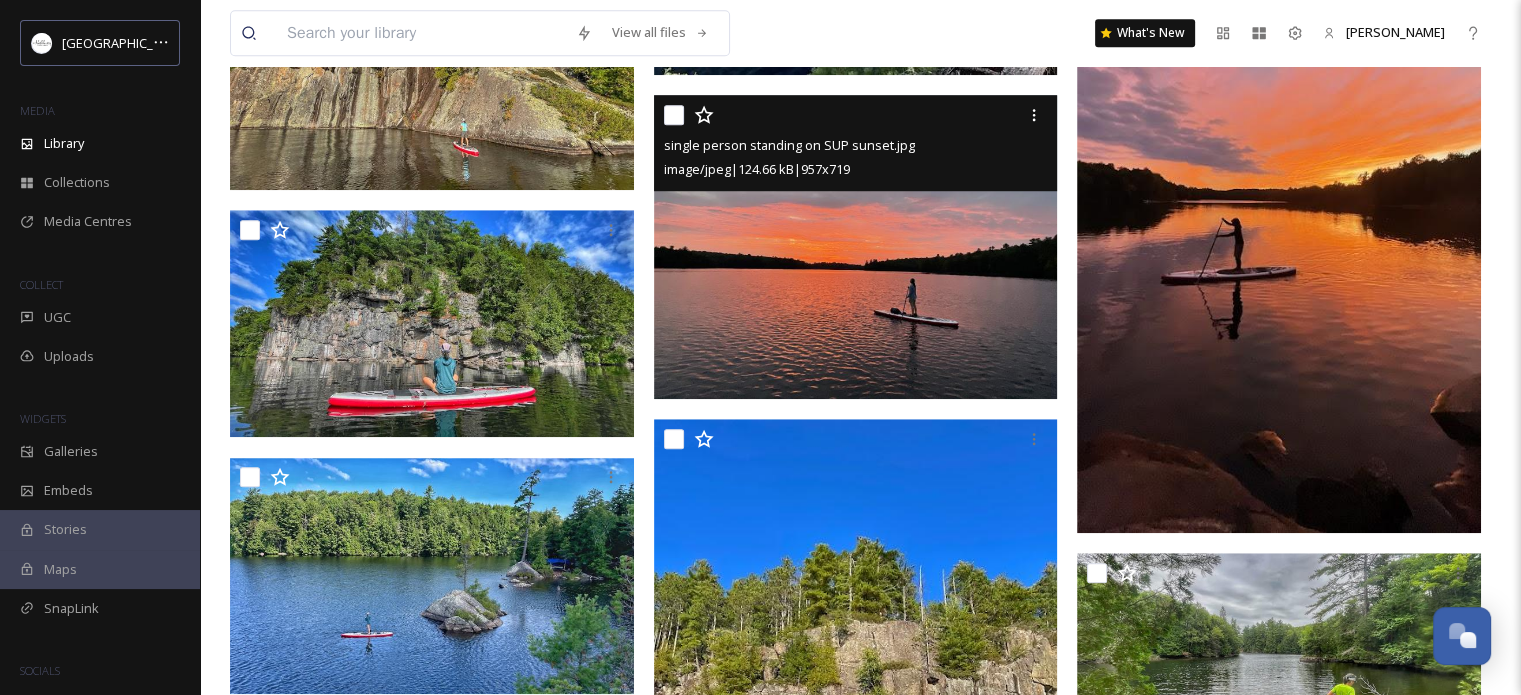 scroll, scrollTop: 1503, scrollLeft: 0, axis: vertical 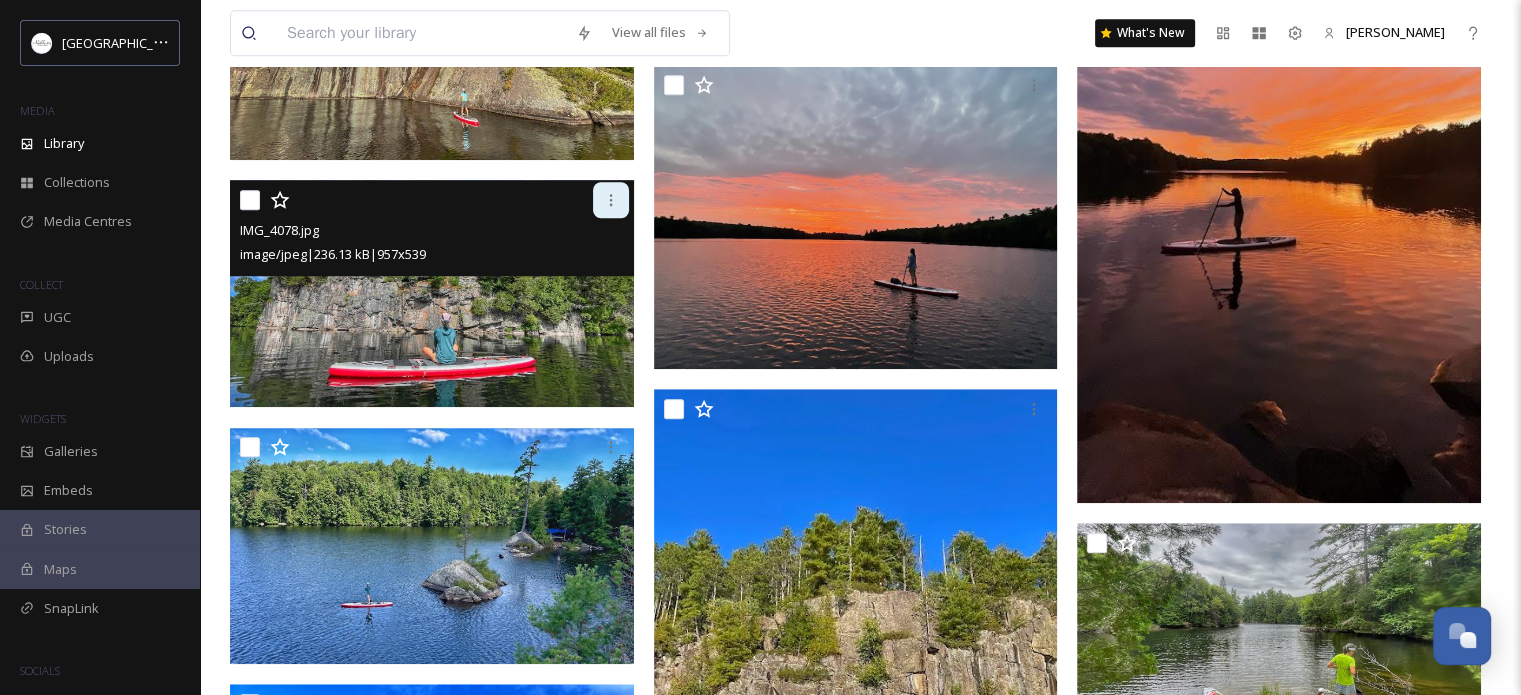 click 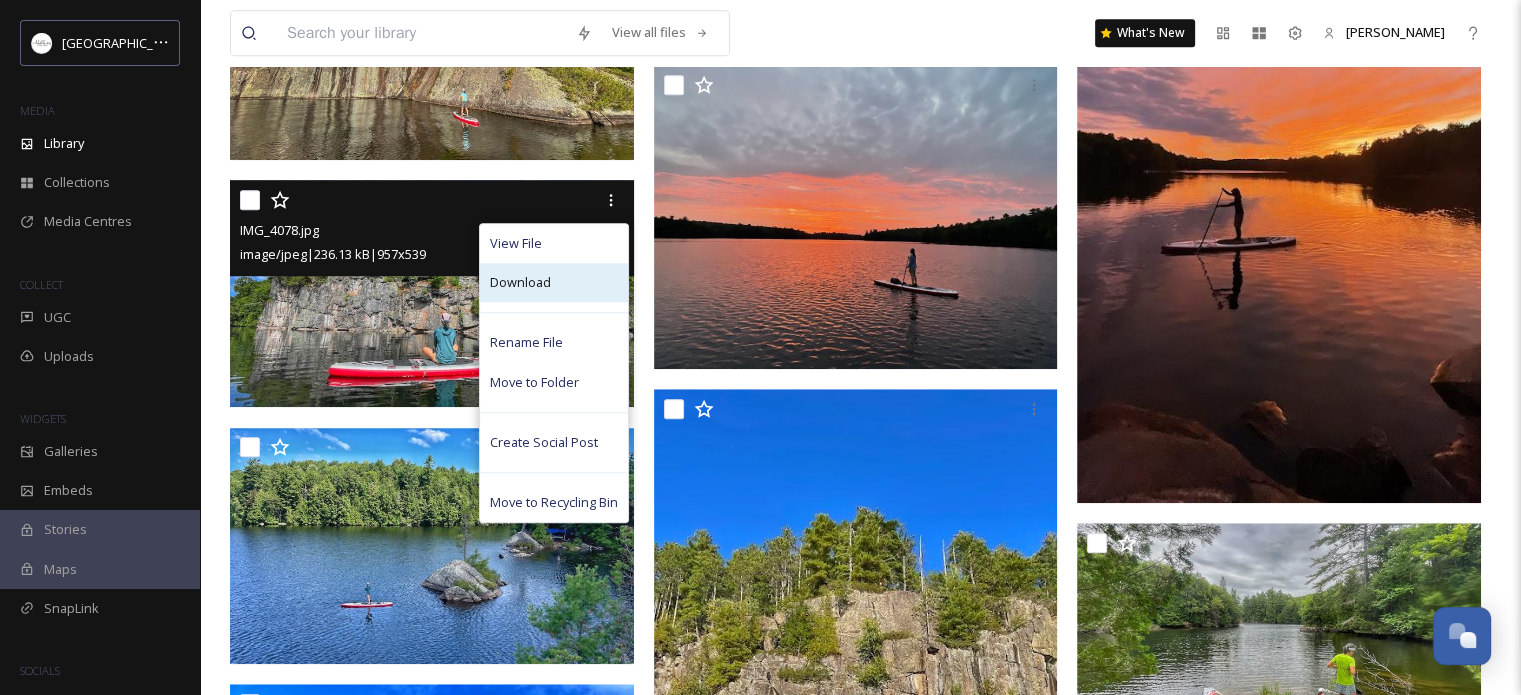 click on "Download" at bounding box center [520, 282] 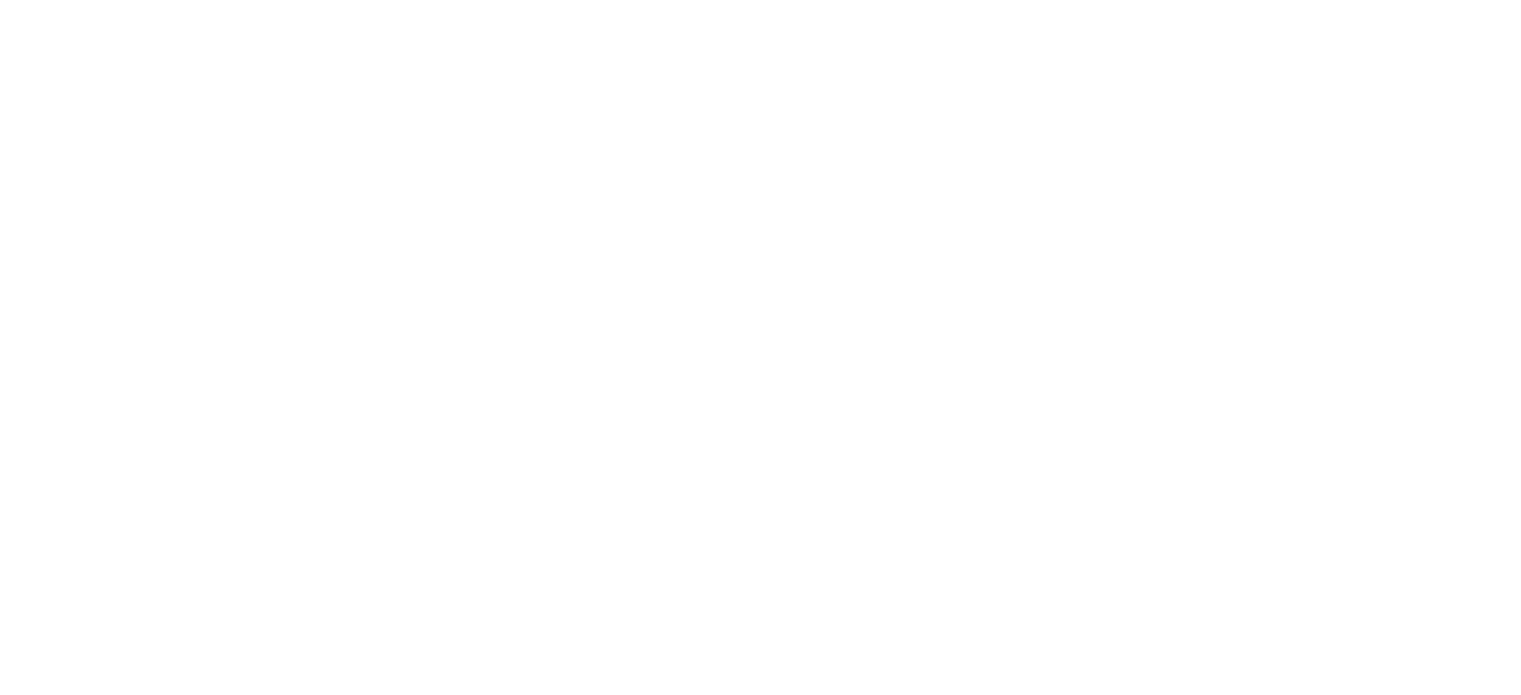 scroll, scrollTop: 0, scrollLeft: 0, axis: both 